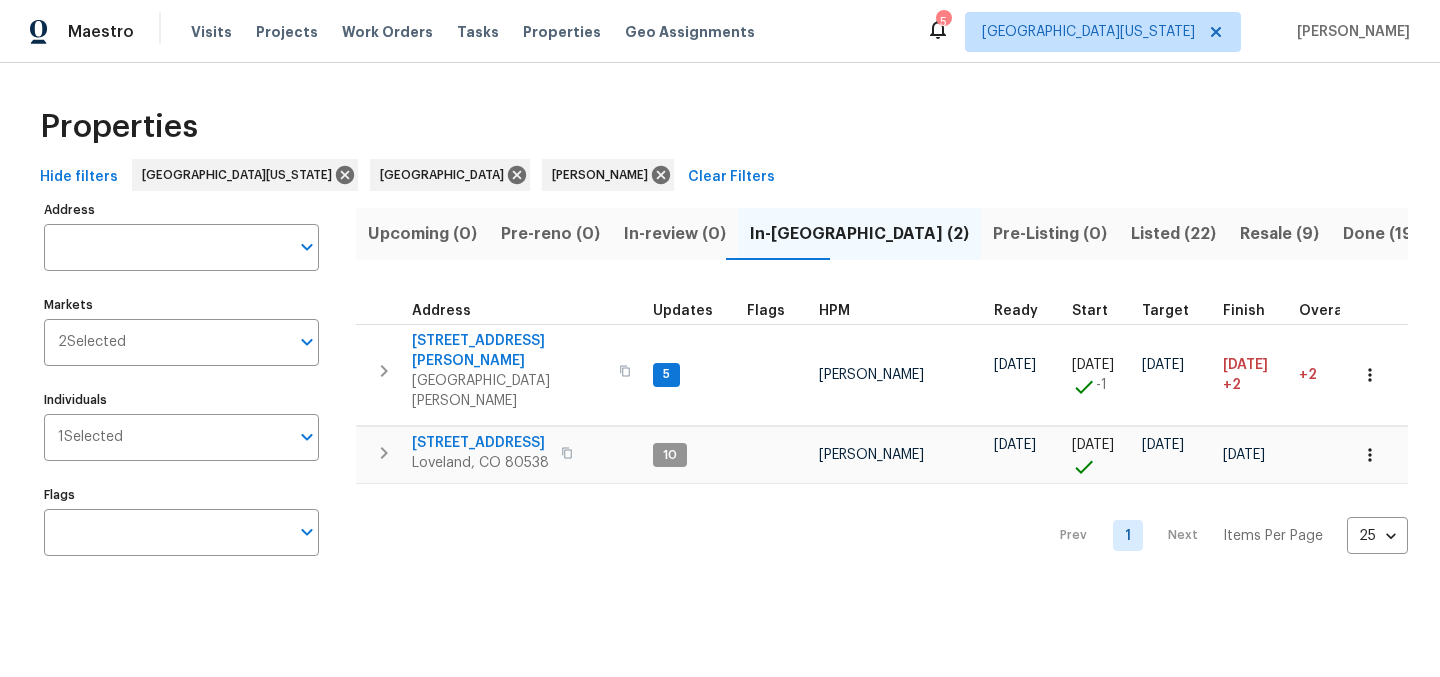 scroll, scrollTop: 0, scrollLeft: 0, axis: both 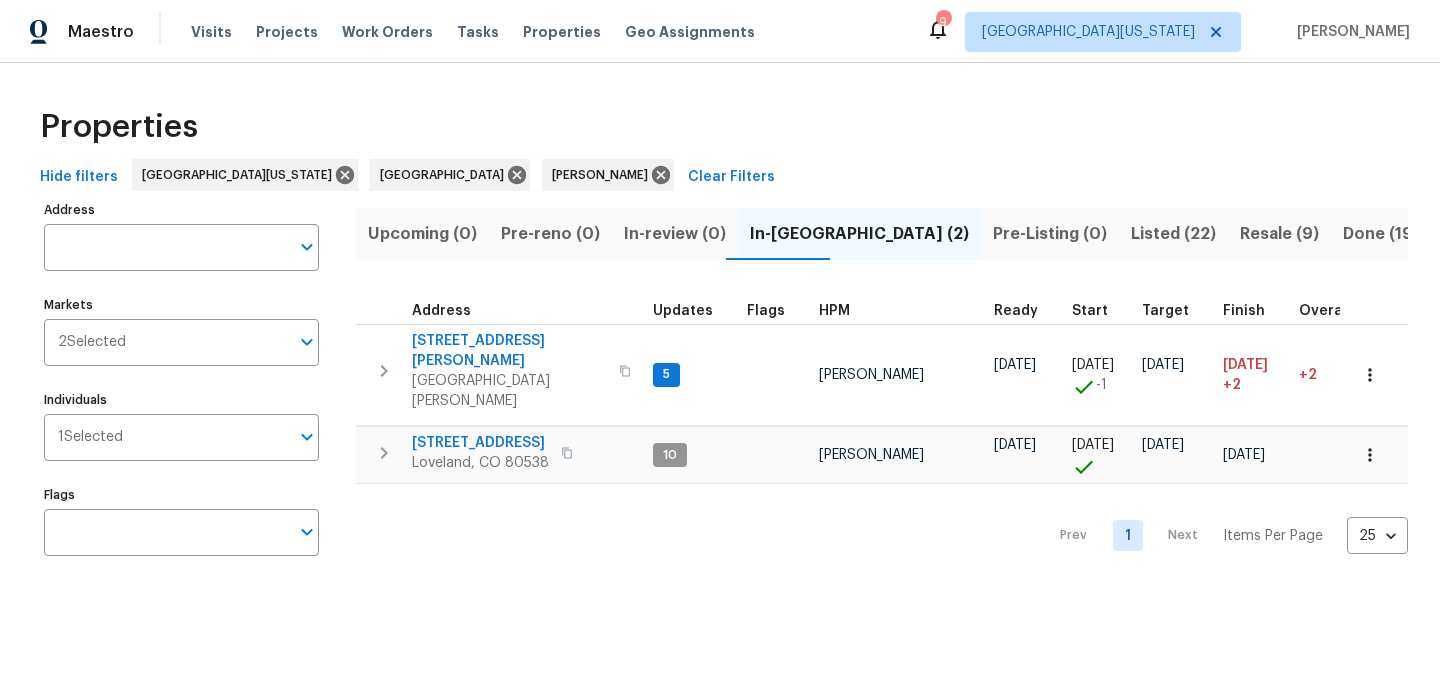 click on "In-reno (2)" at bounding box center [859, 234] 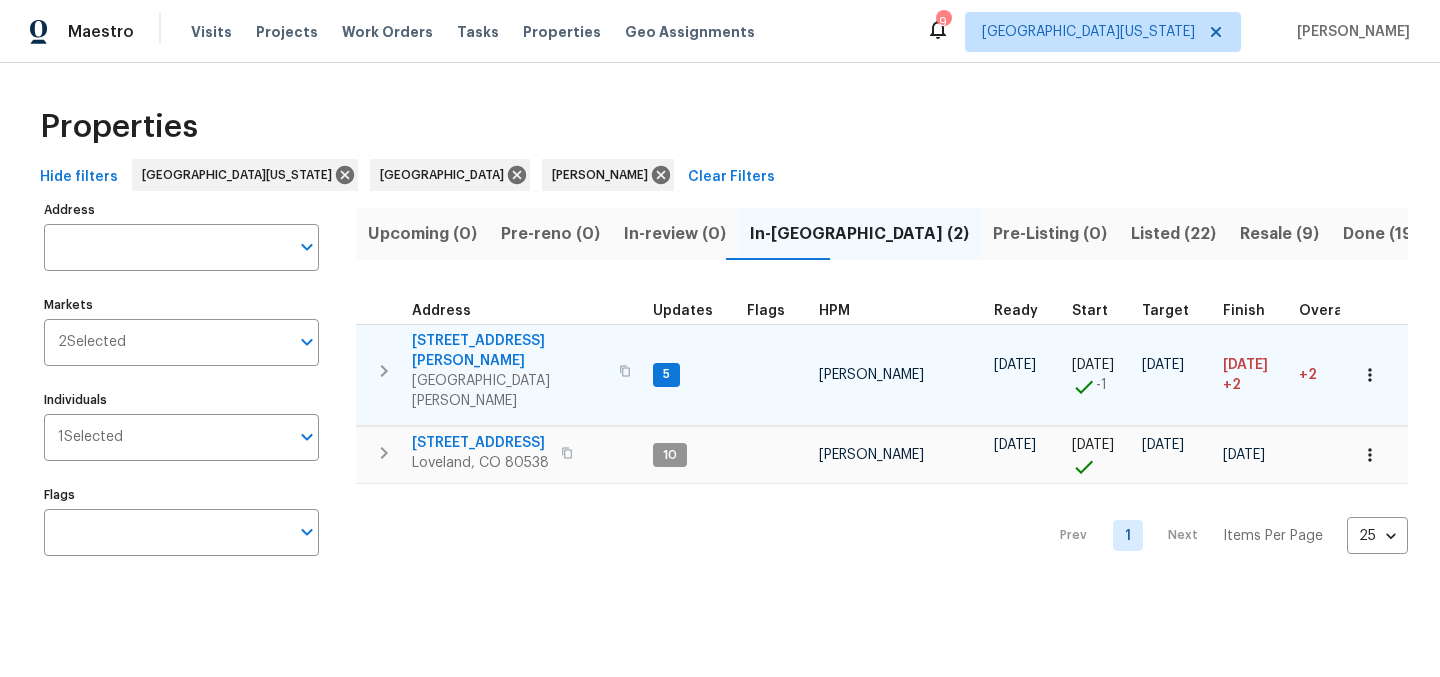 click on "[STREET_ADDRESS][PERSON_NAME]" at bounding box center (509, 351) 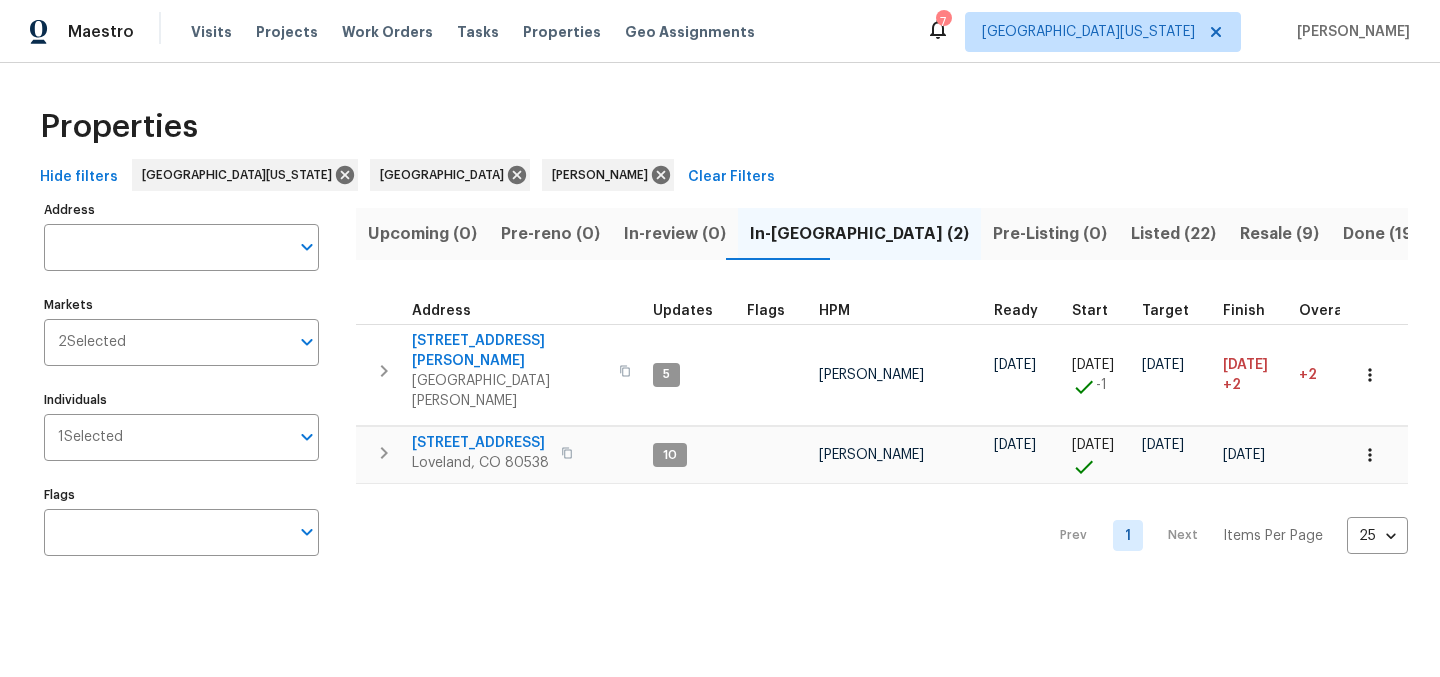 click on "Properties" at bounding box center [720, 127] 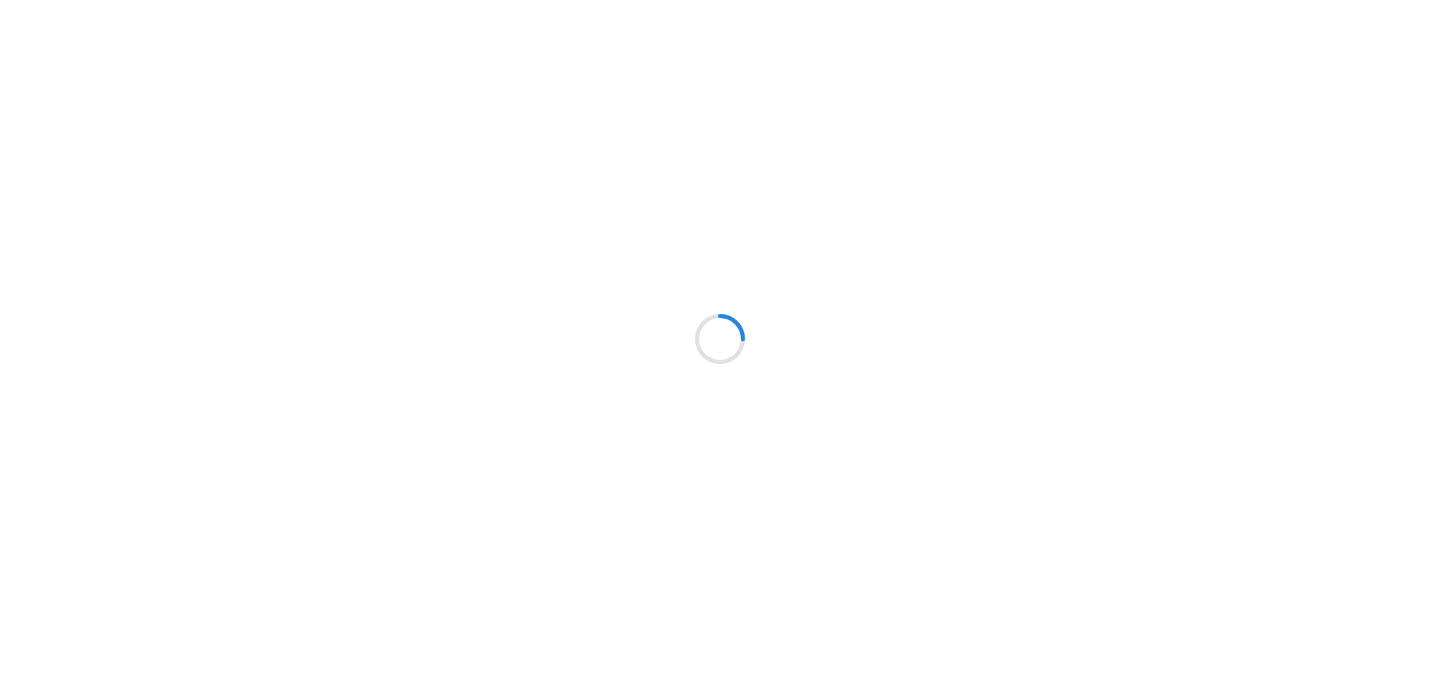 scroll, scrollTop: 0, scrollLeft: 0, axis: both 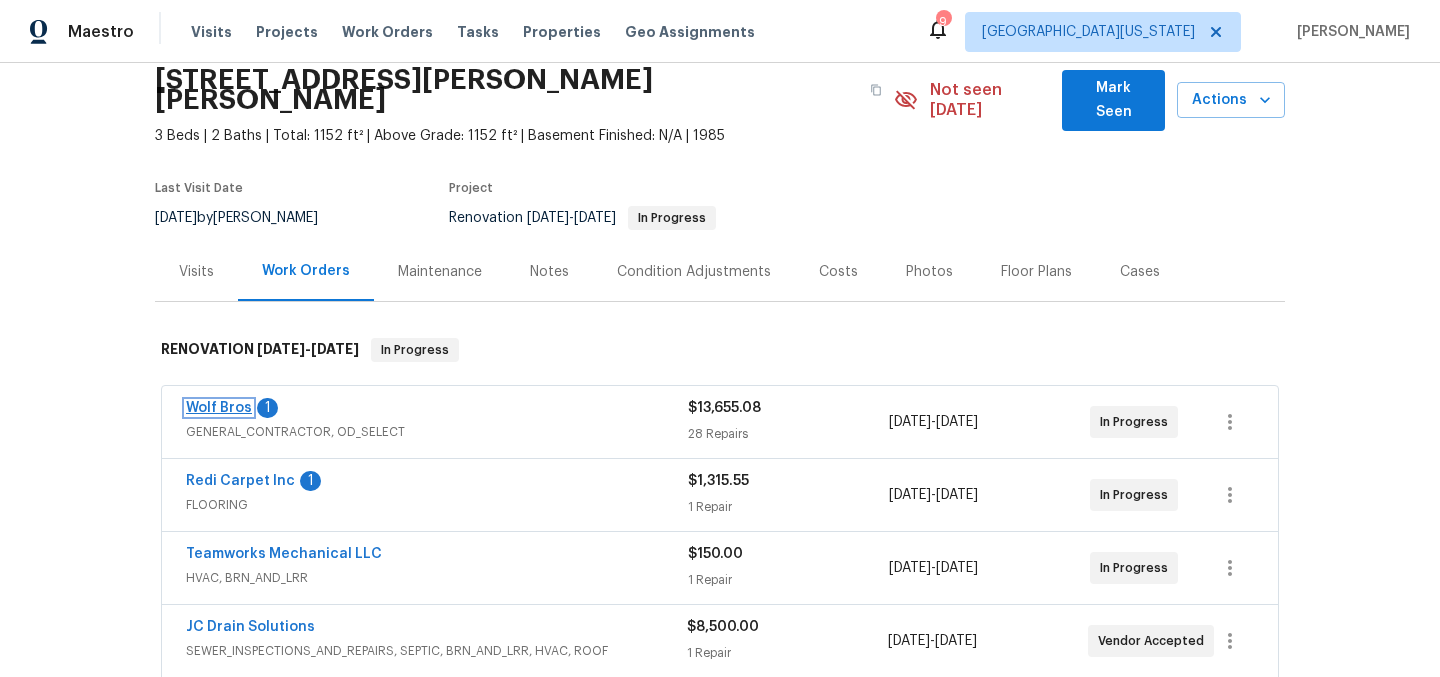 click on "Wolf Bros" at bounding box center [219, 408] 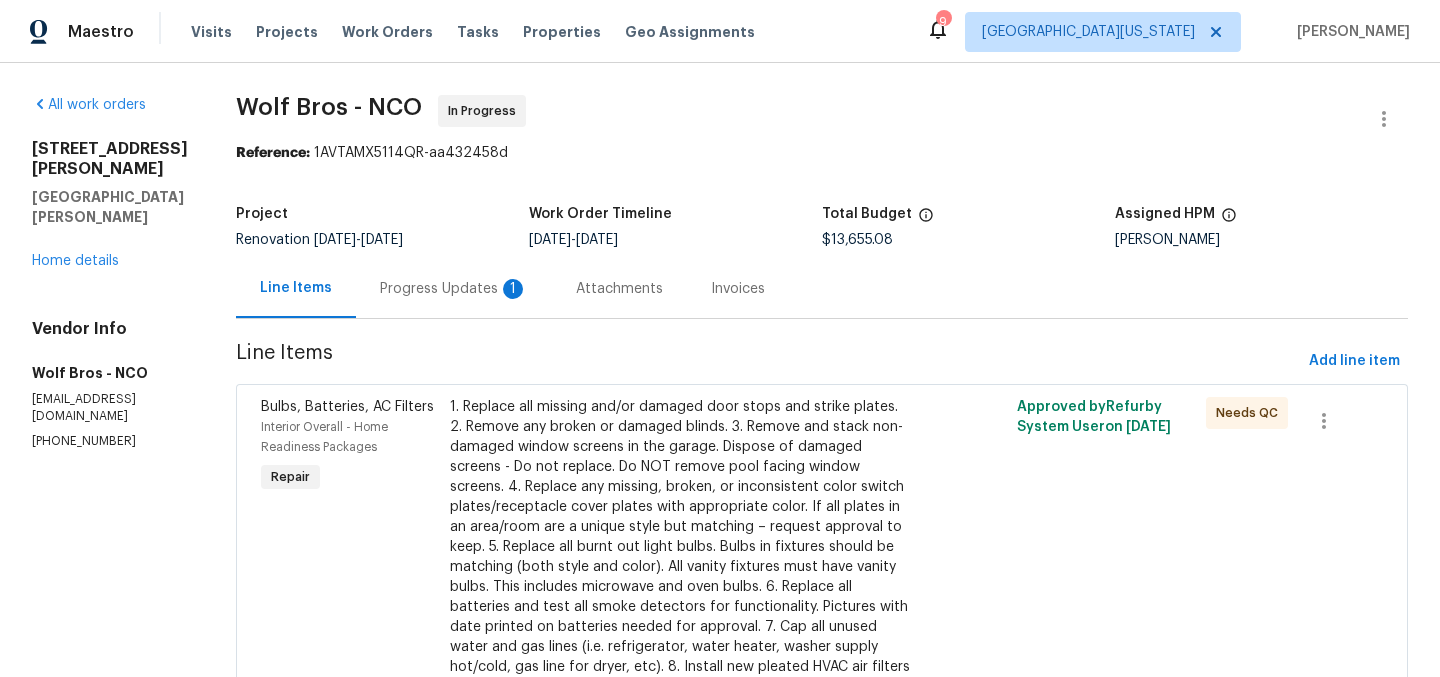 click on "Progress Updates 1" at bounding box center [454, 289] 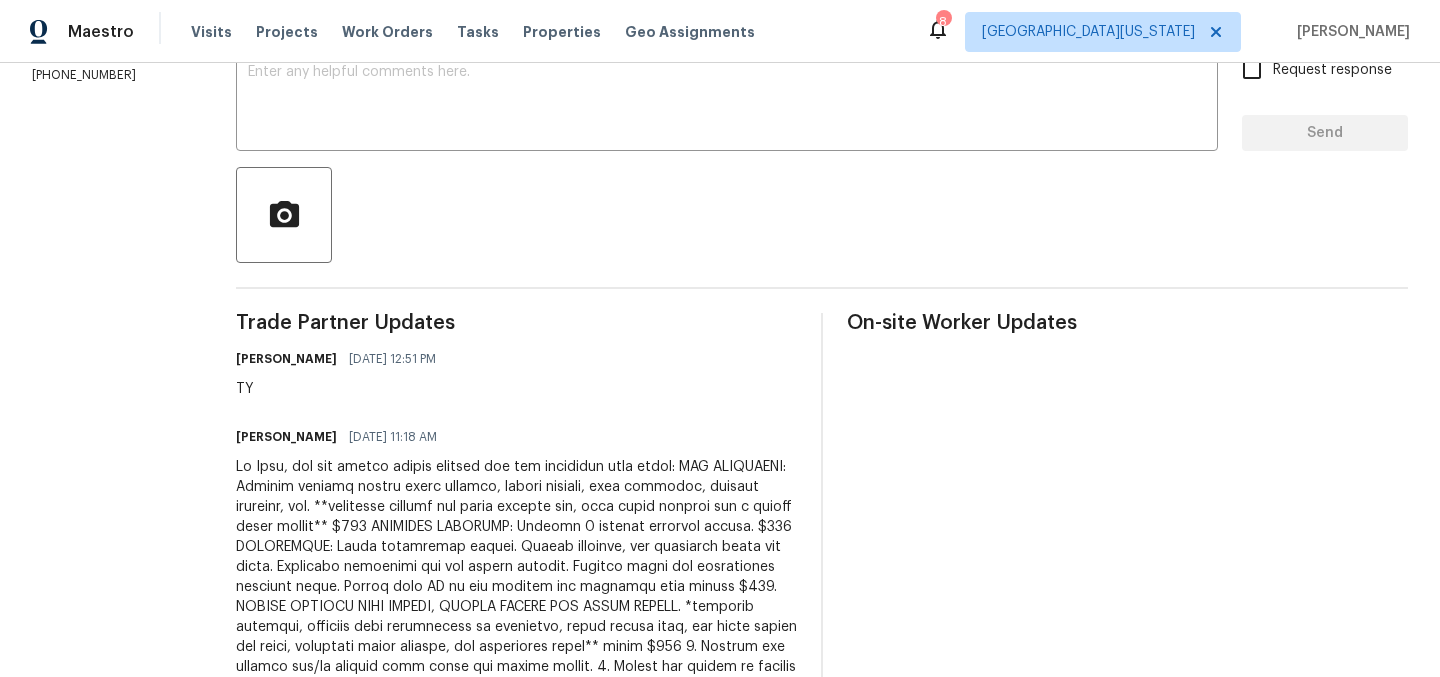 scroll, scrollTop: 656, scrollLeft: 0, axis: vertical 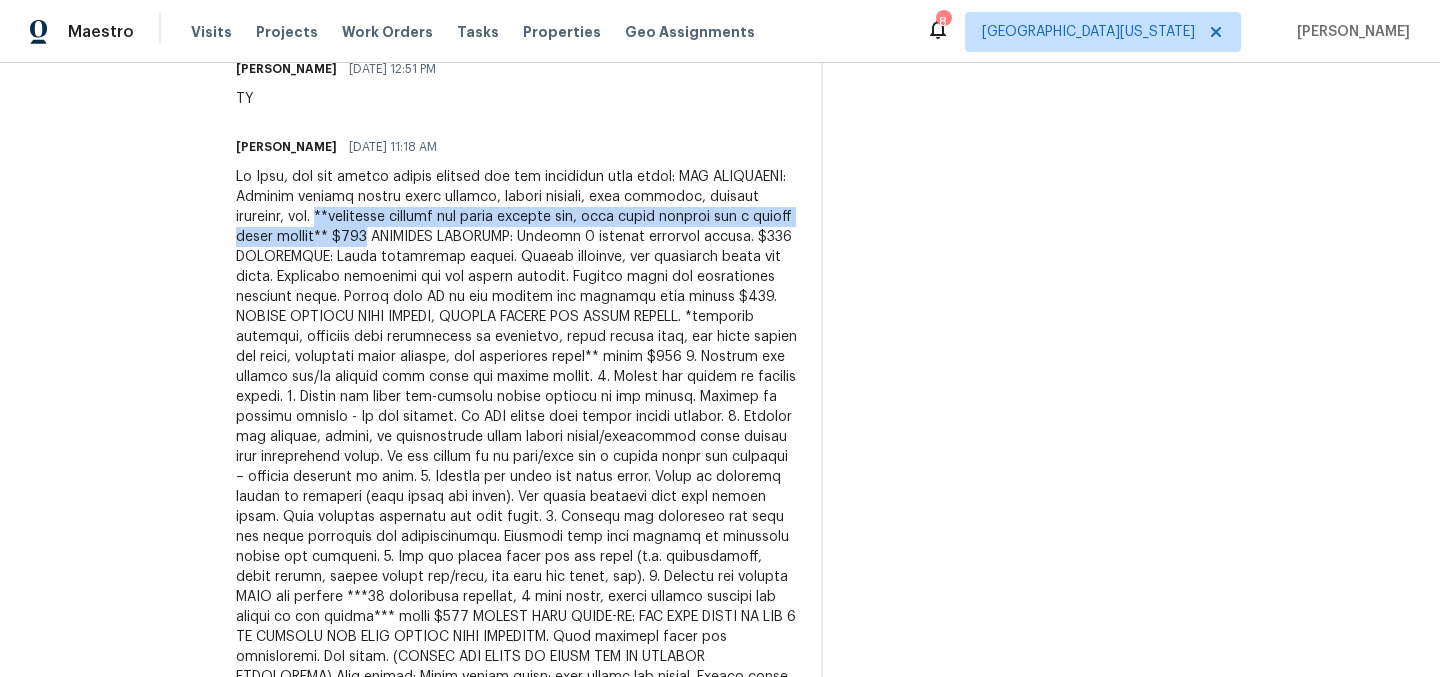 drag, startPoint x: 216, startPoint y: 211, endPoint x: 308, endPoint y: 236, distance: 95.33625 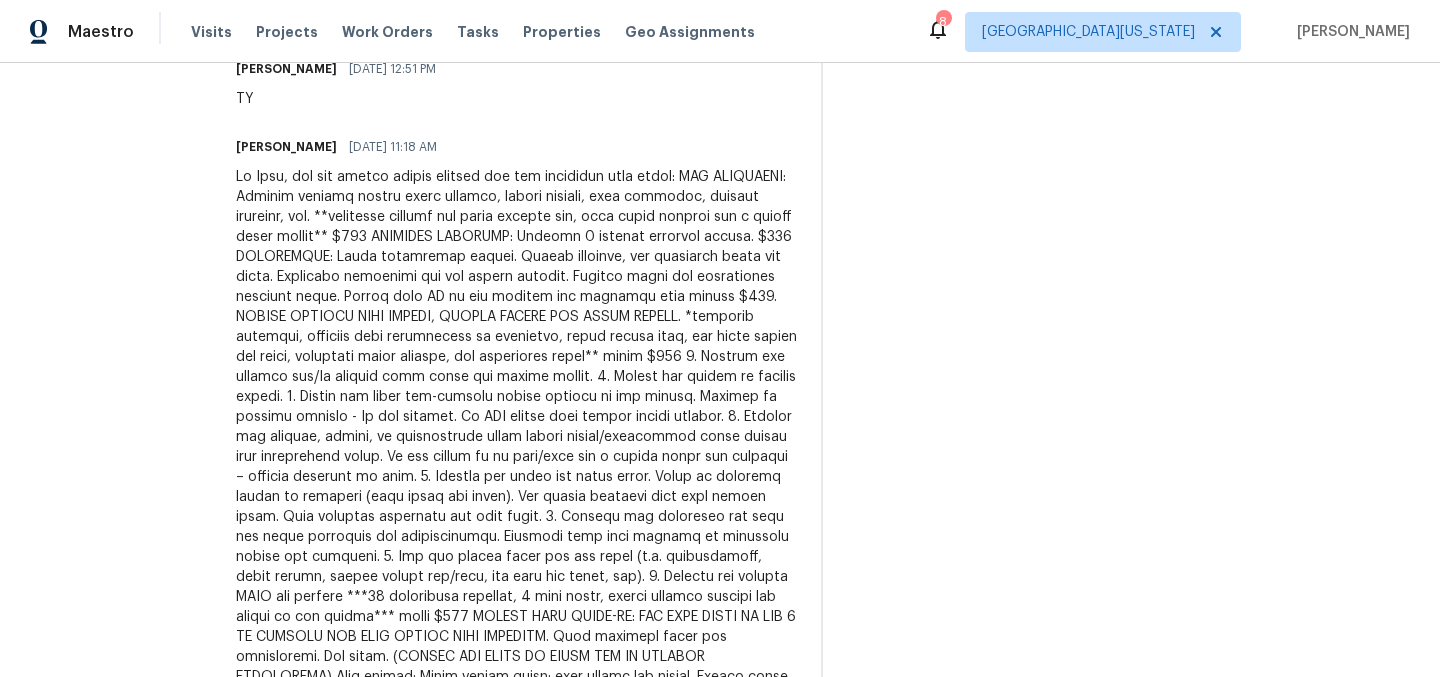 click at bounding box center [516, 567] 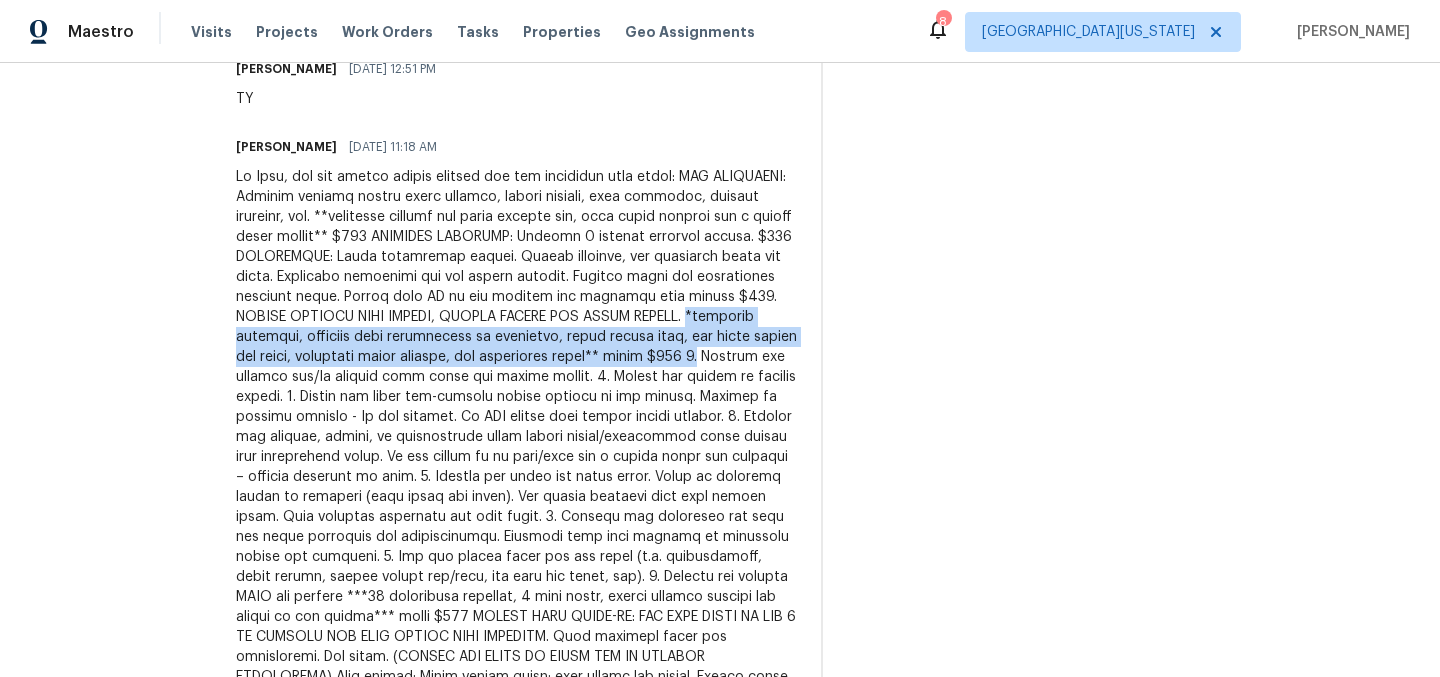 drag, startPoint x: 586, startPoint y: 318, endPoint x: 540, endPoint y: 362, distance: 63.655323 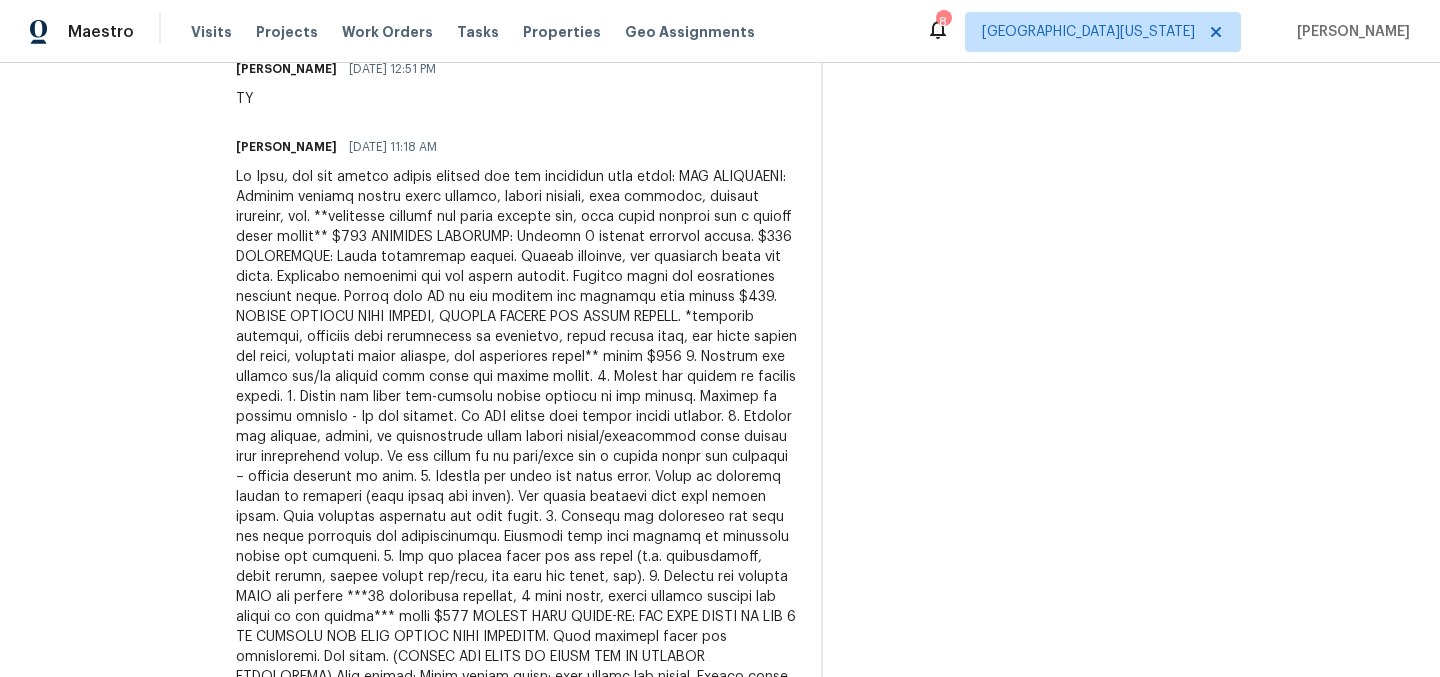 click at bounding box center [516, 567] 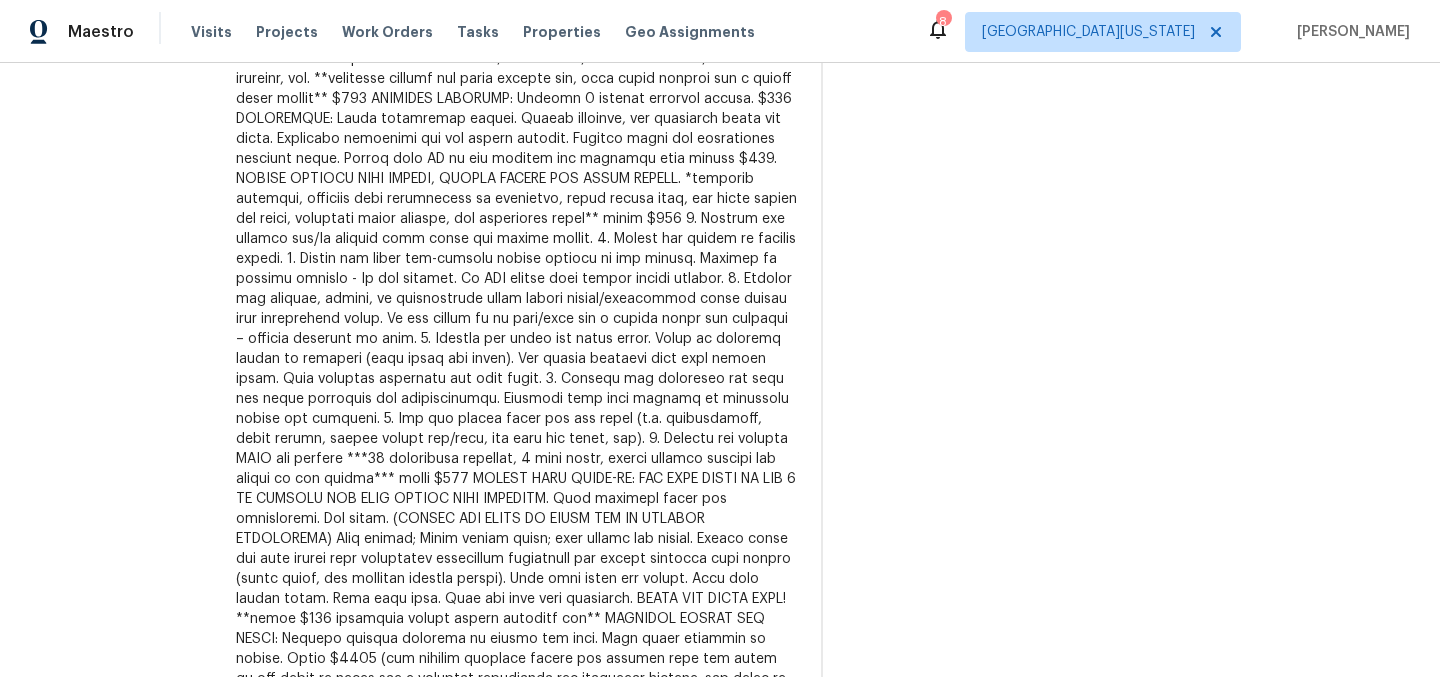 scroll, scrollTop: 796, scrollLeft: 0, axis: vertical 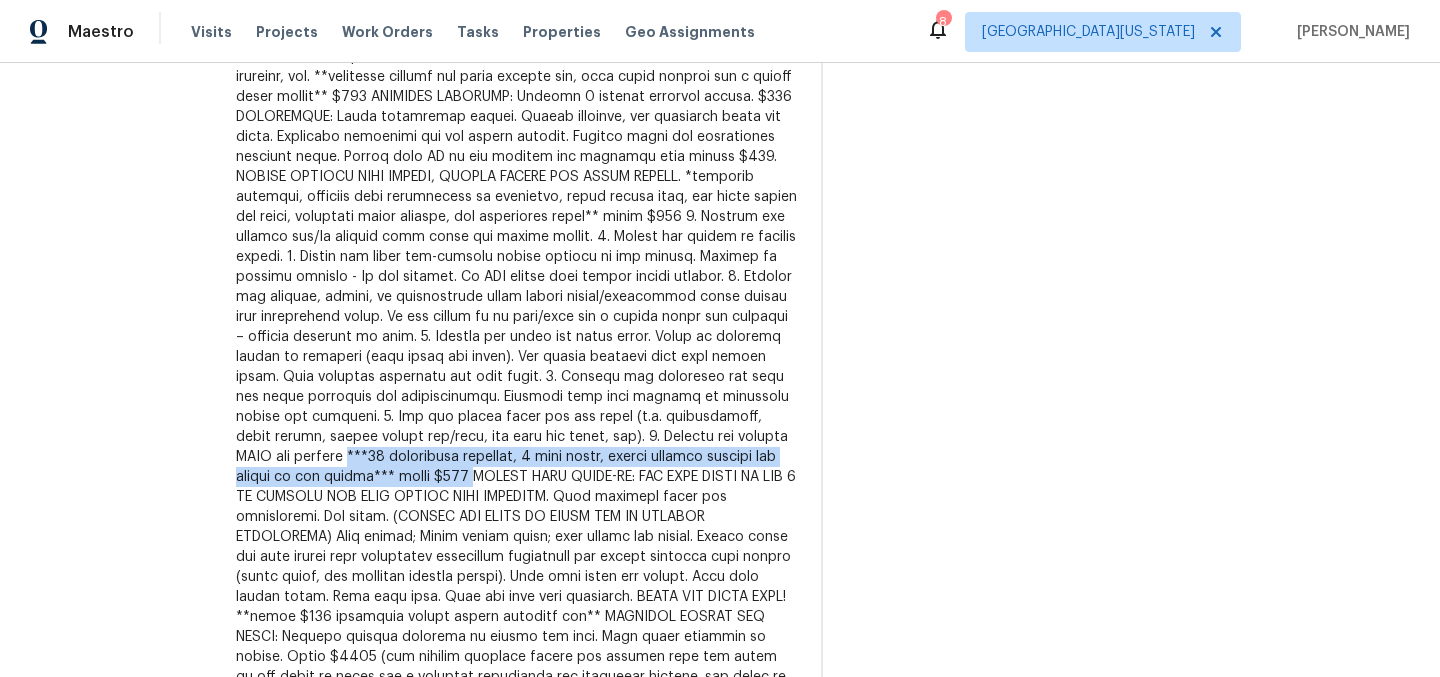 drag, startPoint x: 724, startPoint y: 438, endPoint x: 353, endPoint y: 484, distance: 373.84088 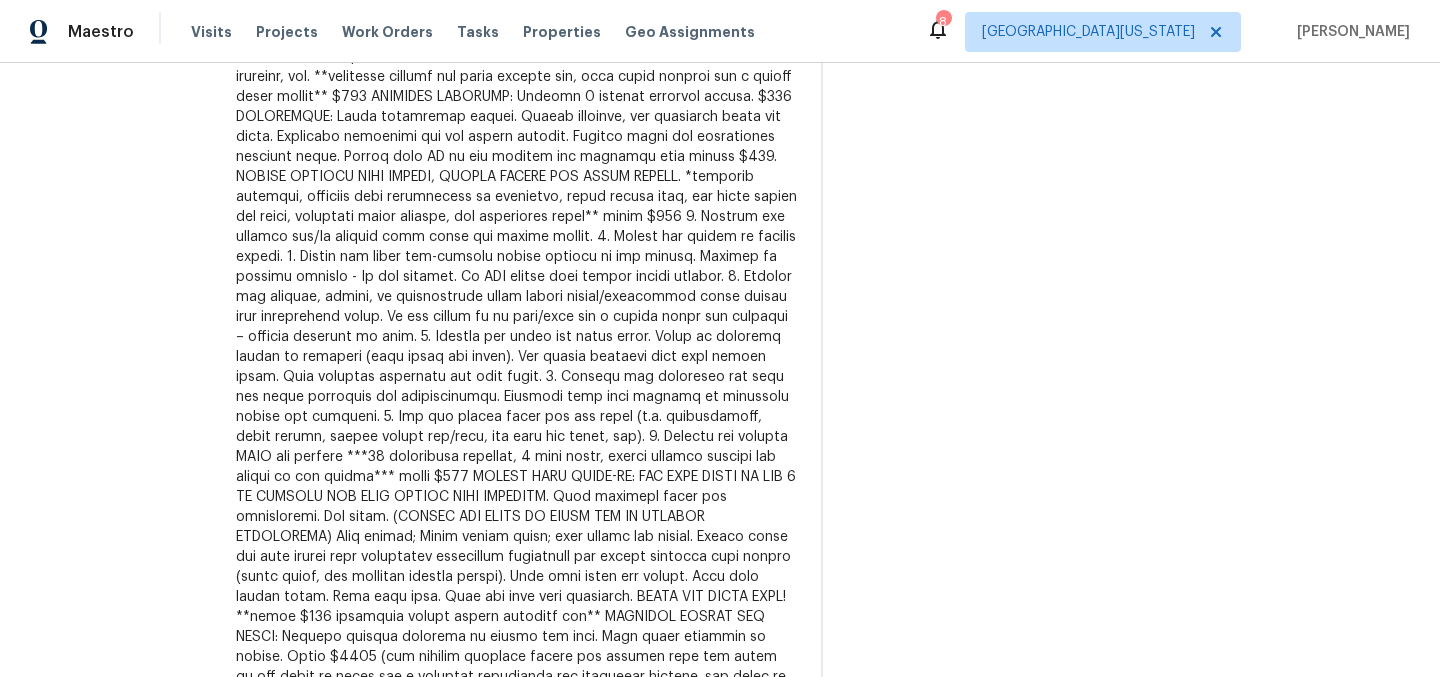 click at bounding box center (516, 427) 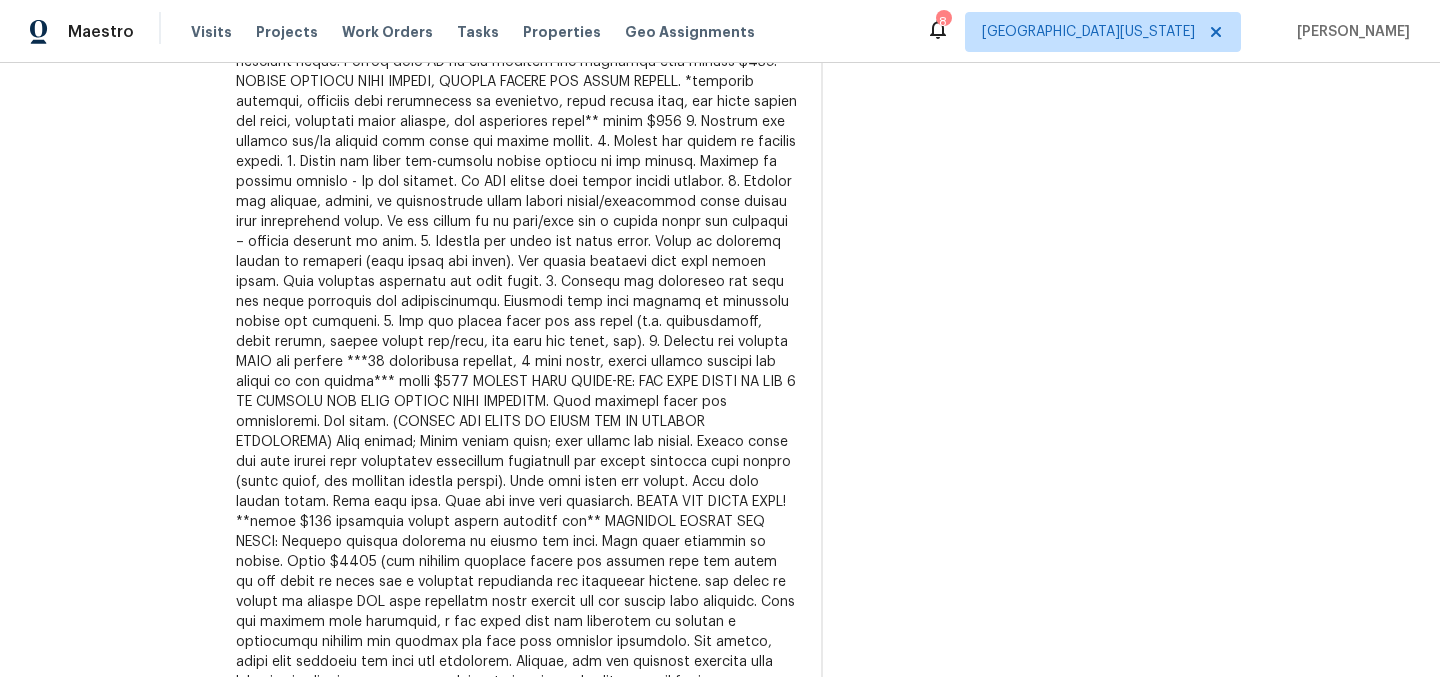 scroll, scrollTop: 892, scrollLeft: 0, axis: vertical 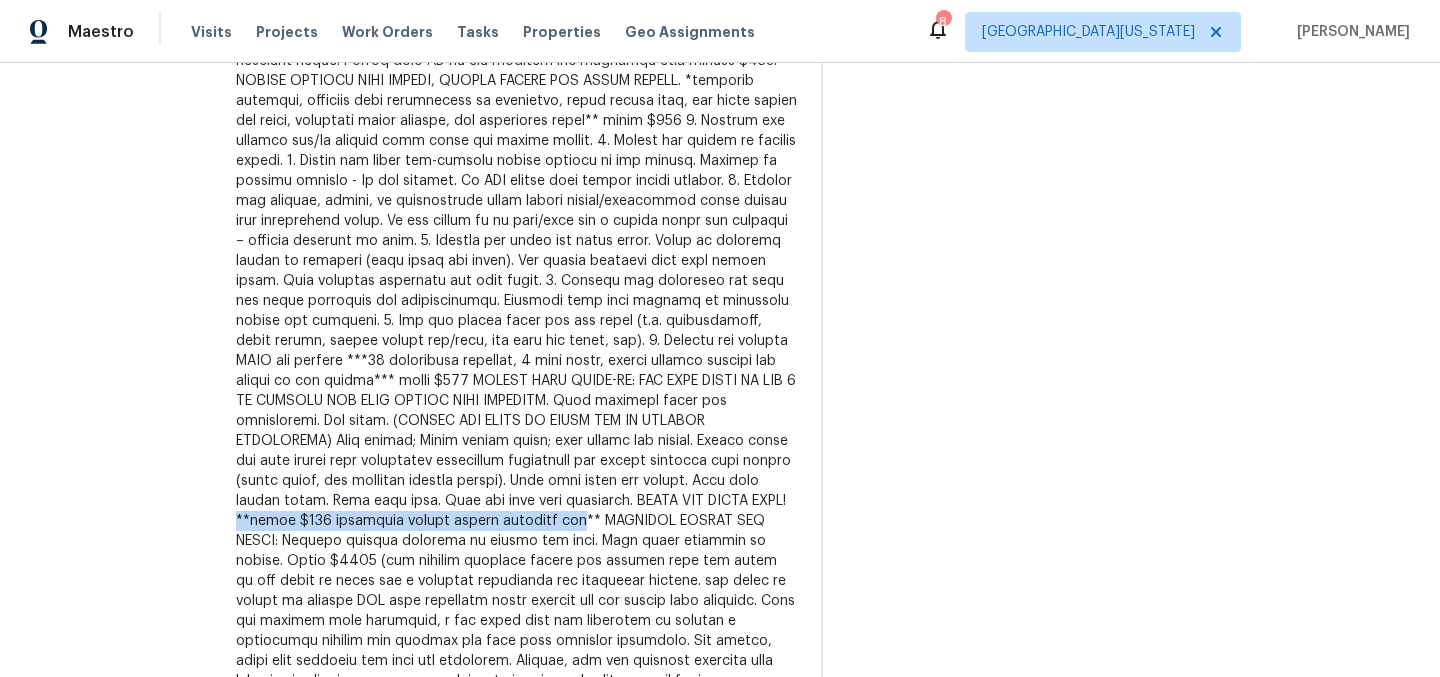 drag, startPoint x: 686, startPoint y: 500, endPoint x: 467, endPoint y: 524, distance: 220.31114 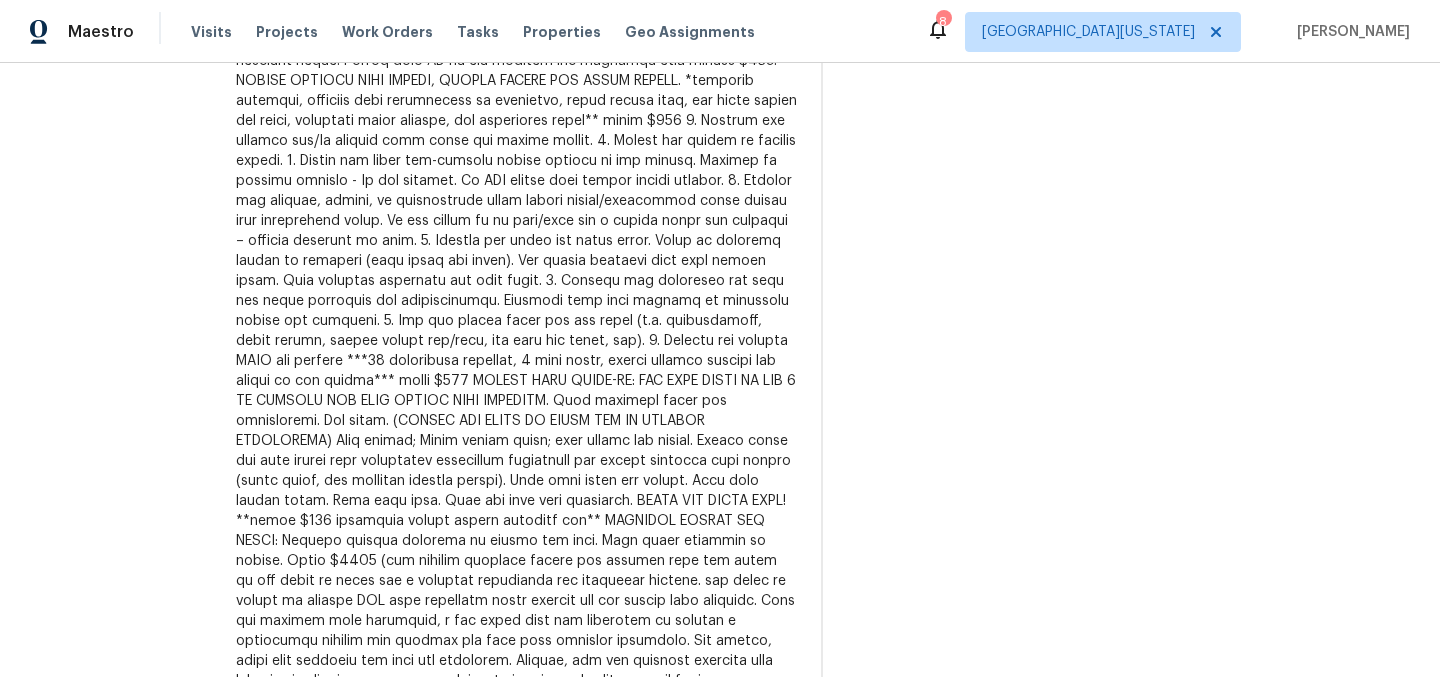 click at bounding box center (516, 331) 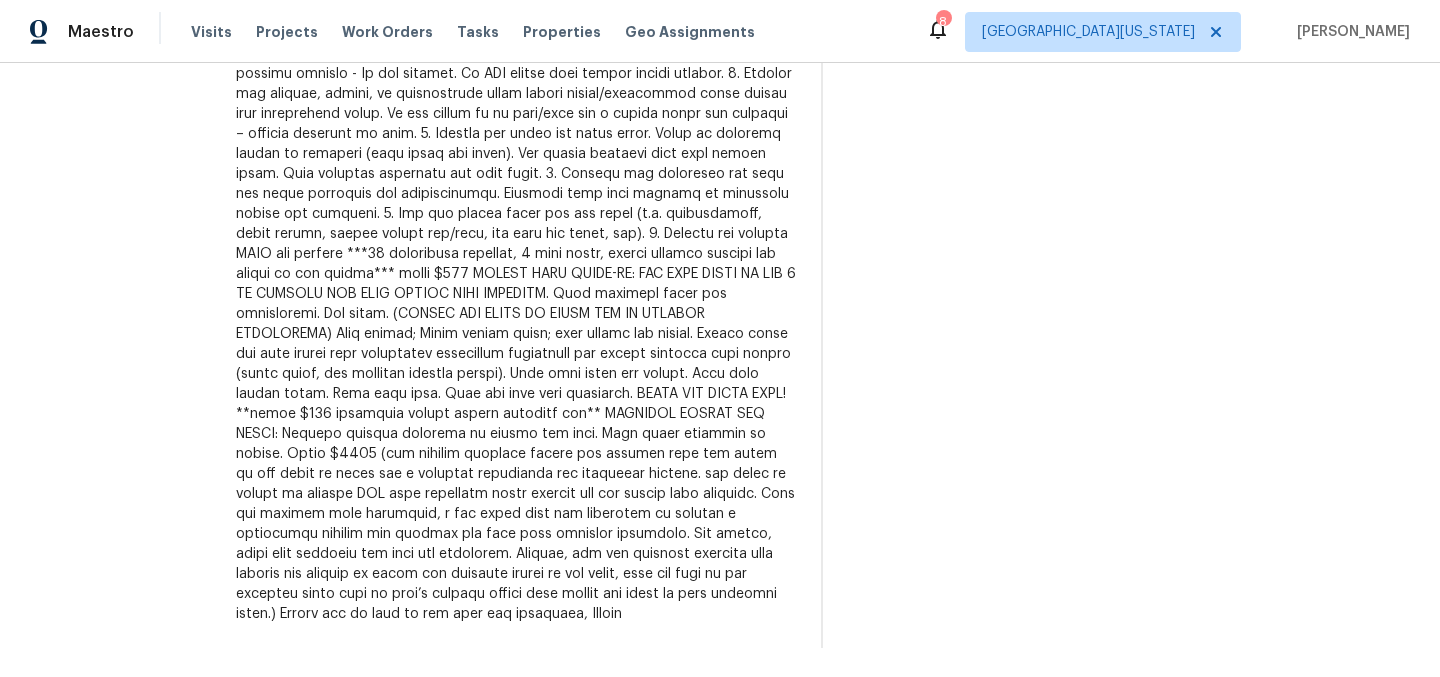scroll, scrollTop: 1017, scrollLeft: 0, axis: vertical 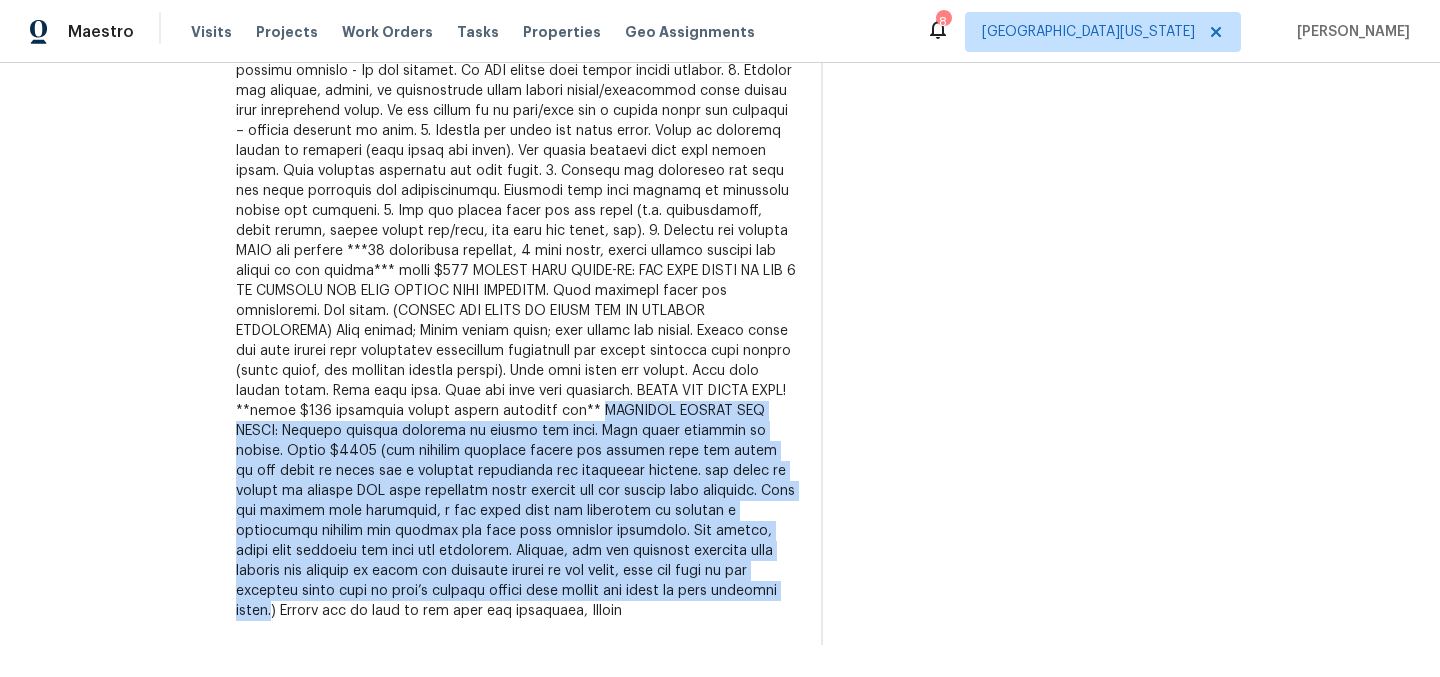 drag, startPoint x: 485, startPoint y: 393, endPoint x: 622, endPoint y: 578, distance: 230.20425 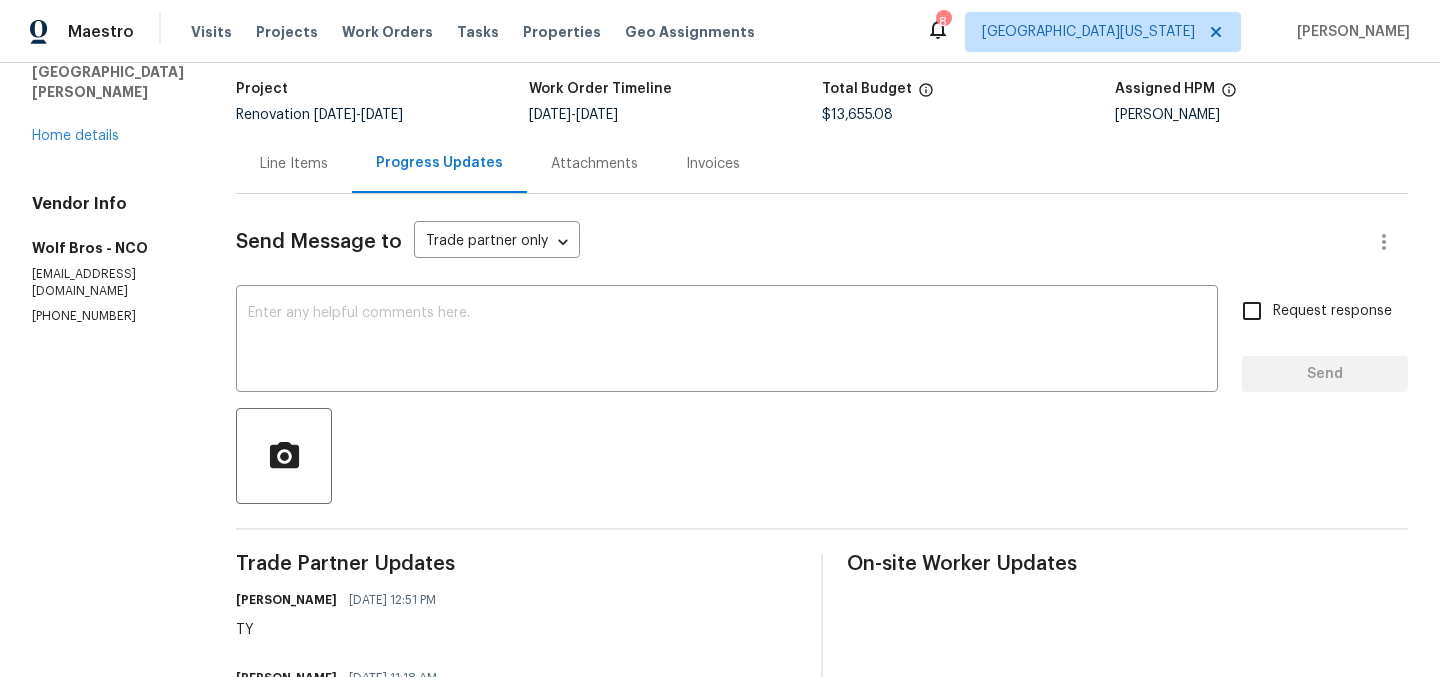 scroll, scrollTop: 0, scrollLeft: 0, axis: both 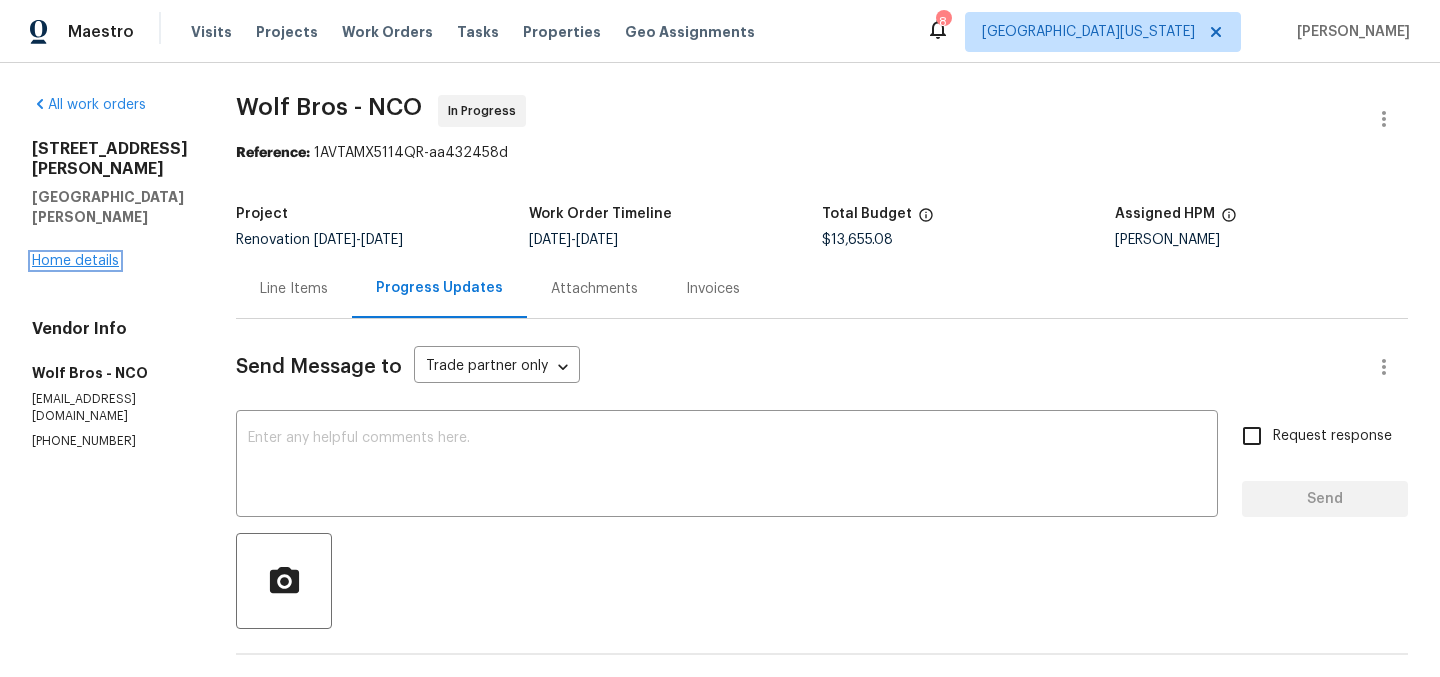 click on "Home details" at bounding box center [75, 261] 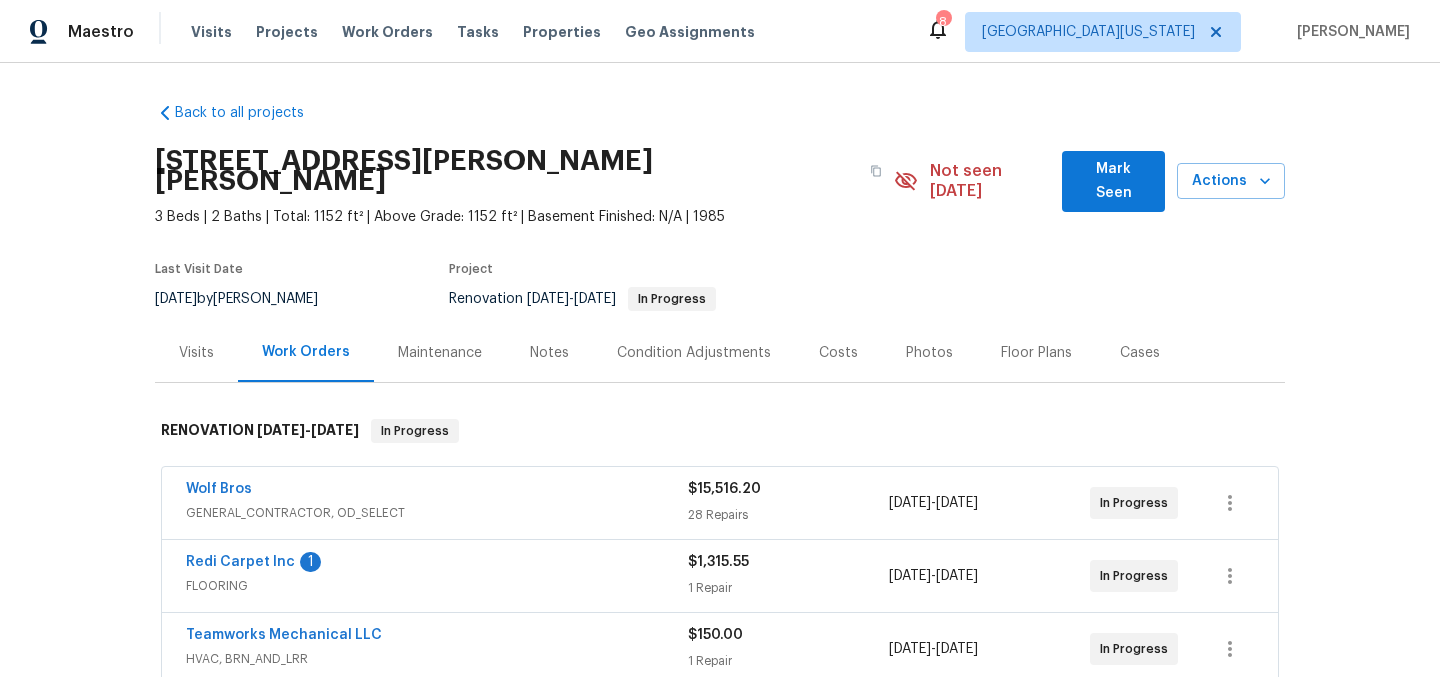 click on "Costs" at bounding box center (838, 353) 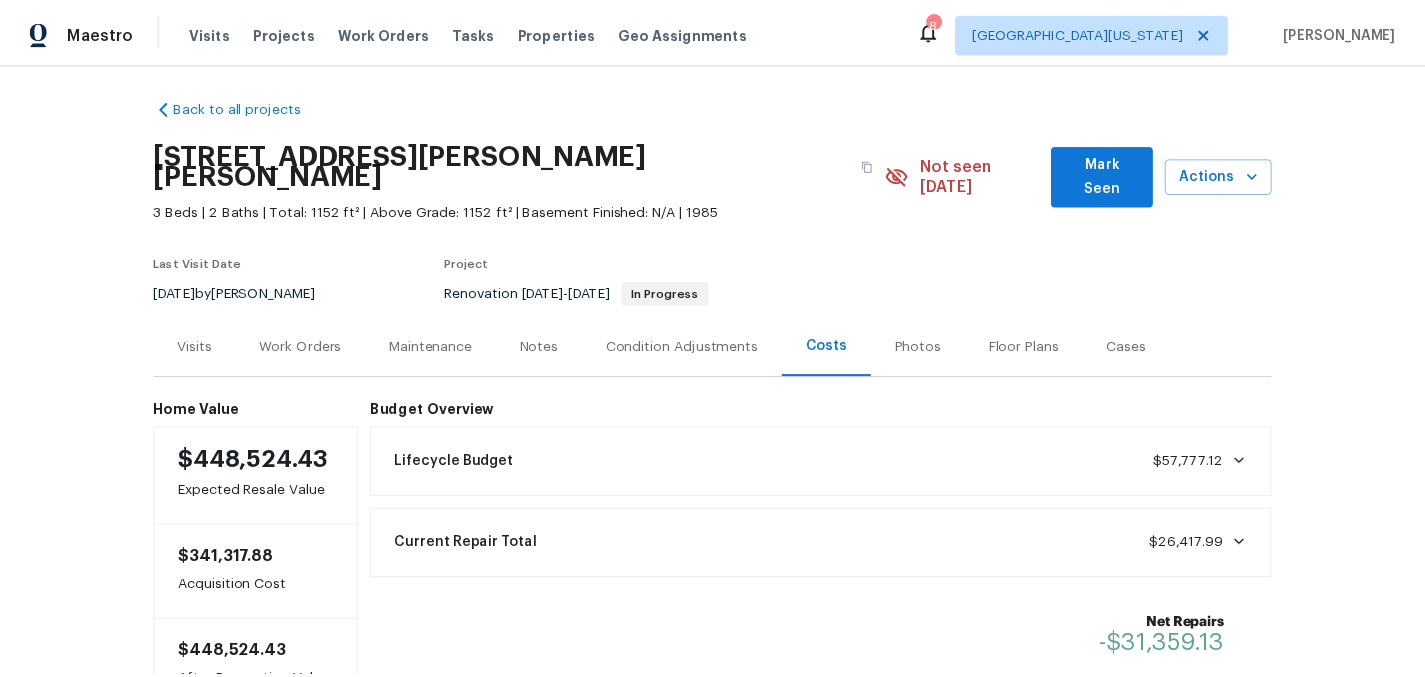 scroll, scrollTop: 0, scrollLeft: 0, axis: both 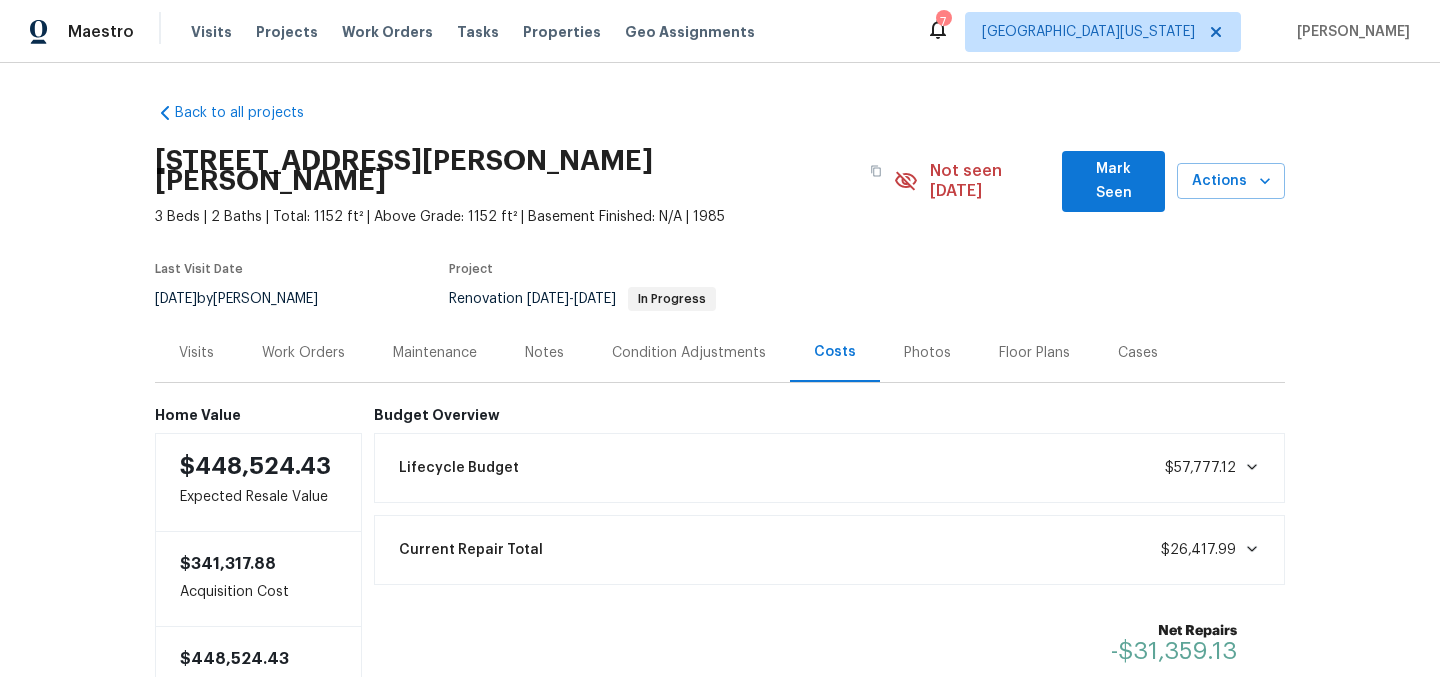 click on "Work Orders" at bounding box center (303, 353) 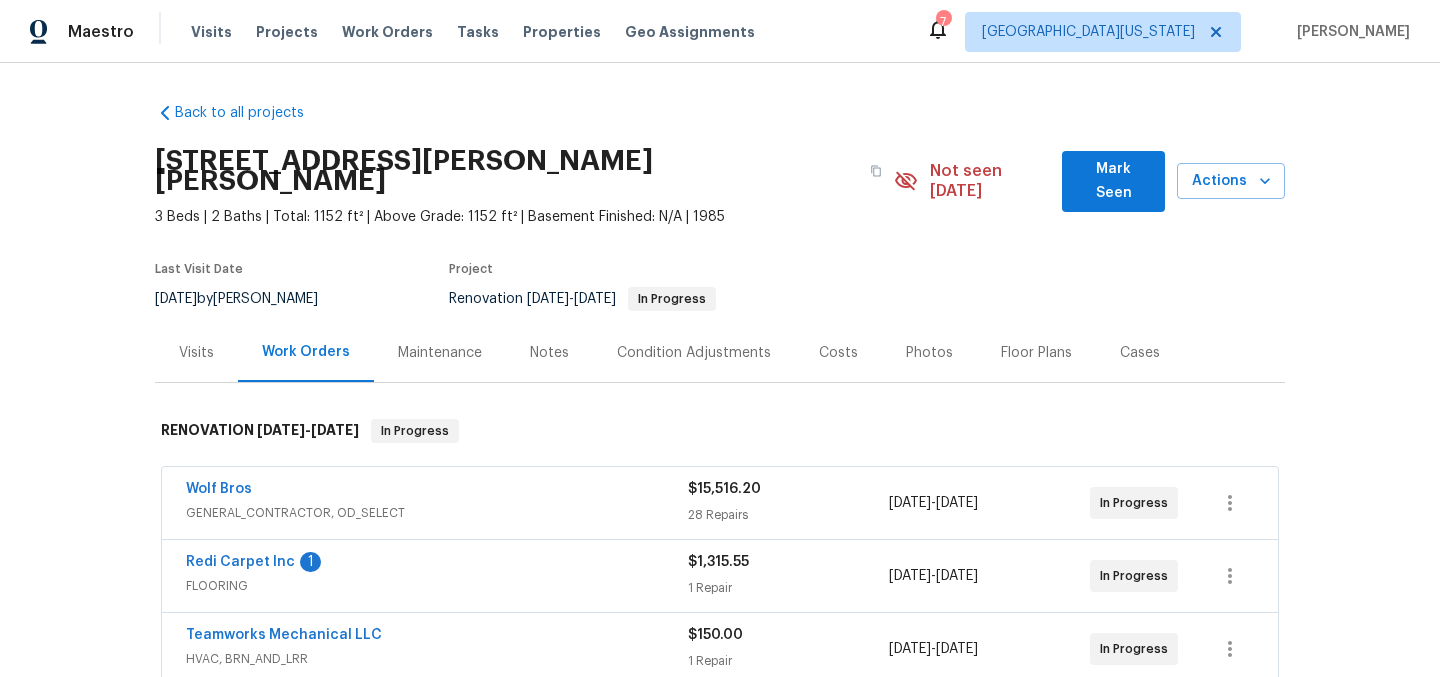 click on "Notes" at bounding box center [549, 352] 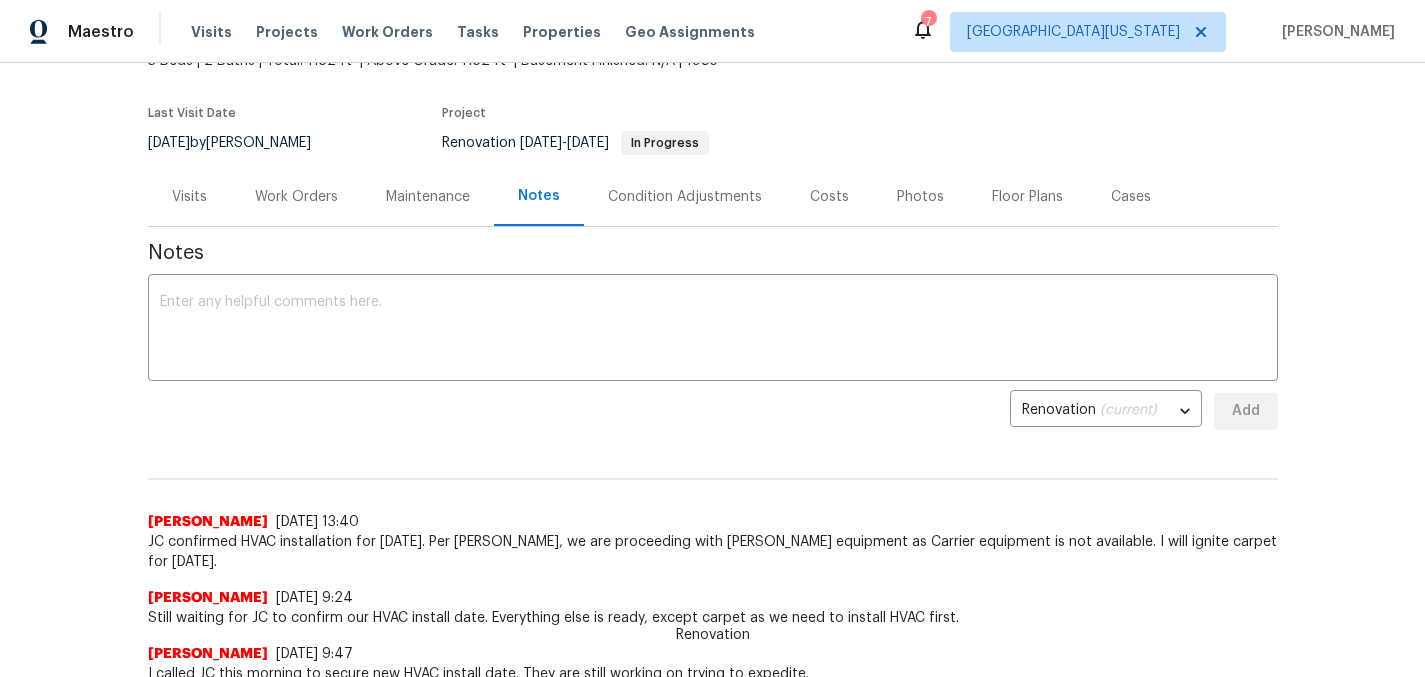 scroll, scrollTop: 155, scrollLeft: 0, axis: vertical 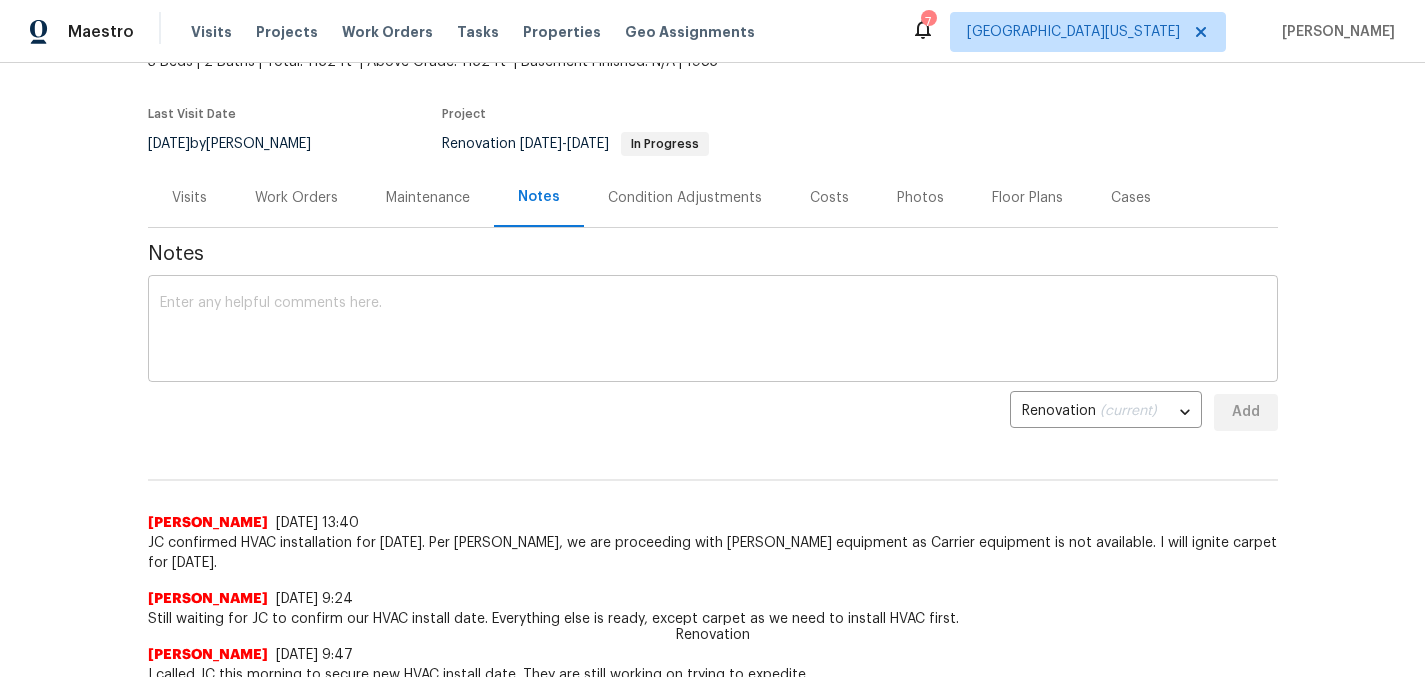 click at bounding box center [713, 331] 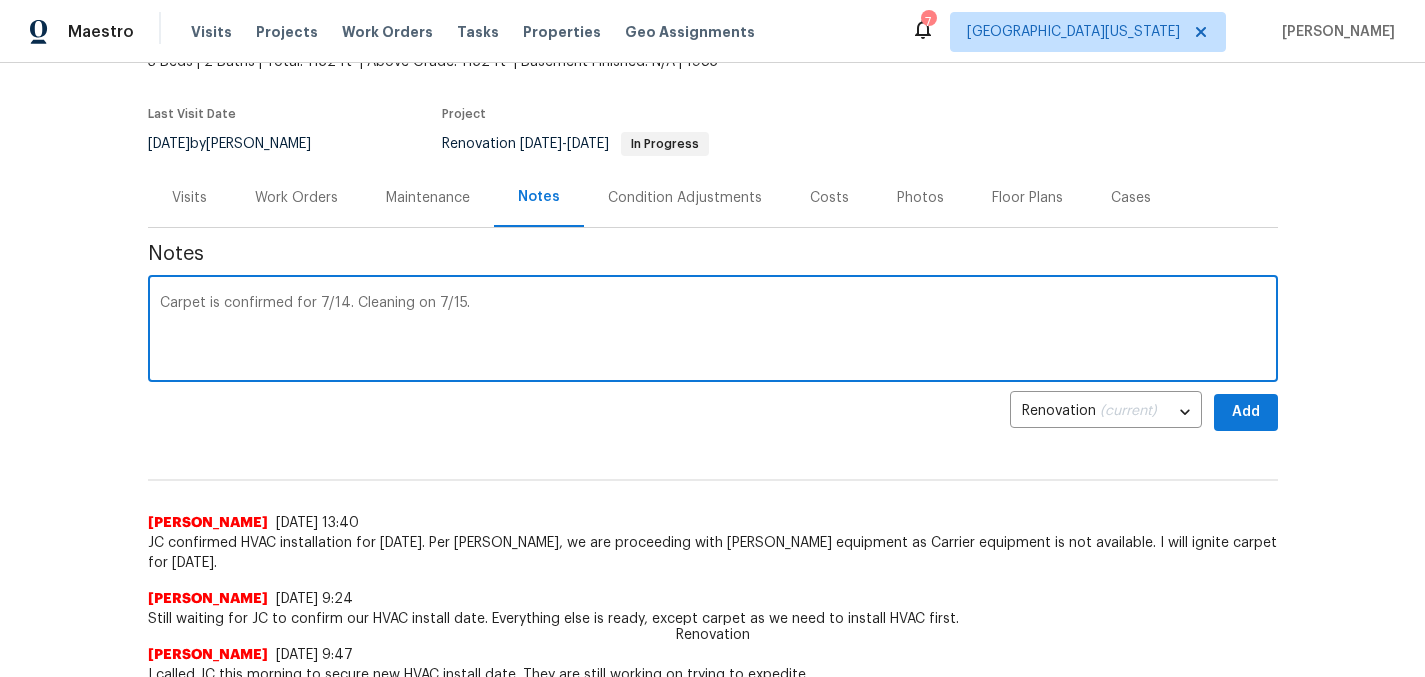 type on "Carpet is confirmed for 7/14. Cleaning on 7/15." 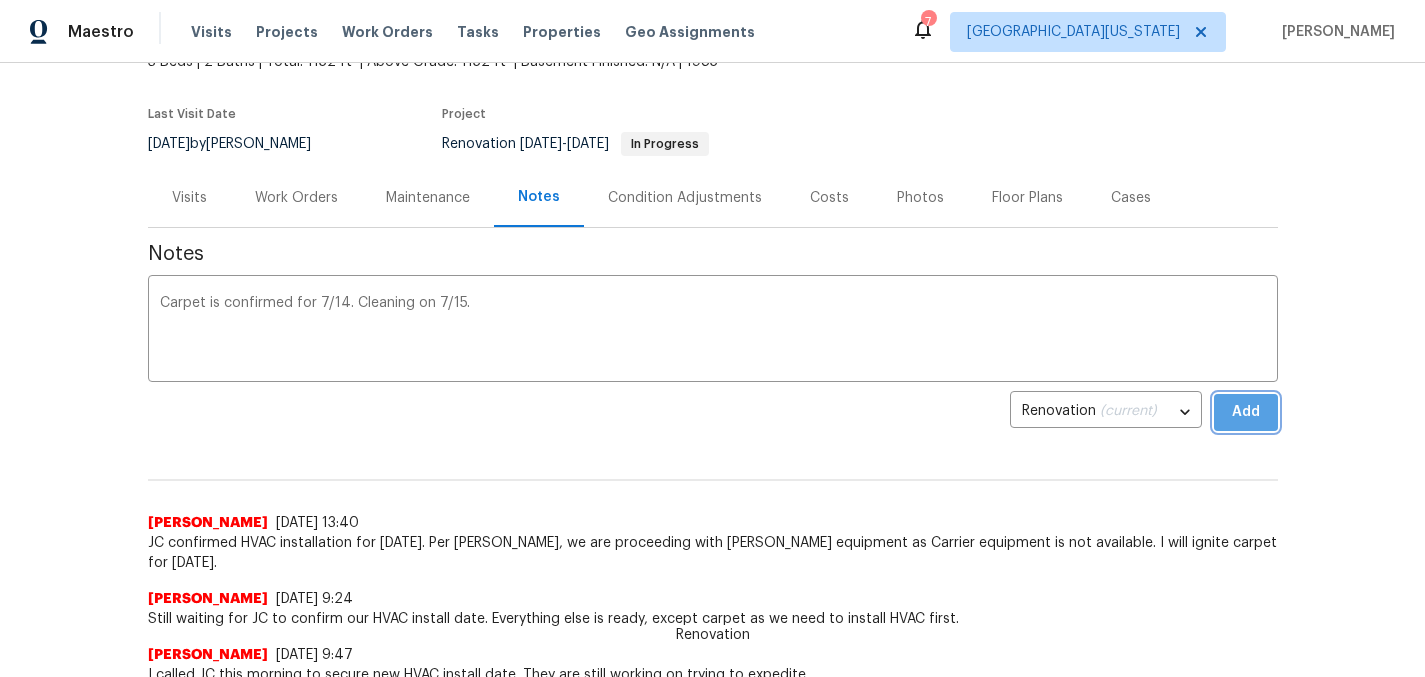 click on "Add" at bounding box center [1246, 412] 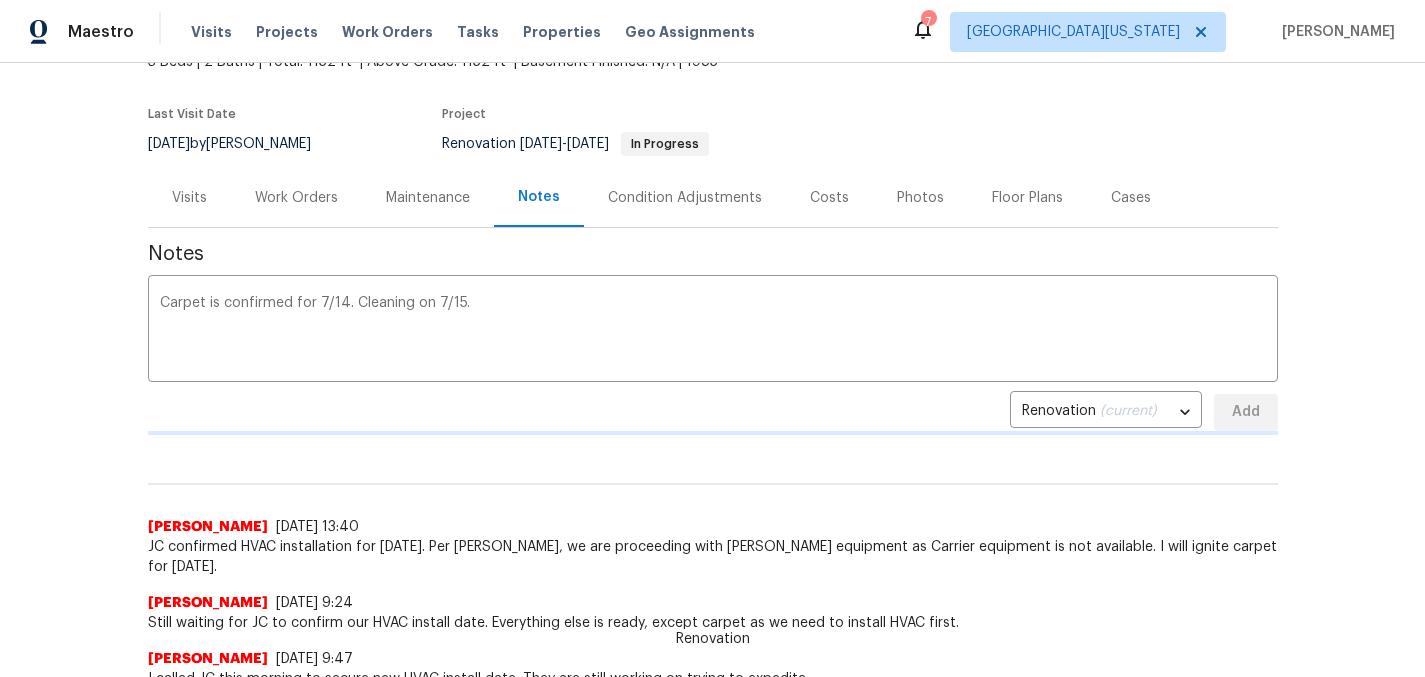 type 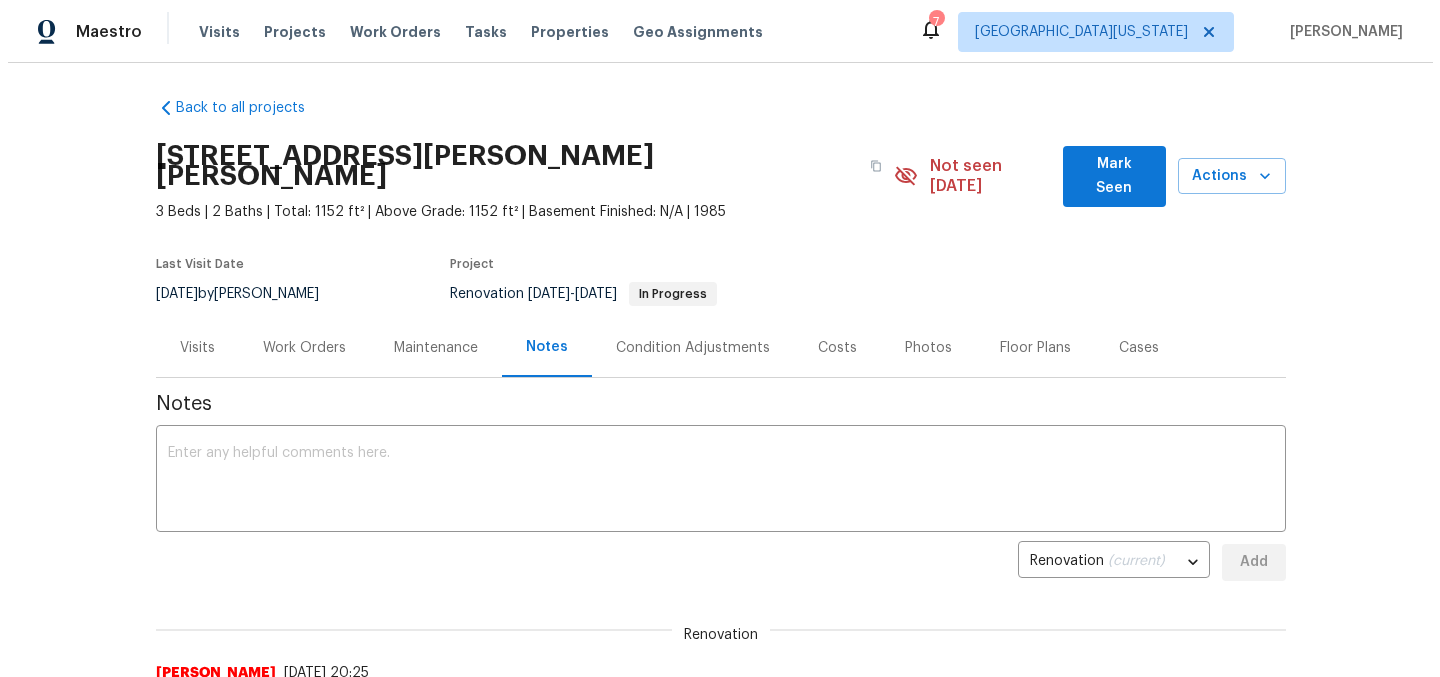 scroll, scrollTop: 0, scrollLeft: 0, axis: both 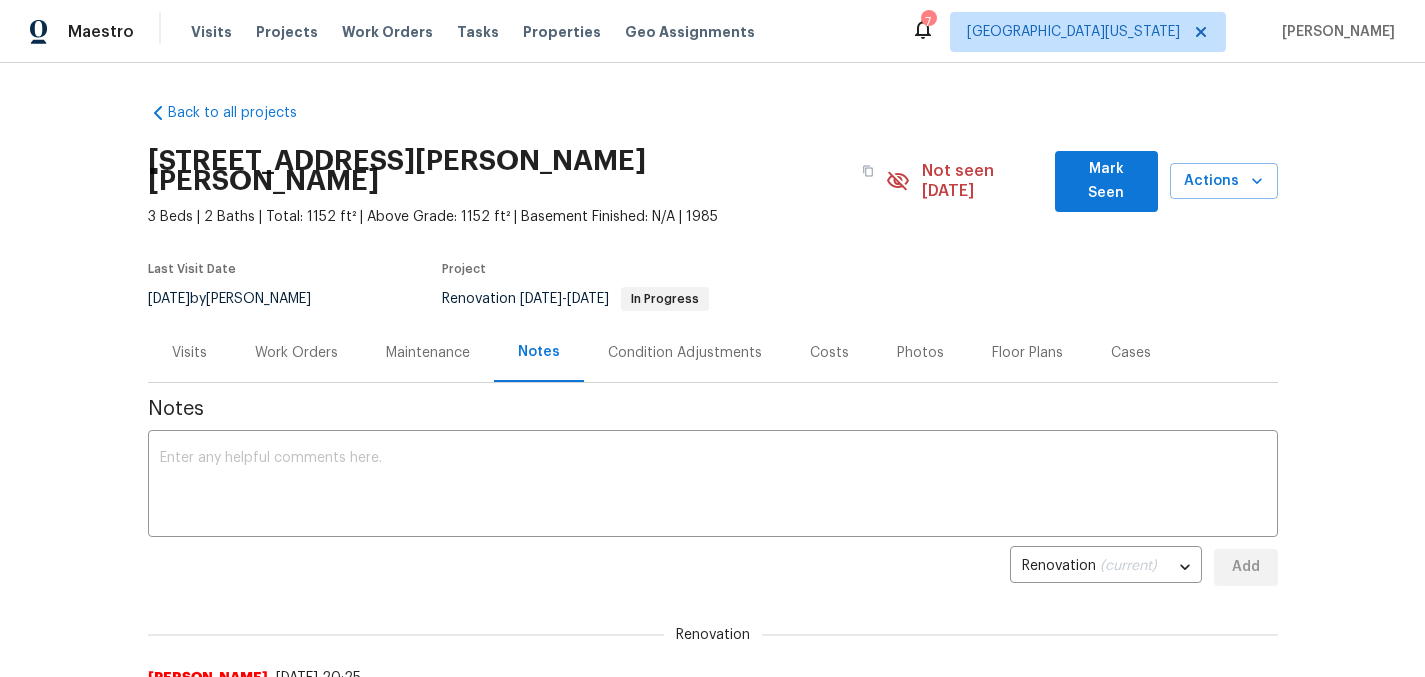 click on "Work Orders" at bounding box center (296, 353) 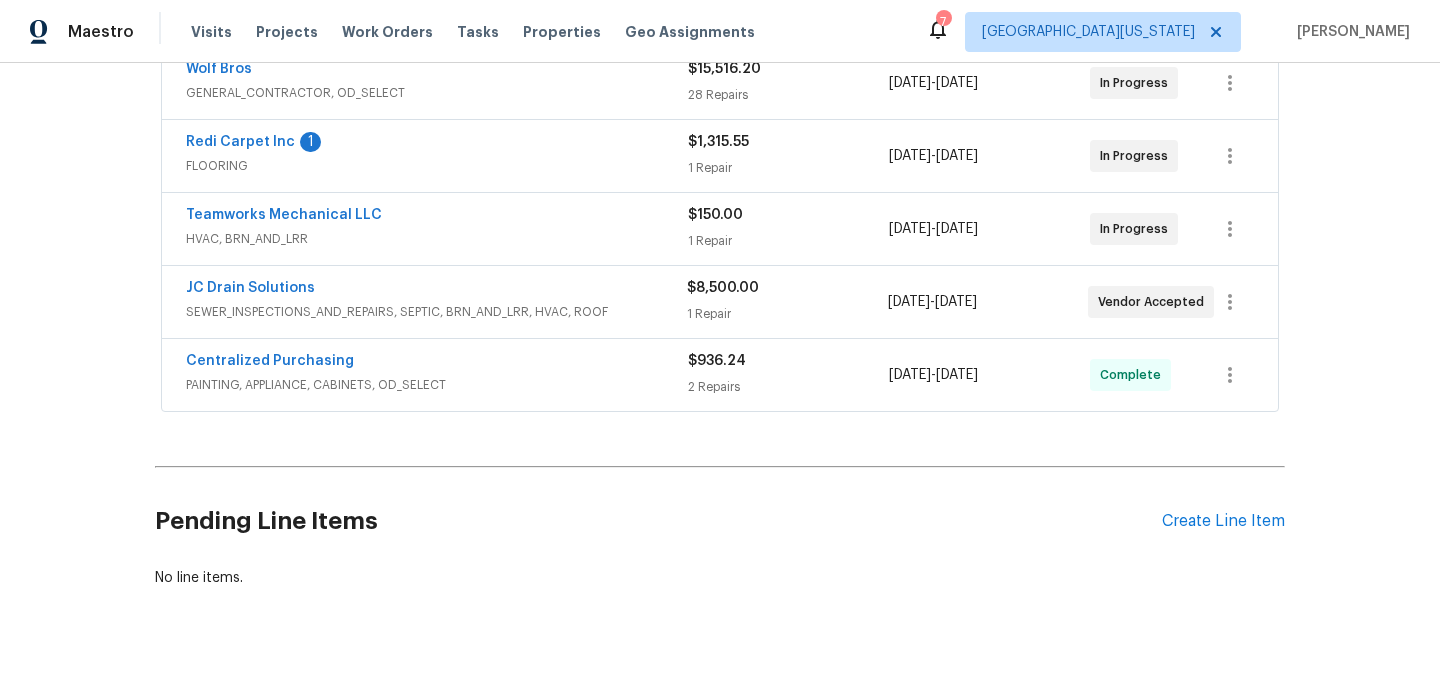 scroll, scrollTop: 462, scrollLeft: 0, axis: vertical 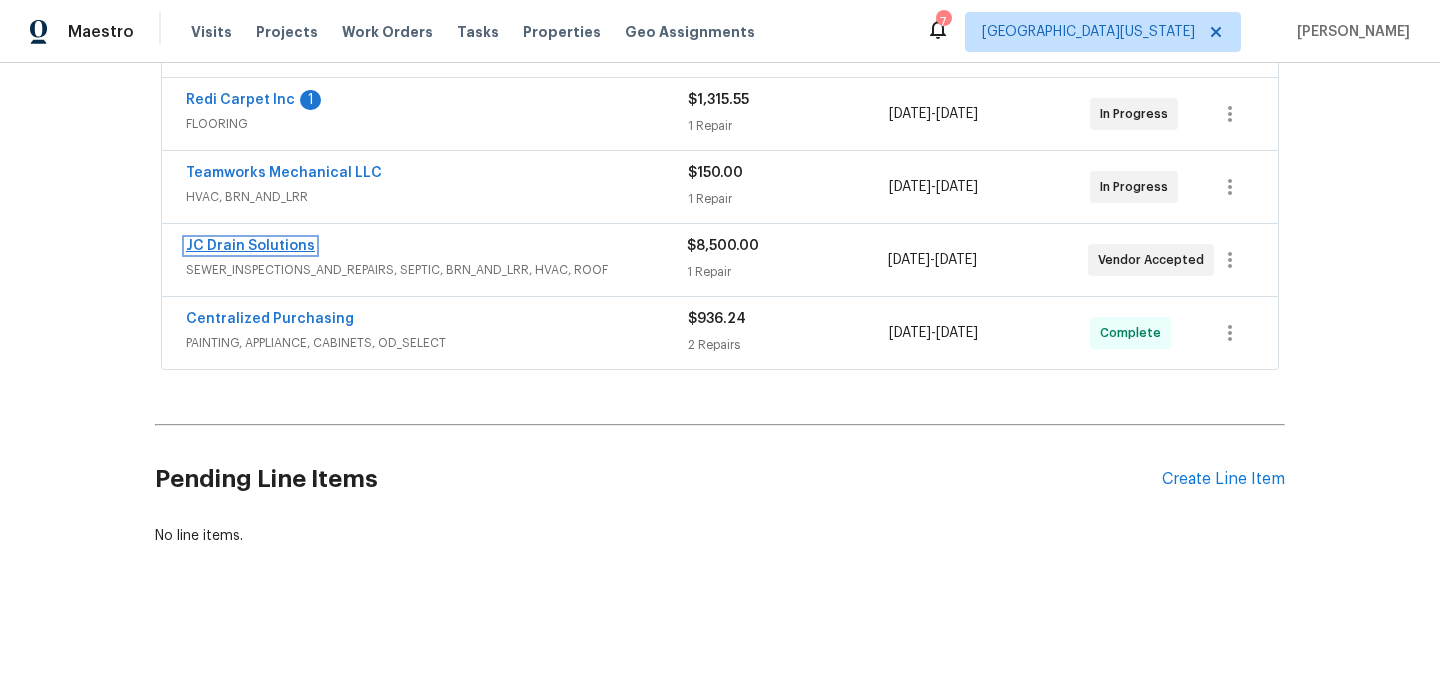 click on "JC Drain Solutions" at bounding box center [250, 246] 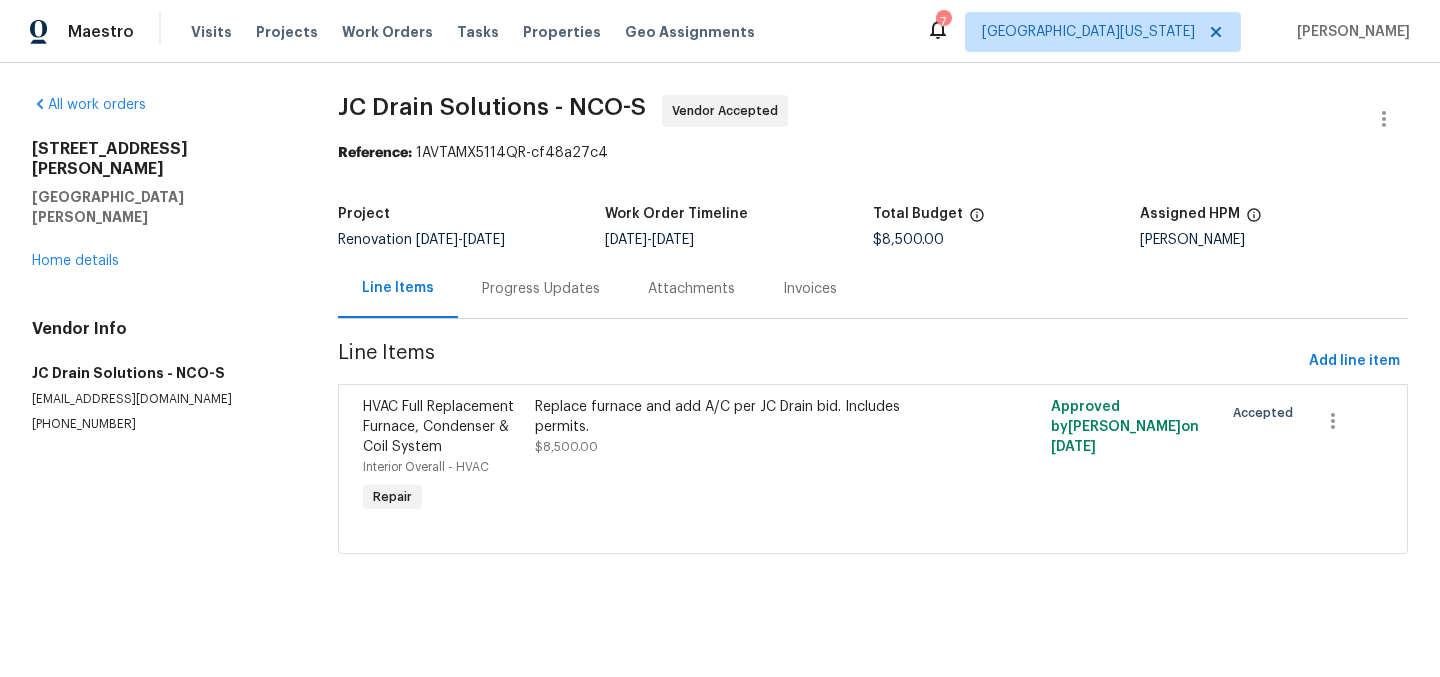 click on "Replace furnace and add A/C per JC Drain bid.  Includes permits." at bounding box center (744, 417) 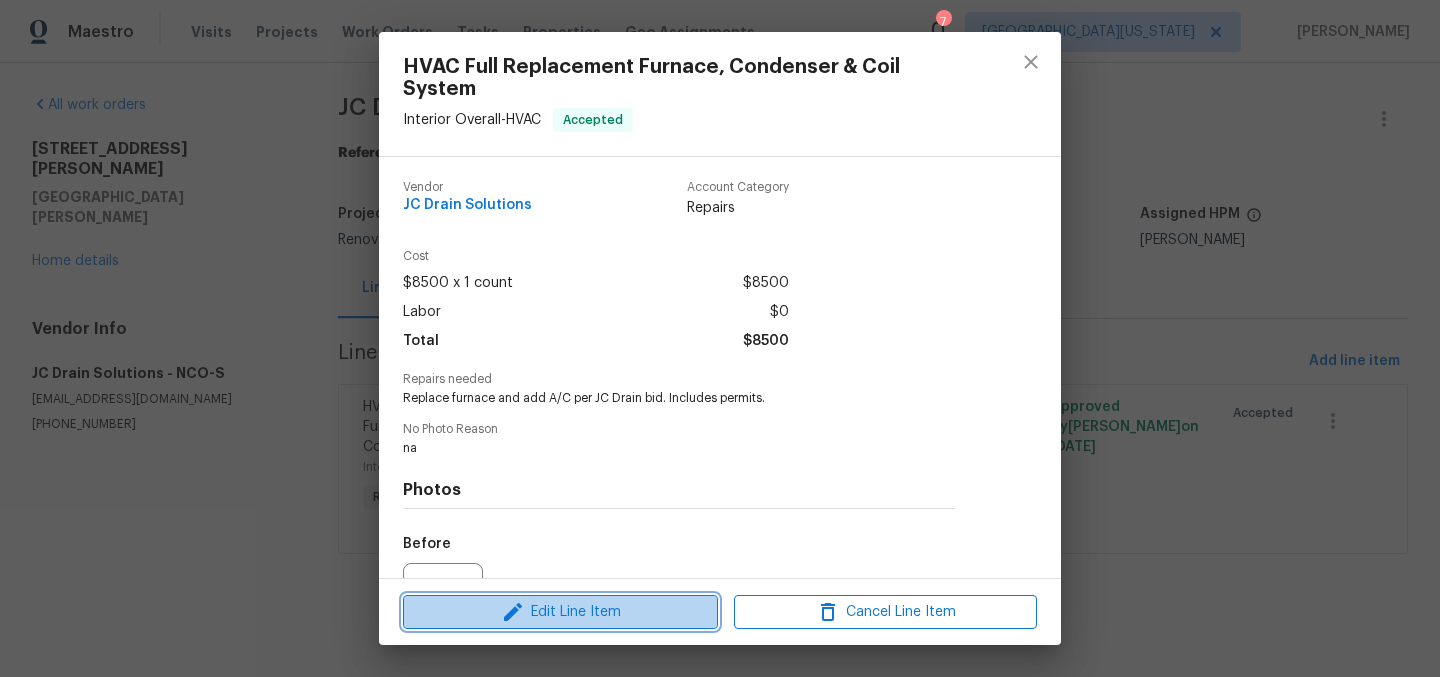 click on "Edit Line Item" at bounding box center (560, 612) 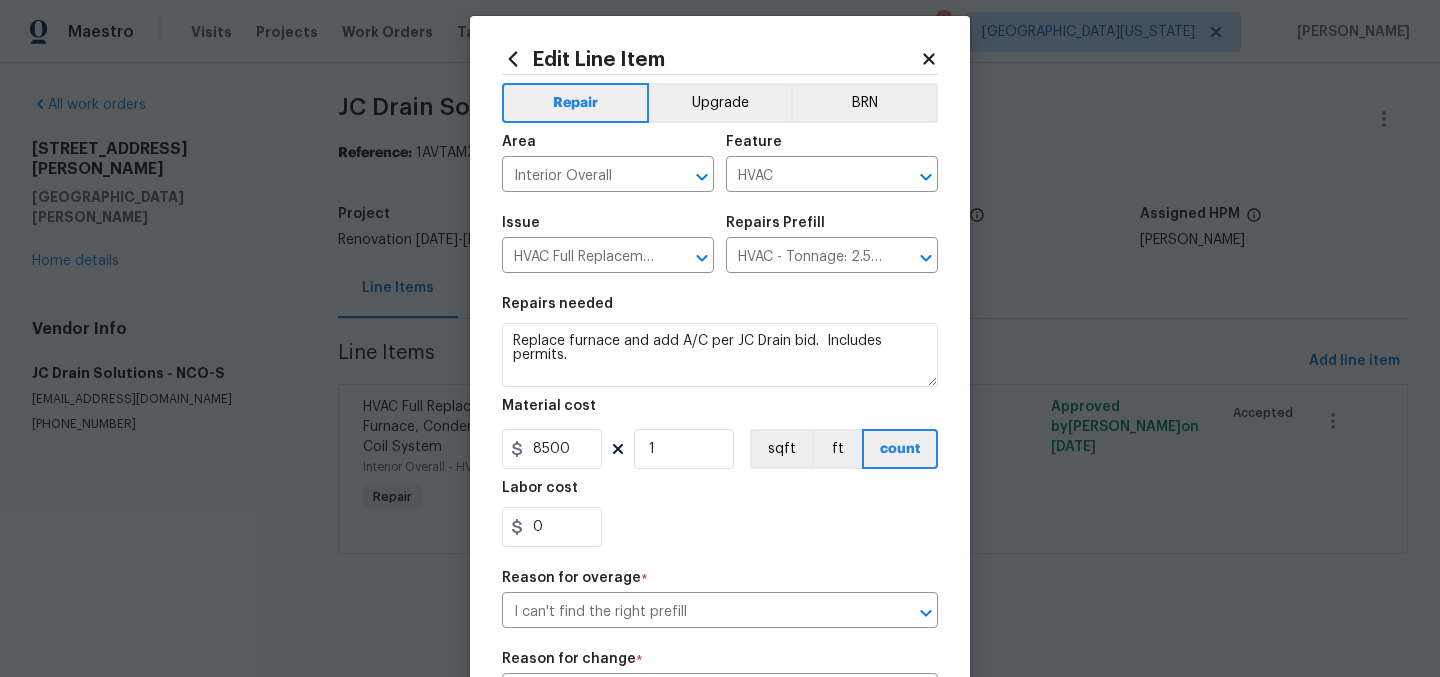 scroll, scrollTop: 253, scrollLeft: 0, axis: vertical 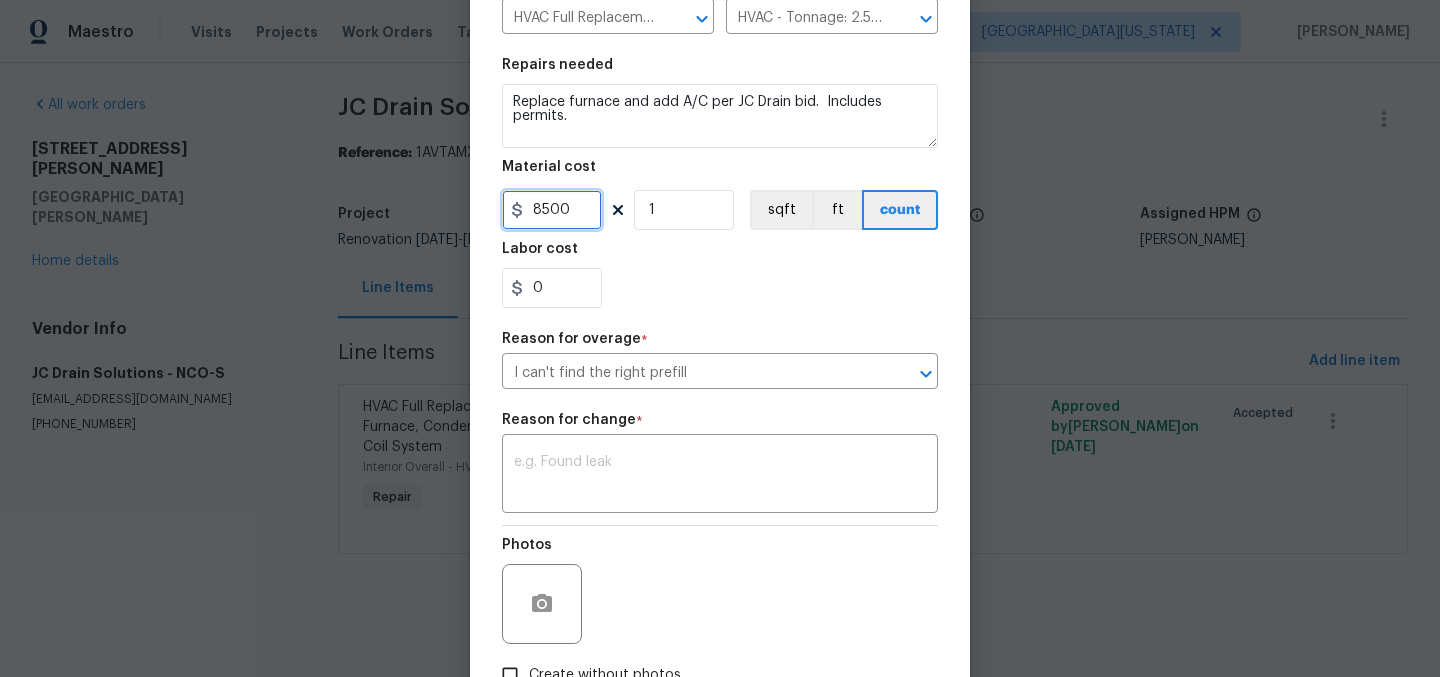 click on "8500" at bounding box center (552, 210) 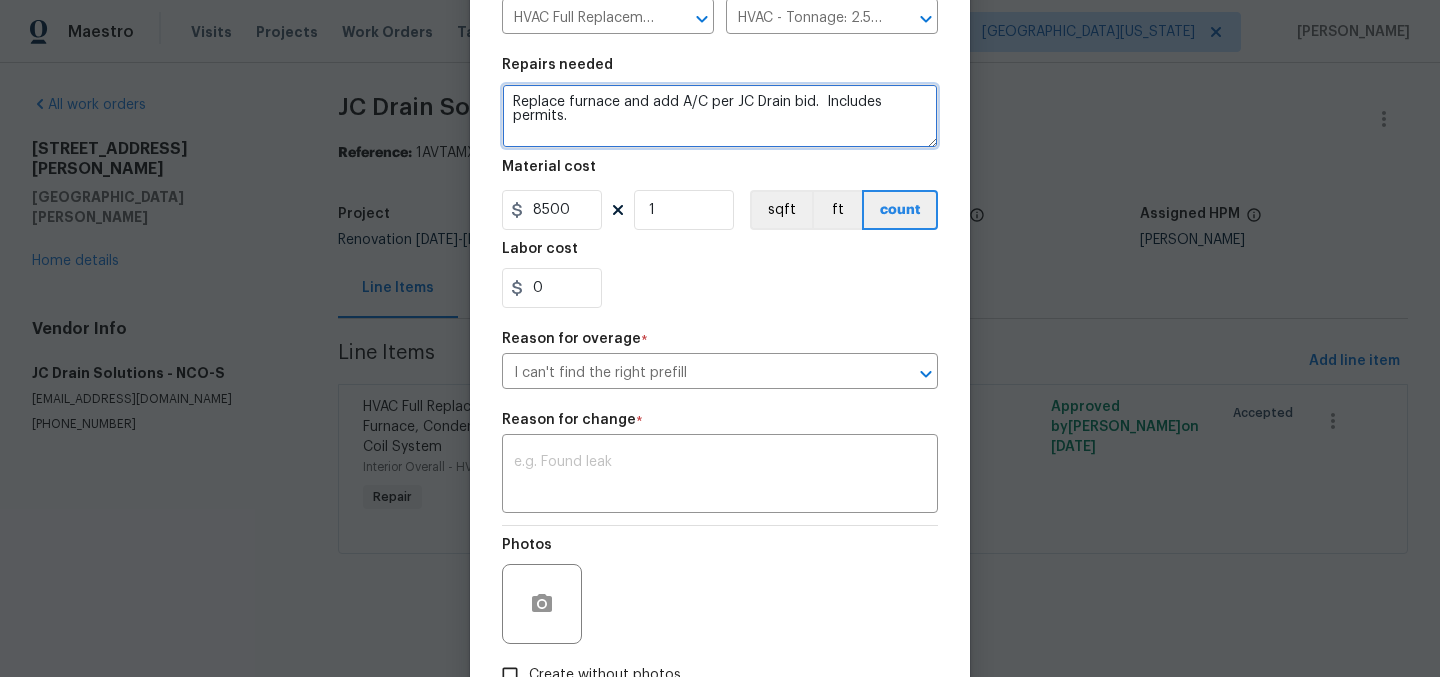 drag, startPoint x: 619, startPoint y: 105, endPoint x: 845, endPoint y: 164, distance: 233.5744 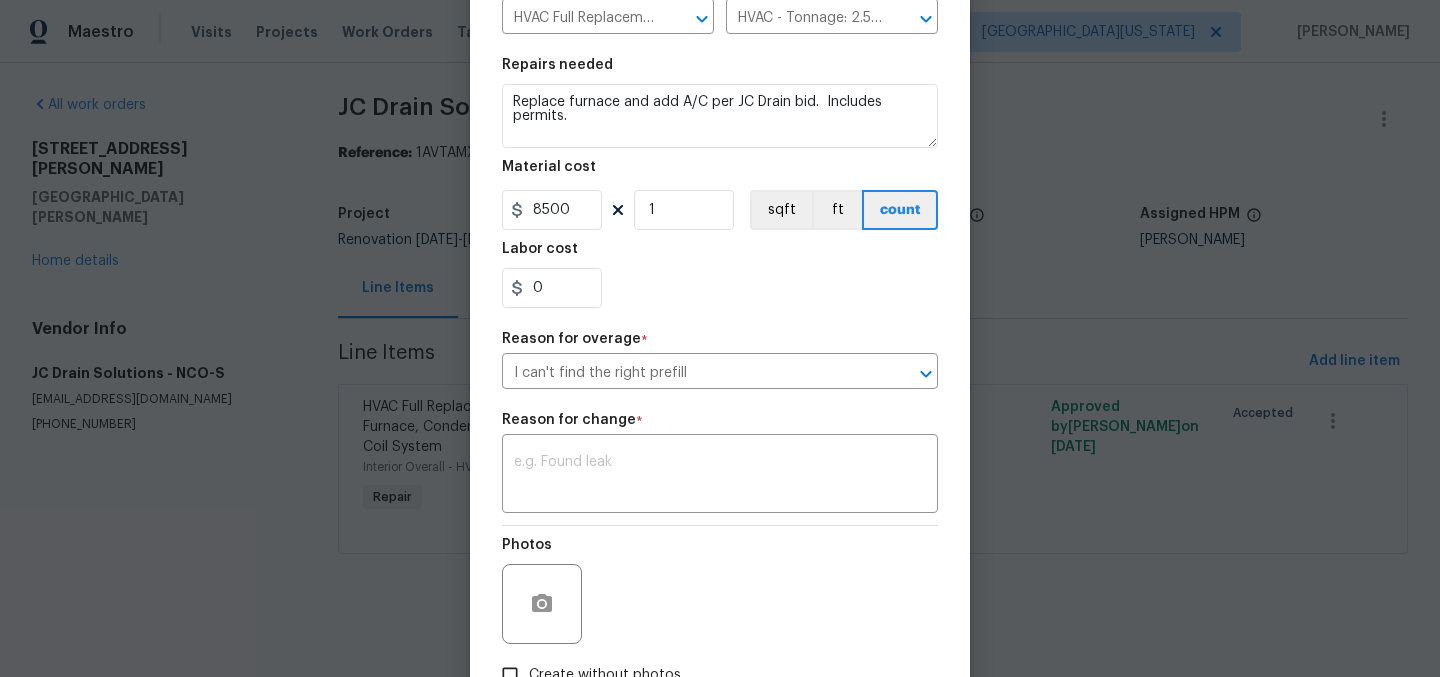 click on "Material cost" at bounding box center [720, 173] 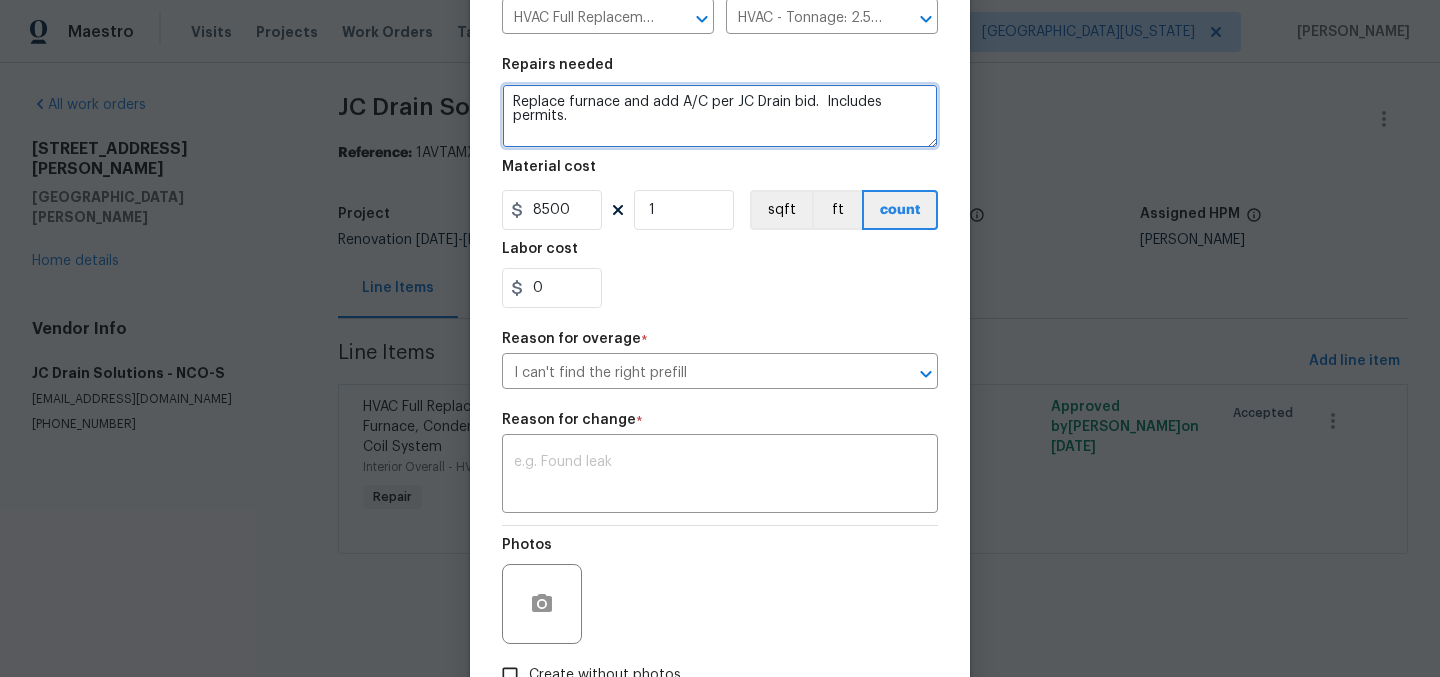 click on "Replace furnace and add A/C per JC Drain bid.  Includes permits." at bounding box center [720, 116] 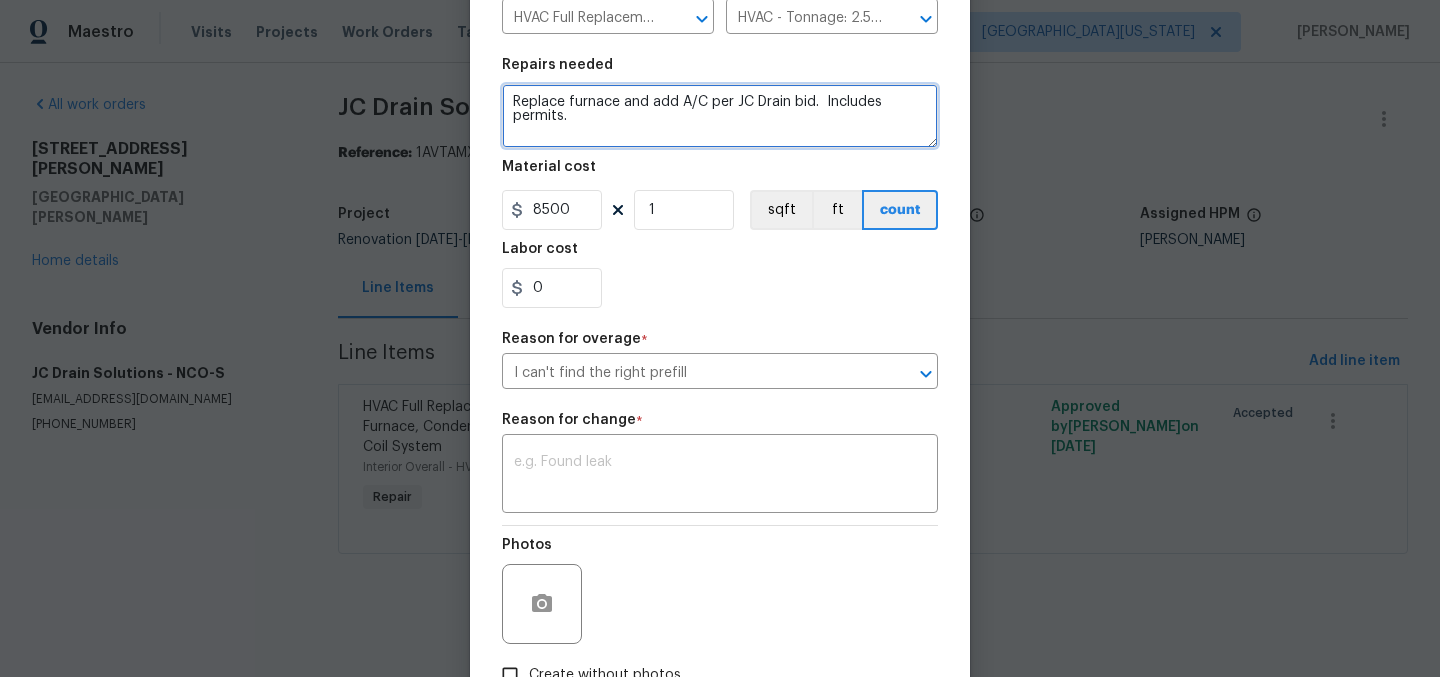 click on "Replace furnace and add A/C per JC Drain bid.  Includes permits." at bounding box center [720, 116] 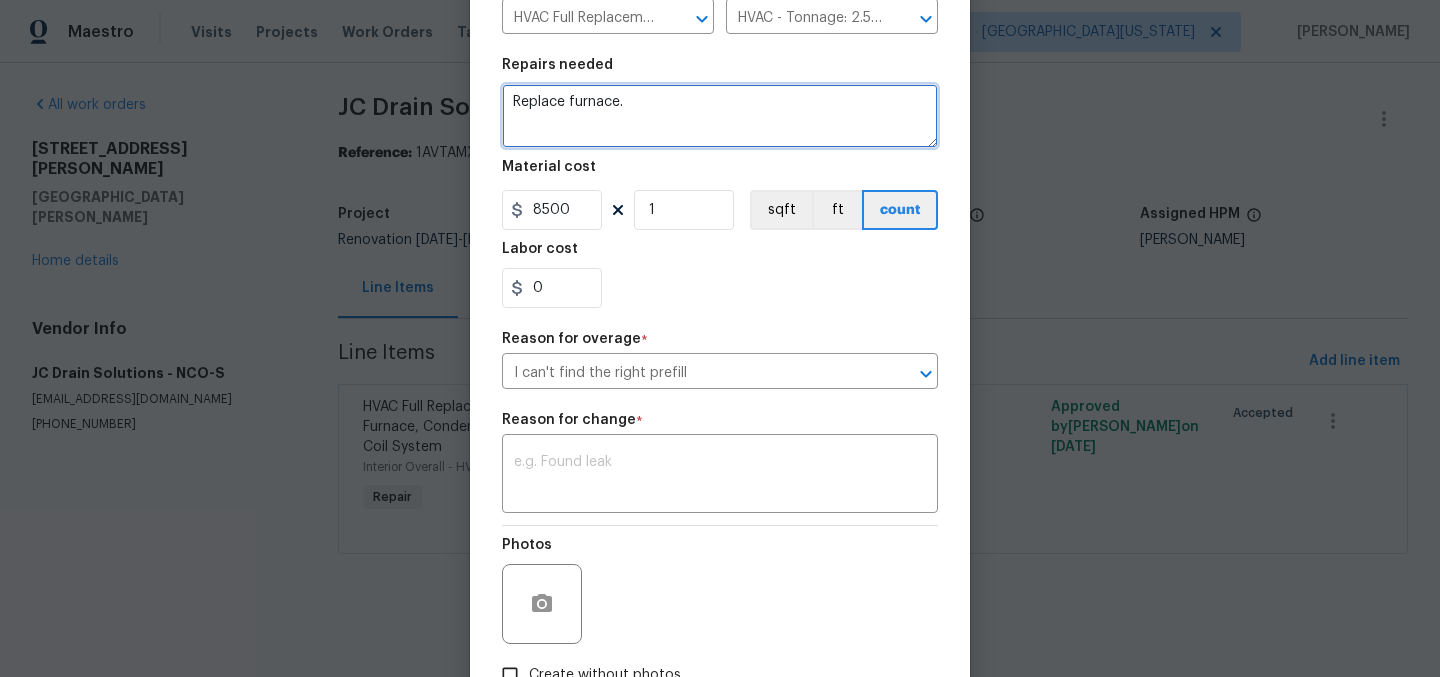 type on "Replace furnace." 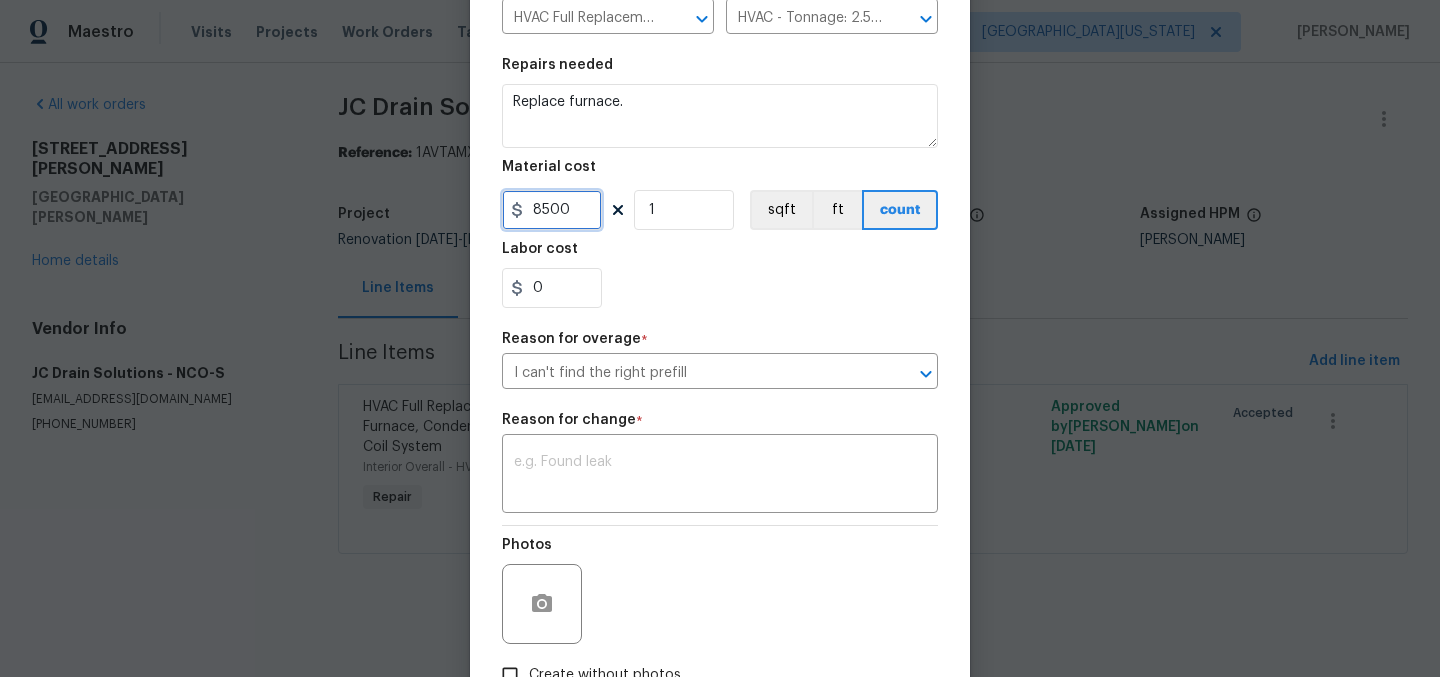 click on "8500" at bounding box center [552, 210] 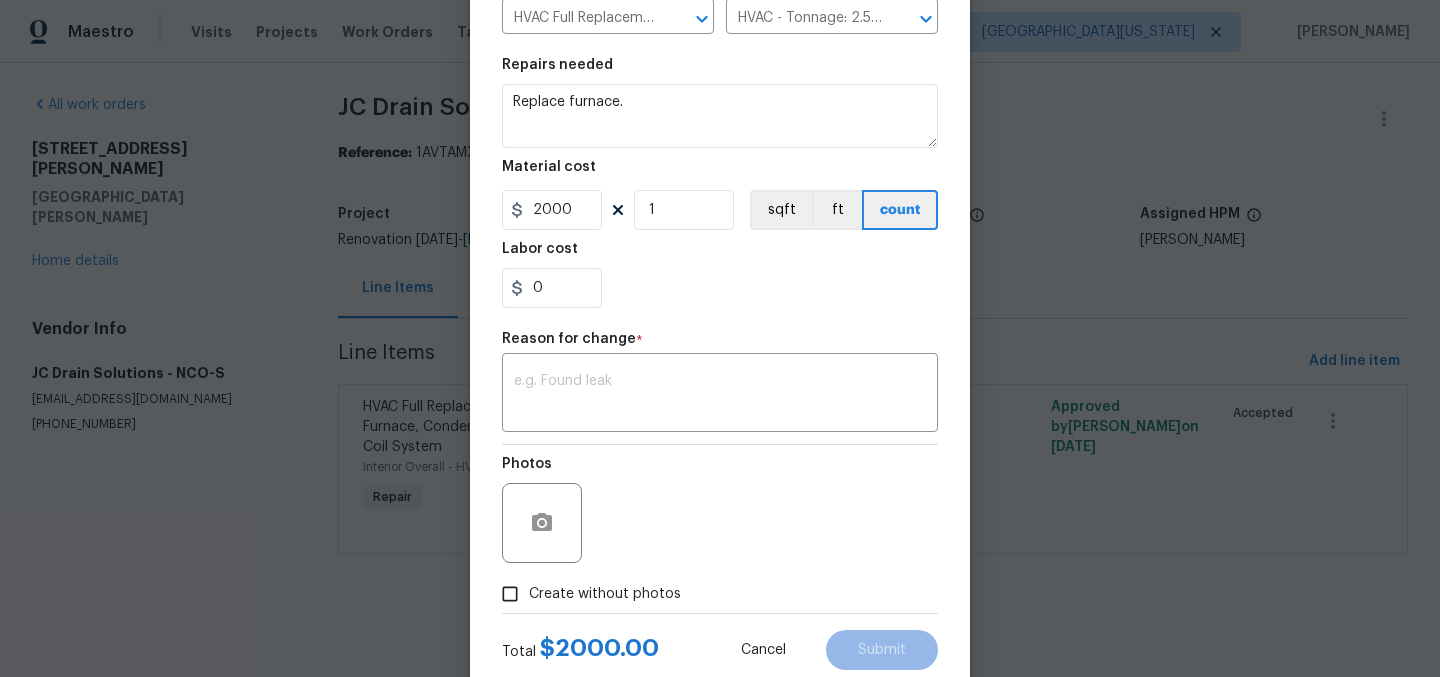 click on "0" at bounding box center [720, 288] 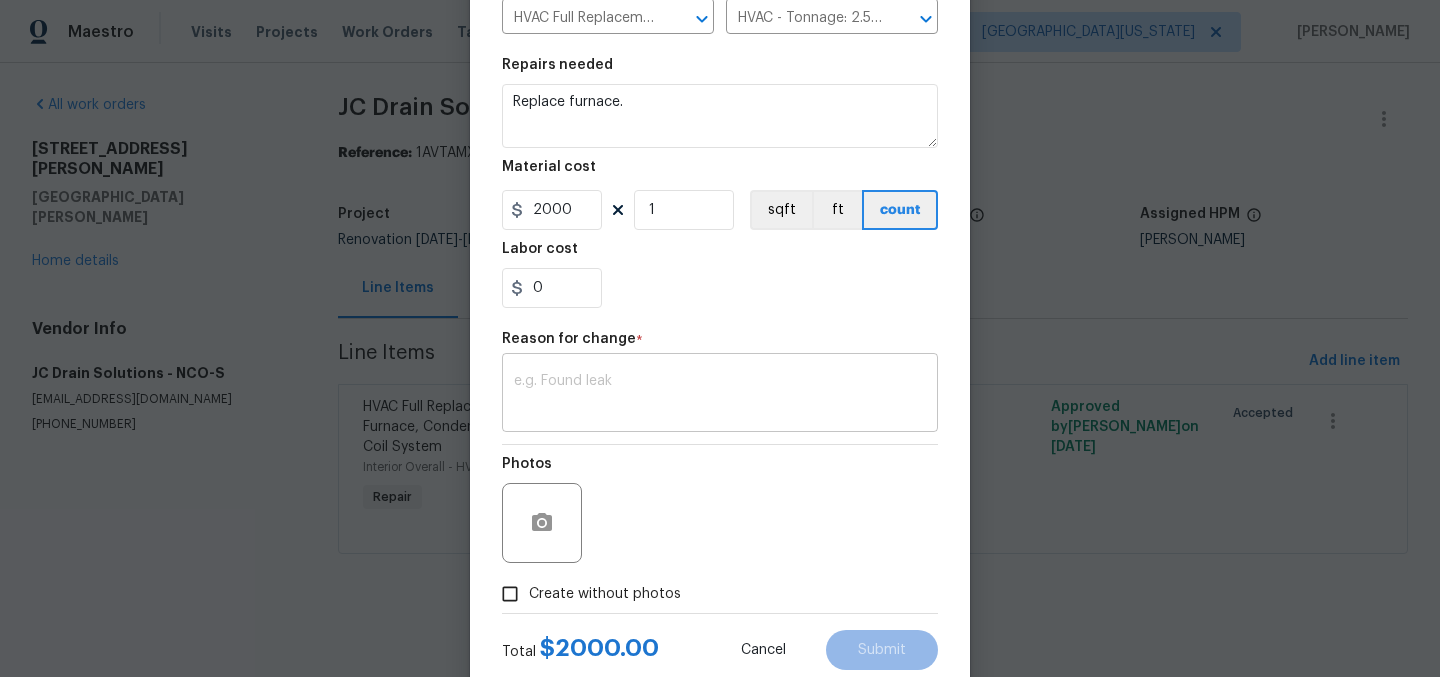 click at bounding box center (720, 395) 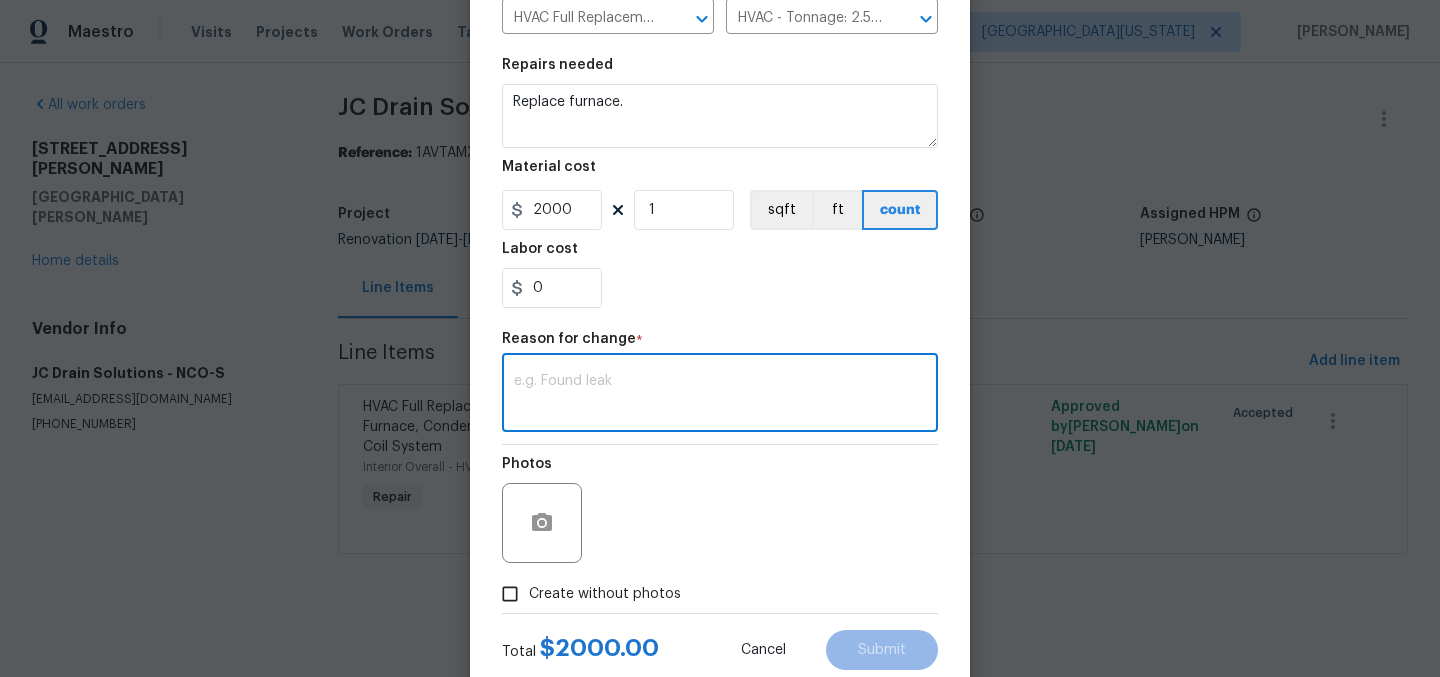 click on "0" at bounding box center [720, 288] 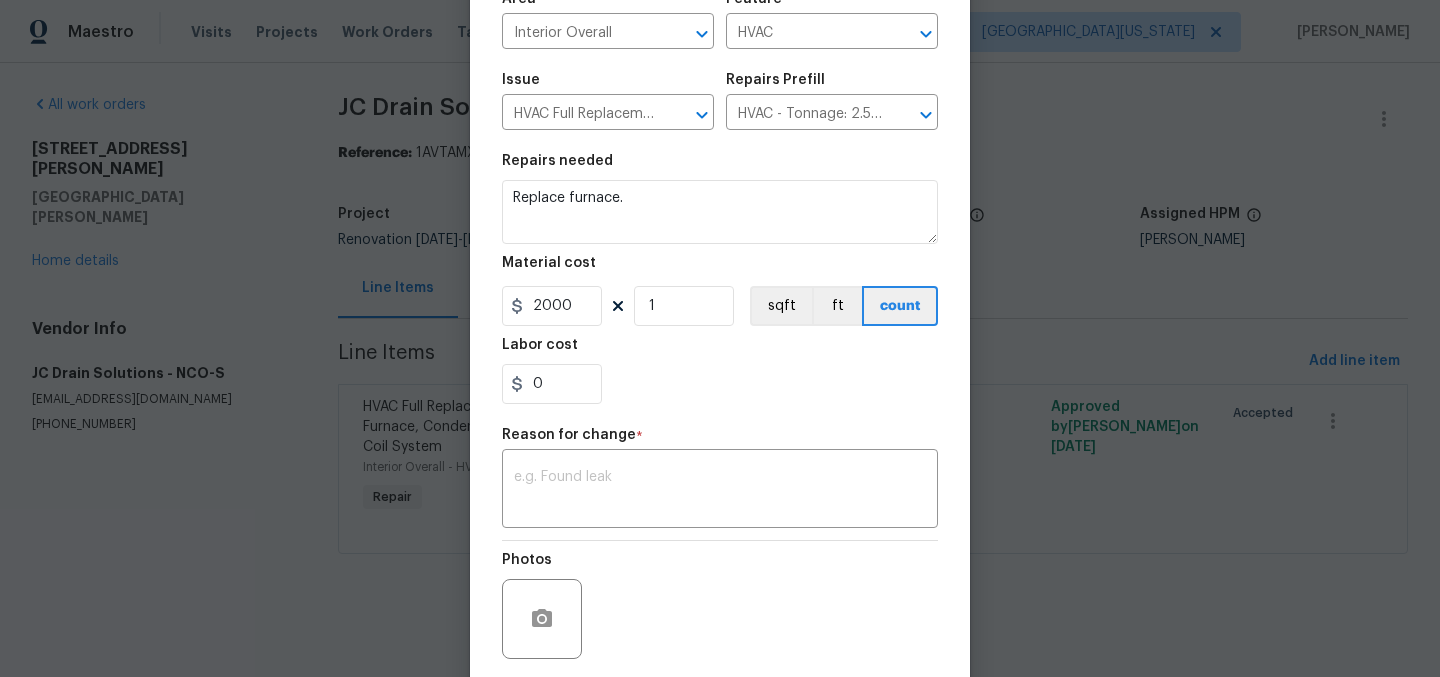 scroll, scrollTop: 130, scrollLeft: 0, axis: vertical 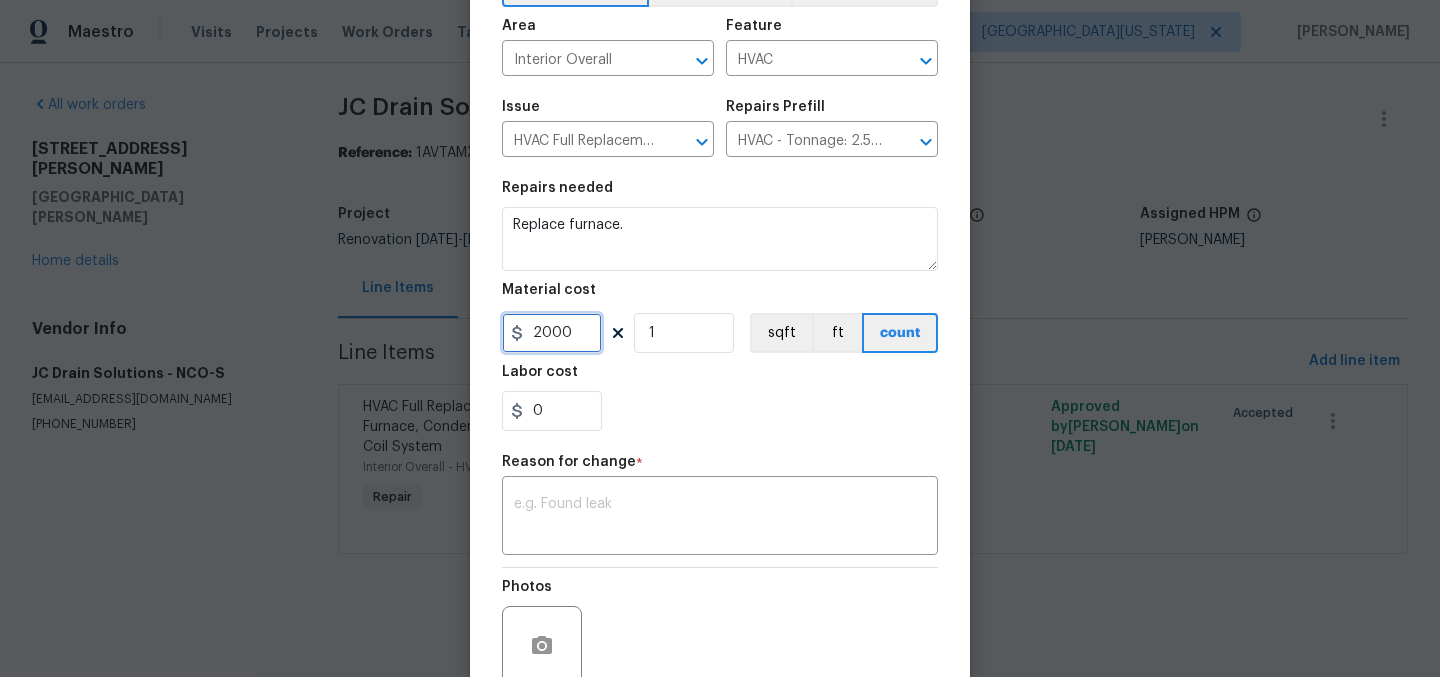 click on "2000" at bounding box center [552, 333] 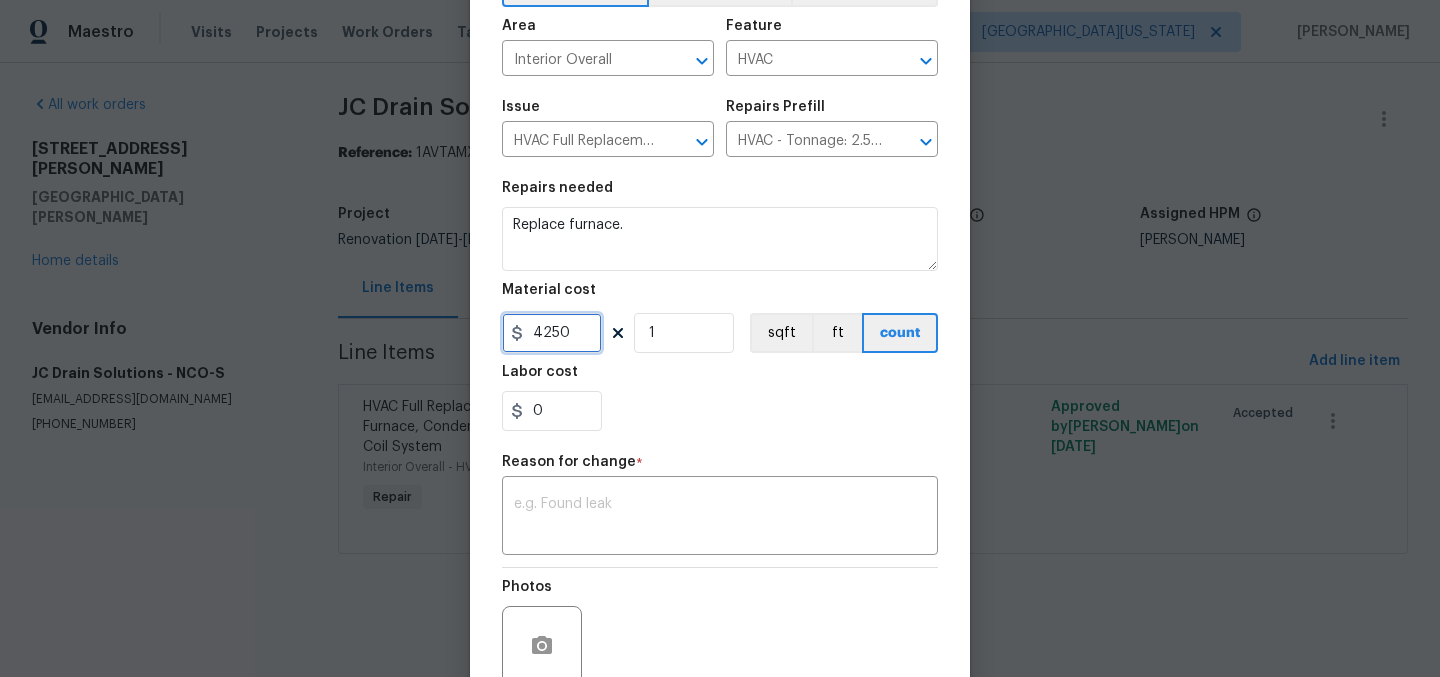 type on "4250" 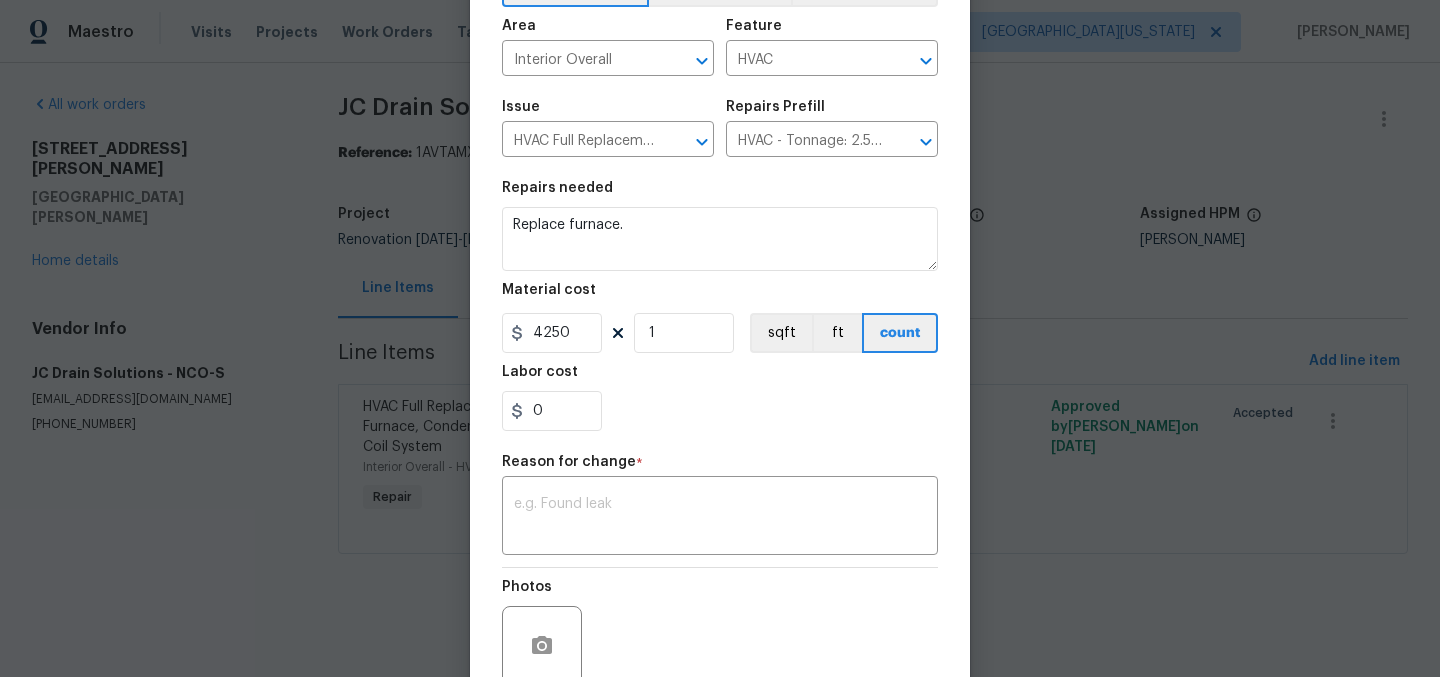 click on "0" at bounding box center (720, 411) 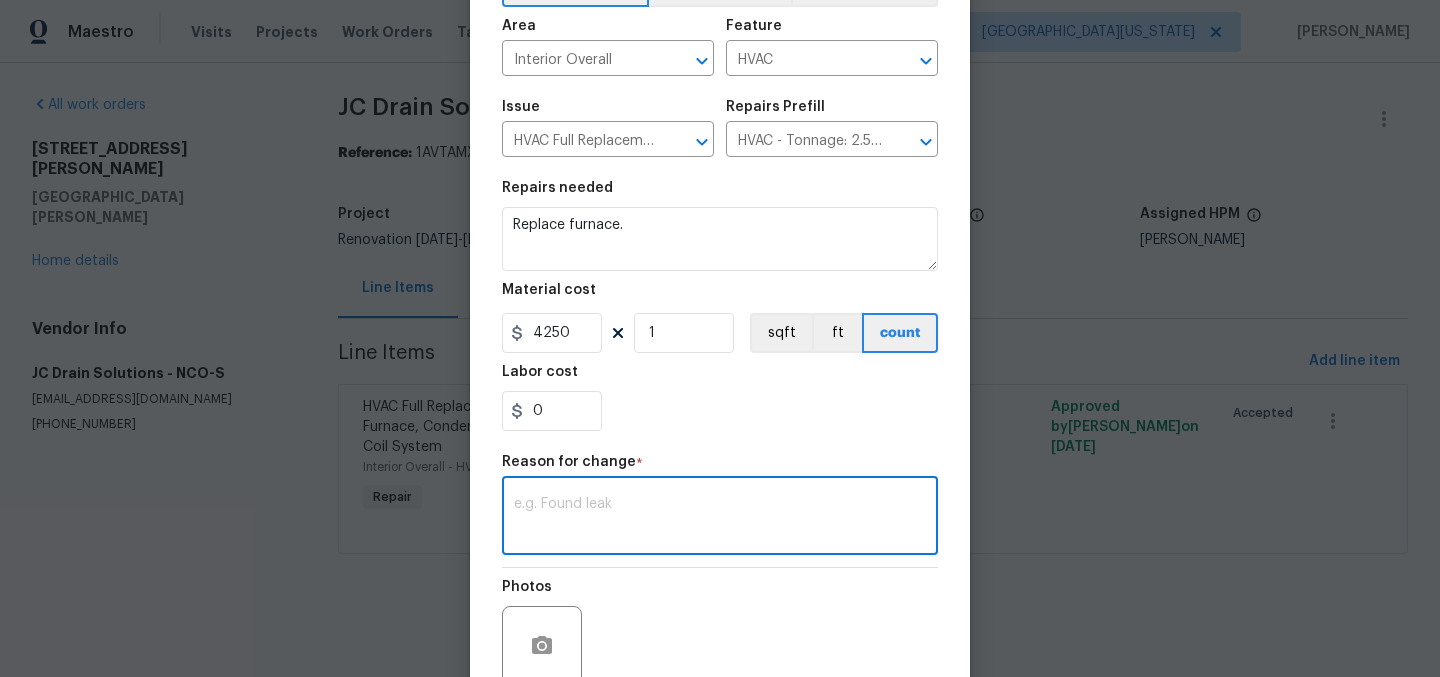 click at bounding box center [720, 518] 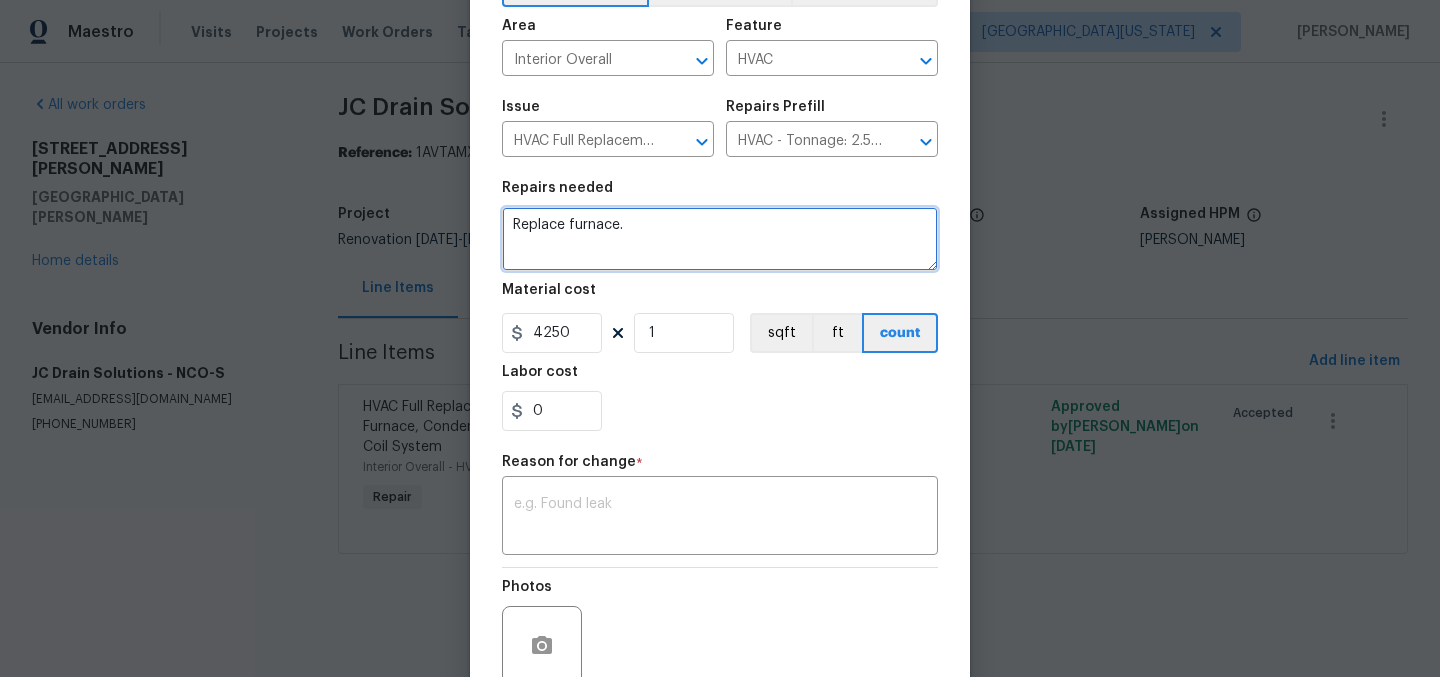 click on "Replace furnace." at bounding box center (720, 239) 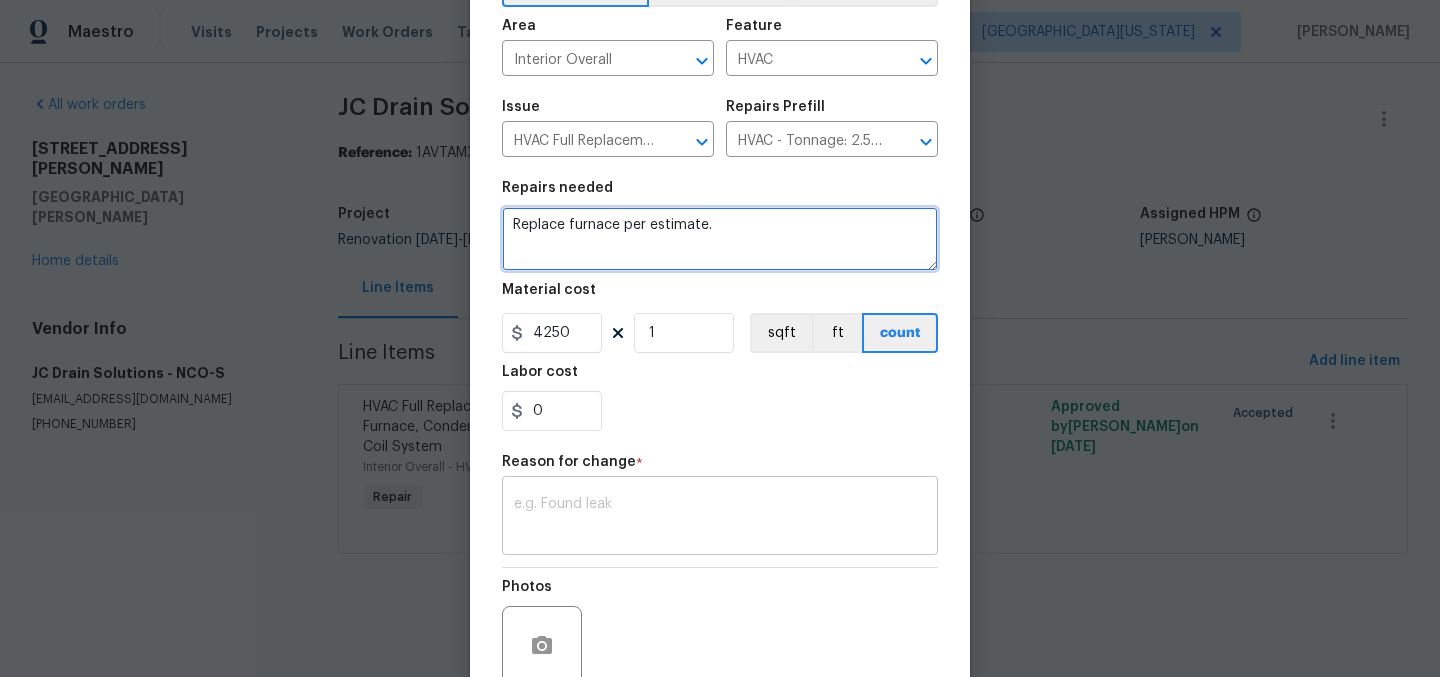 type on "Replace furnace per estimate." 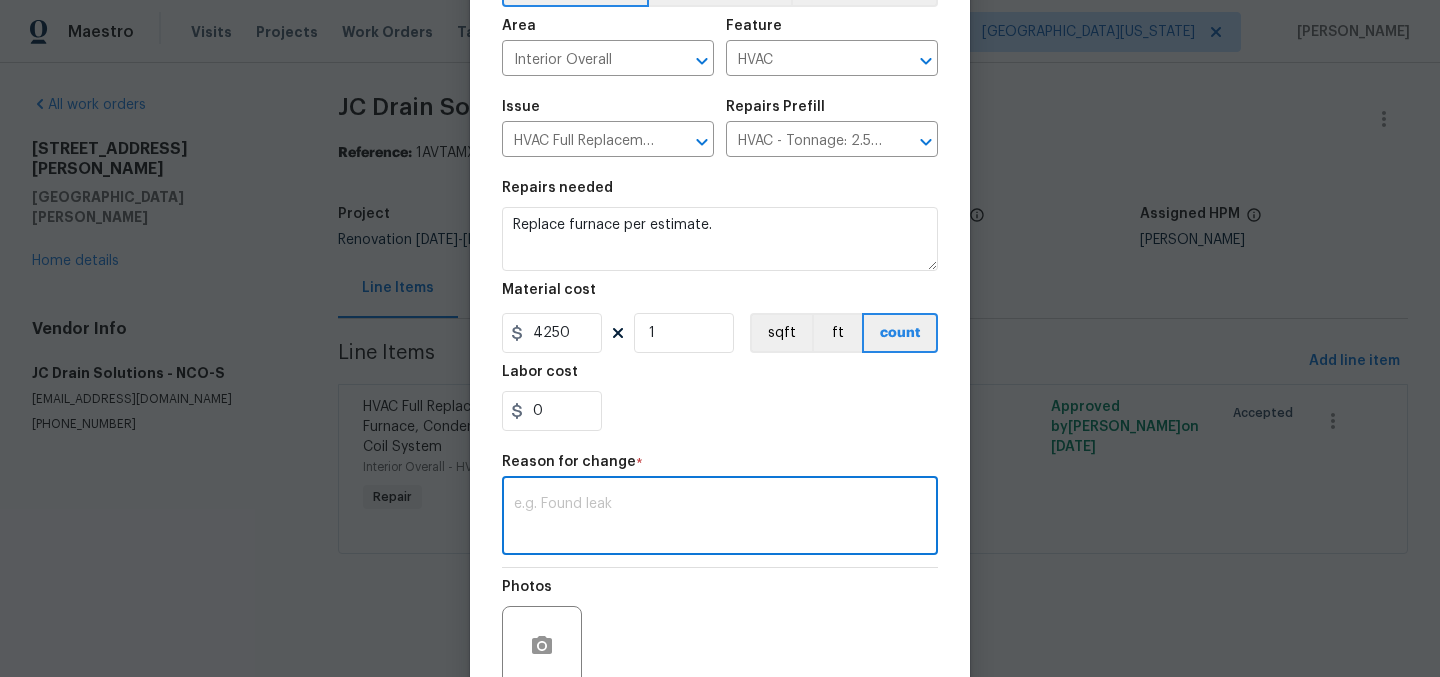 click at bounding box center [720, 518] 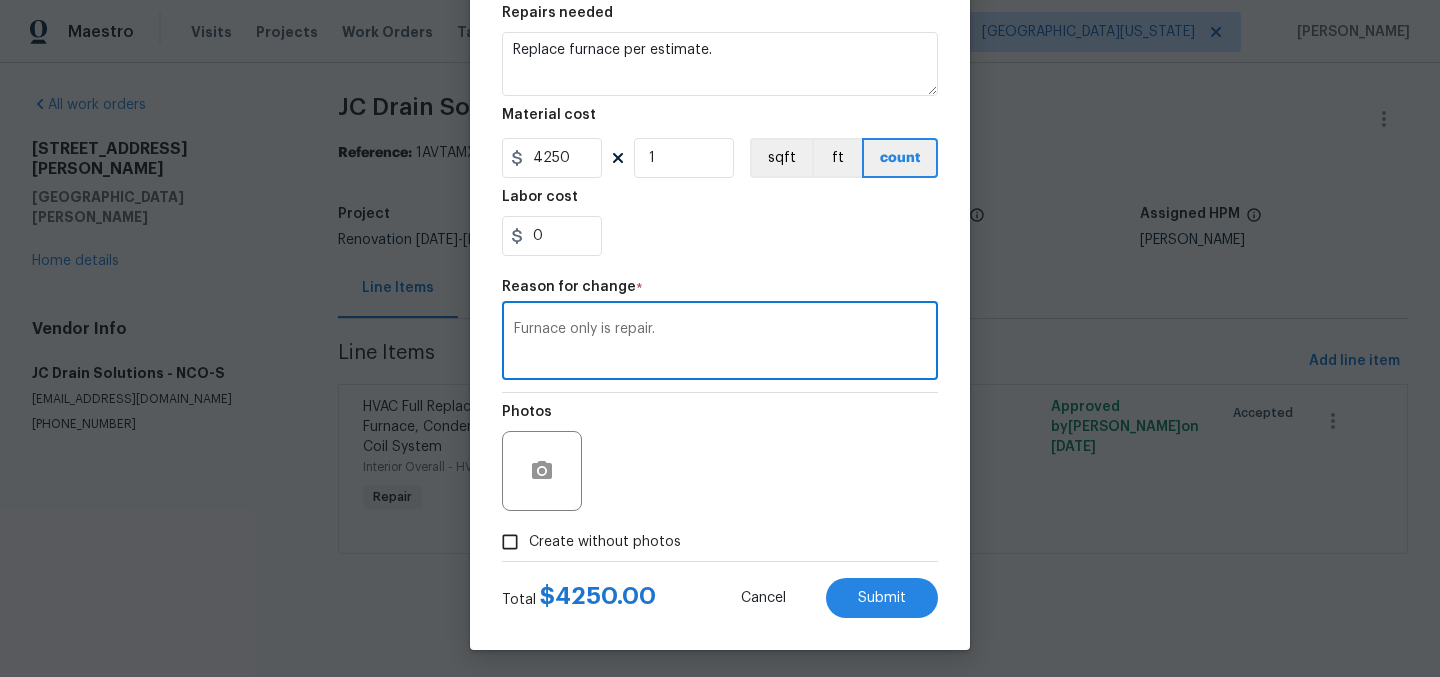 scroll, scrollTop: 309, scrollLeft: 0, axis: vertical 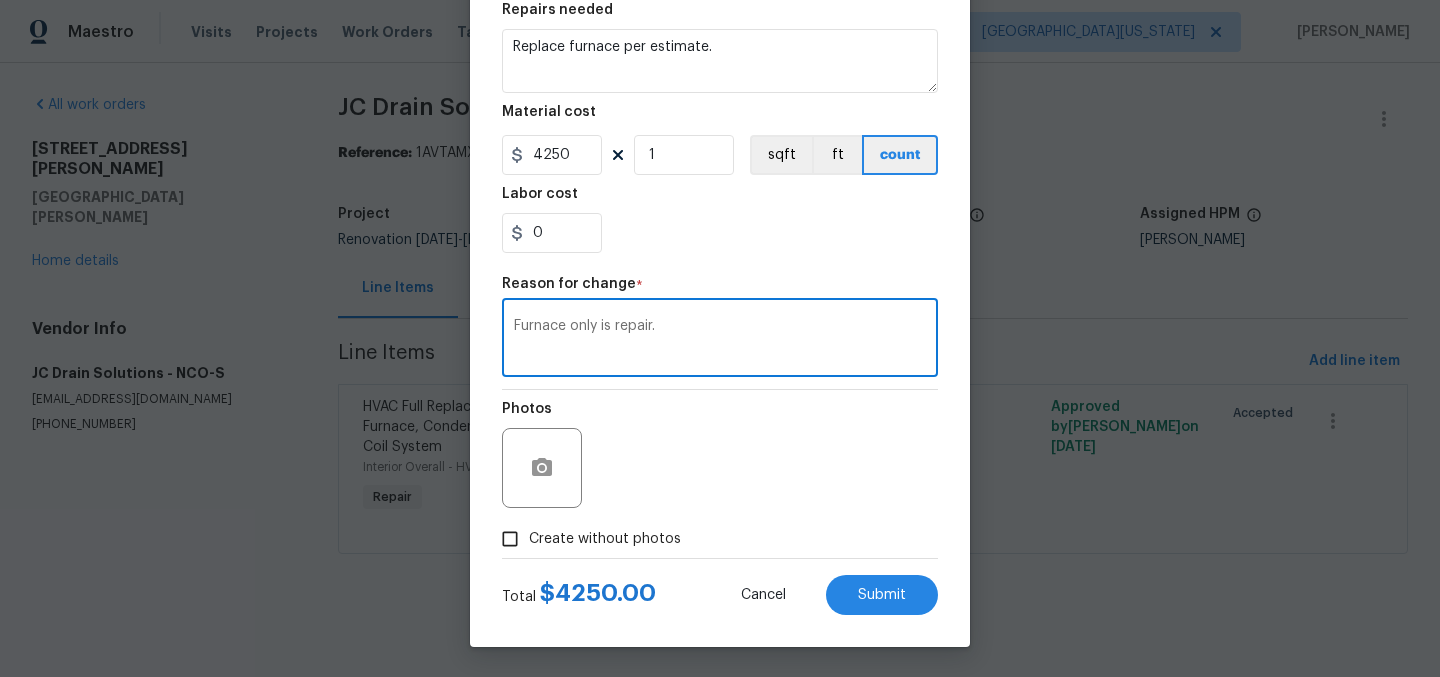 type on "Furnace only is repair." 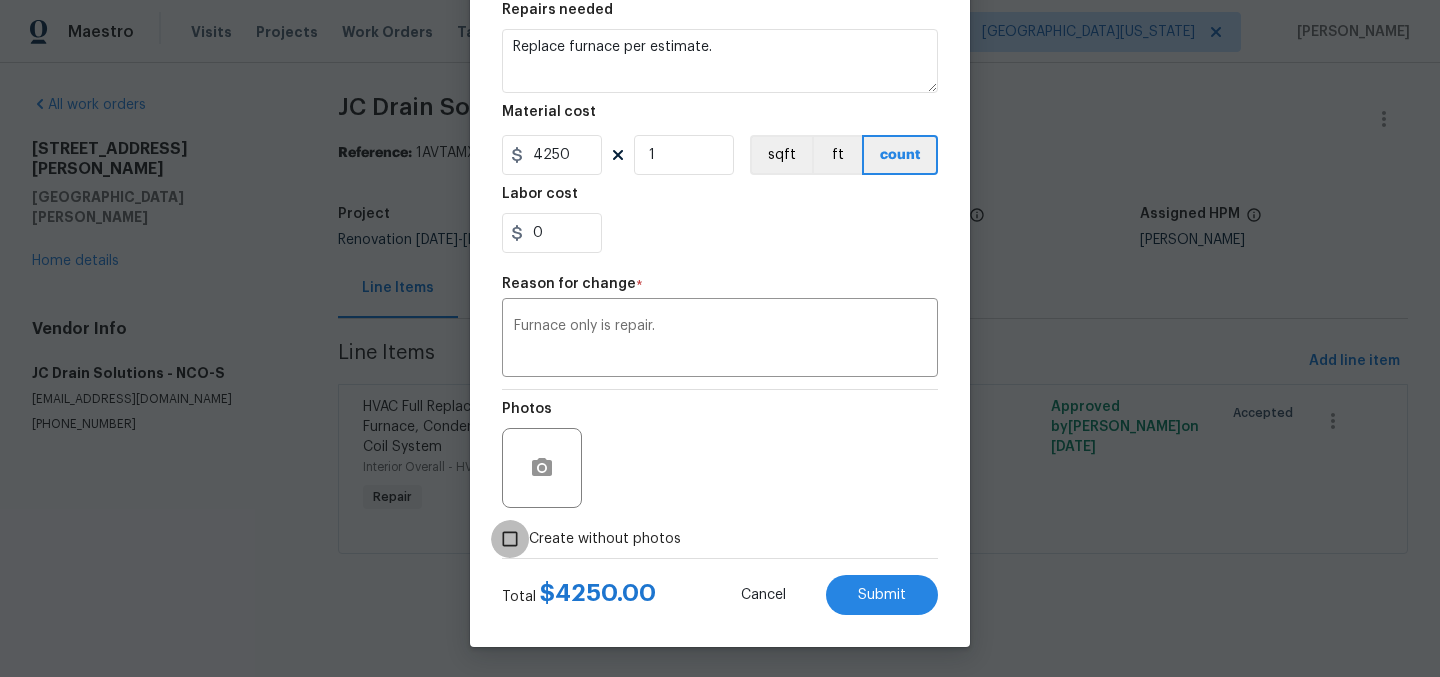 click on "Create without photos" at bounding box center [510, 539] 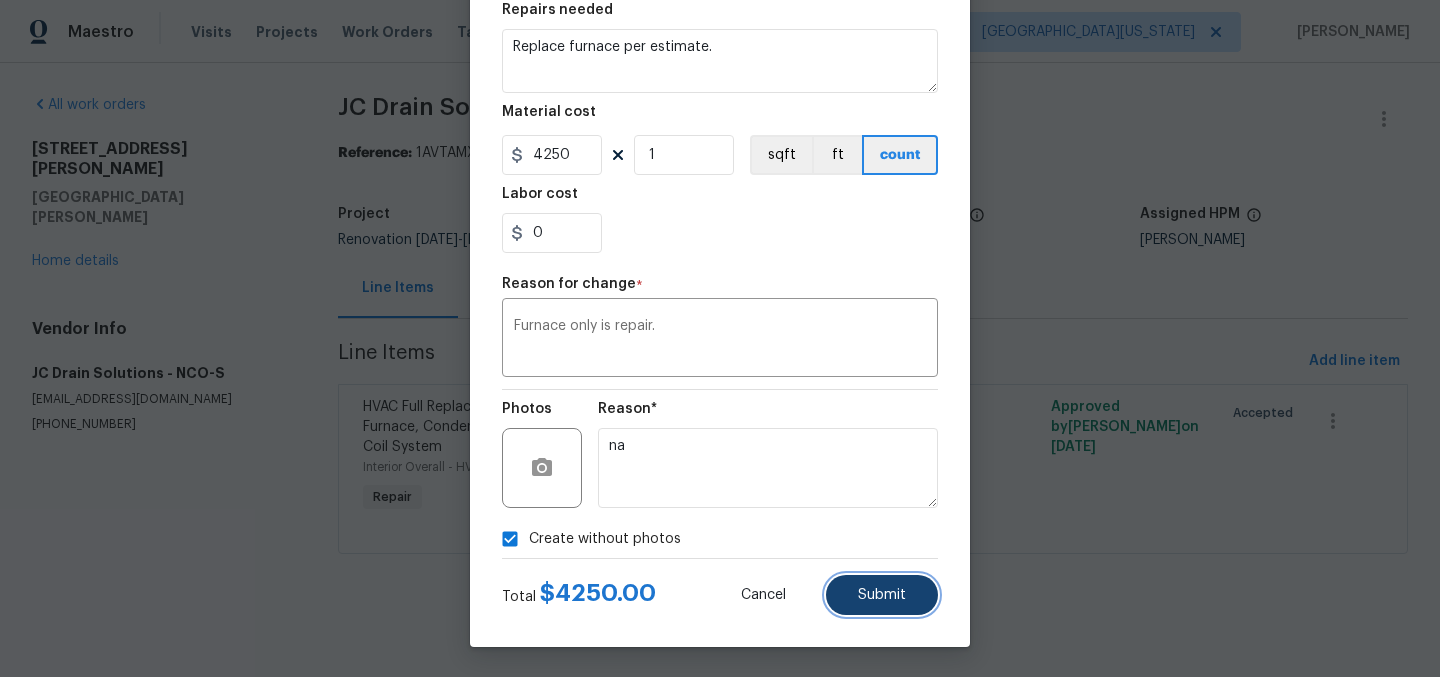 click on "Submit" at bounding box center [882, 595] 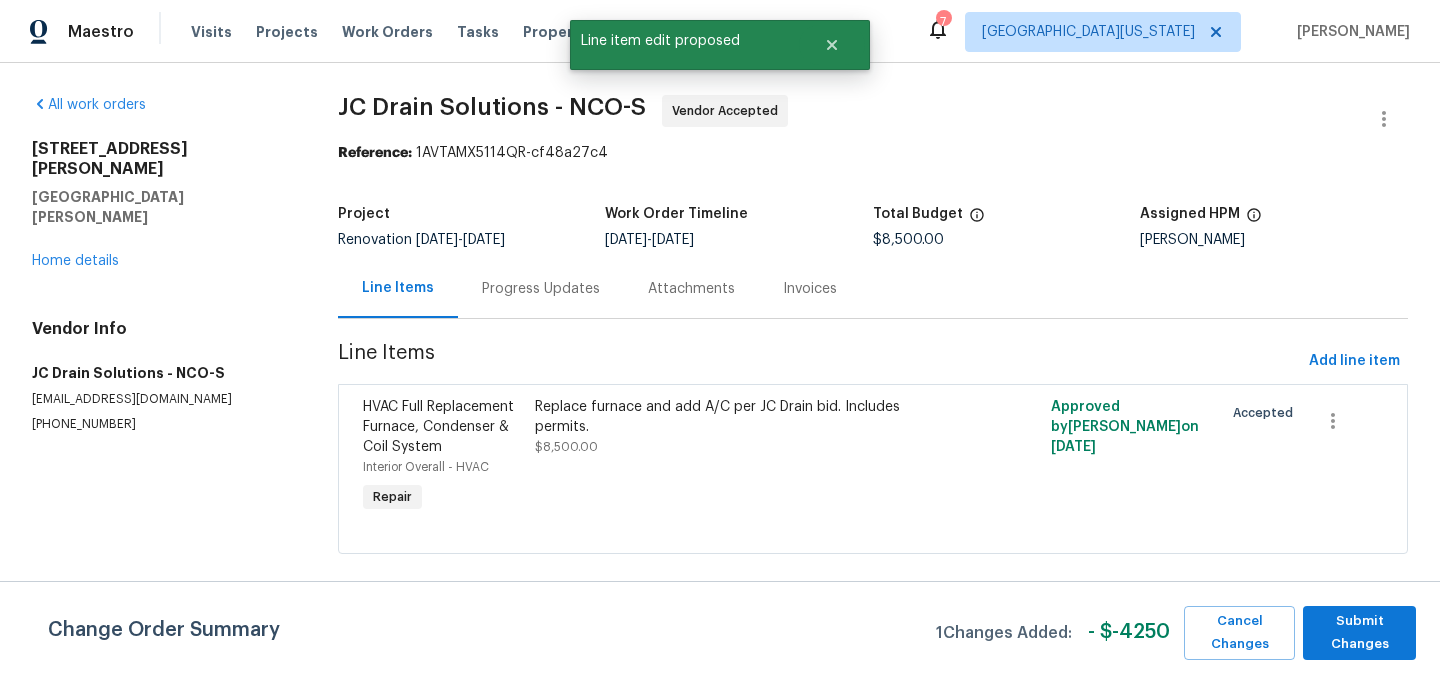 scroll, scrollTop: 0, scrollLeft: 0, axis: both 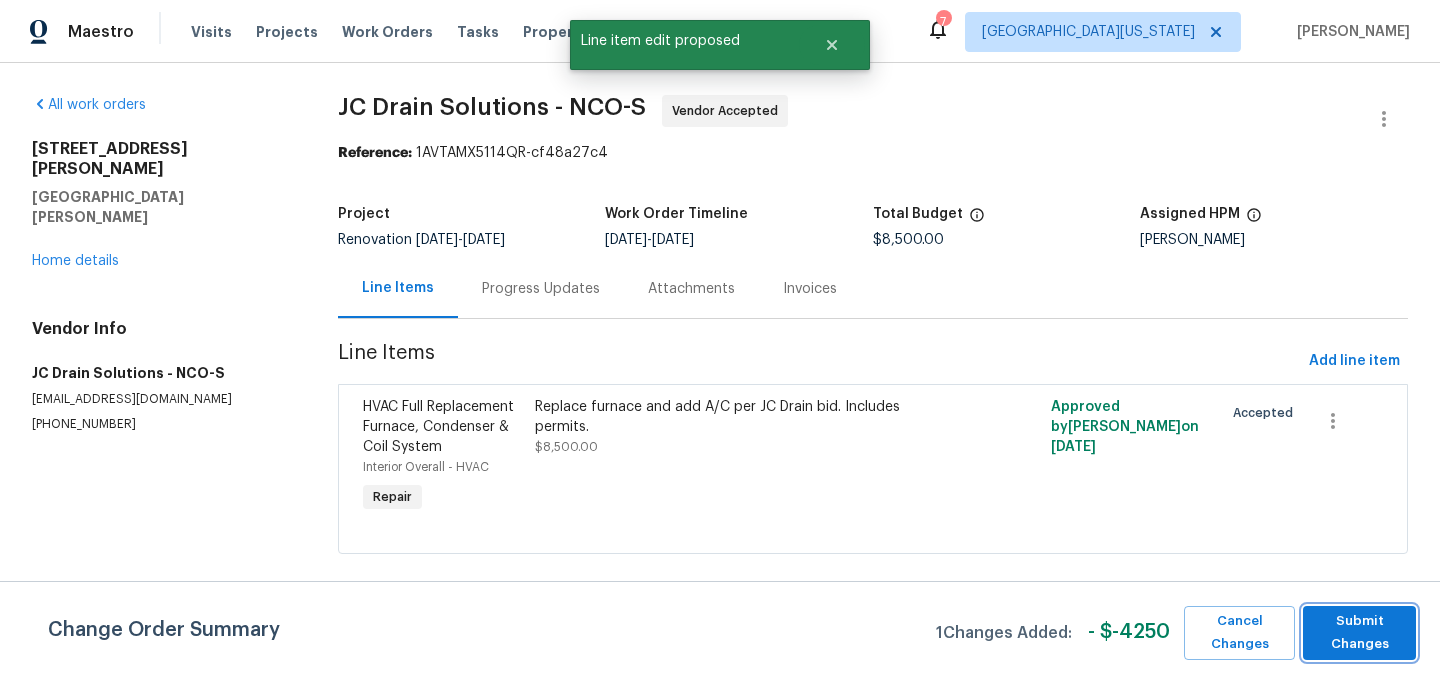 click on "Submit Changes" at bounding box center [1359, 633] 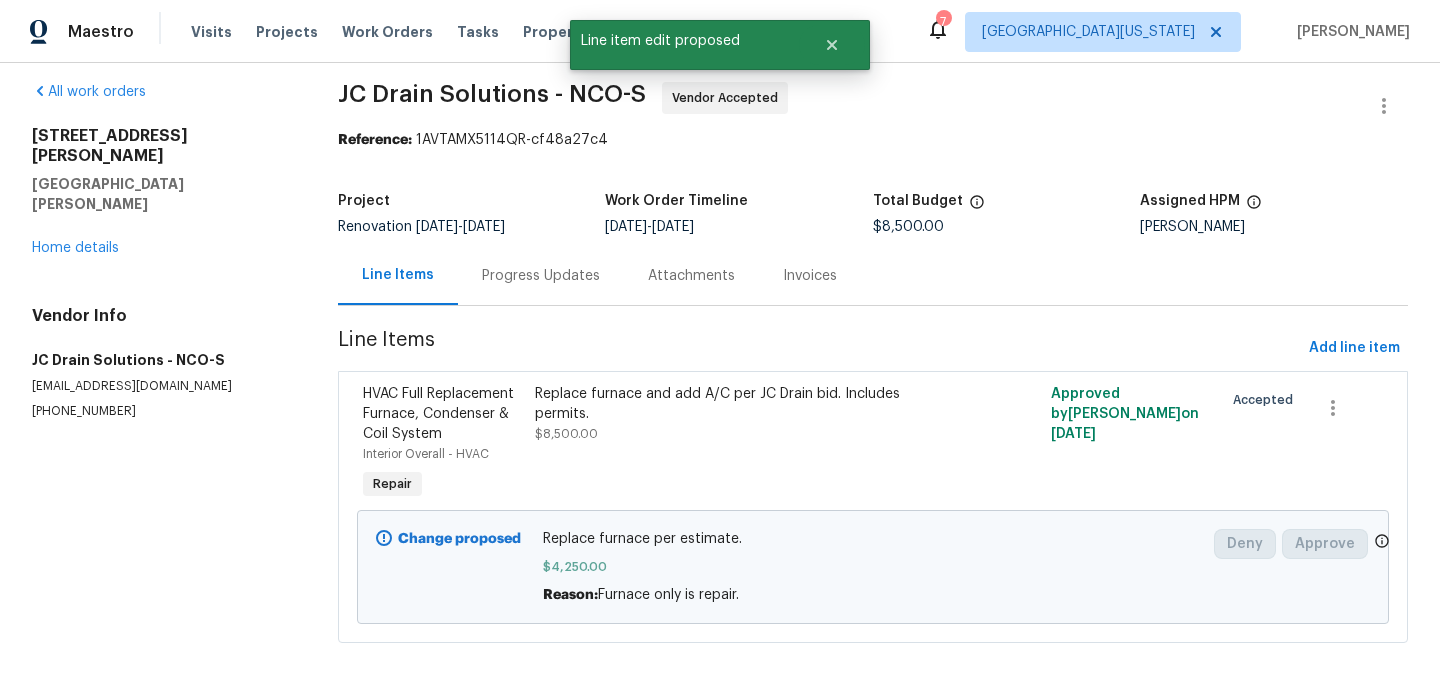 scroll, scrollTop: 0, scrollLeft: 0, axis: both 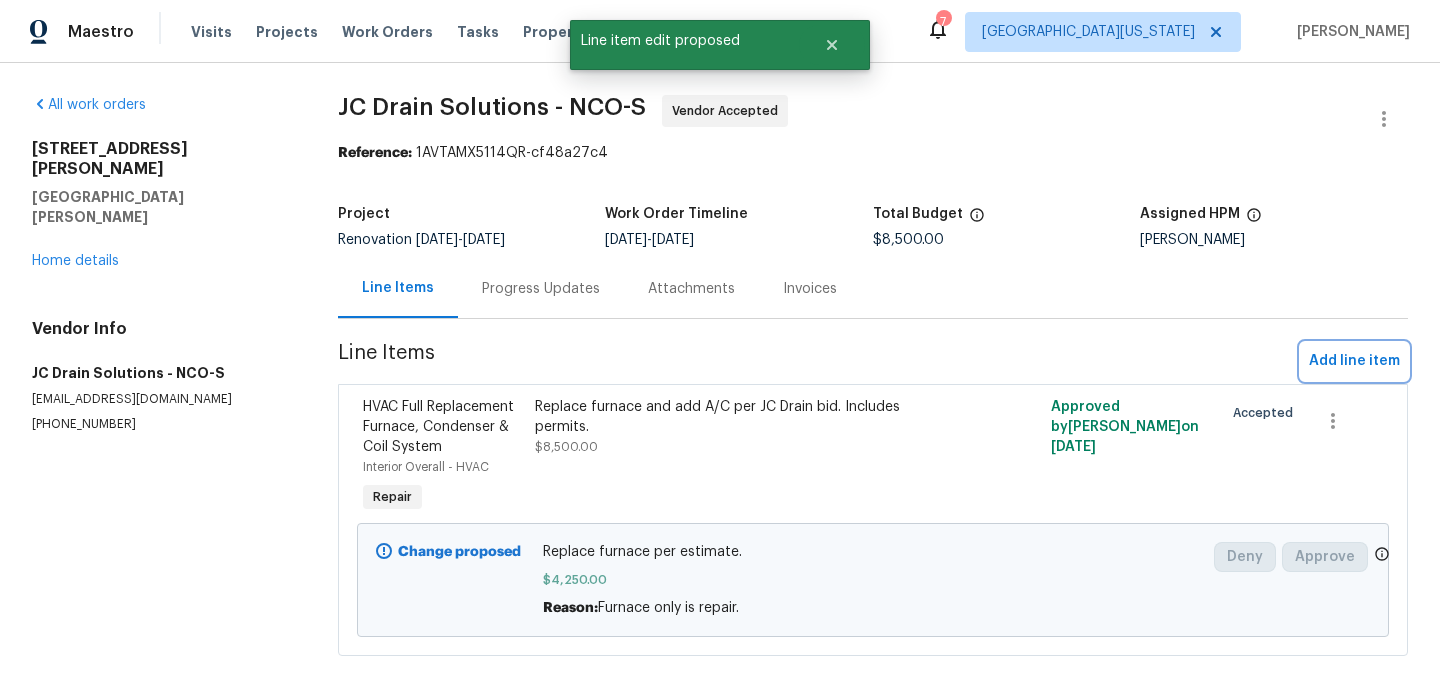 click on "Add line item" at bounding box center [1354, 361] 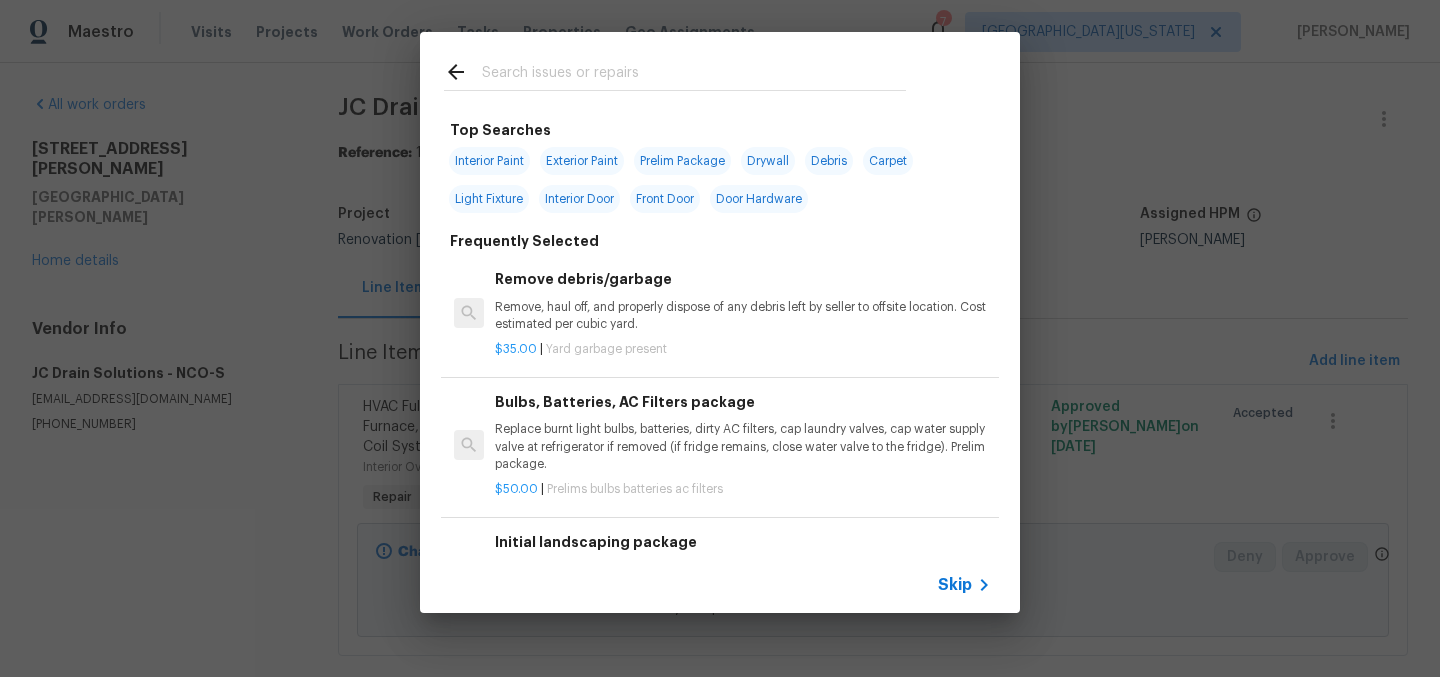 click at bounding box center [694, 75] 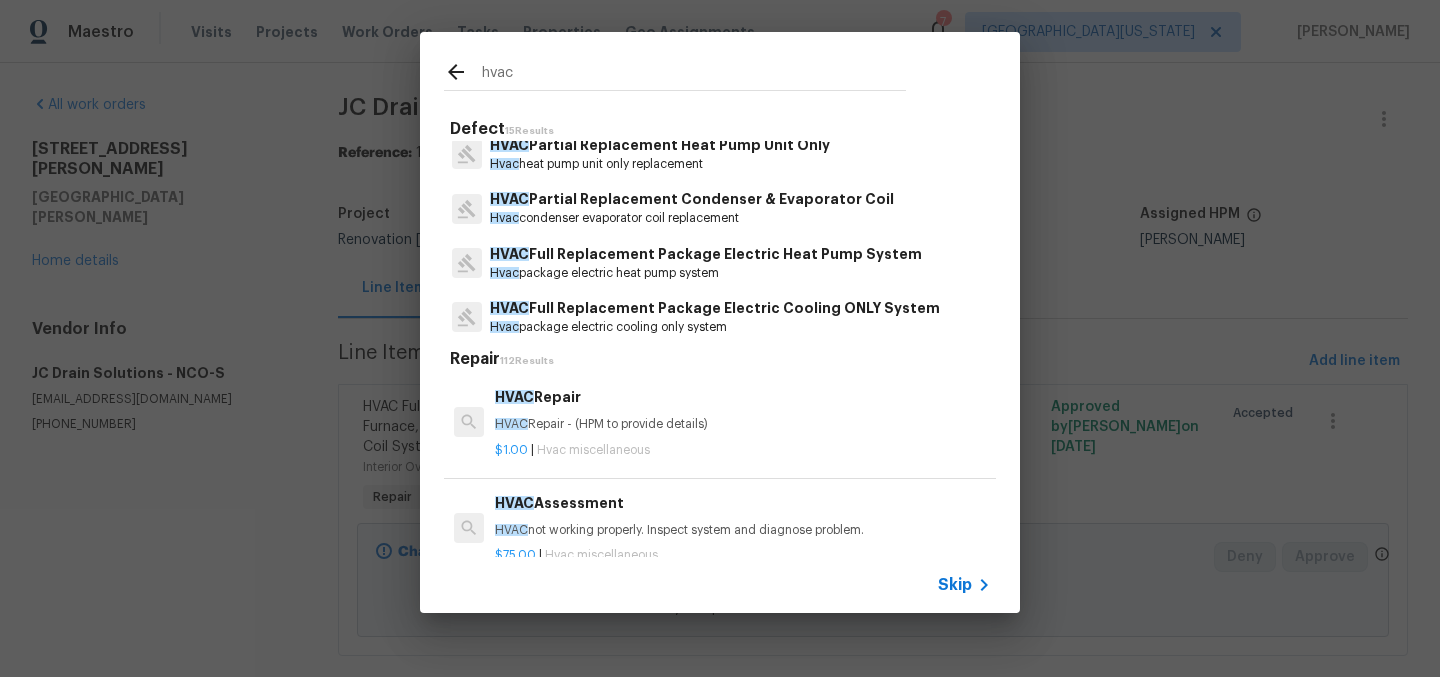 scroll, scrollTop: 568, scrollLeft: 0, axis: vertical 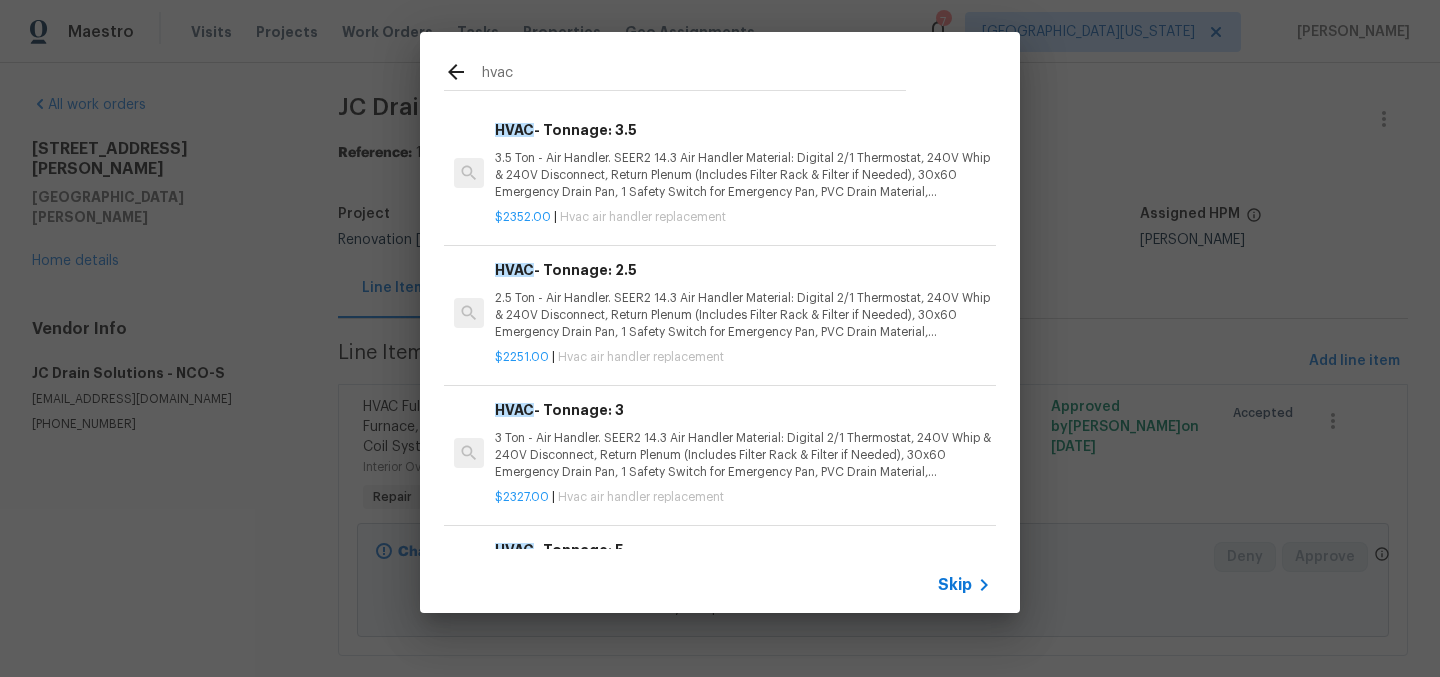 type on "hvac" 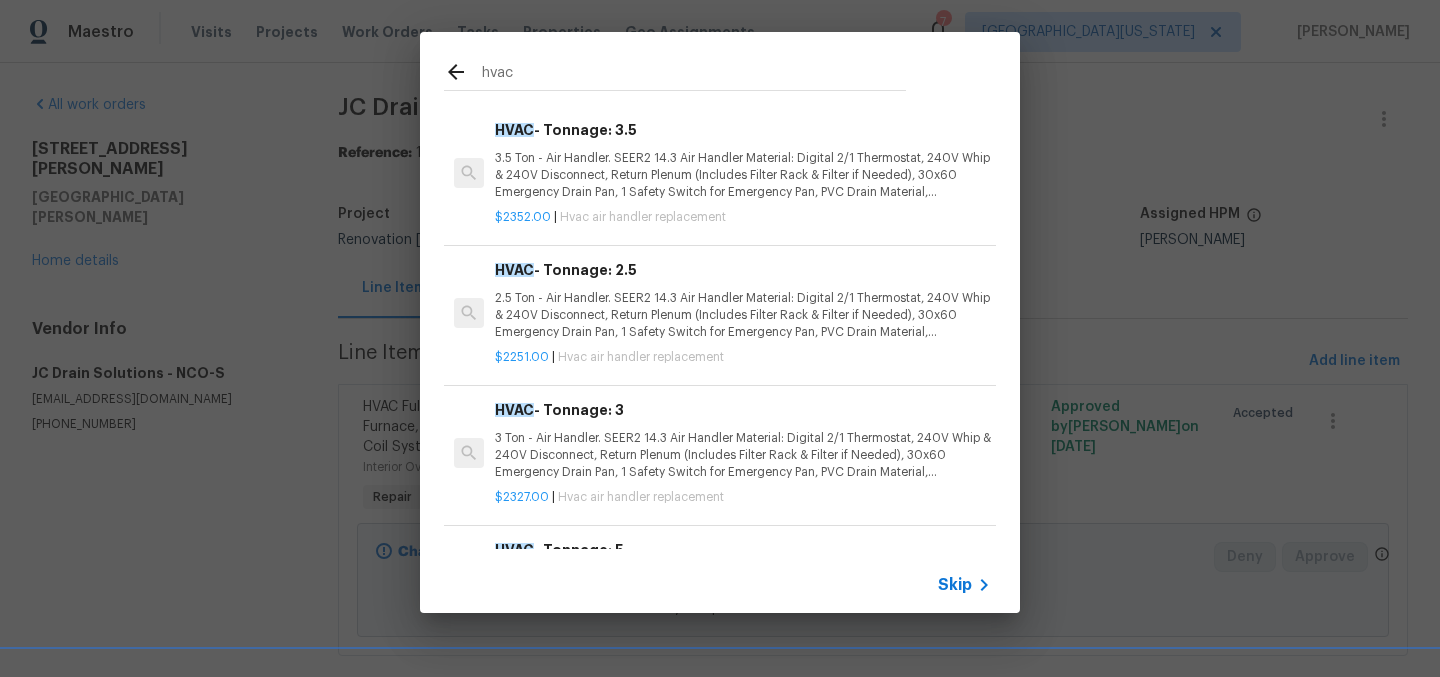 click on "Skip" at bounding box center [955, 585] 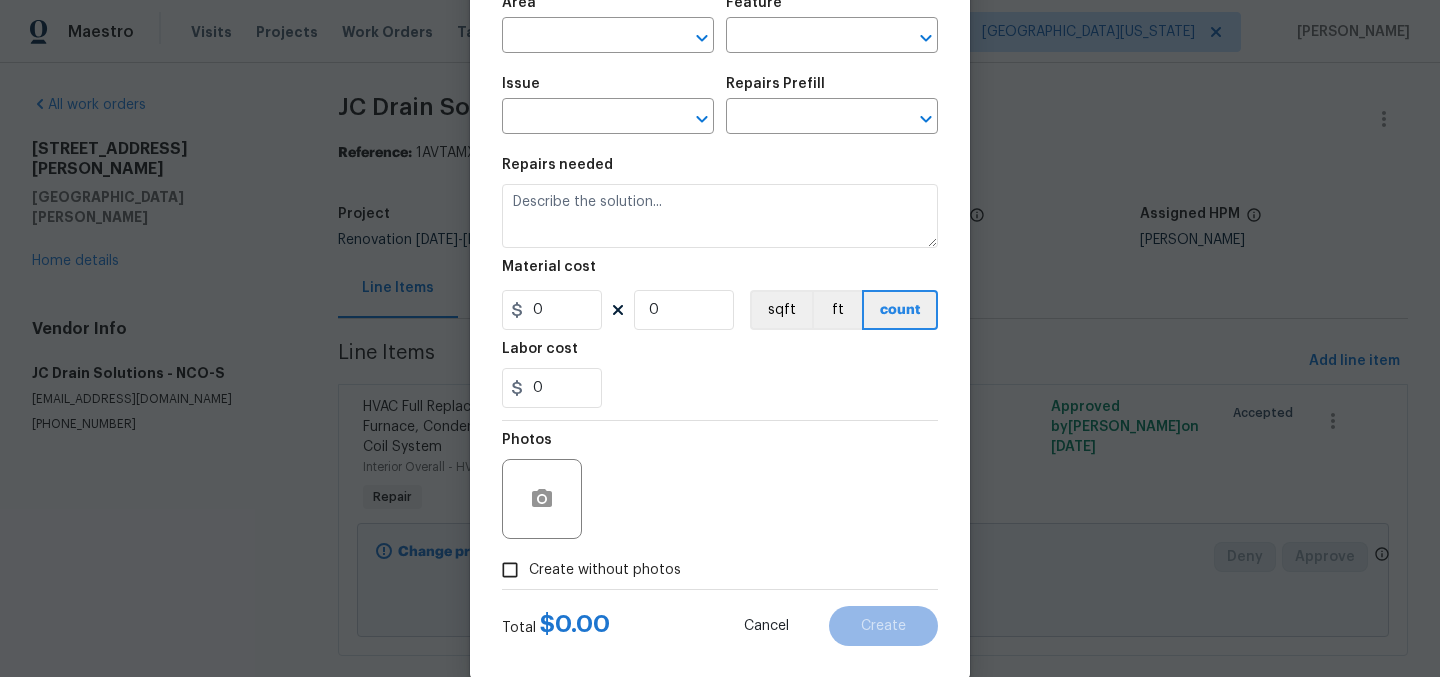 scroll, scrollTop: 154, scrollLeft: 0, axis: vertical 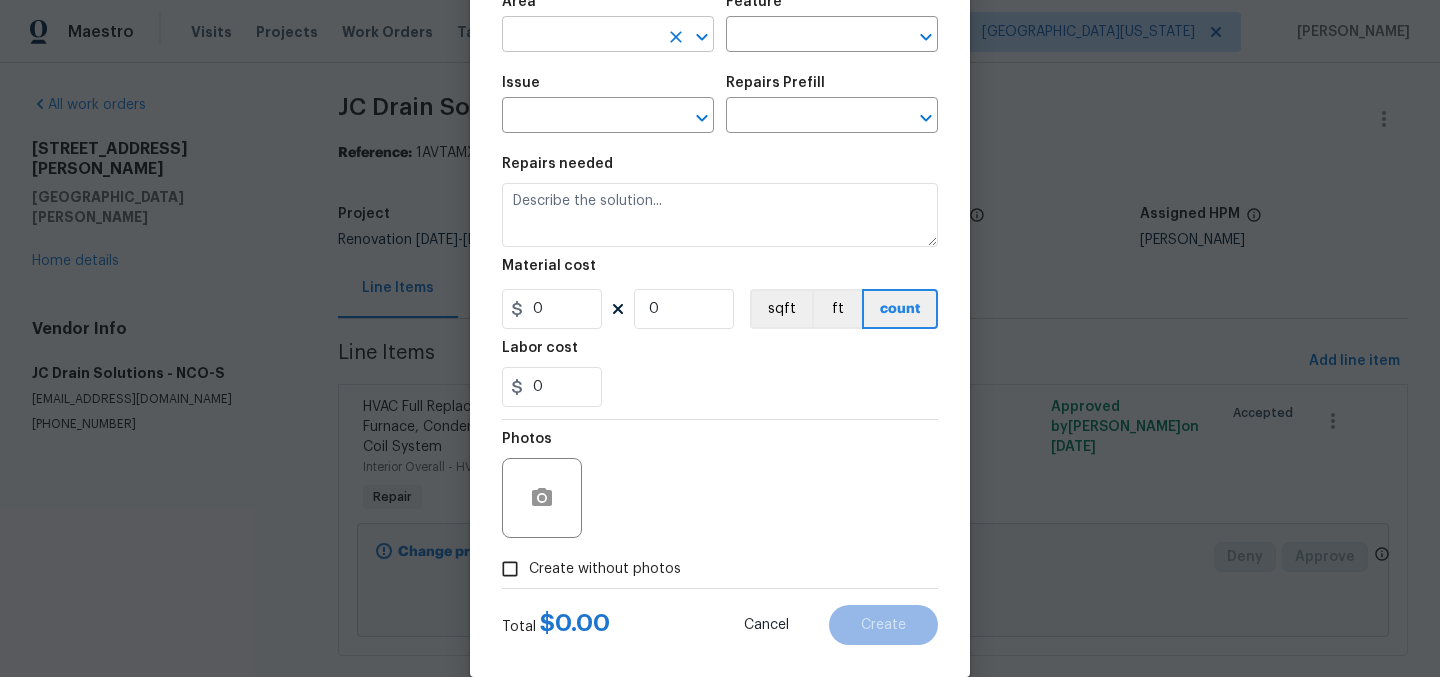 click at bounding box center [580, 36] 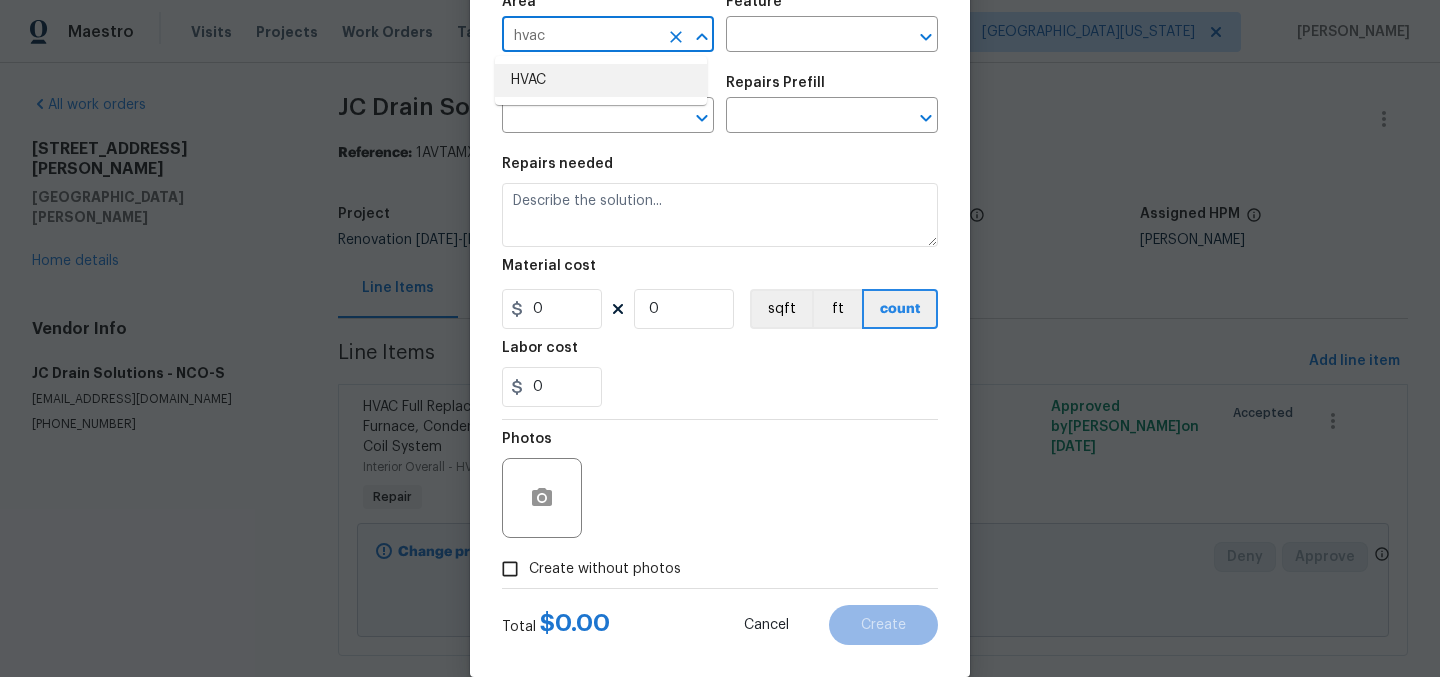 click on "HVAC" at bounding box center (601, 80) 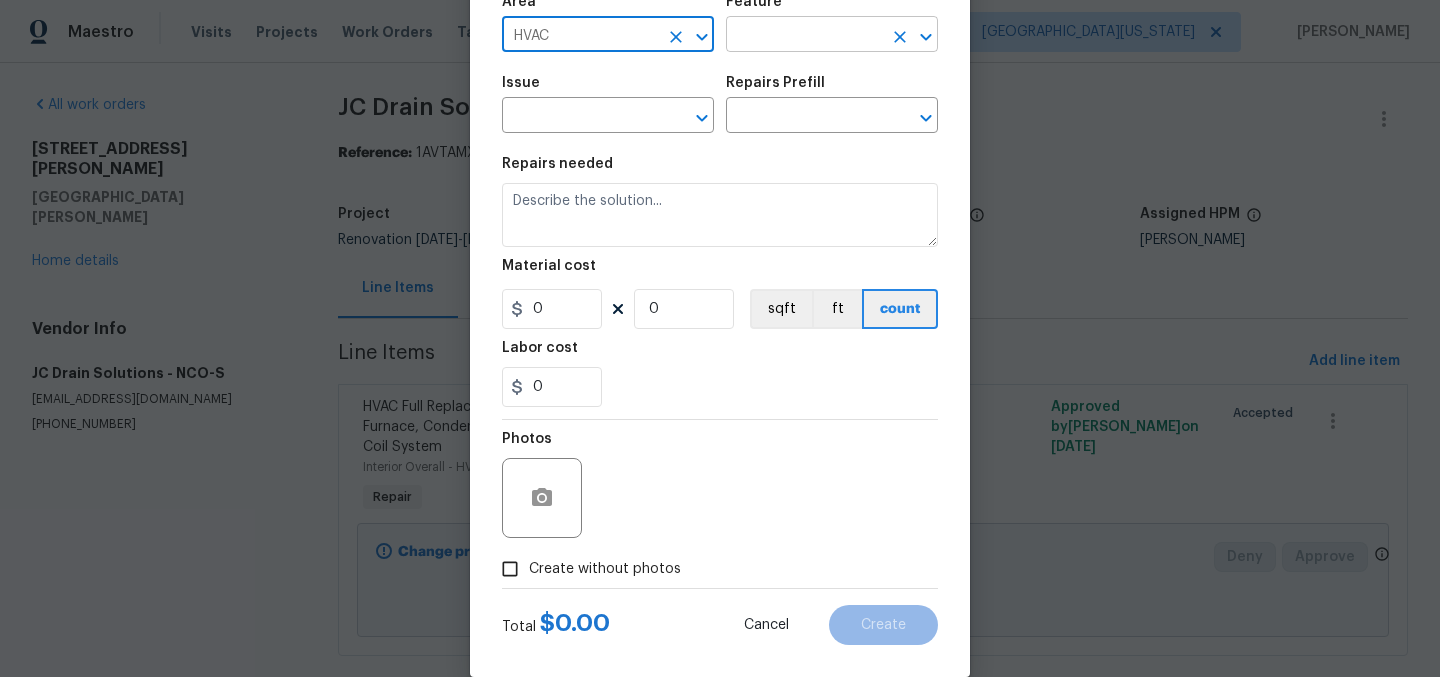 type on "HVAC" 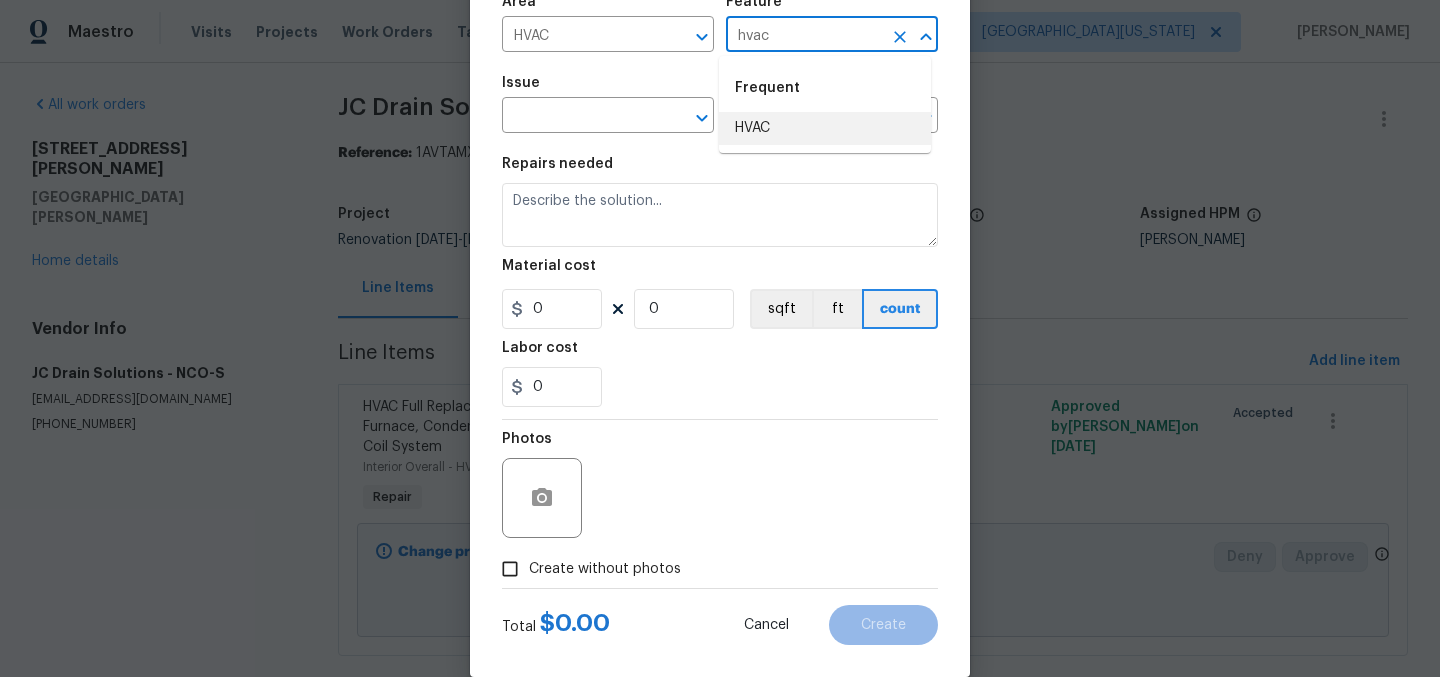 click on "HVAC" at bounding box center [825, 128] 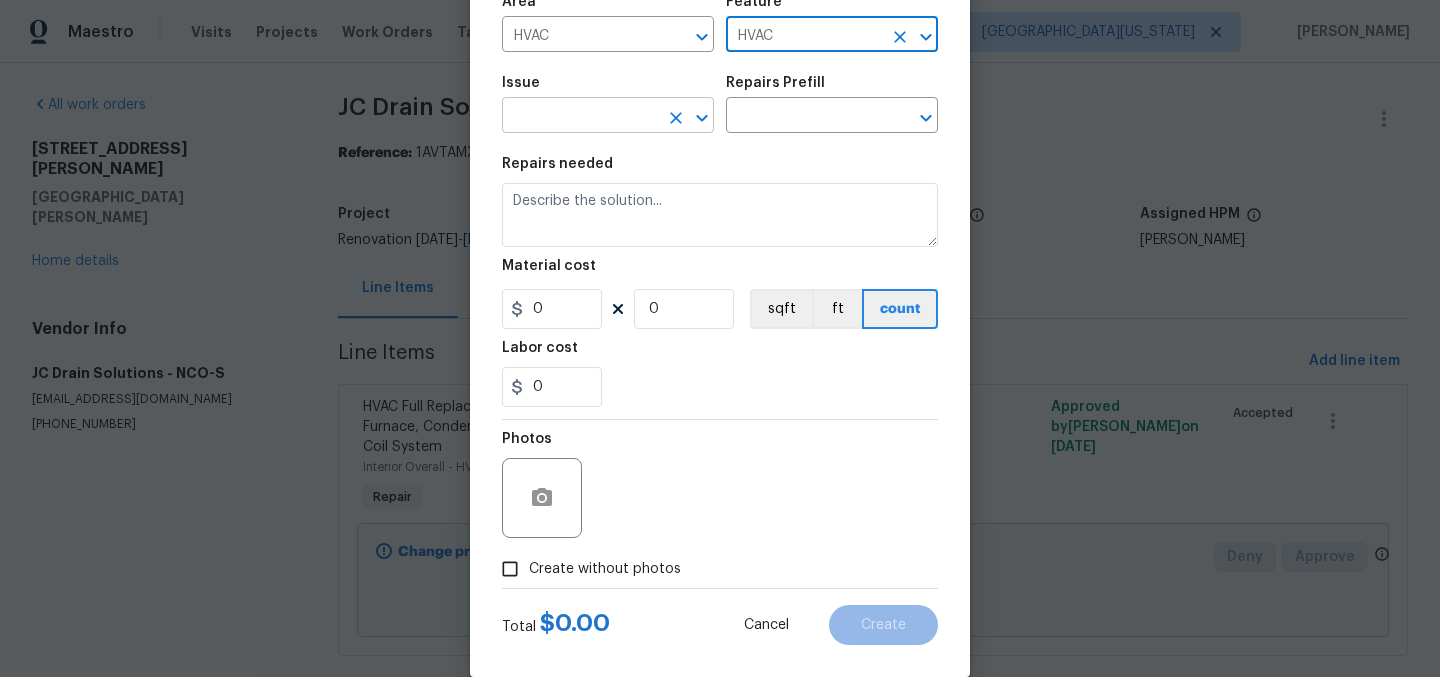 type on "HVAC" 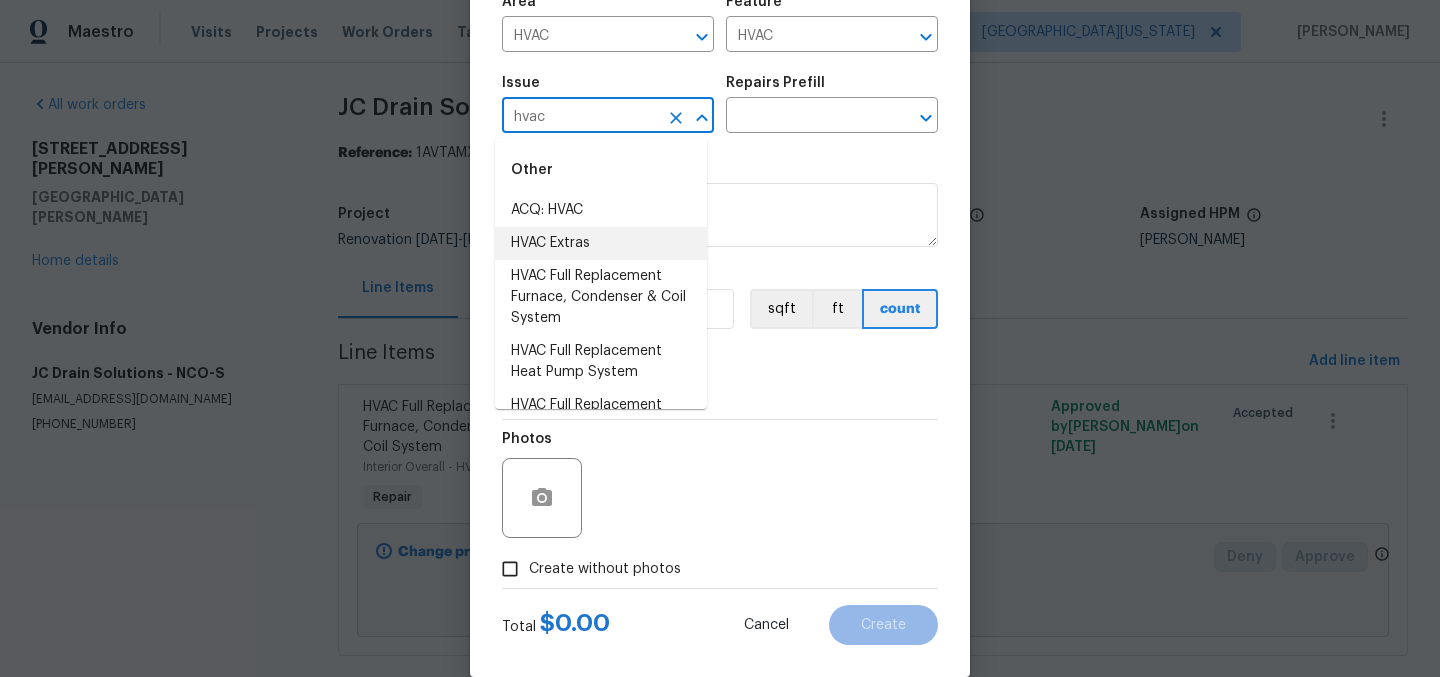 click on "HVAC Extras" at bounding box center (601, 243) 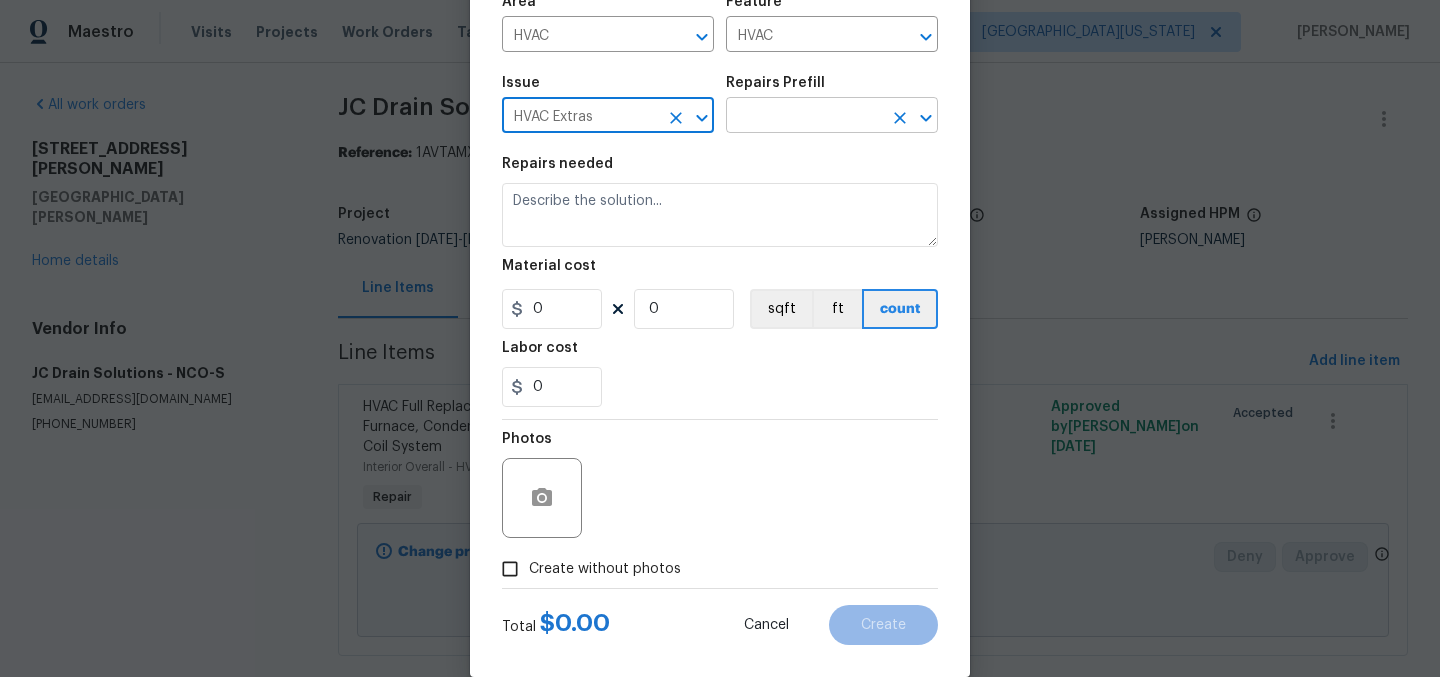 type on "HVAC Extras" 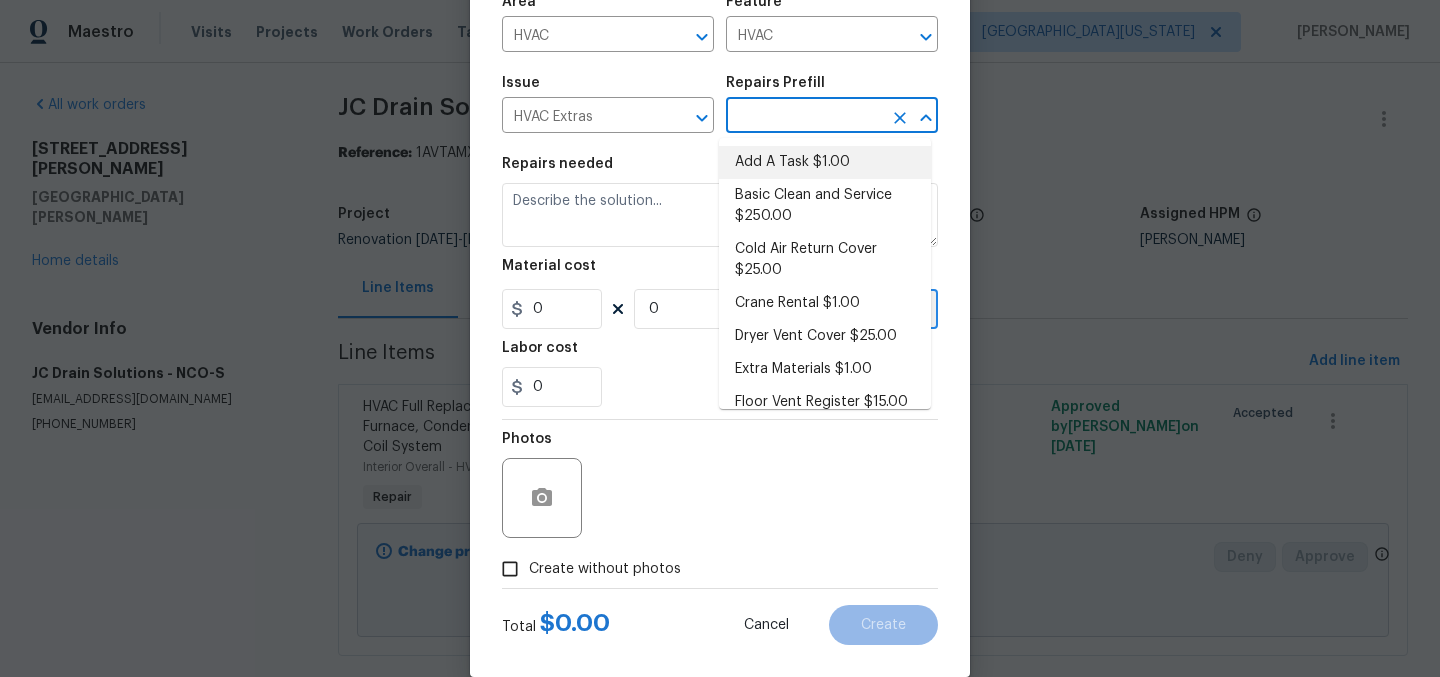 click on "Add A Task $1.00" at bounding box center [825, 162] 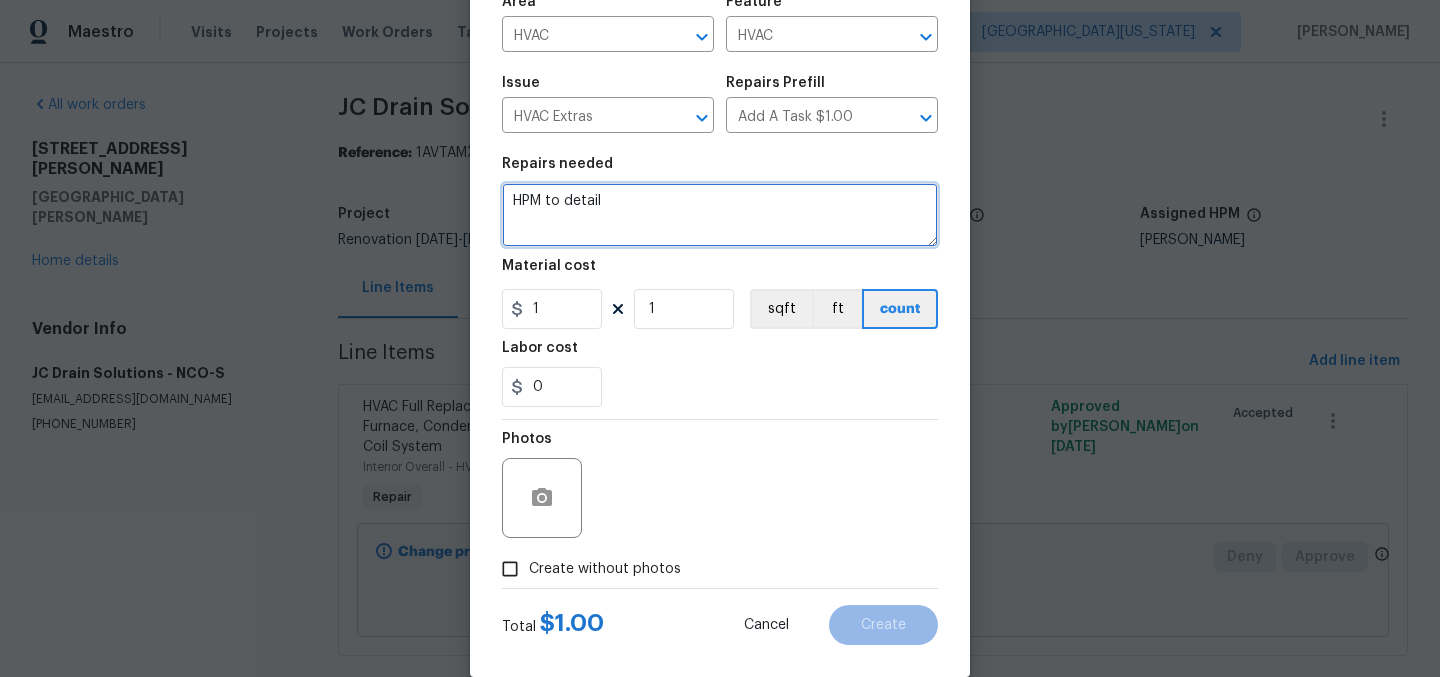 click on "HPM to detail" at bounding box center (720, 215) 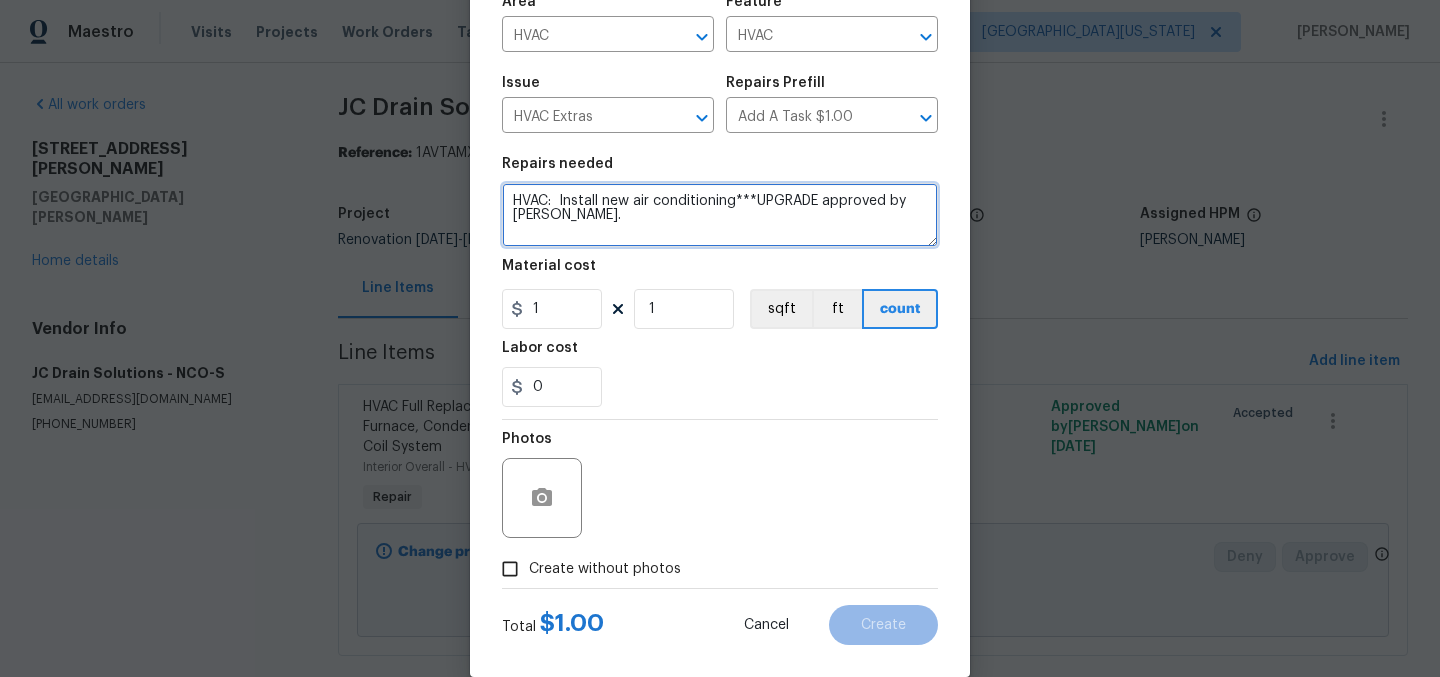 type on "HVAC:  Install new air conditioning***UPGRADE approved by Jonathan Cheng." 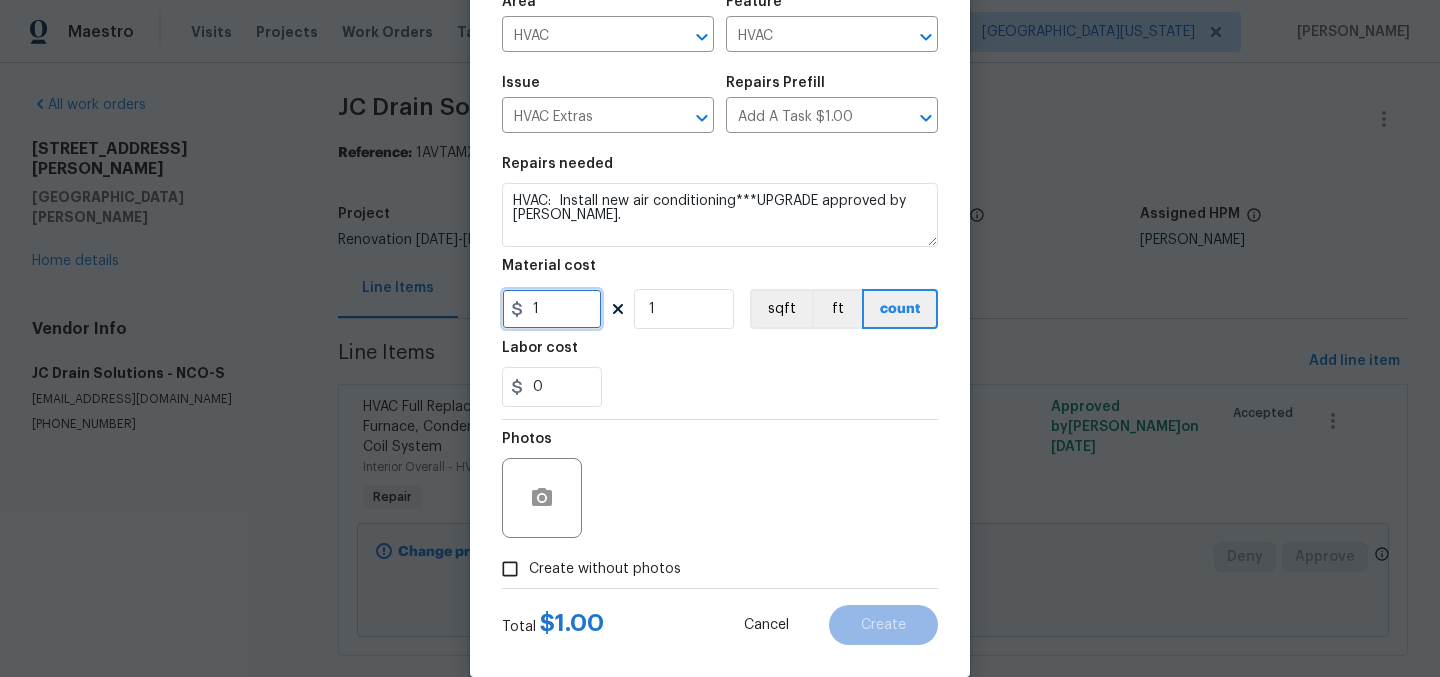 click on "1" at bounding box center (552, 309) 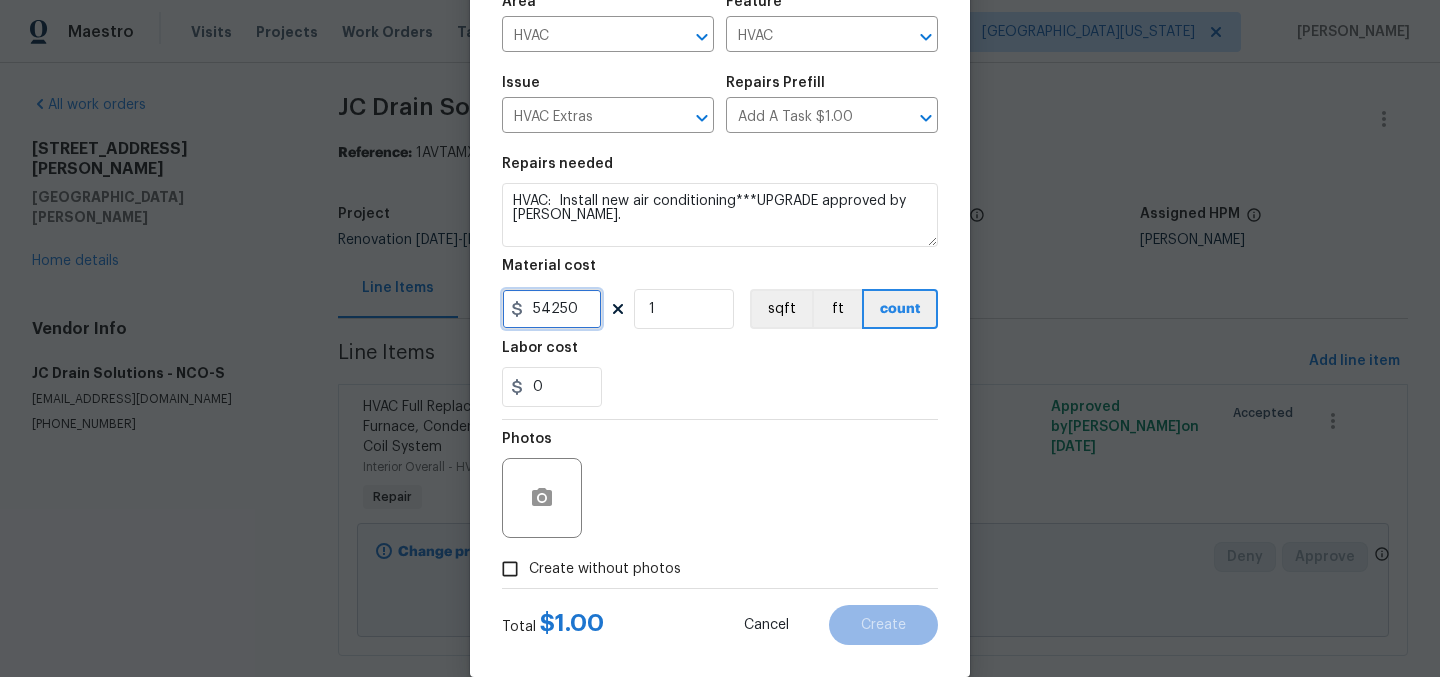 click on "54250" at bounding box center [552, 309] 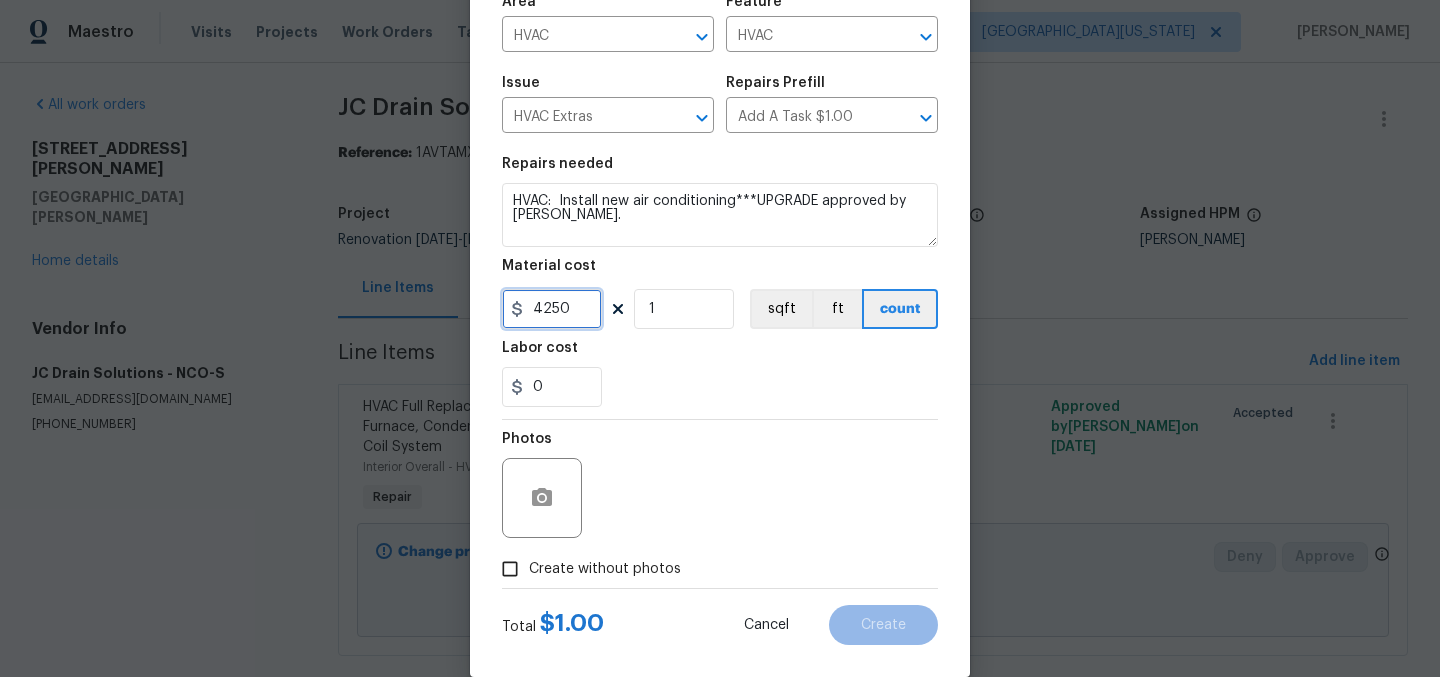 type on "4250" 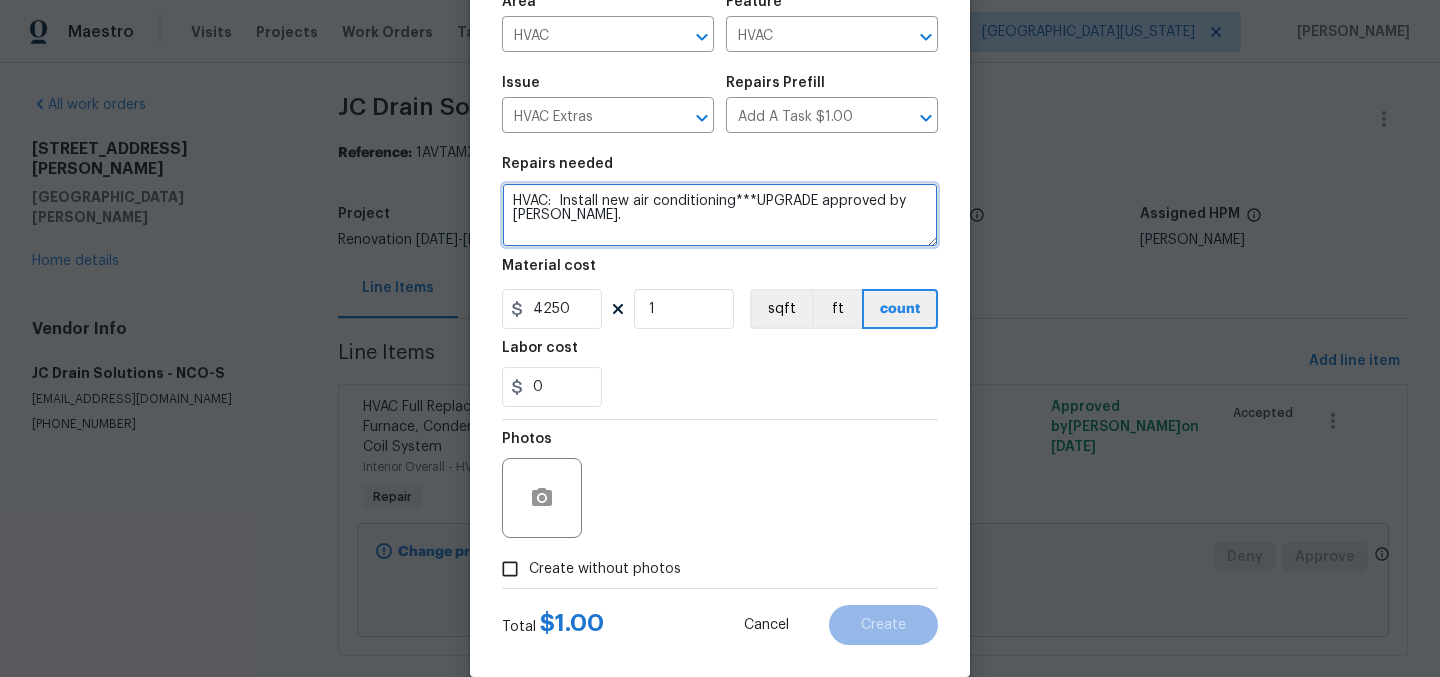click on "HVAC:  Install new air conditioning***UPGRADE approved by Jonathan Cheng." at bounding box center [720, 215] 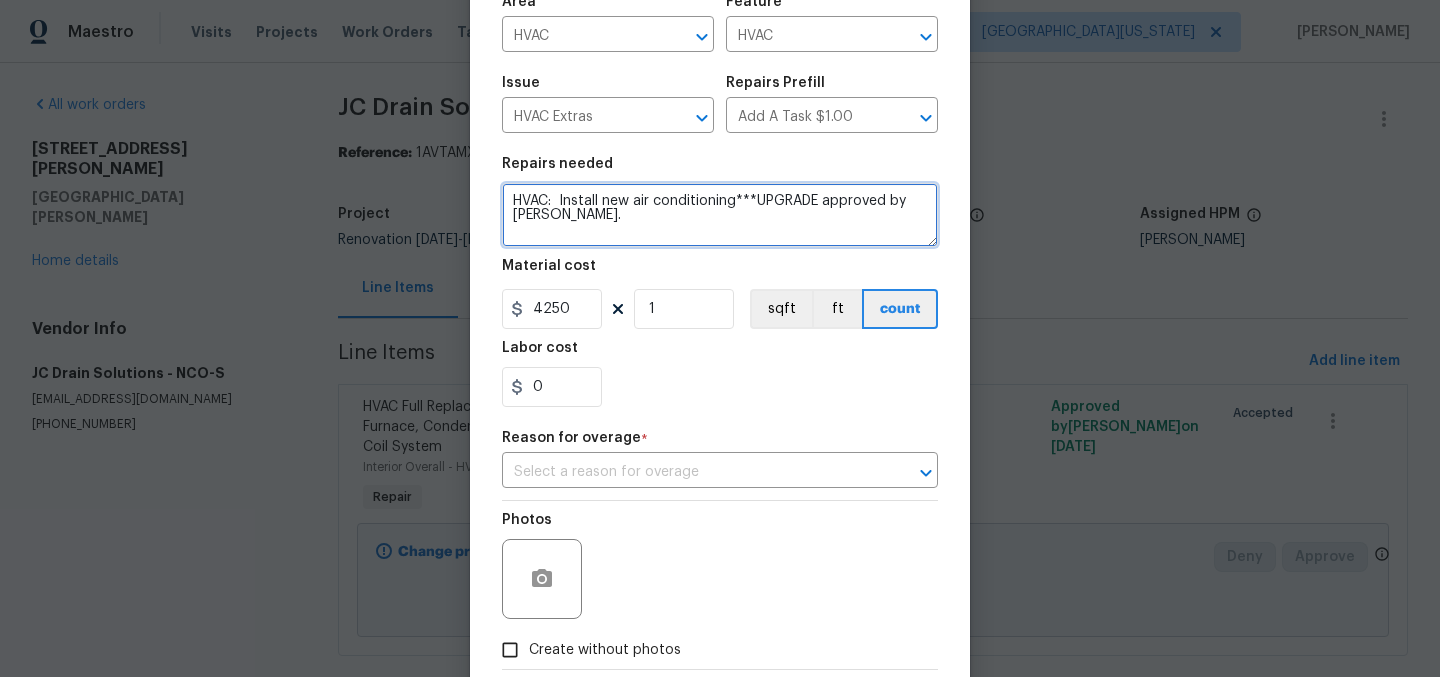 click on "HVAC:  Install new air conditioning***UPGRADE approved by Jonathan Cheng." at bounding box center [720, 215] 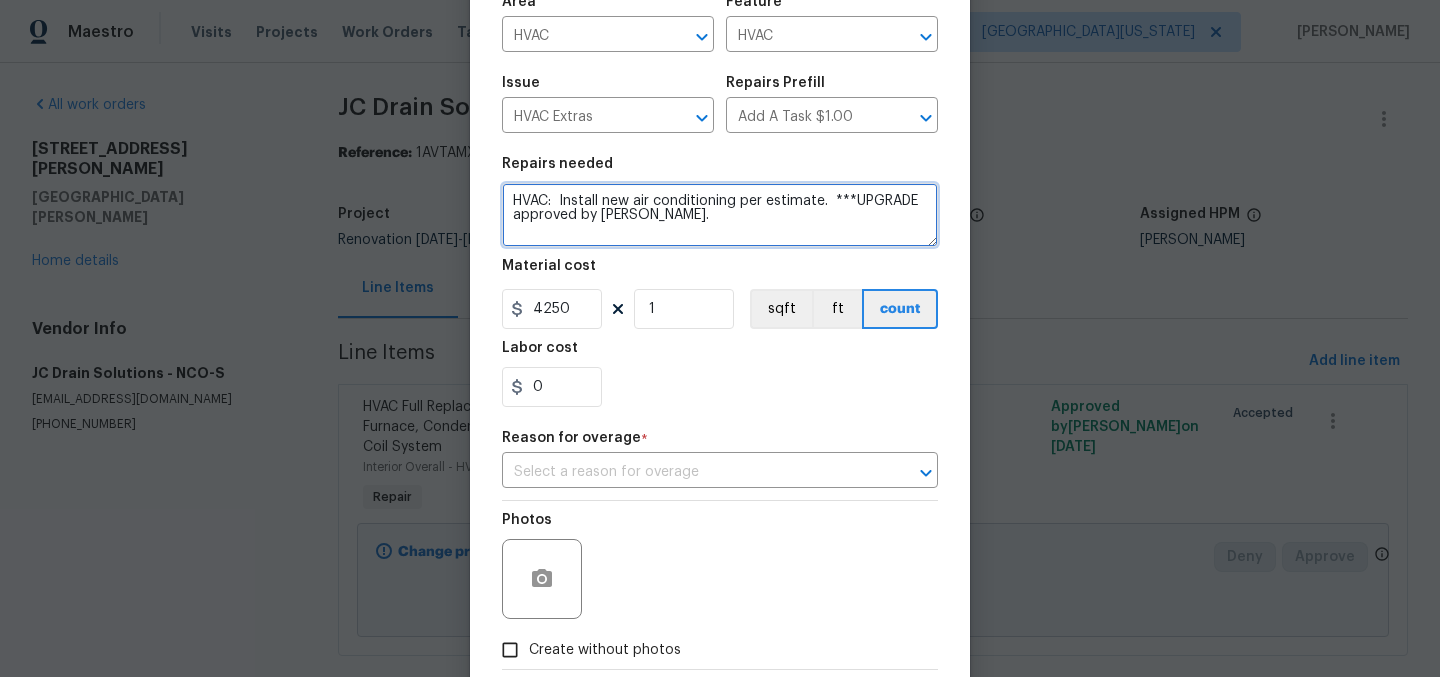 type on "HVAC:  Install new air conditioning per estimate.  ***UPGRADE approved by Jonathan Cheng." 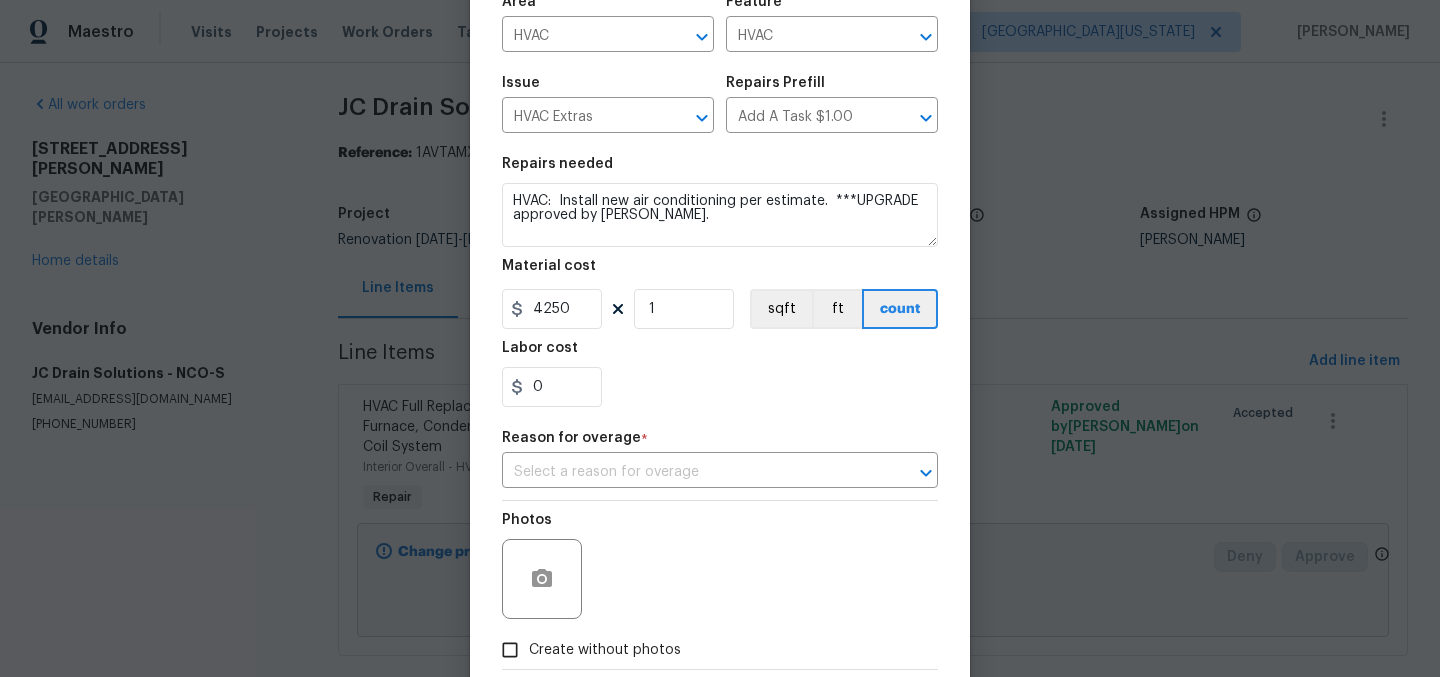click on "0" at bounding box center (720, 387) 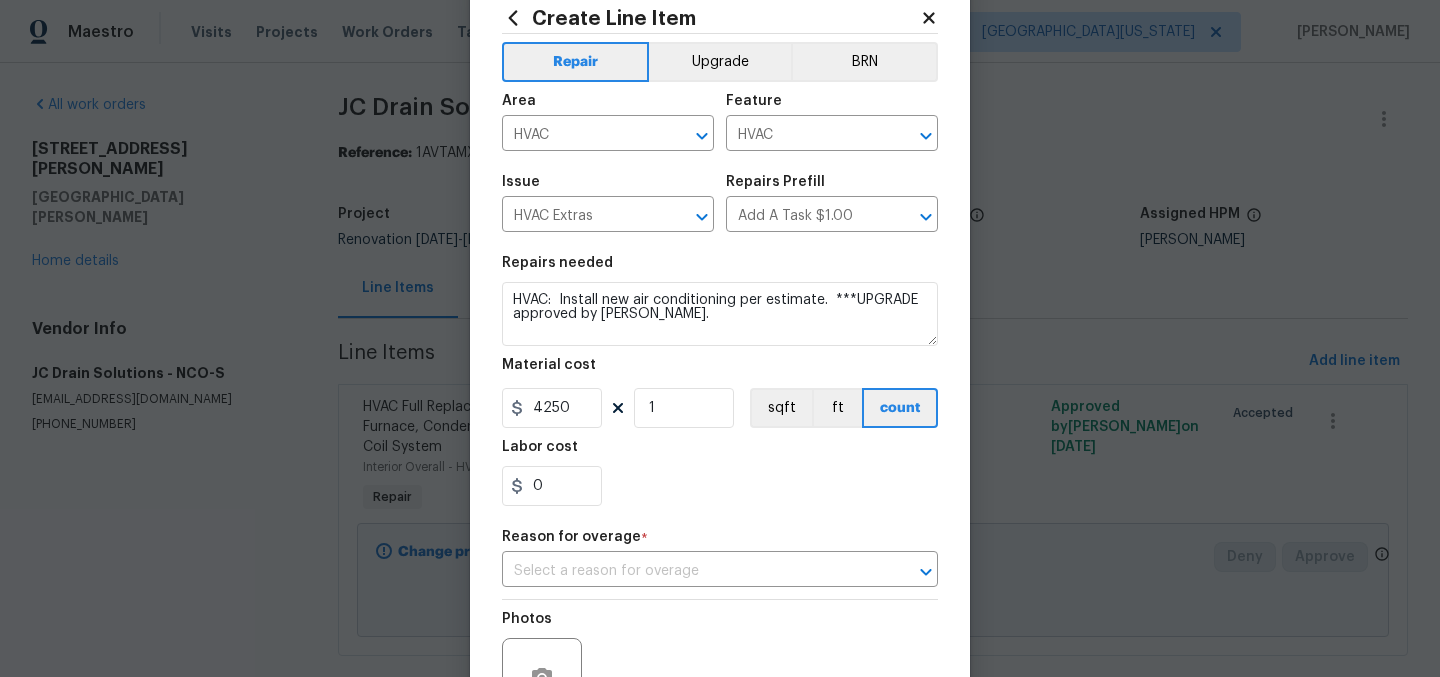 scroll, scrollTop: 0, scrollLeft: 0, axis: both 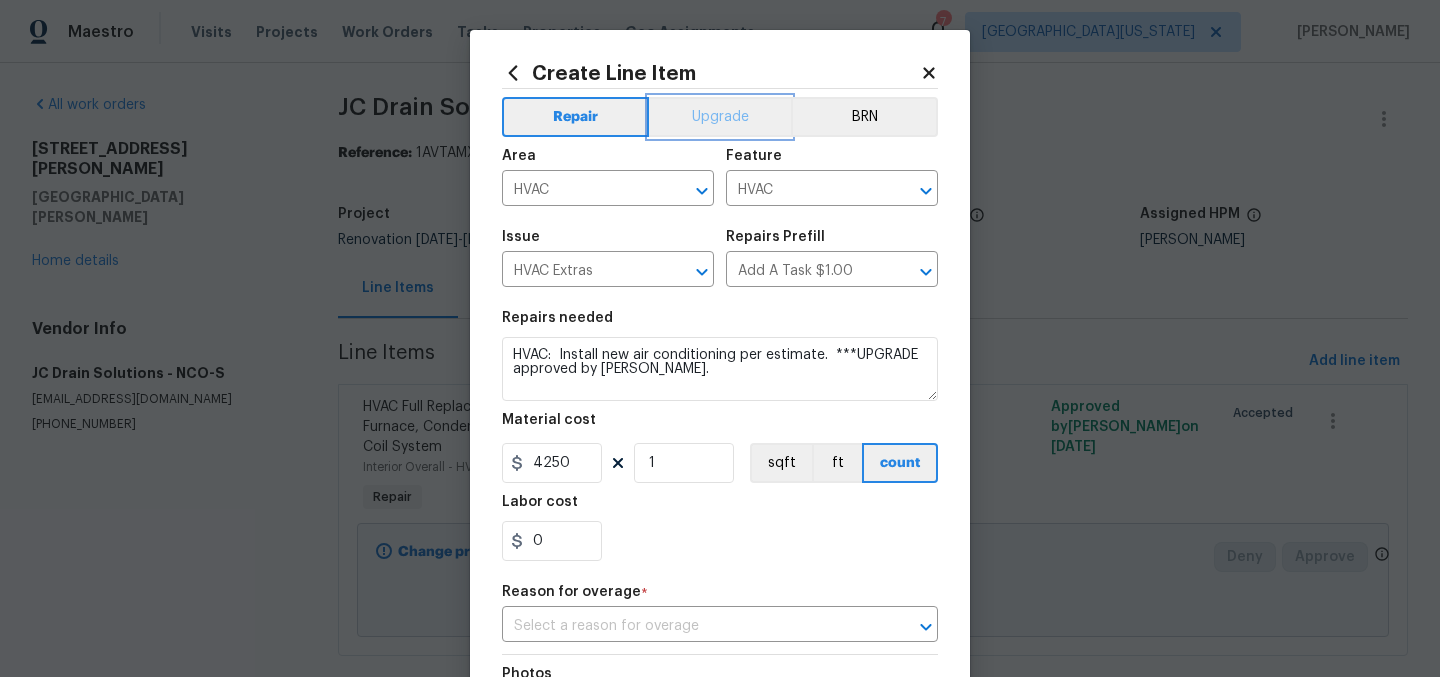 click on "Upgrade" at bounding box center (720, 117) 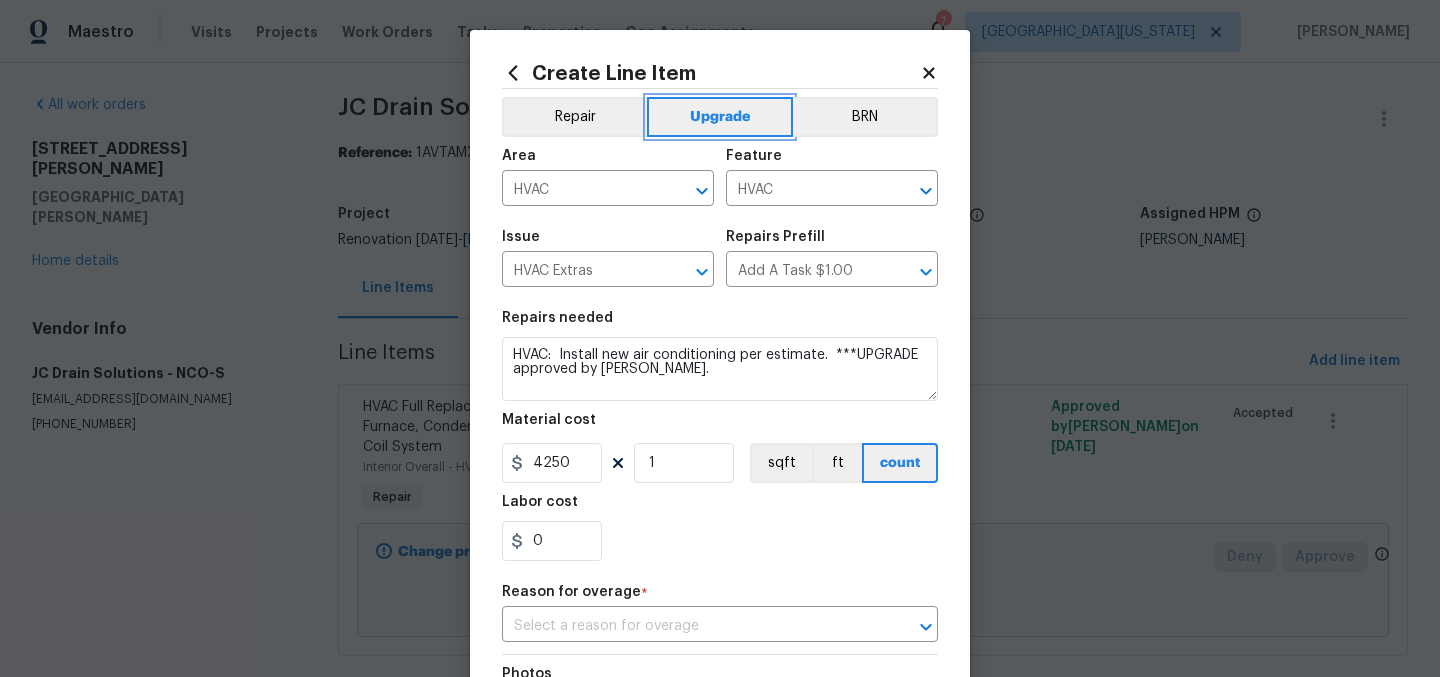scroll, scrollTop: 266, scrollLeft: 0, axis: vertical 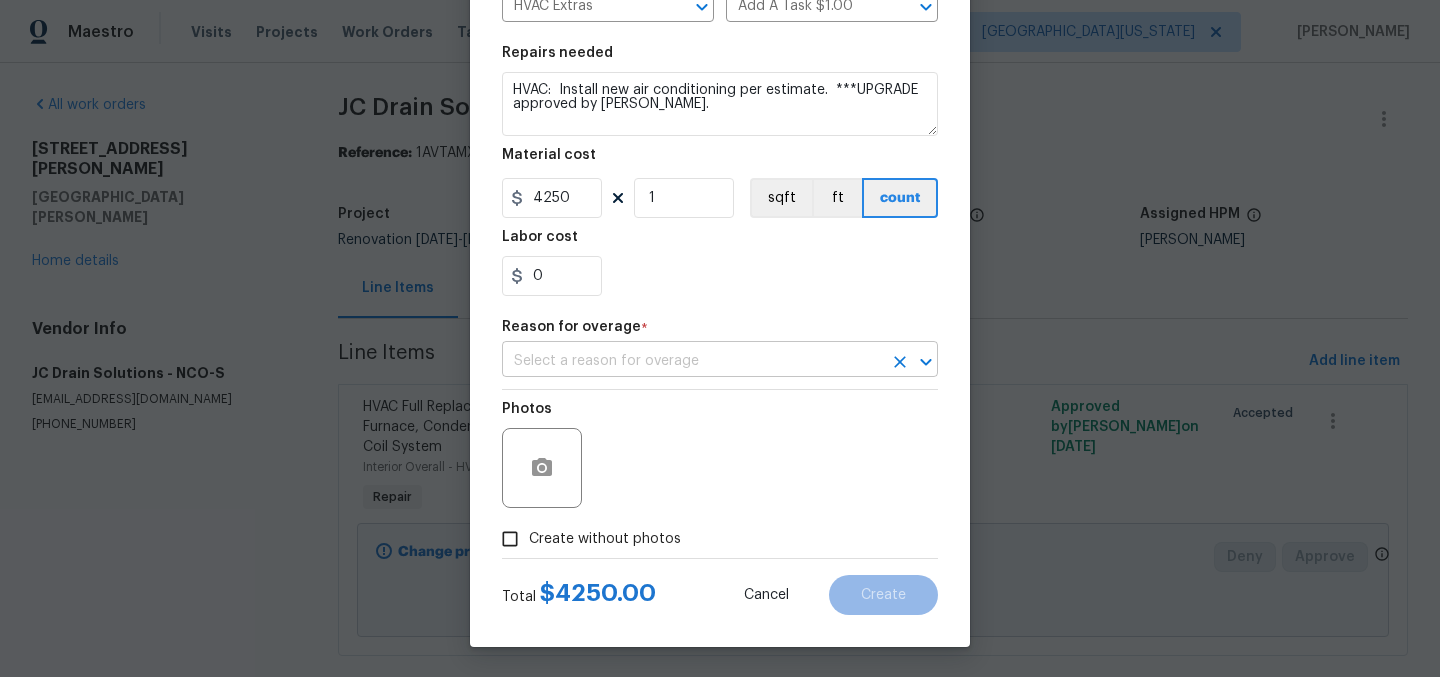 click at bounding box center [692, 361] 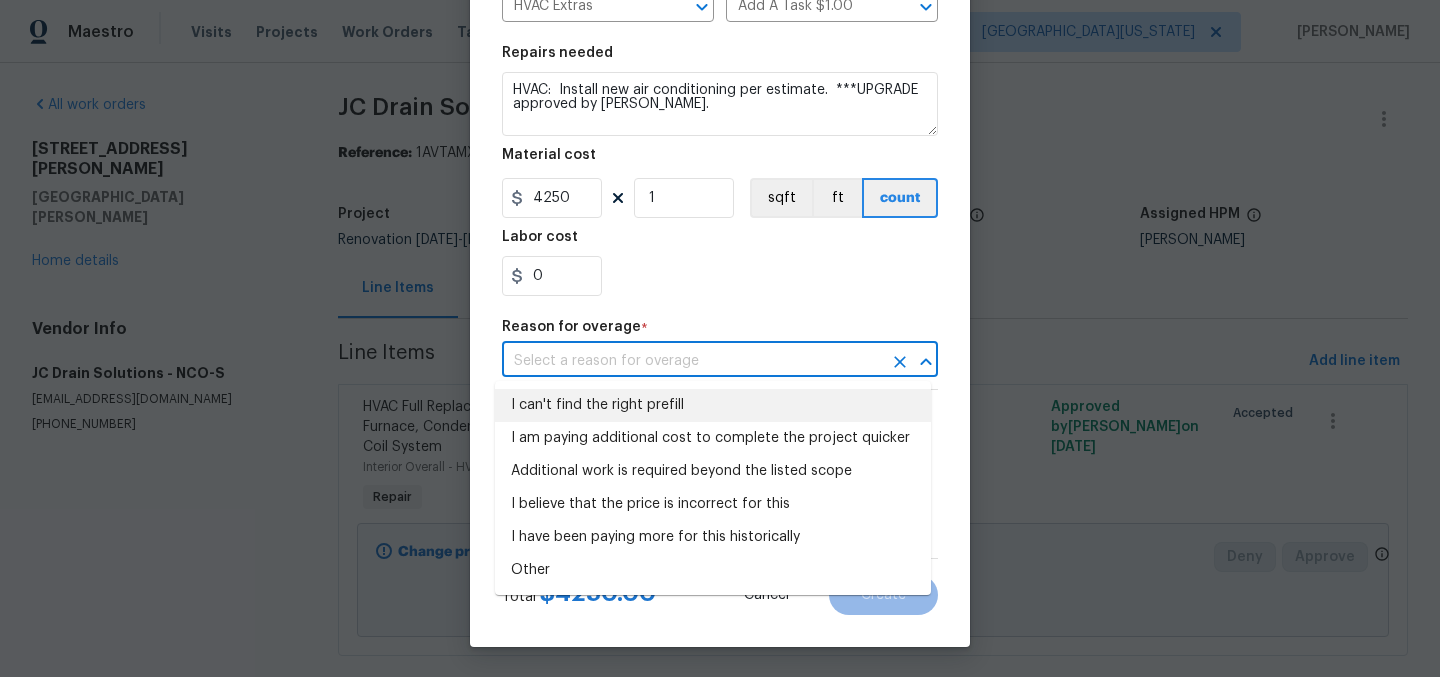 click on "I can't find the right prefill" at bounding box center [713, 405] 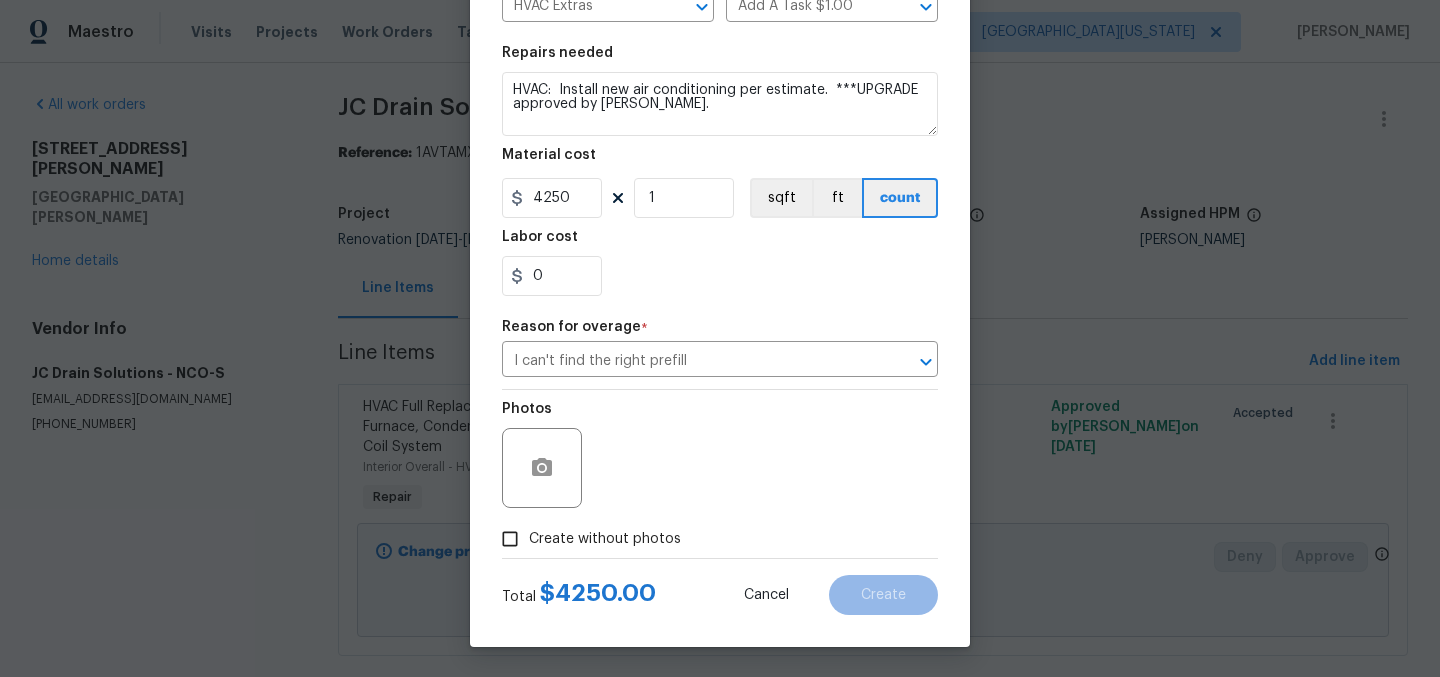 click at bounding box center [542, 468] 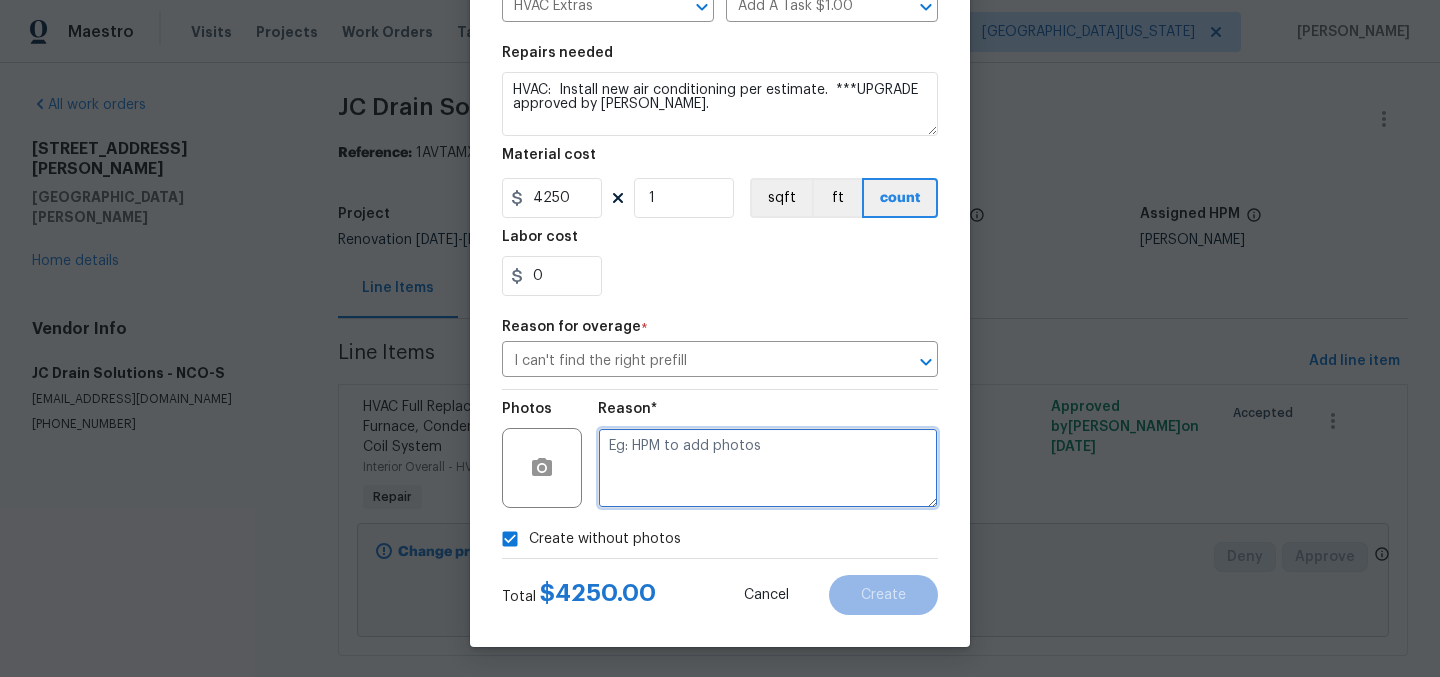 click at bounding box center [768, 468] 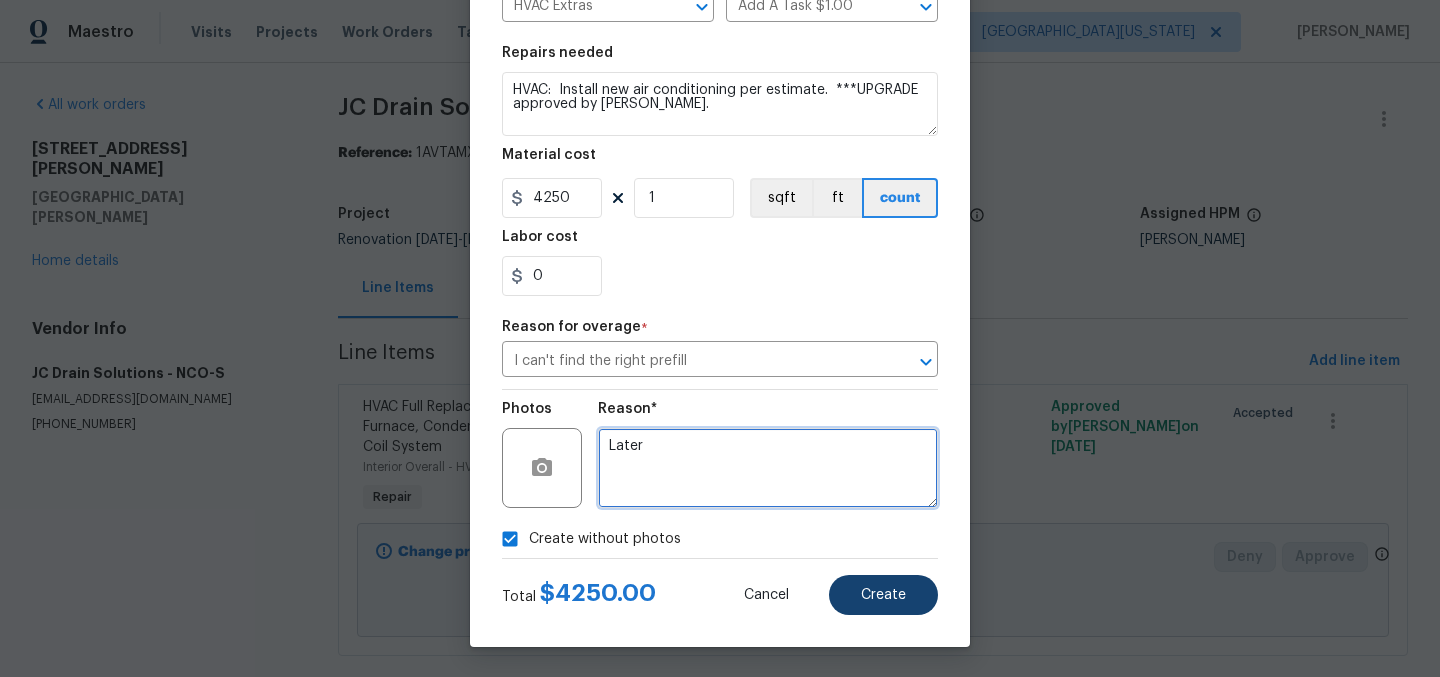 type on "Later" 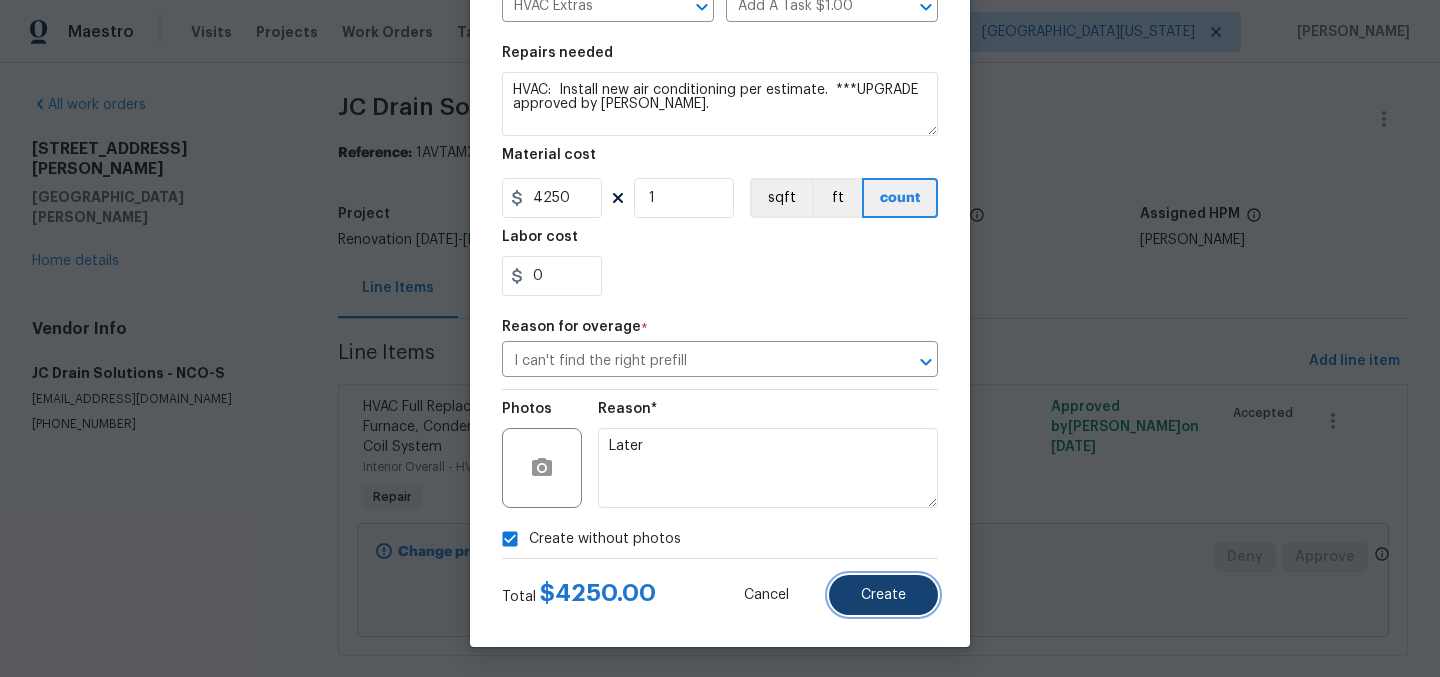 click on "Create" at bounding box center [883, 595] 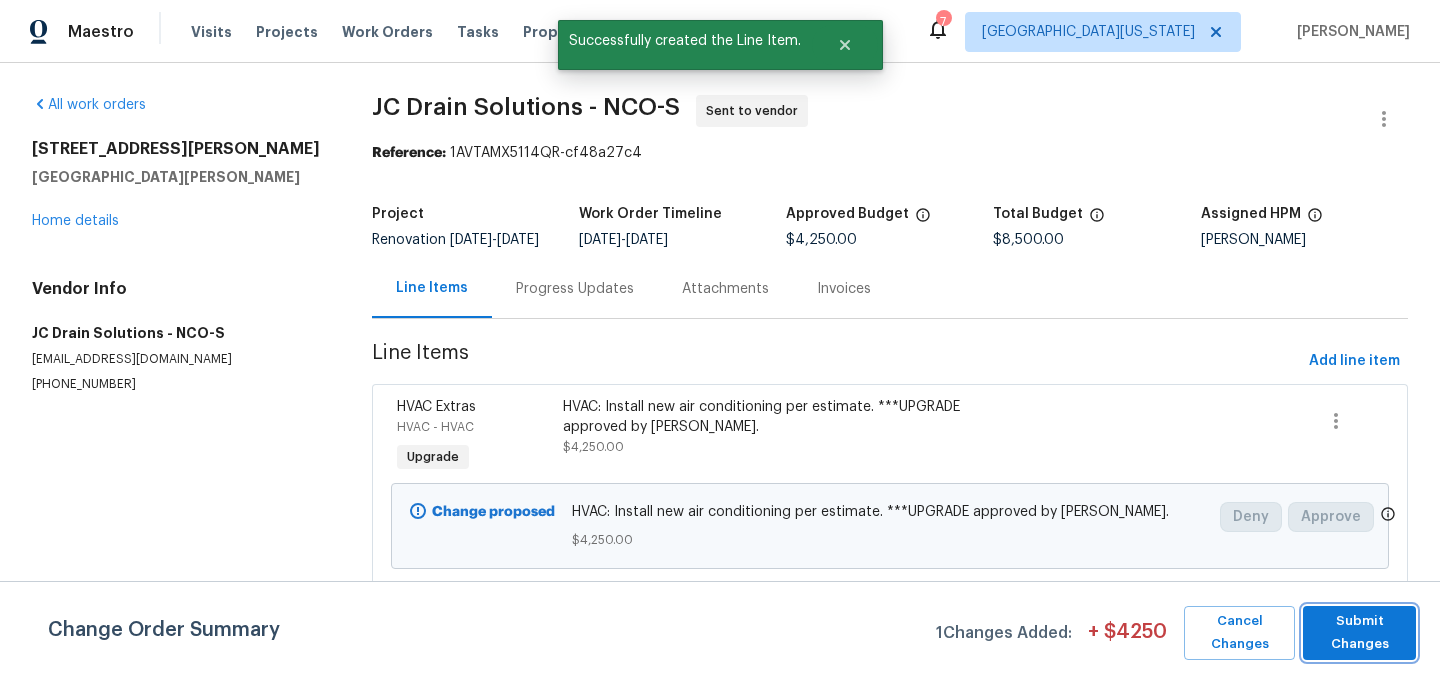 click on "Submit Changes" at bounding box center [1359, 633] 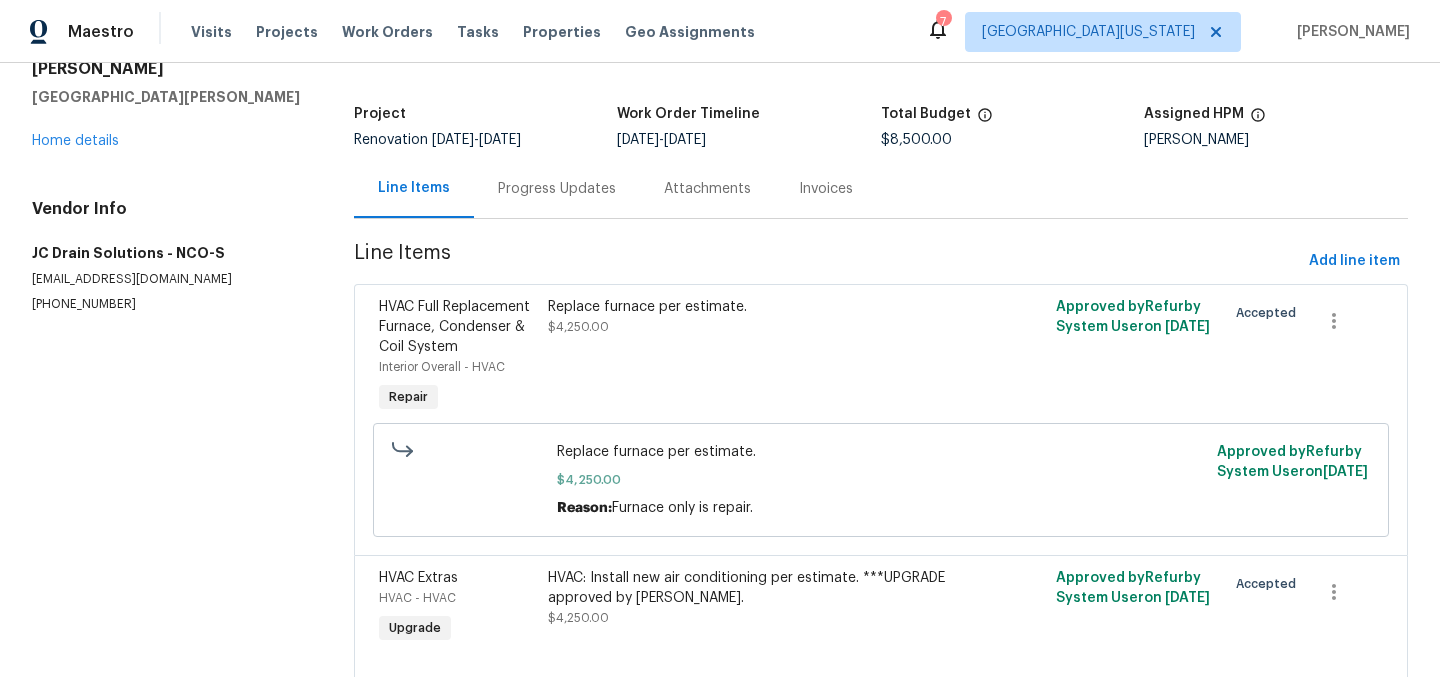 scroll, scrollTop: 0, scrollLeft: 0, axis: both 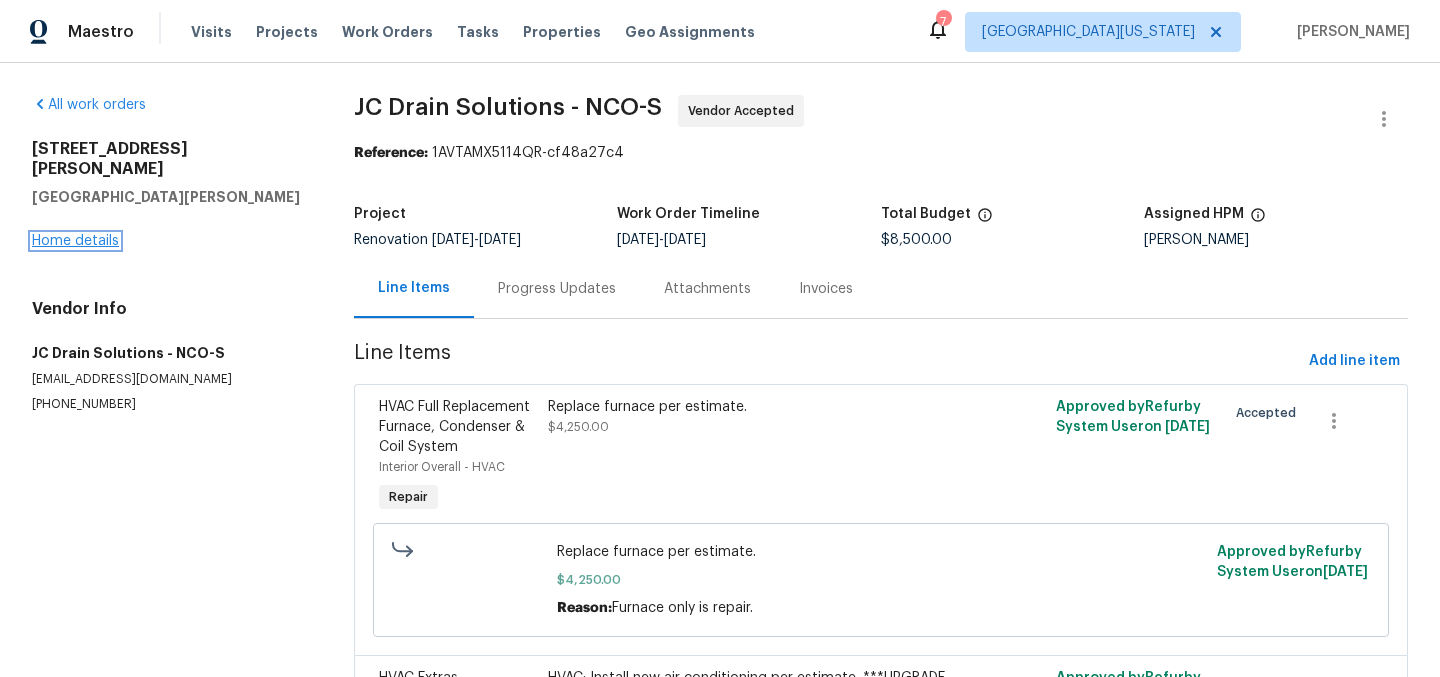 click on "Home details" at bounding box center [75, 241] 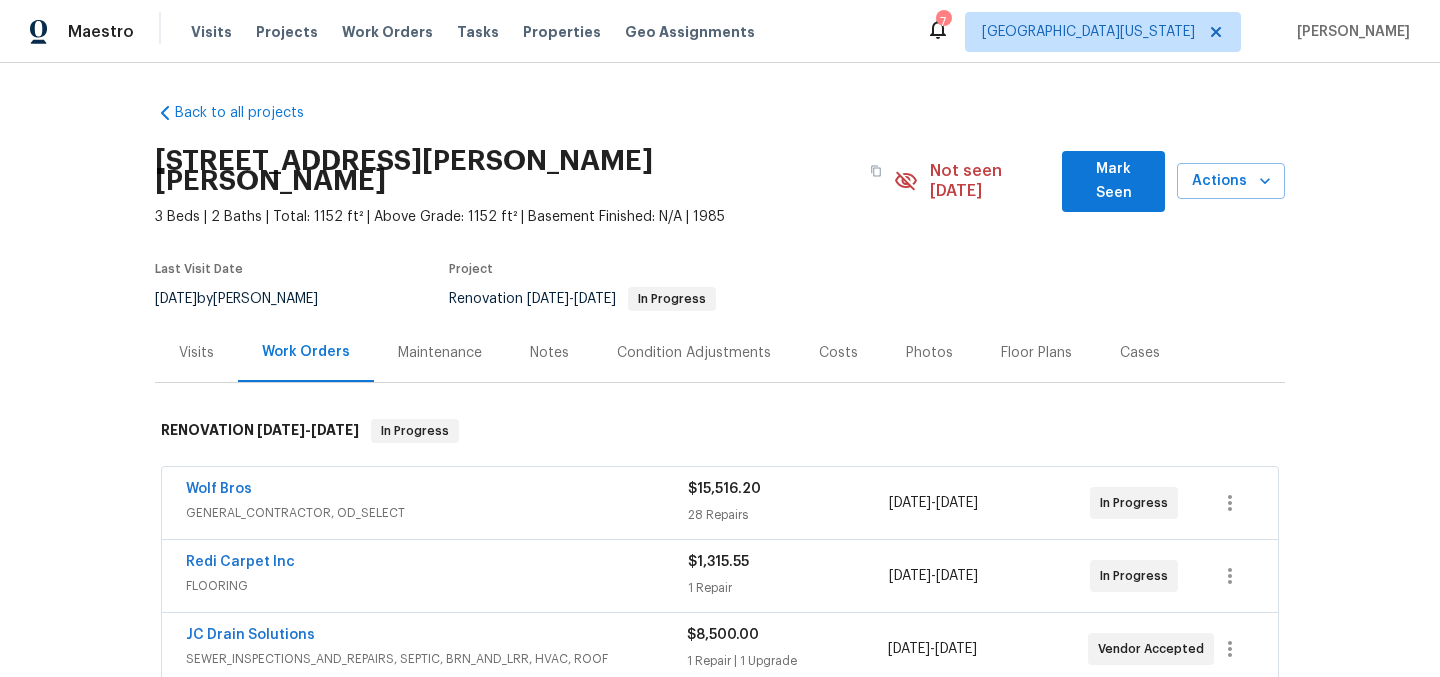 click on "3617 Mead St, Fort Collins, CO 80526" at bounding box center (524, 171) 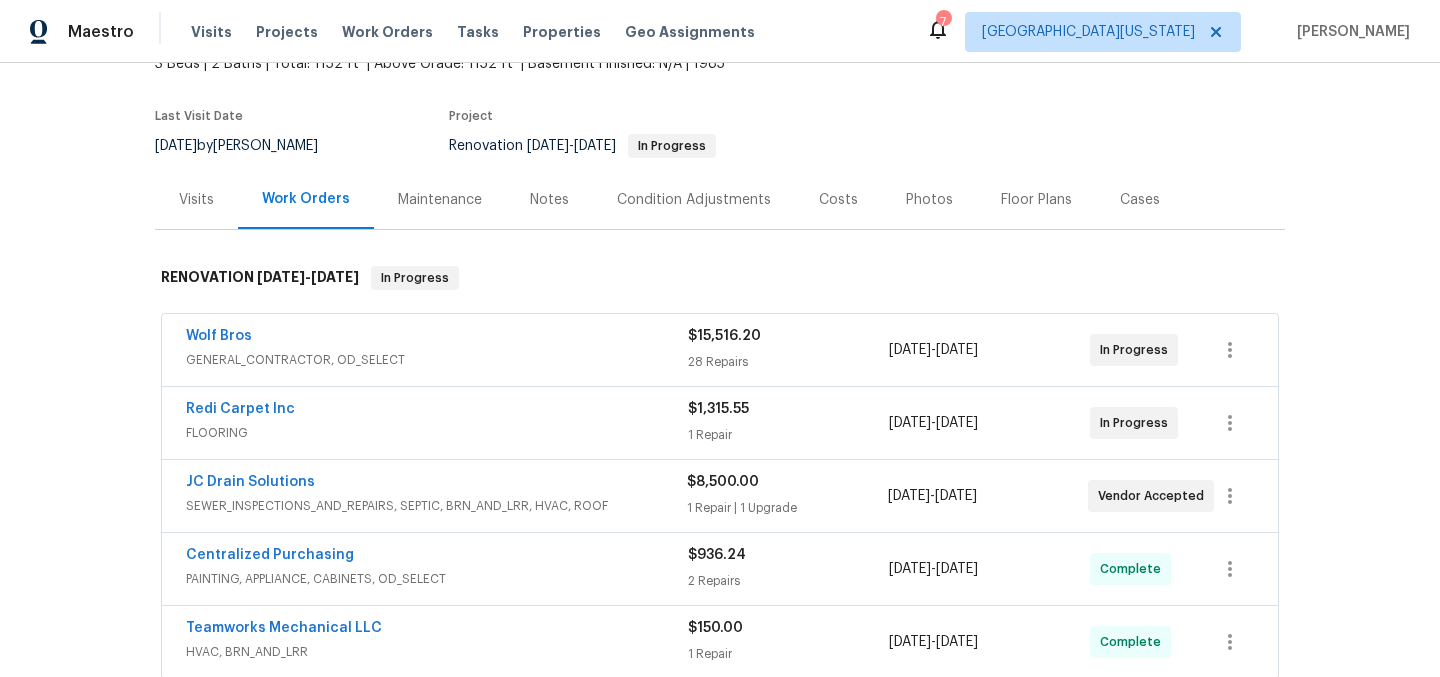 scroll, scrollTop: 164, scrollLeft: 0, axis: vertical 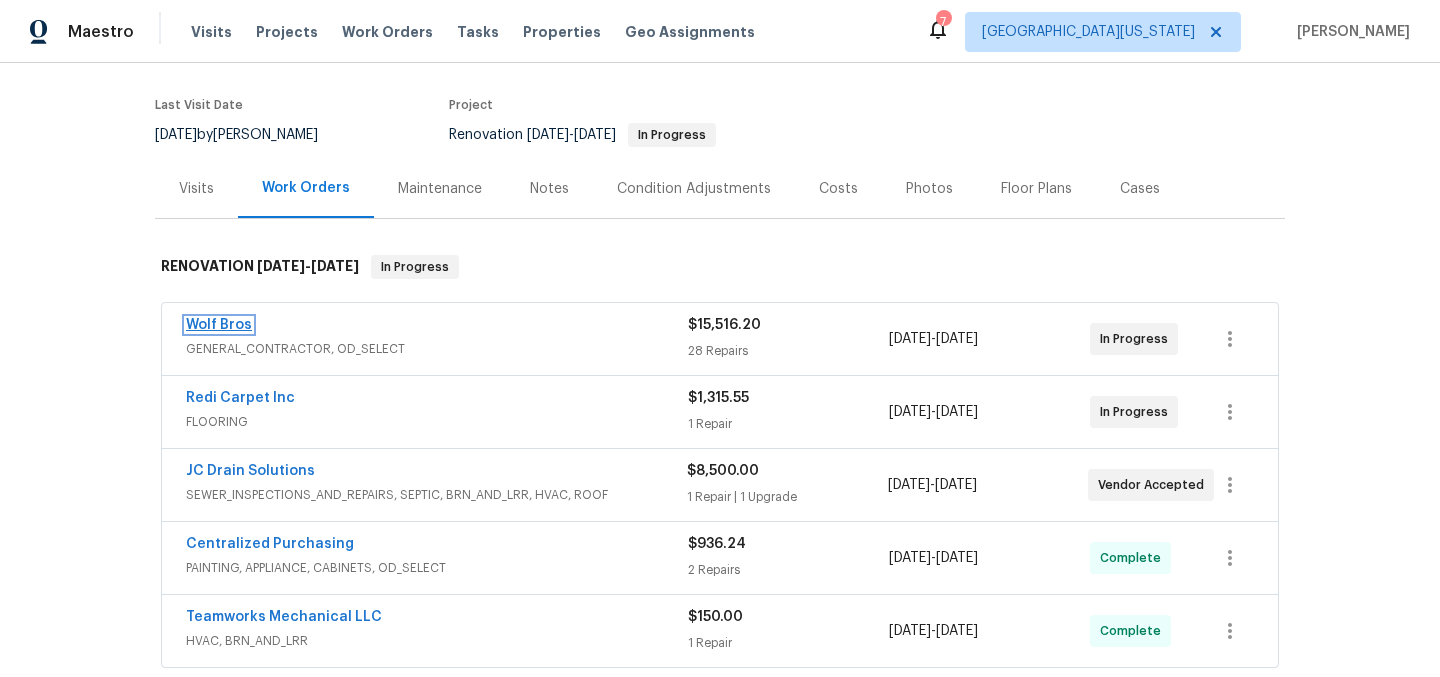 click on "Wolf Bros" at bounding box center [219, 325] 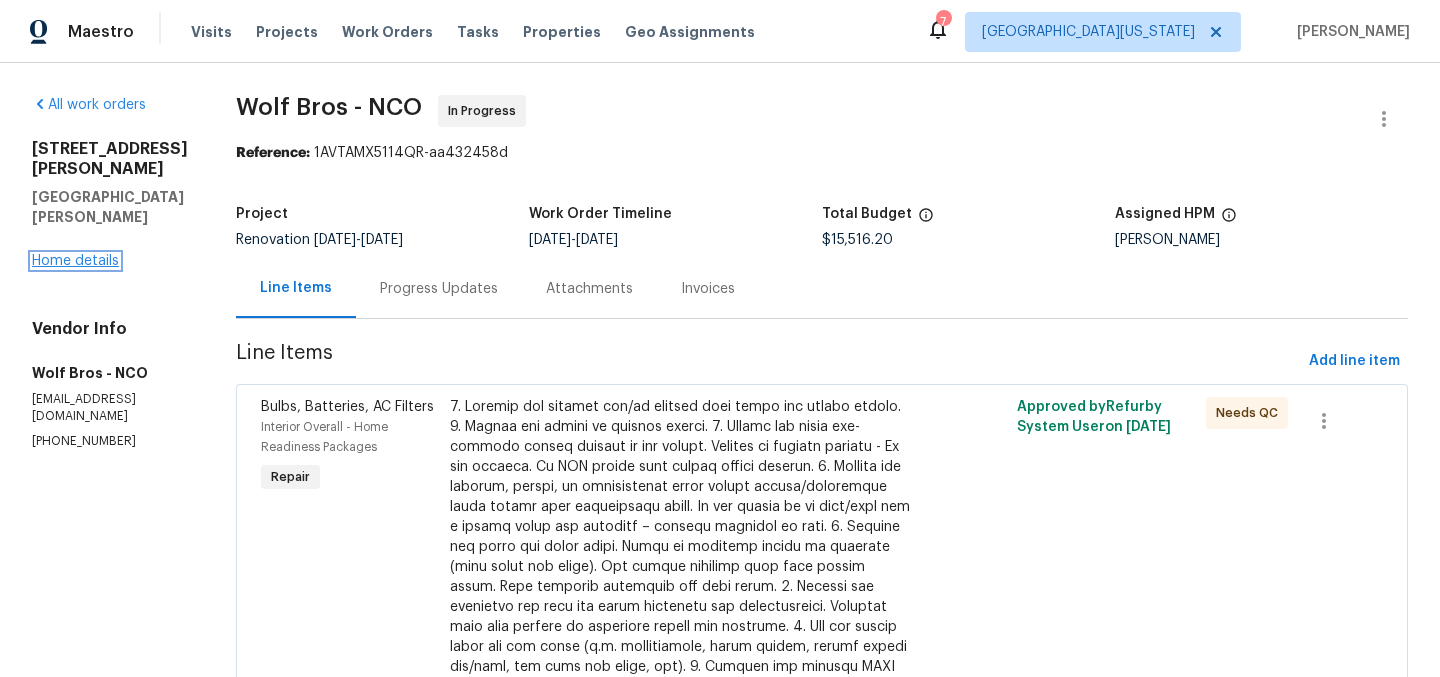 click on "Home details" at bounding box center [75, 261] 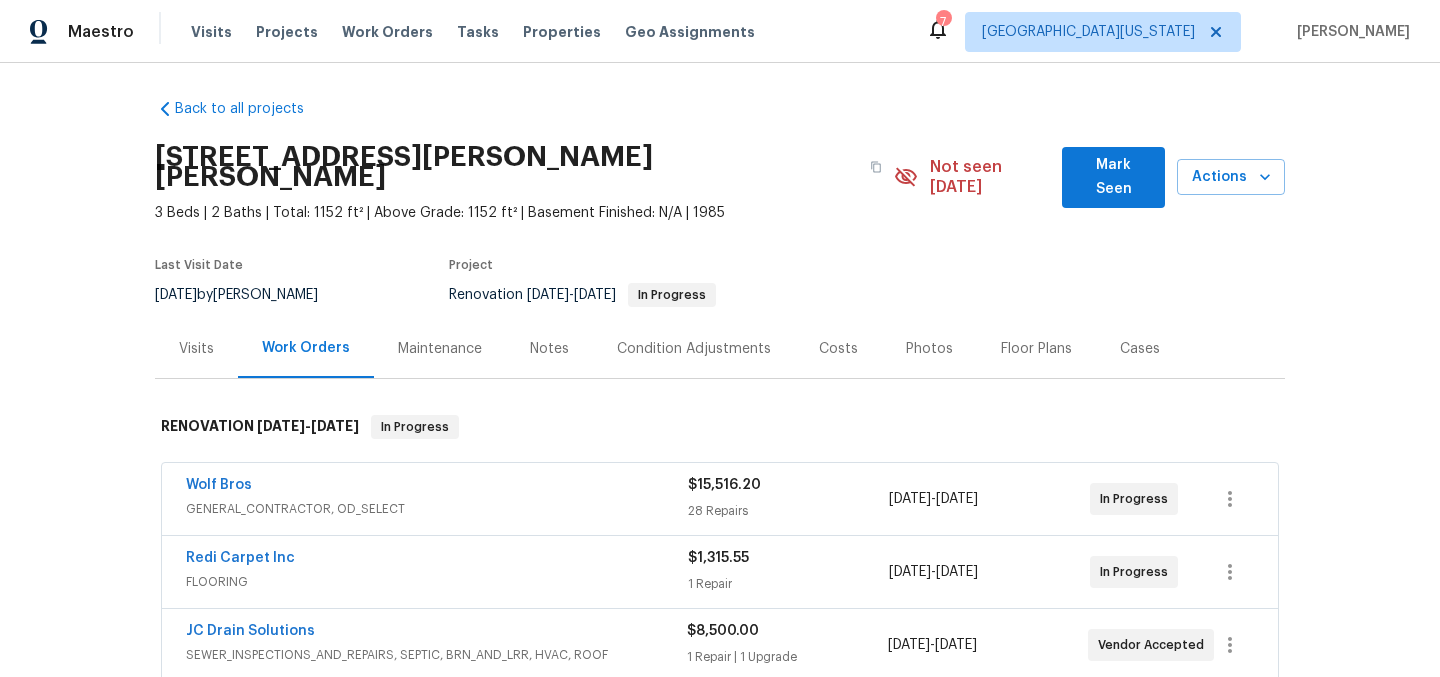 click on "Notes" at bounding box center (549, 349) 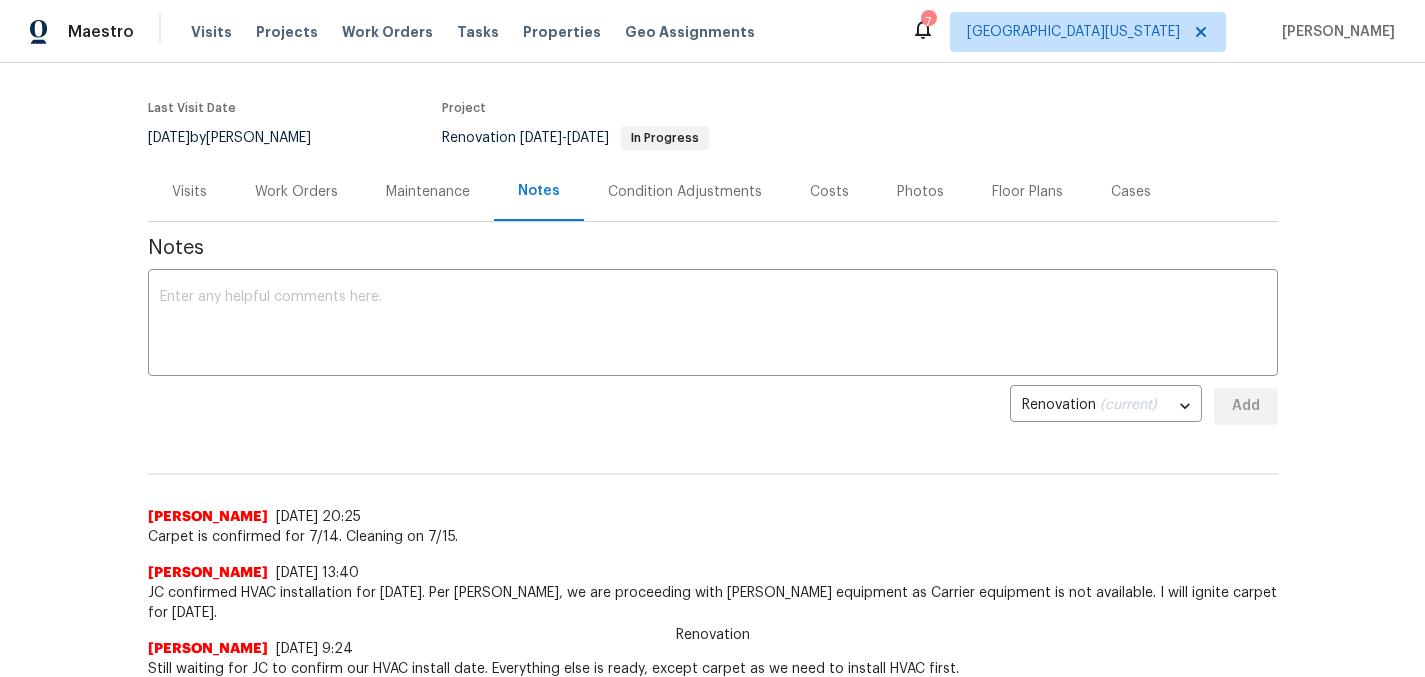 scroll, scrollTop: 0, scrollLeft: 0, axis: both 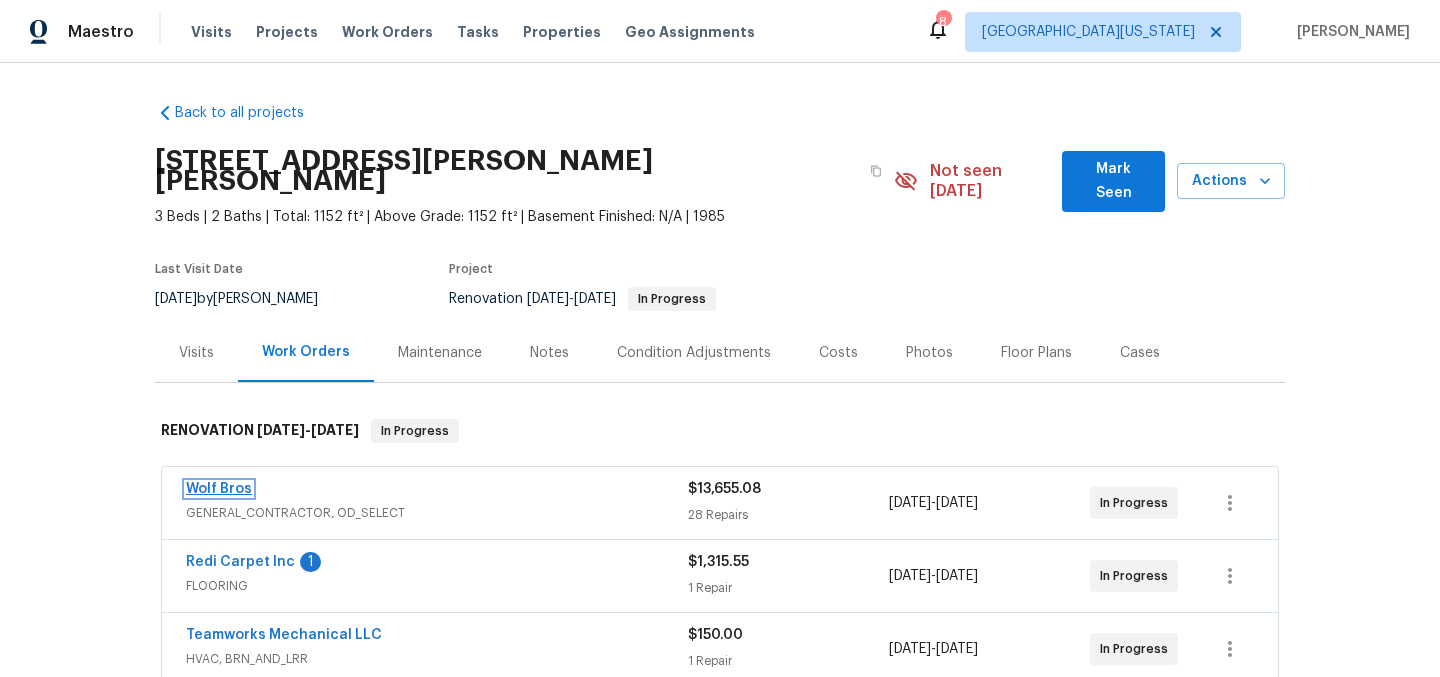 click on "Wolf Bros" at bounding box center [219, 489] 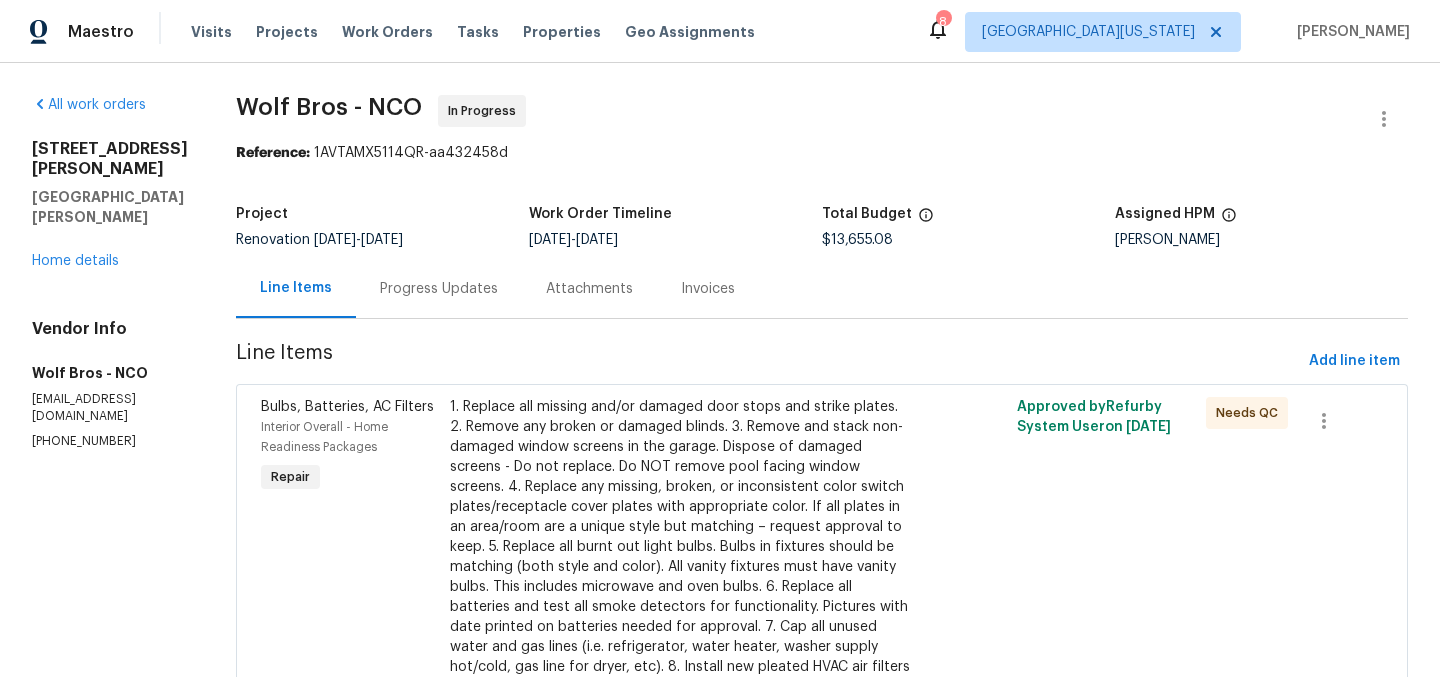 scroll, scrollTop: 1546, scrollLeft: 0, axis: vertical 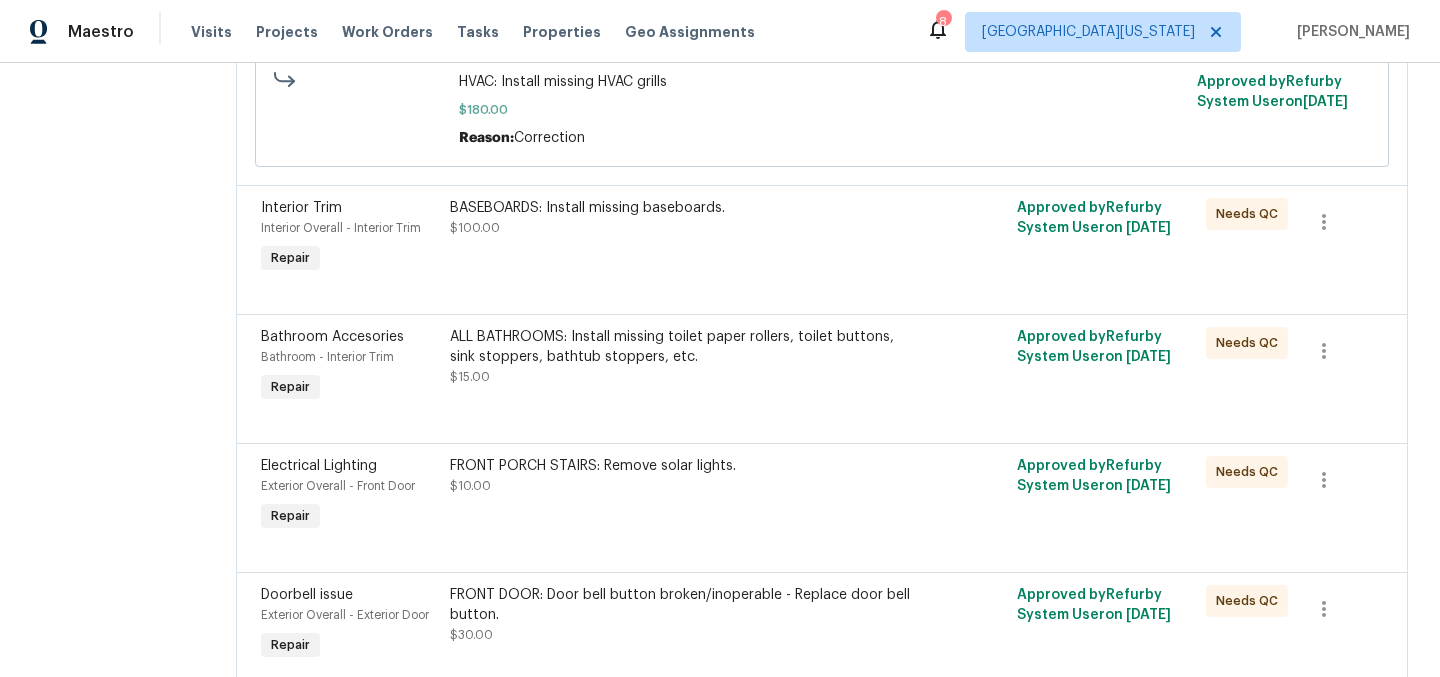 click on "ALL BATHROOMS:  Install missing toilet paper rollers, toilet buttons, sink stoppers, bathtub stoppers, etc." at bounding box center [680, 347] 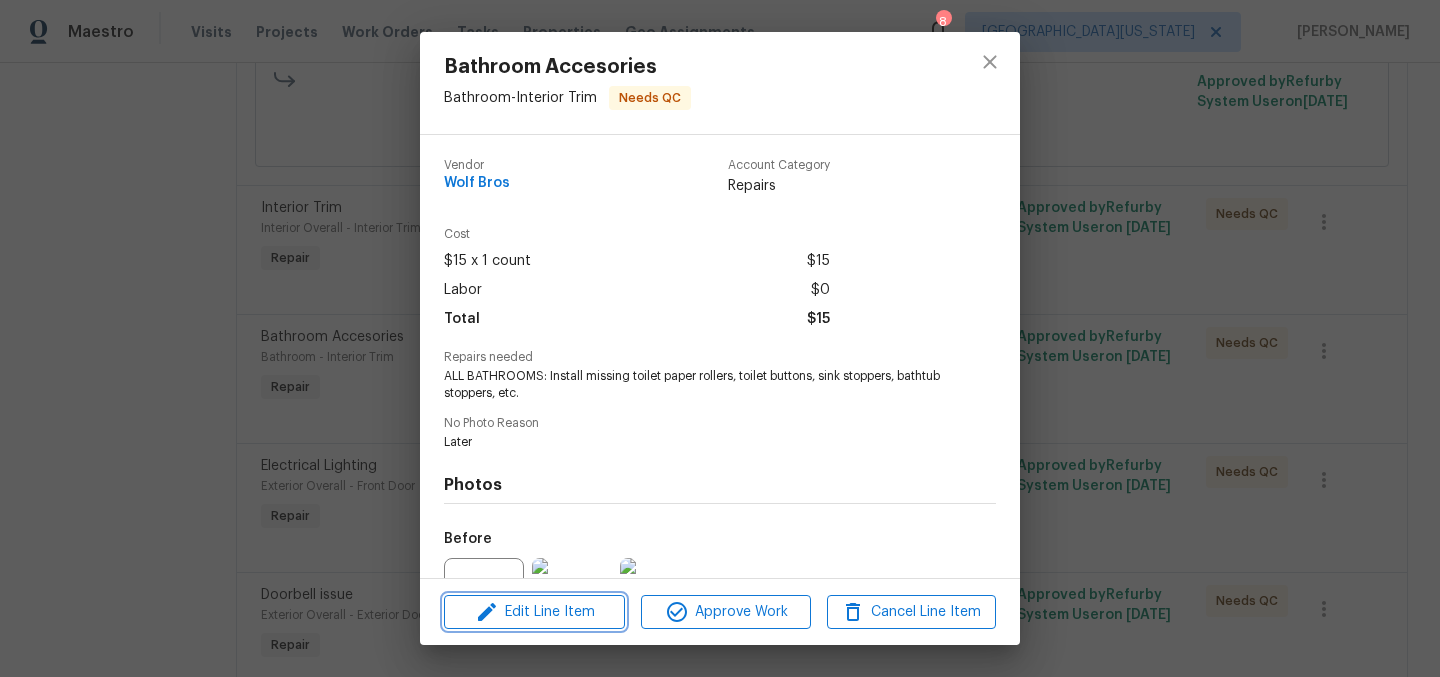 click on "Edit Line Item" at bounding box center (534, 612) 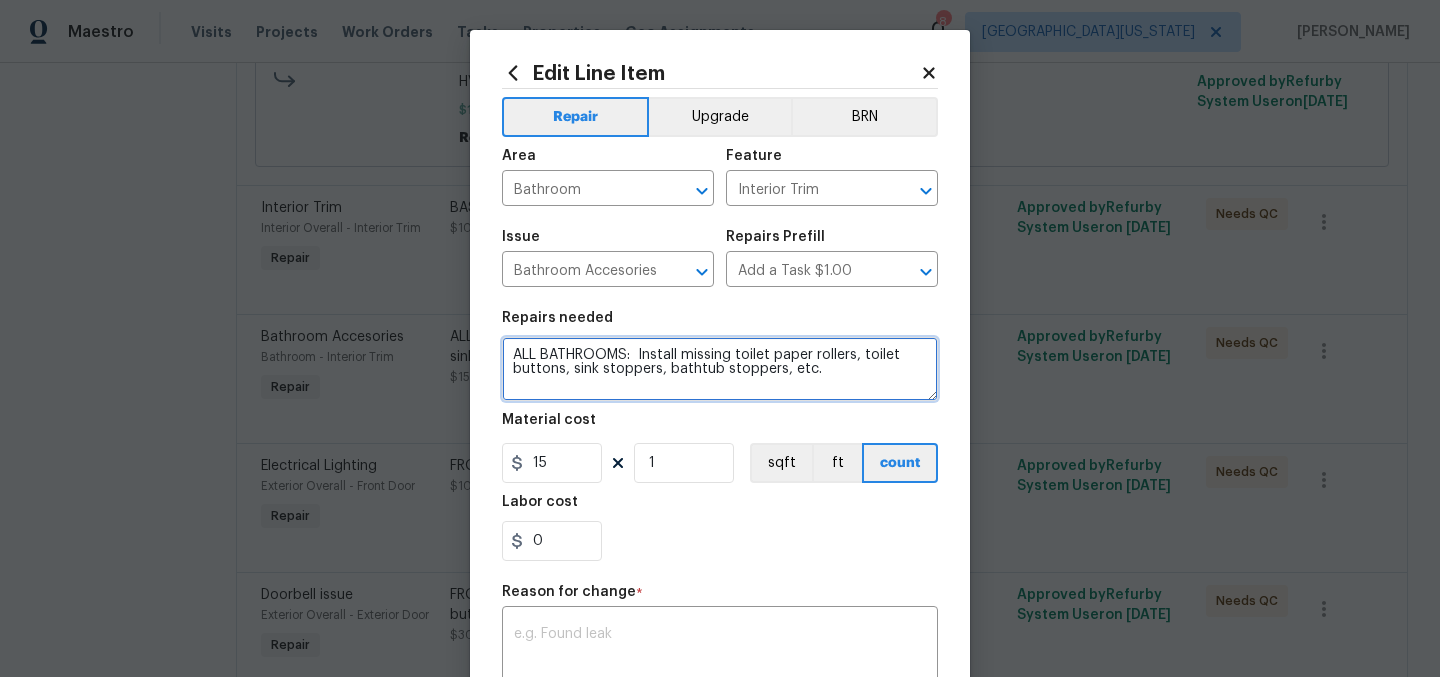 click on "ALL BATHROOMS:  Install missing toilet paper rollers, toilet buttons, sink stoppers, bathtub stoppers, etc." at bounding box center (720, 369) 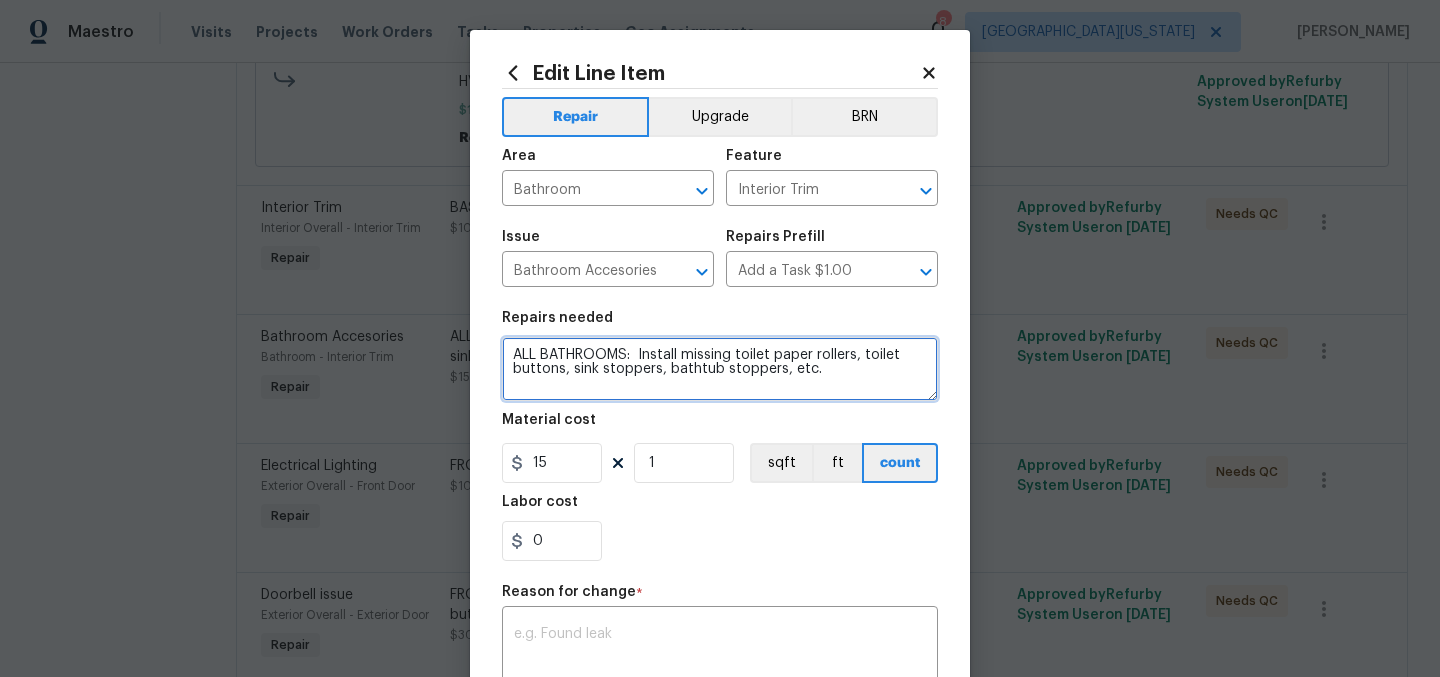 paste on "**installed missing tub drain stopper set, sink drain stopper and a toilet paper holder** $120" 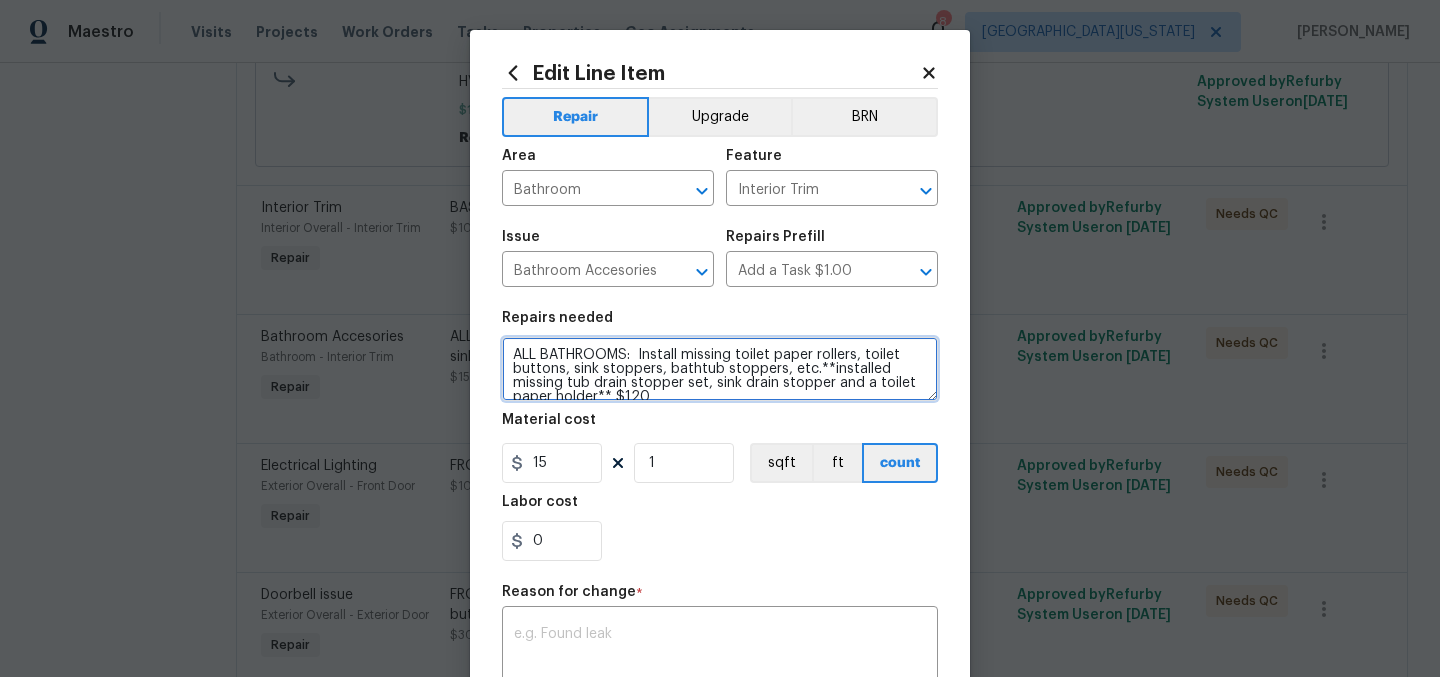 scroll, scrollTop: 4, scrollLeft: 0, axis: vertical 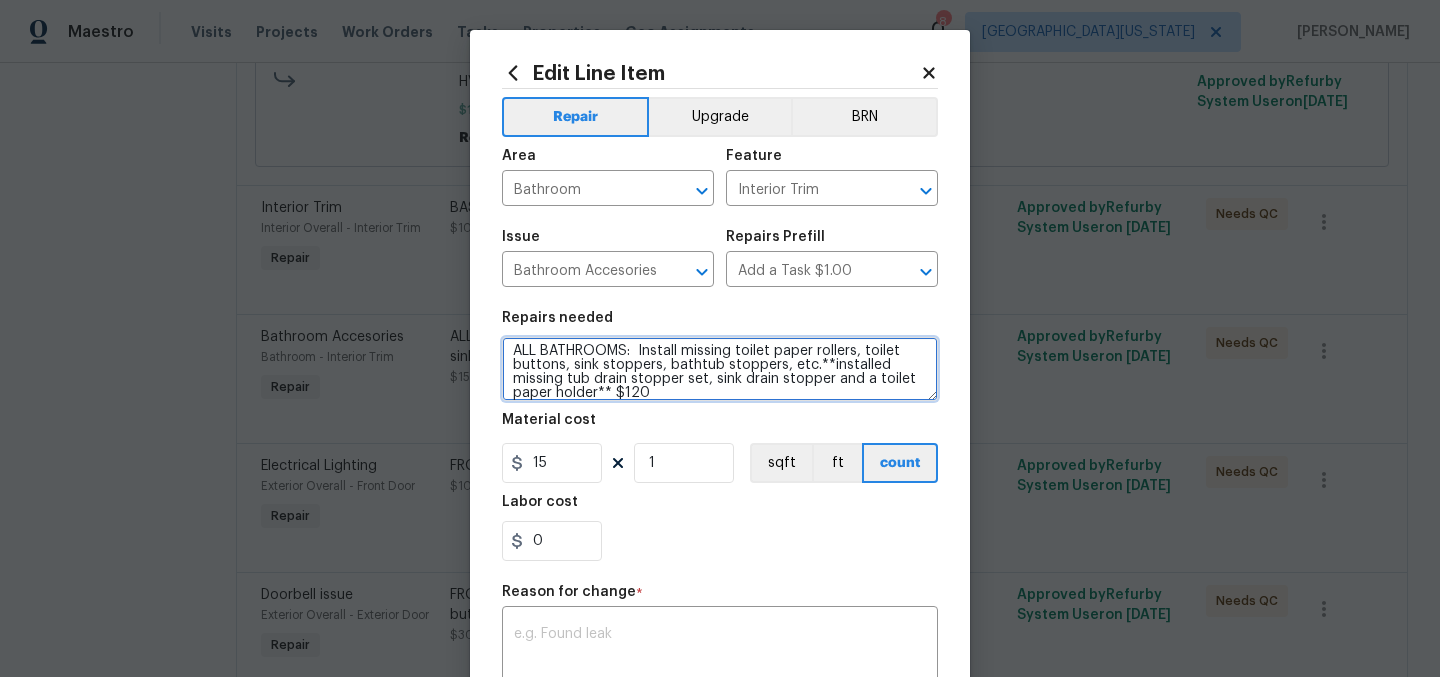 type on "ALL BATHROOMS:  Install missing toilet paper rollers, toilet buttons, sink stoppers, bathtub stoppers, etc.**installed missing tub drain stopper set, sink drain stopper and a toilet paper holder** $120" 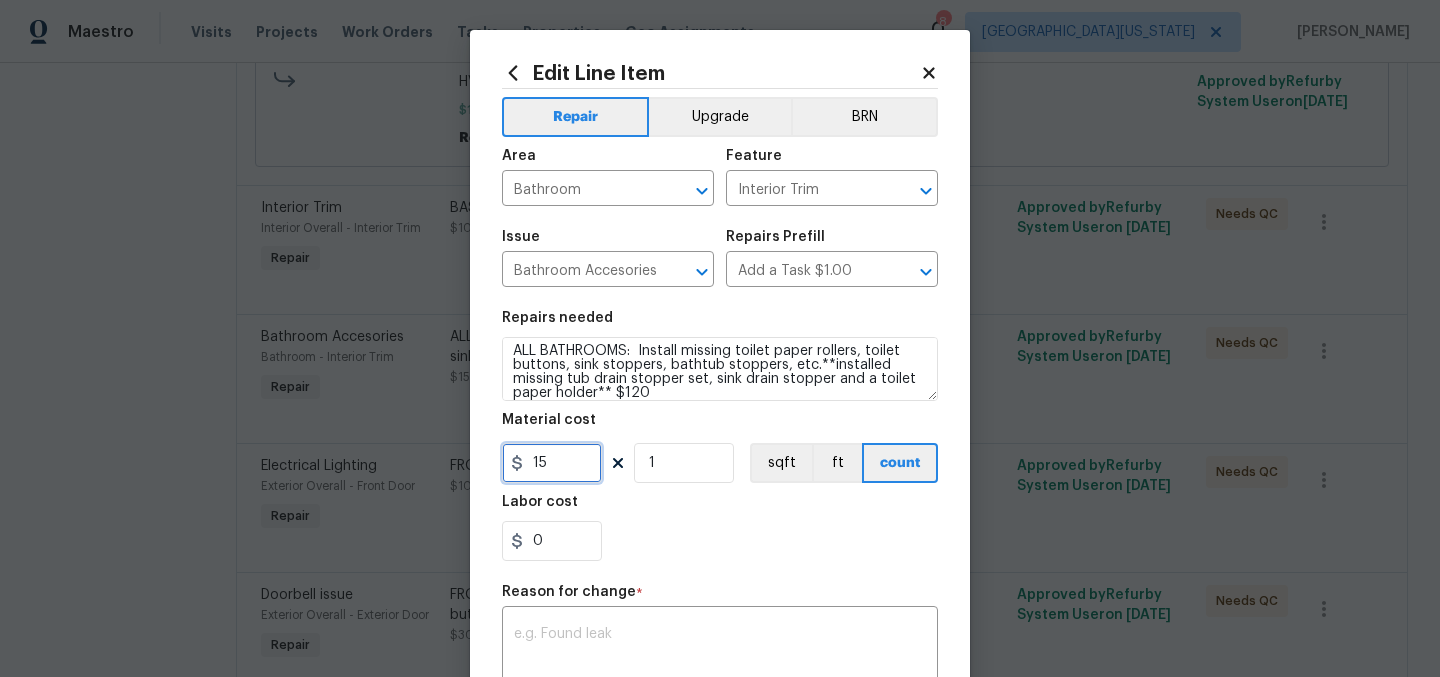 click on "15" at bounding box center (552, 463) 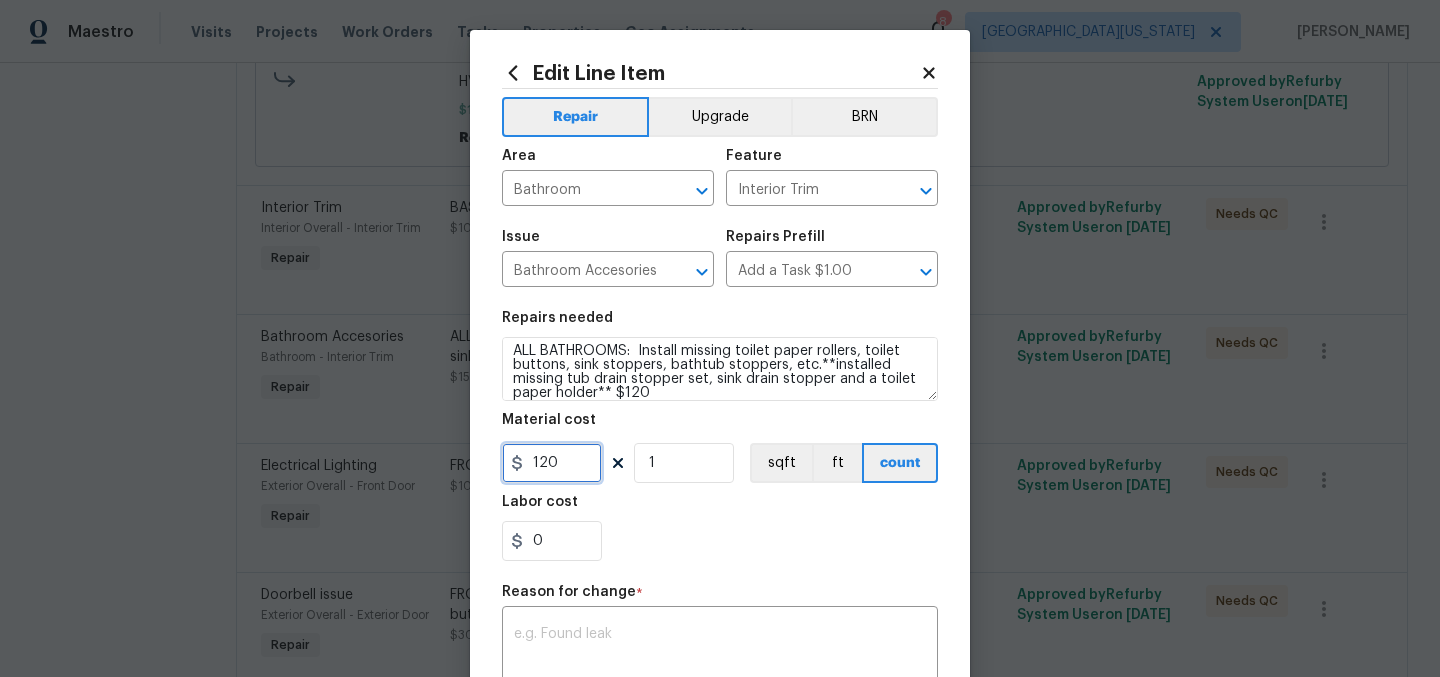 type on "120" 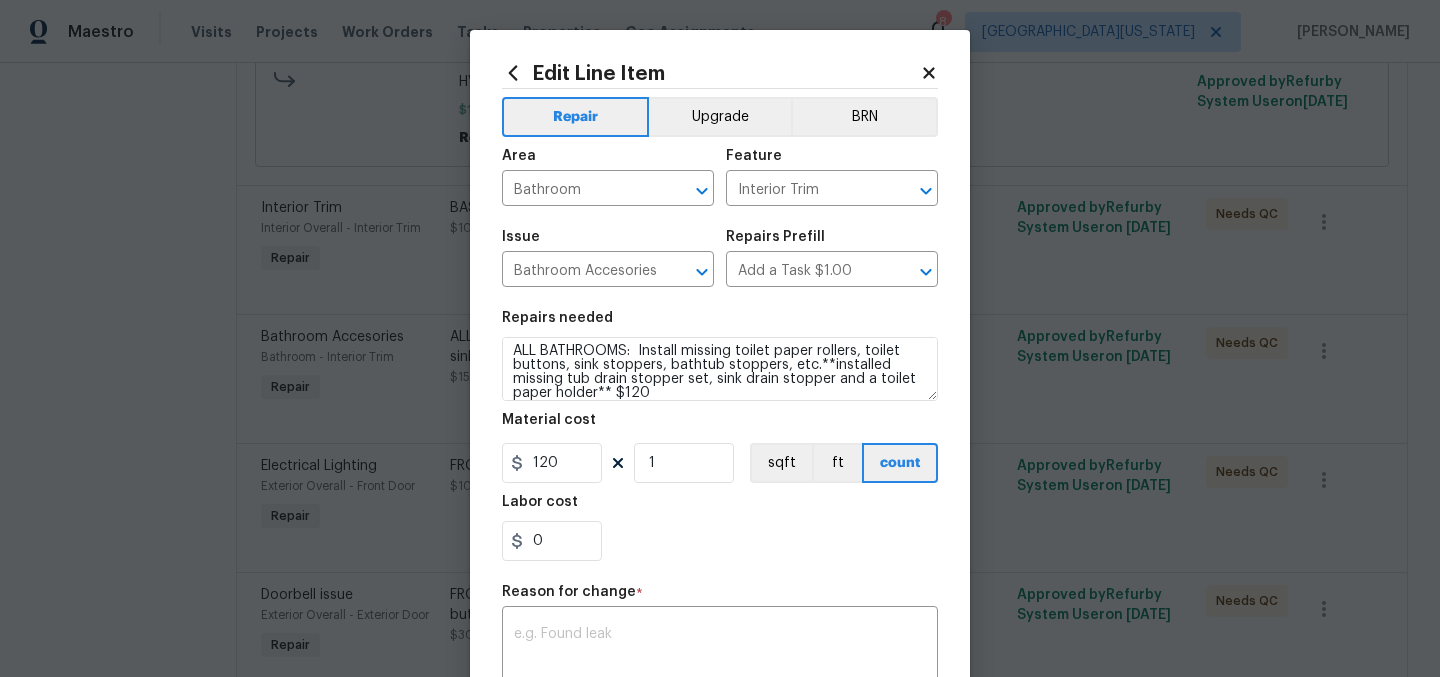 click on "0" at bounding box center (720, 541) 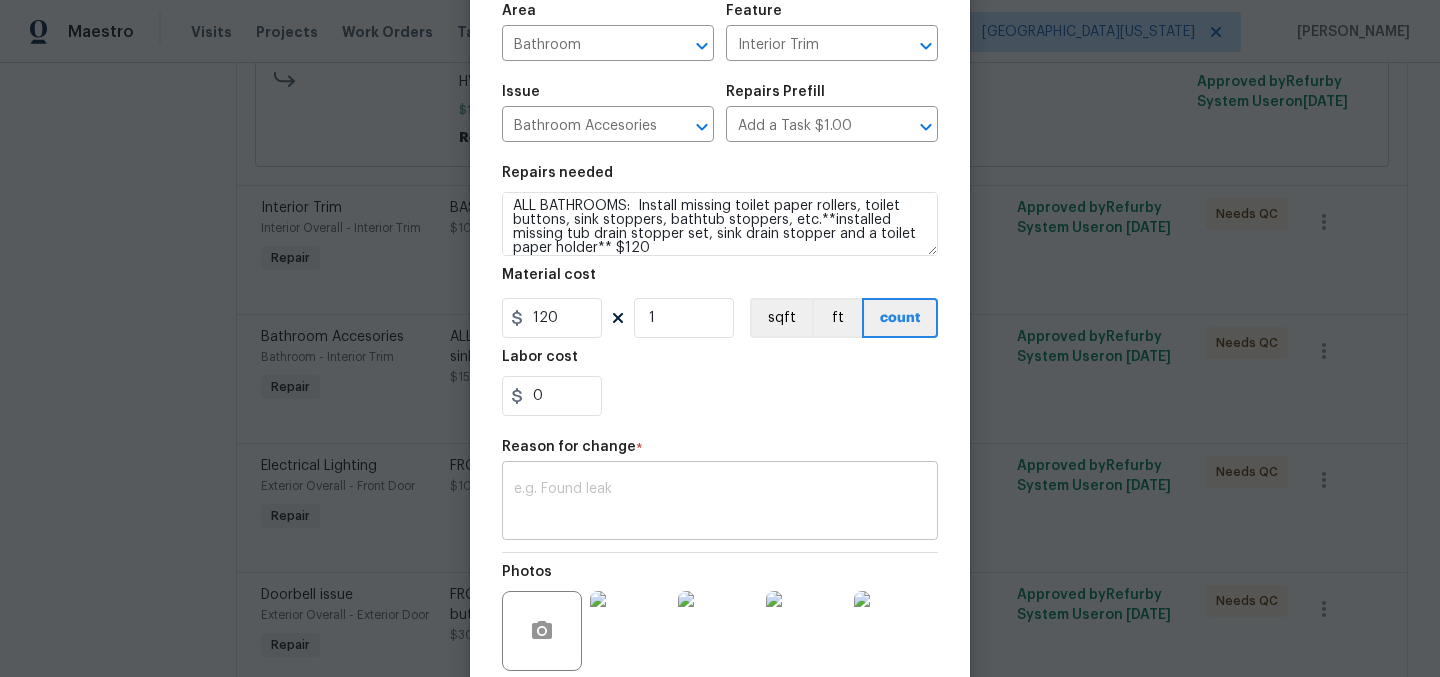 scroll, scrollTop: 329, scrollLeft: 0, axis: vertical 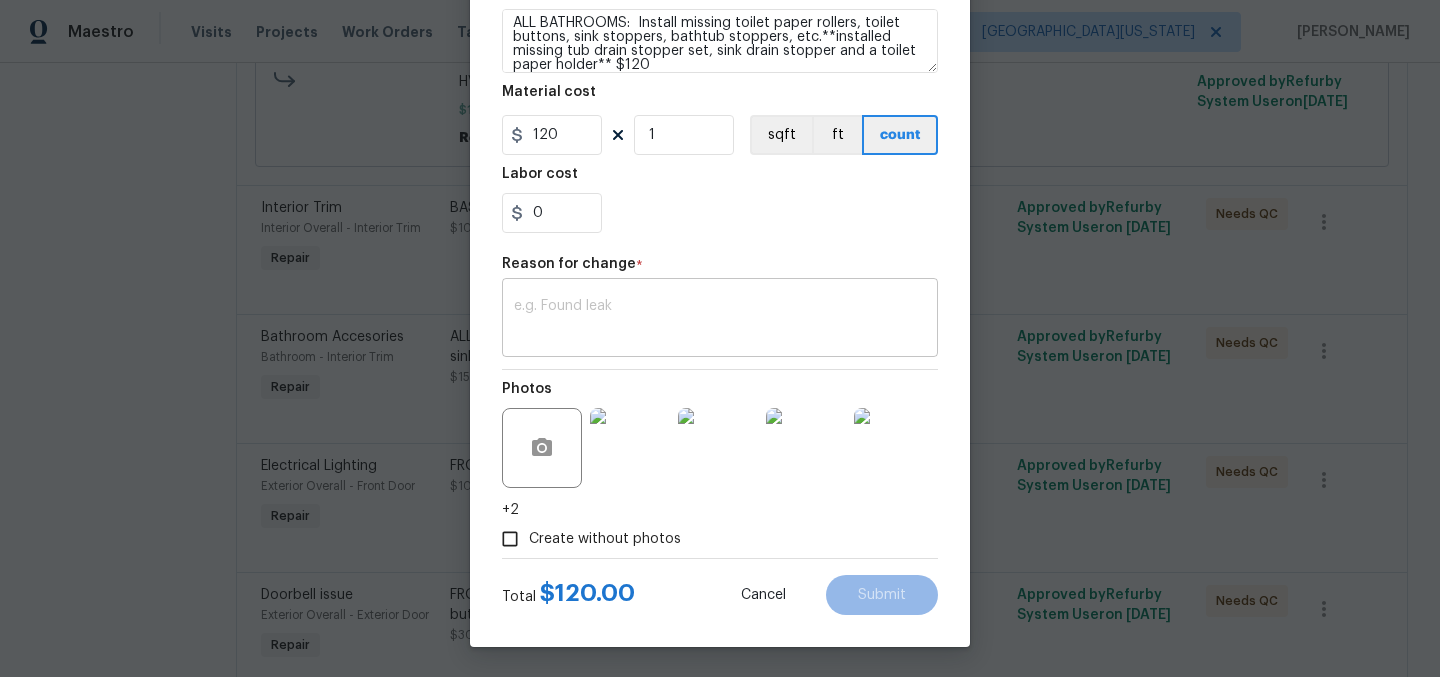 click at bounding box center (720, 320) 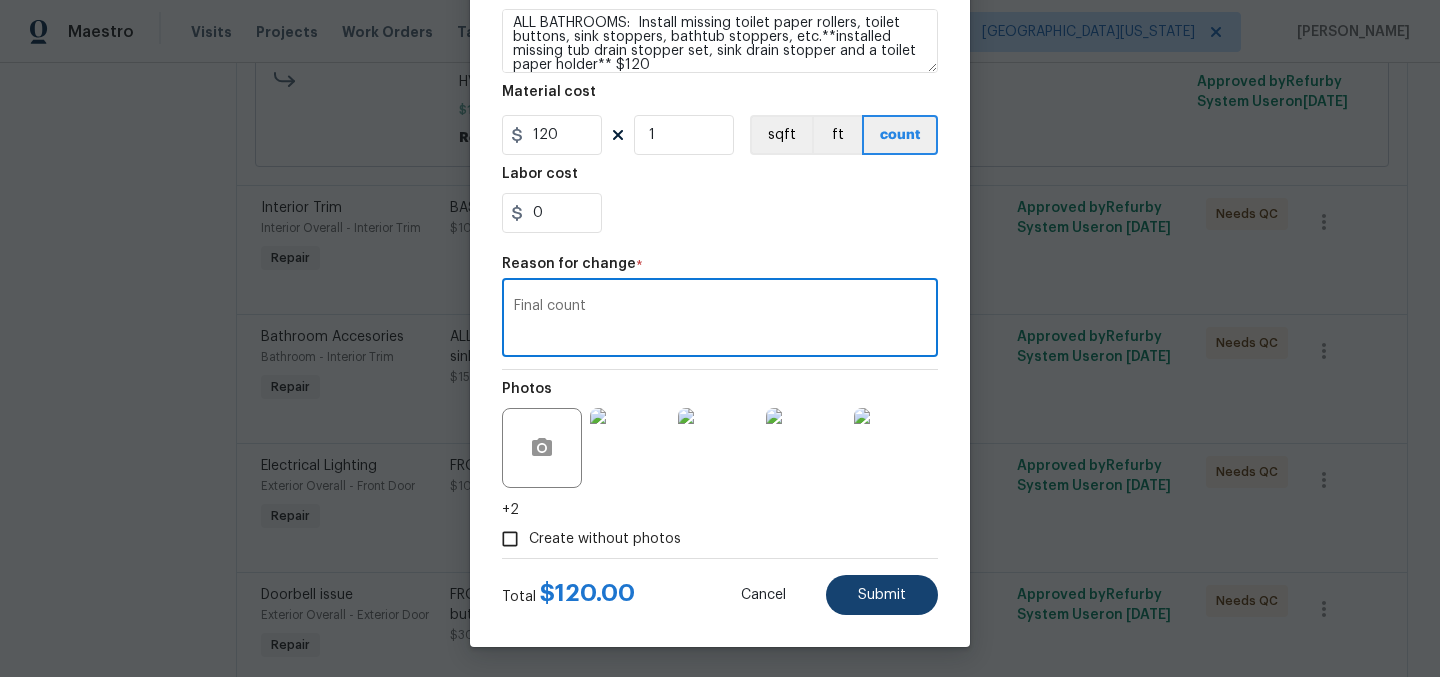 type on "Final count" 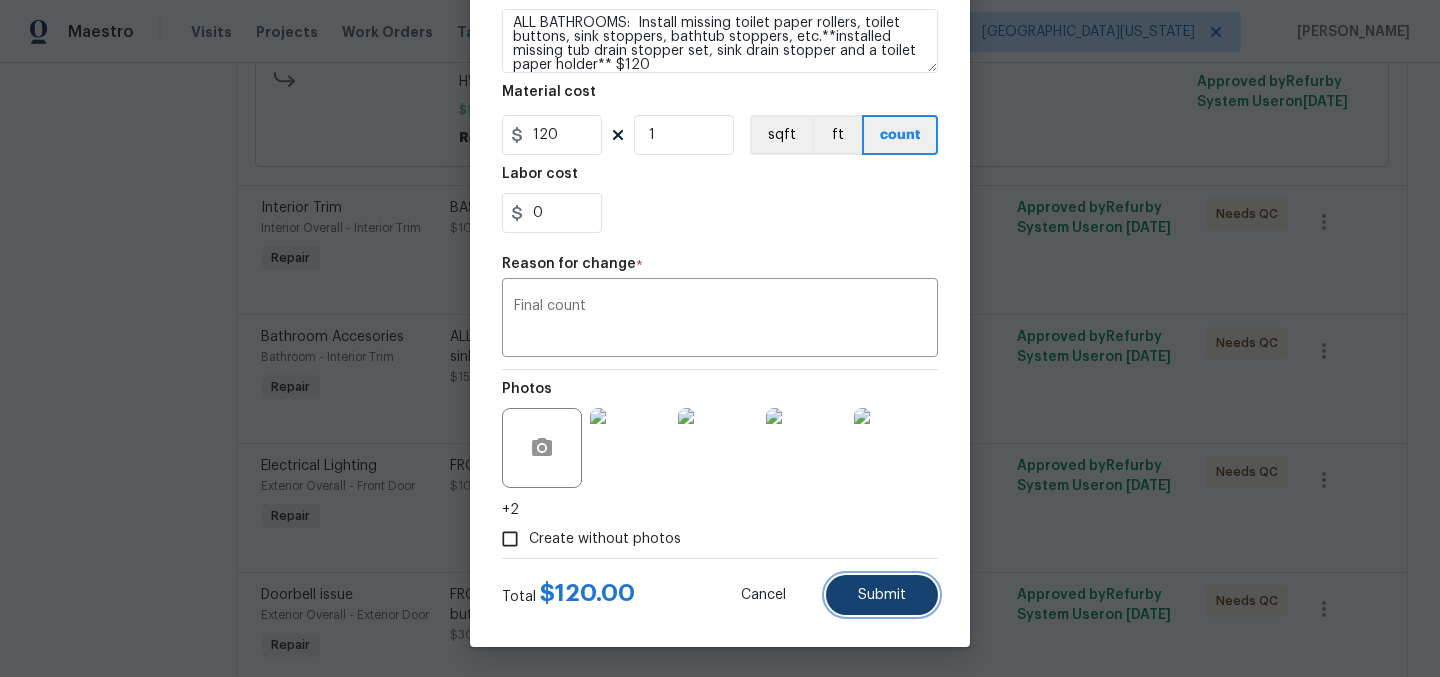 click on "Submit" at bounding box center [882, 595] 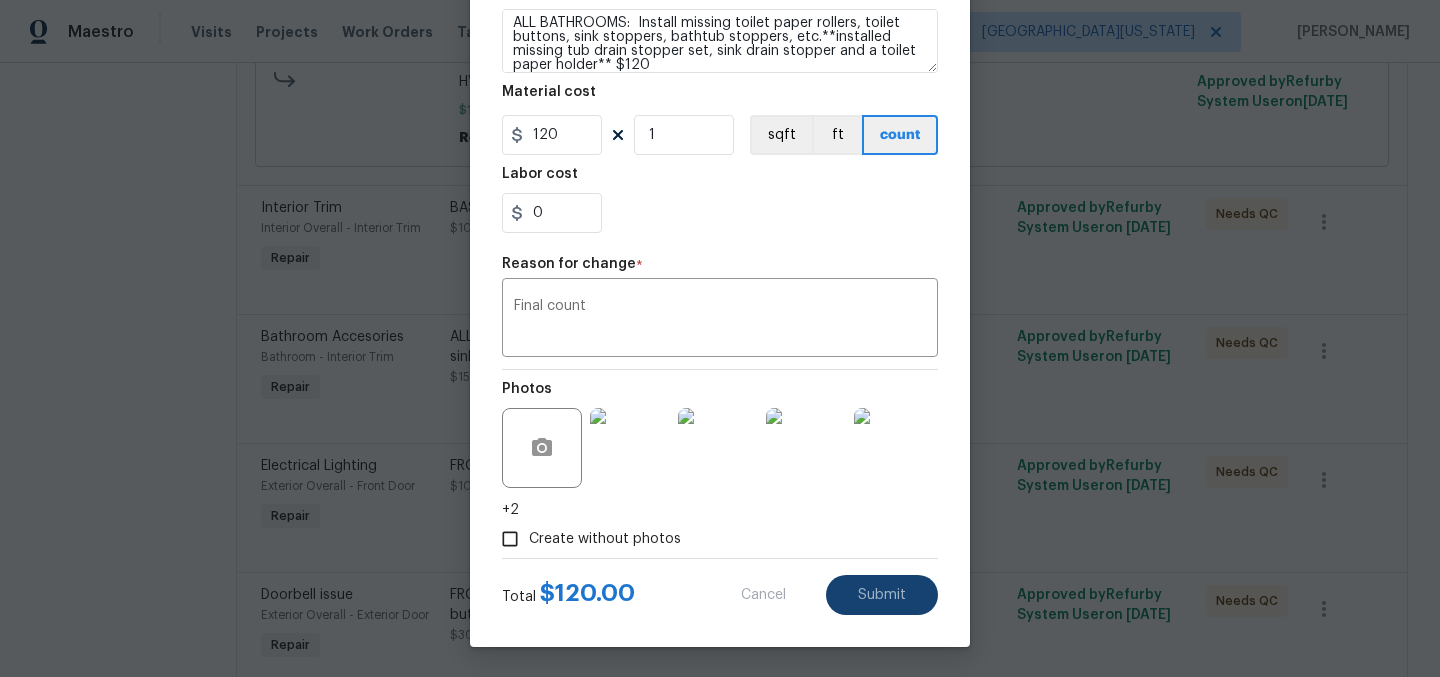 type on "ALL BATHROOMS:  Install missing toilet paper rollers, toilet buttons, sink stoppers, bathtub stoppers, etc." 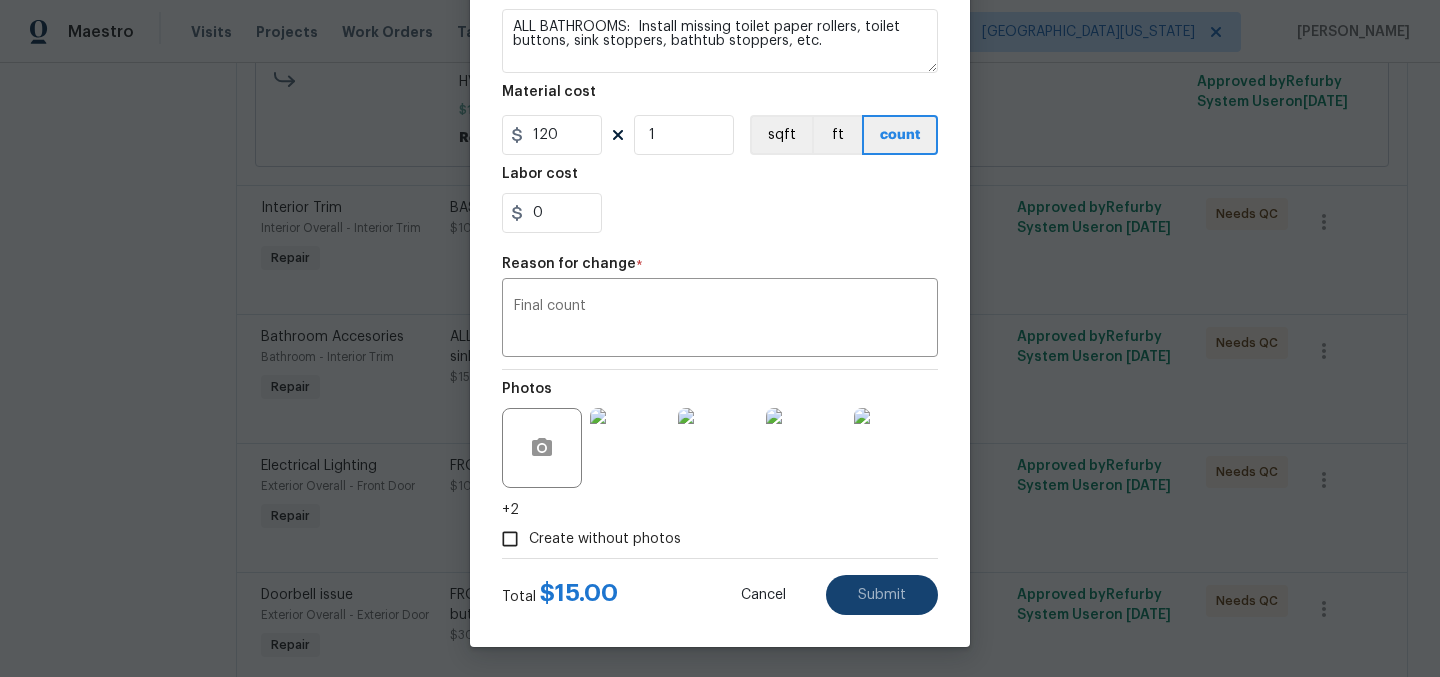 type on "15" 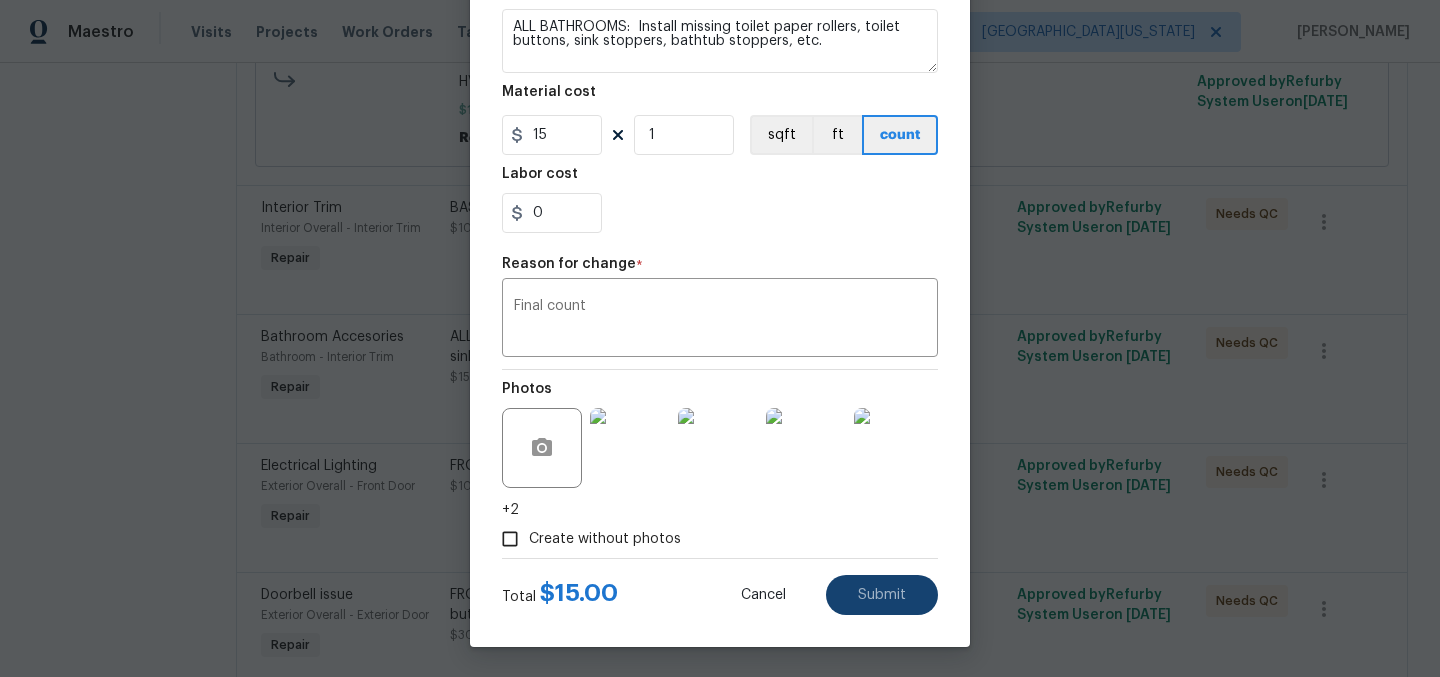 scroll, scrollTop: 0, scrollLeft: 0, axis: both 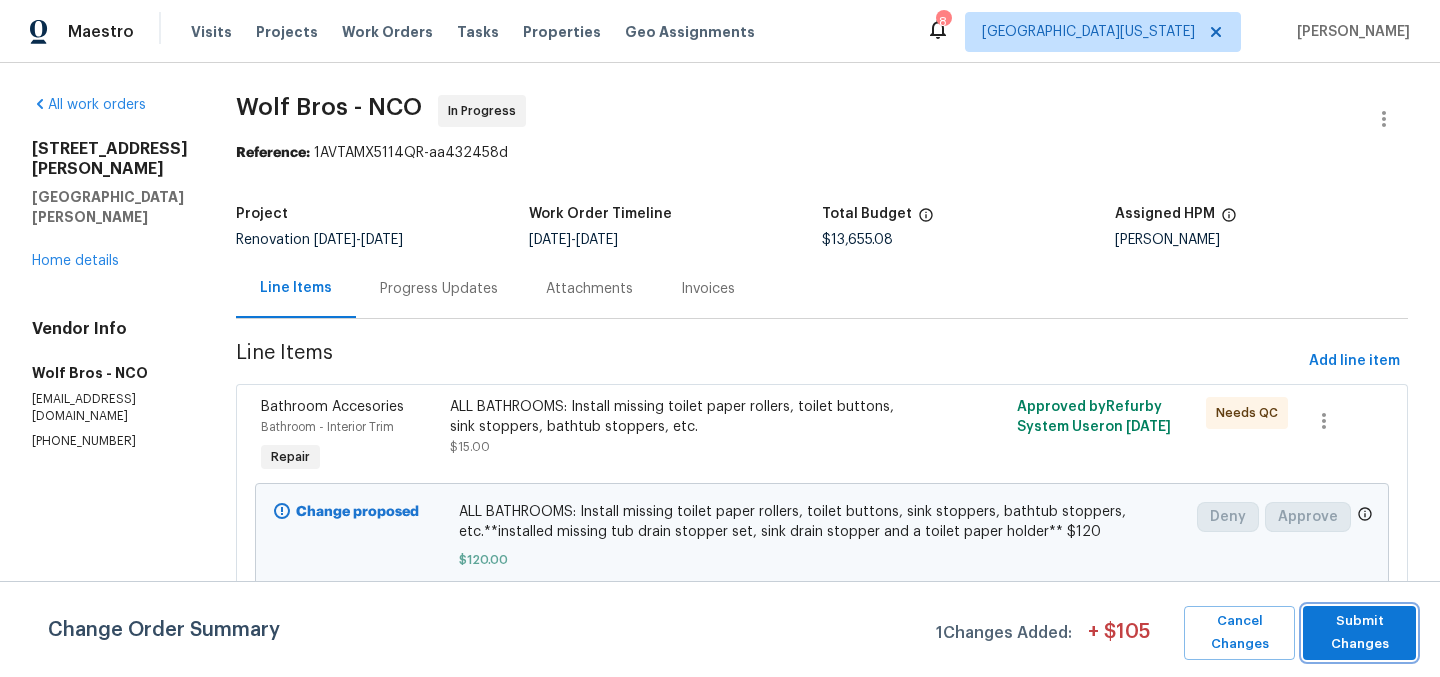 click on "Submit Changes" at bounding box center (1359, 633) 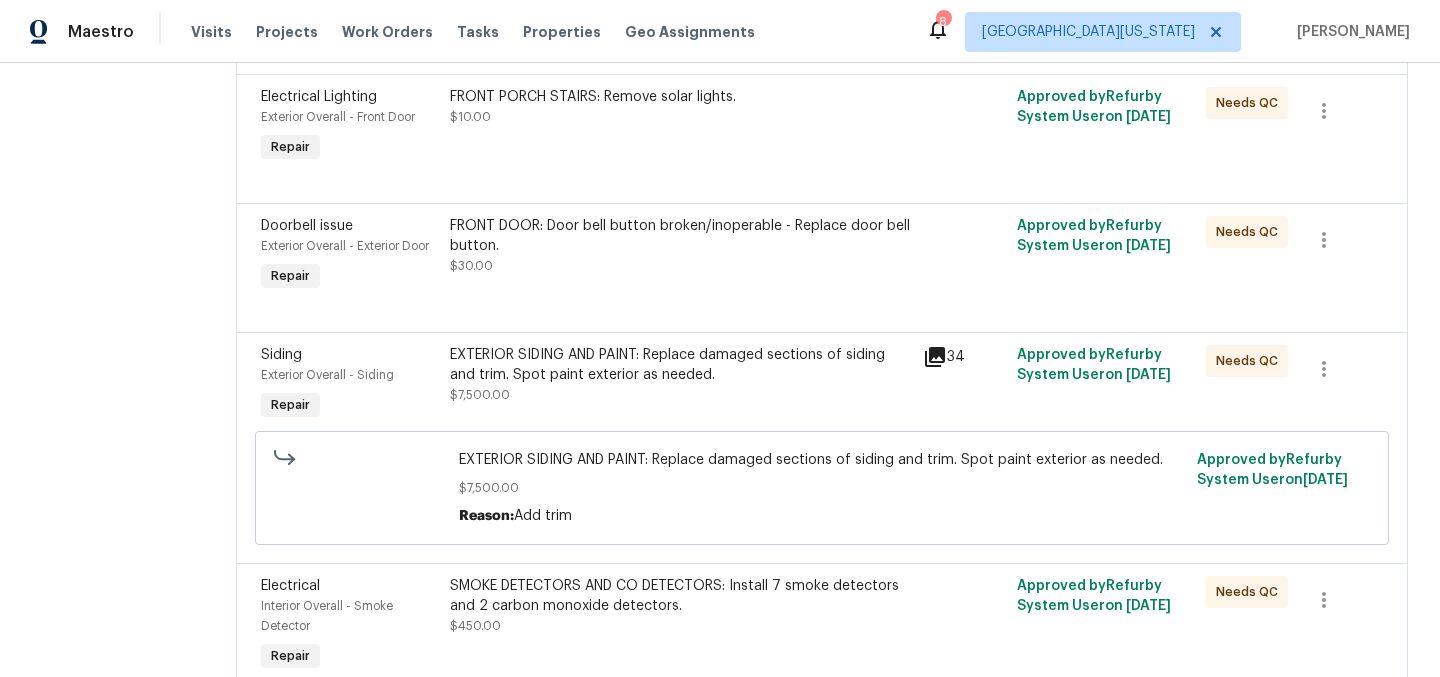 scroll, scrollTop: 2588, scrollLeft: 0, axis: vertical 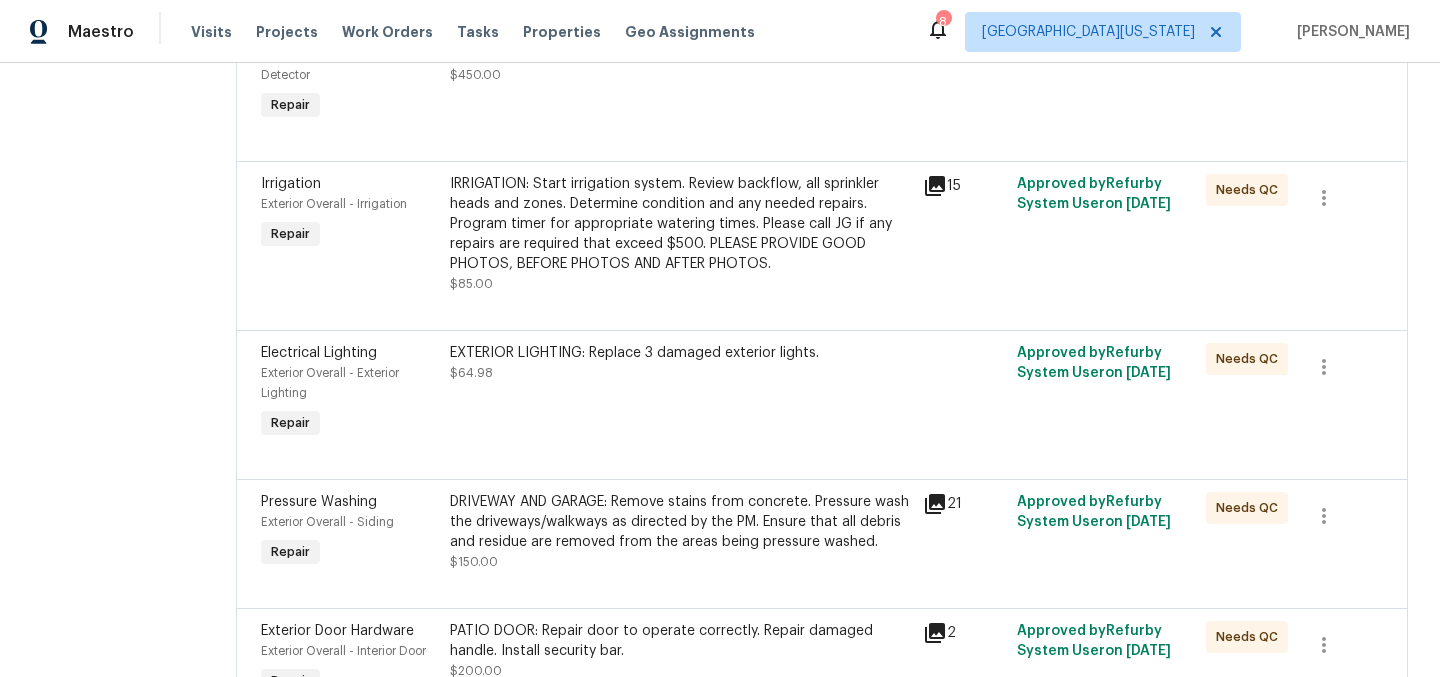 click on "EXTERIOR LIGHTING:  Replace 3 damaged exterior lights. $64.98" at bounding box center (680, 363) 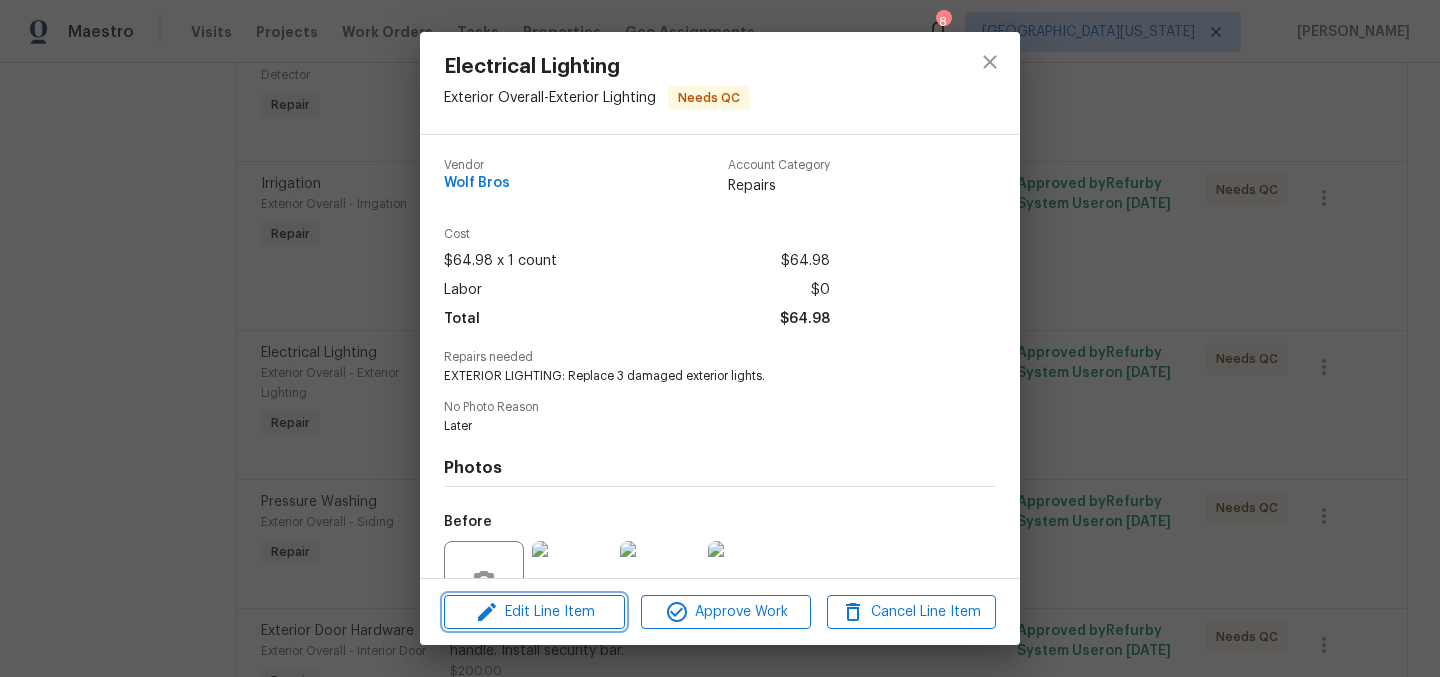 click on "Edit Line Item" at bounding box center [534, 612] 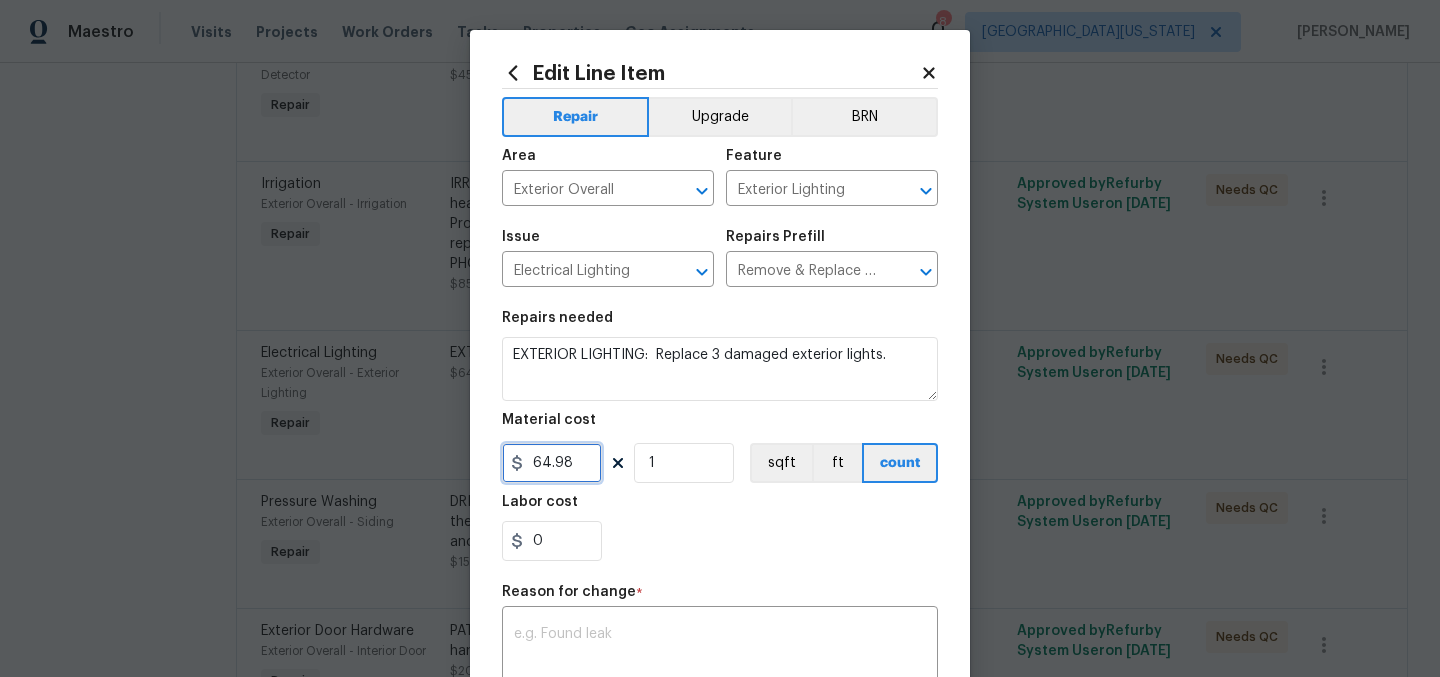 click on "64.98" at bounding box center [552, 463] 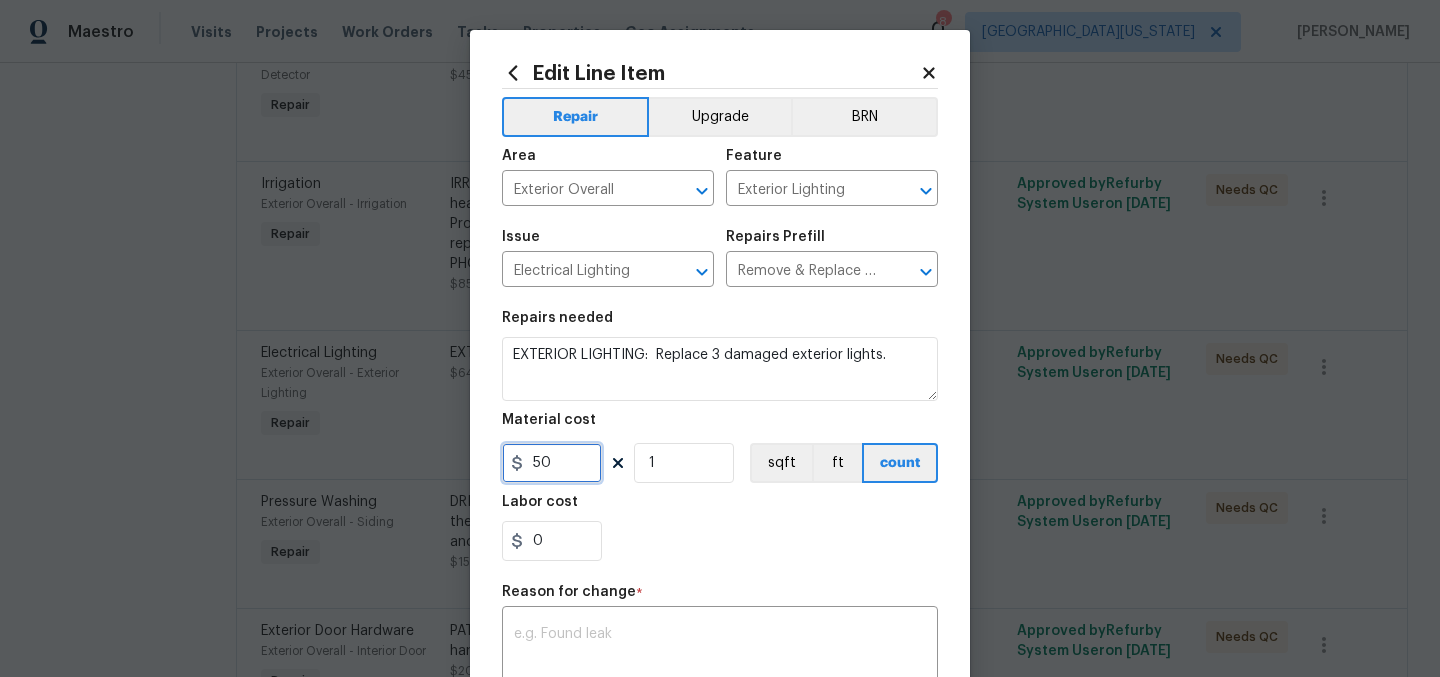type on "50" 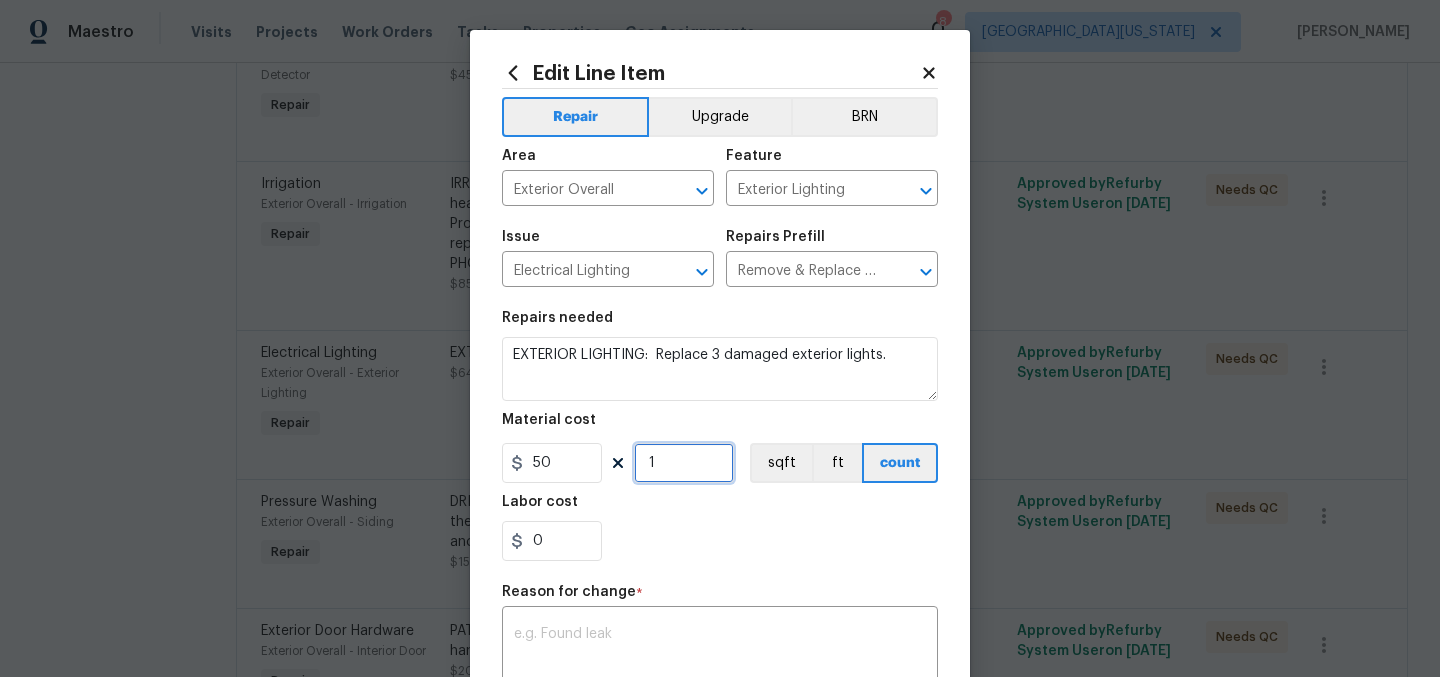 drag, startPoint x: 690, startPoint y: 471, endPoint x: 568, endPoint y: 451, distance: 123.62848 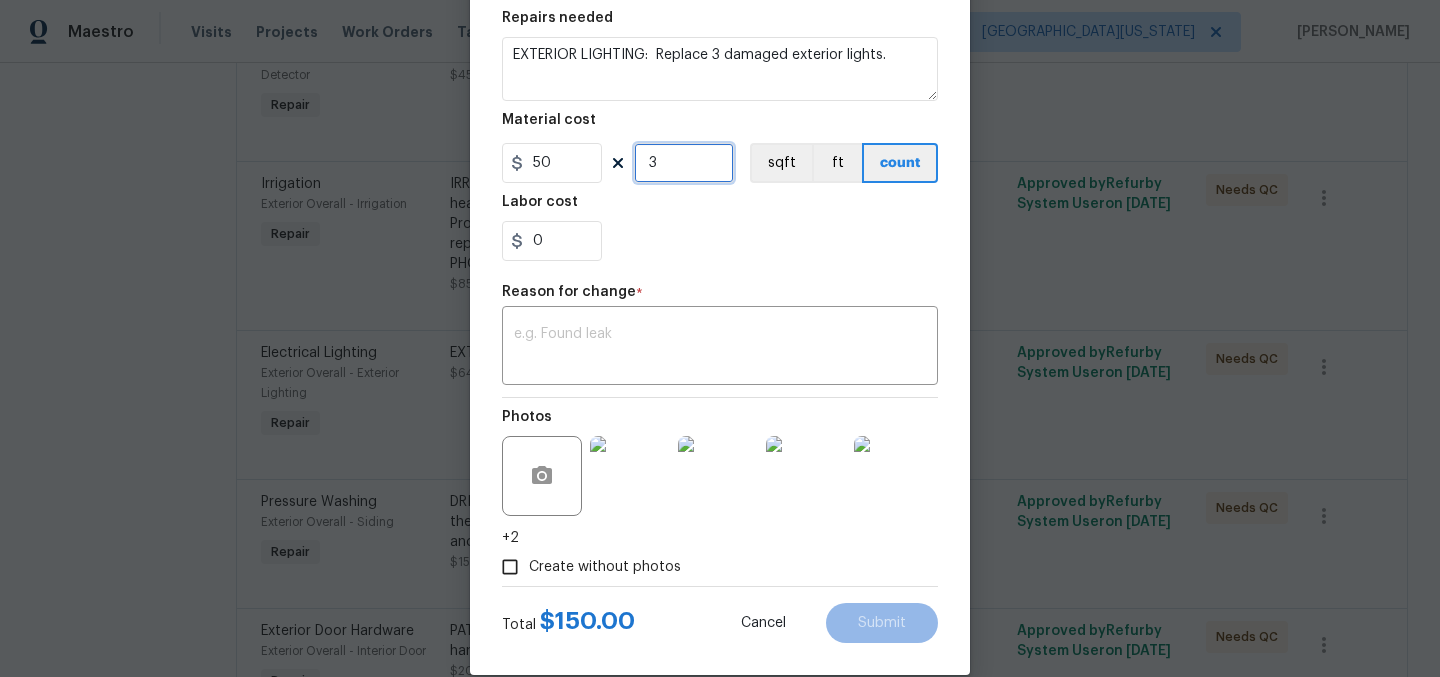 scroll, scrollTop: 329, scrollLeft: 0, axis: vertical 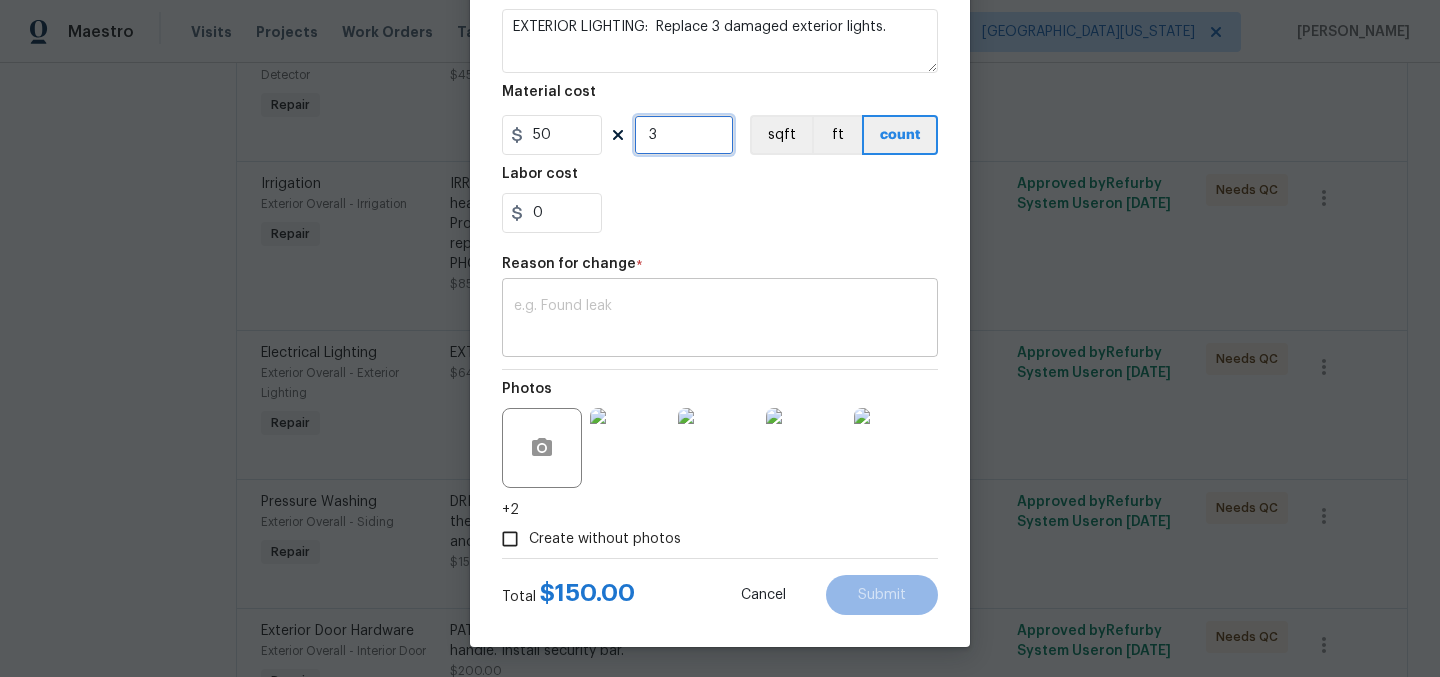 type on "3" 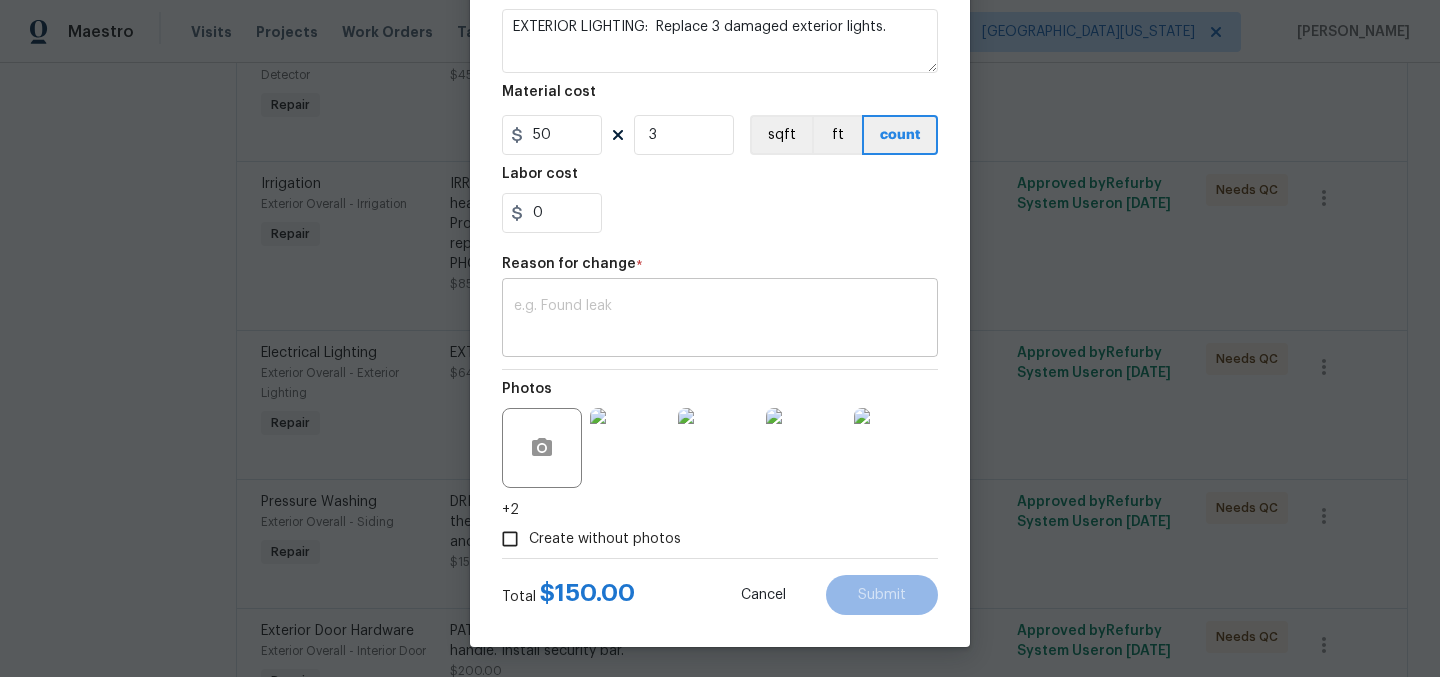 click at bounding box center (720, 320) 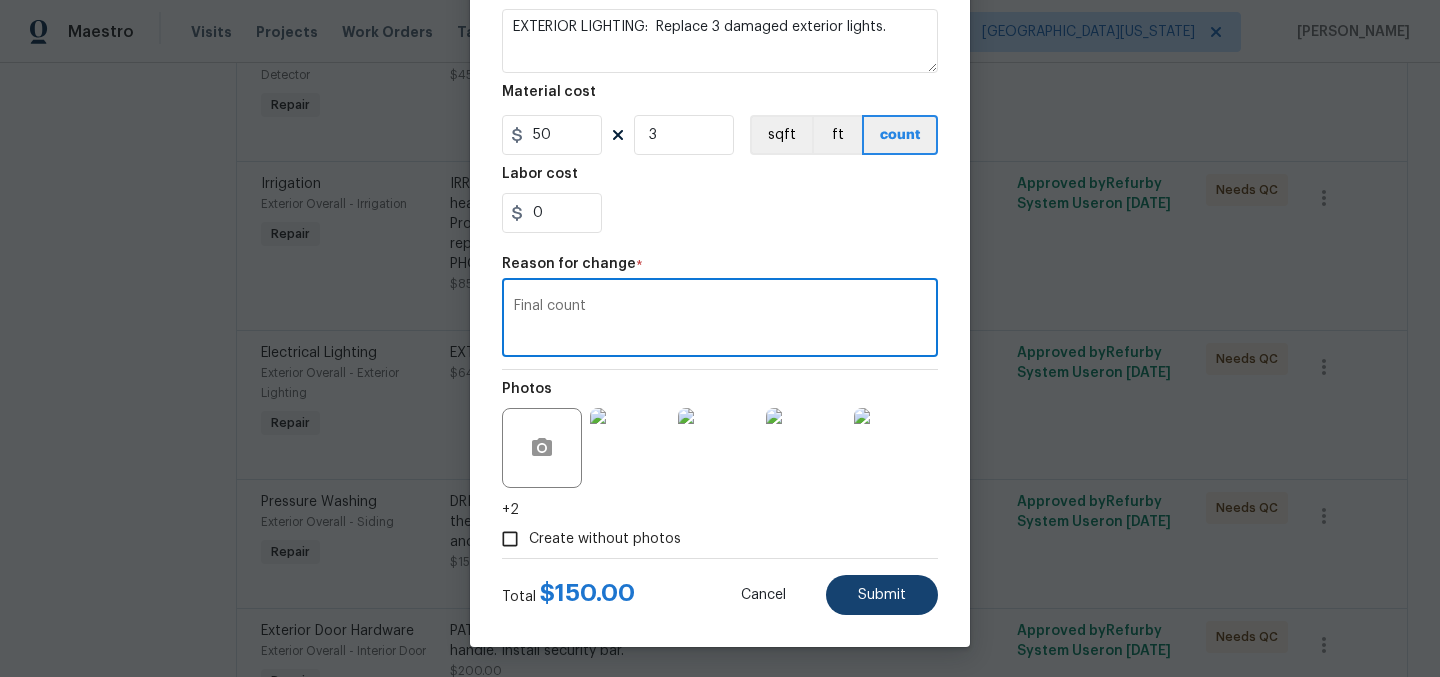 type on "Final count" 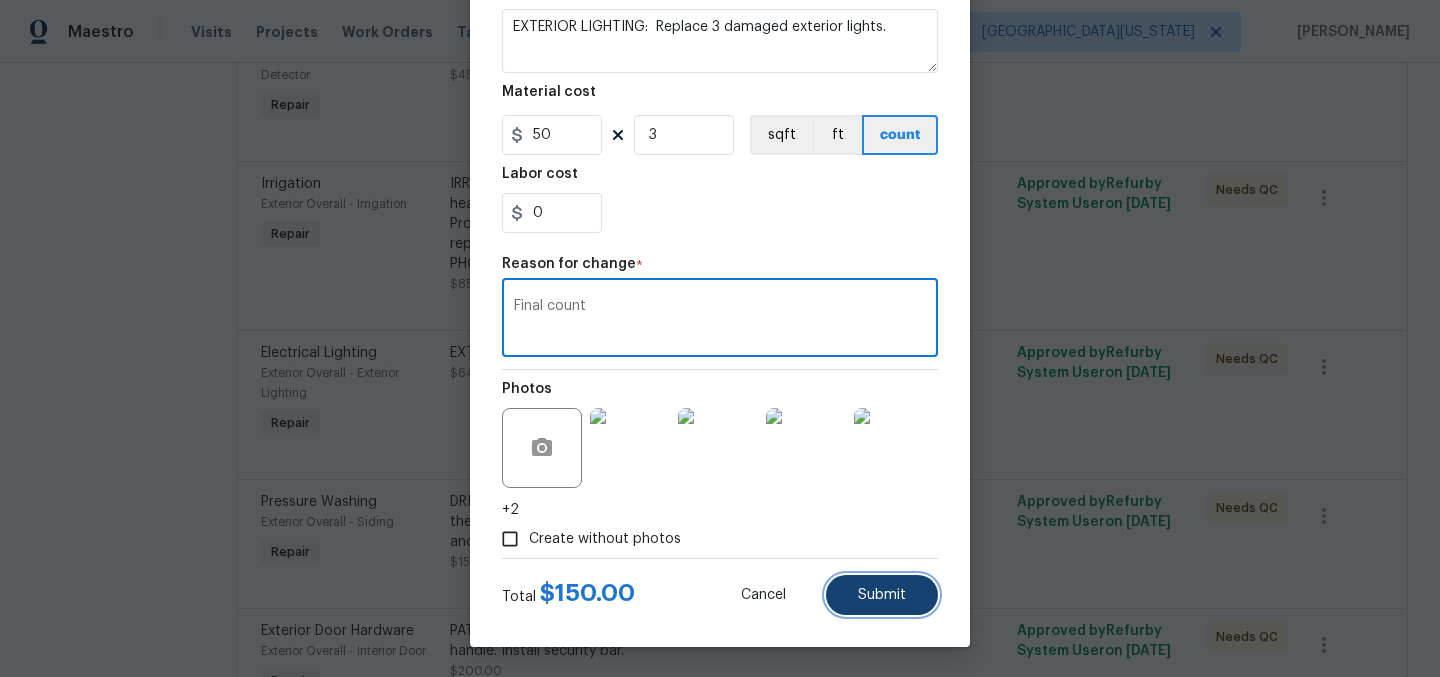click on "Submit" at bounding box center (882, 595) 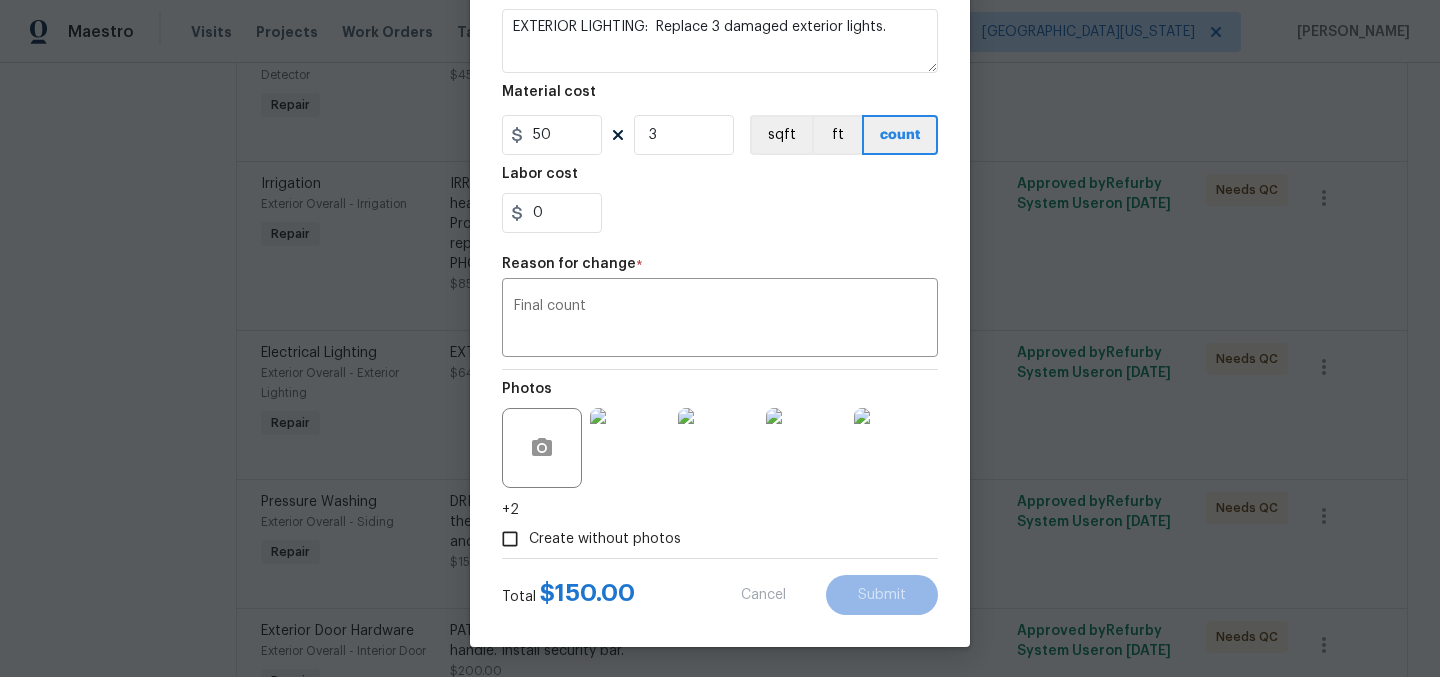type on "1" 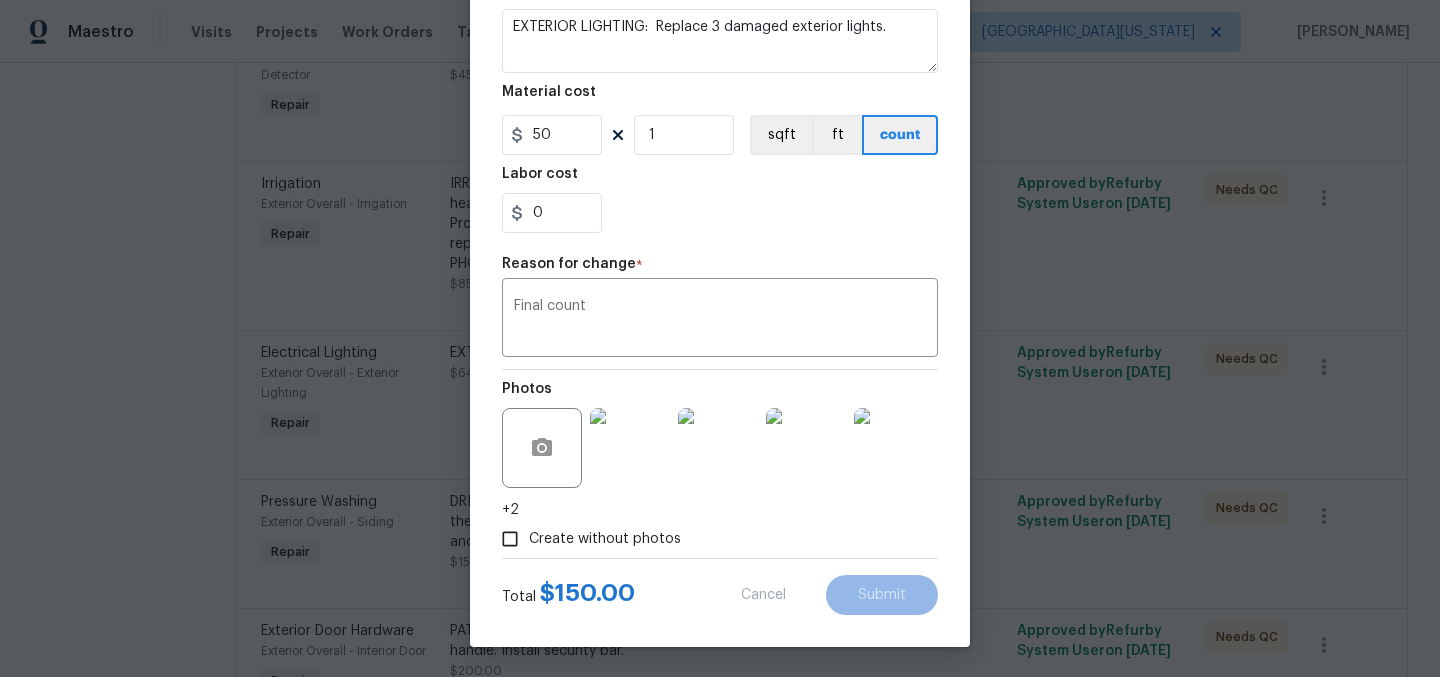 type on "64.98" 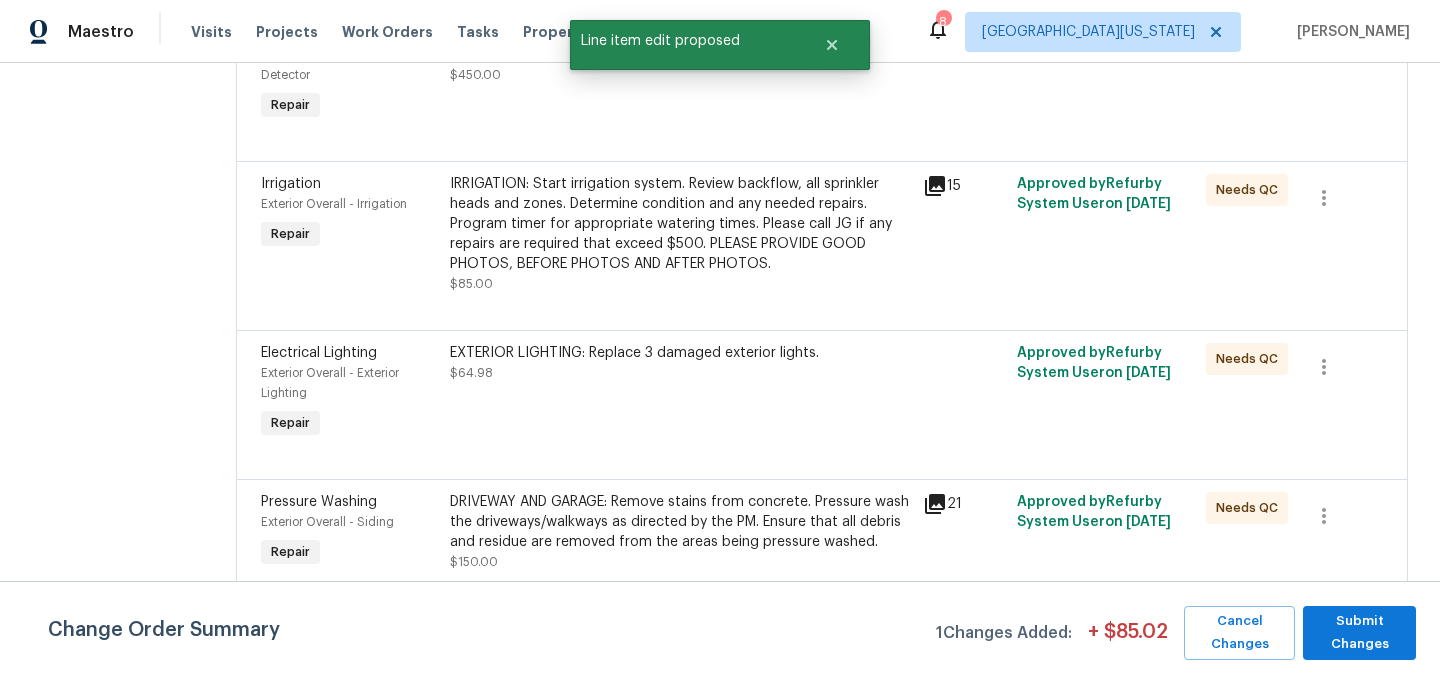 scroll, scrollTop: 0, scrollLeft: 0, axis: both 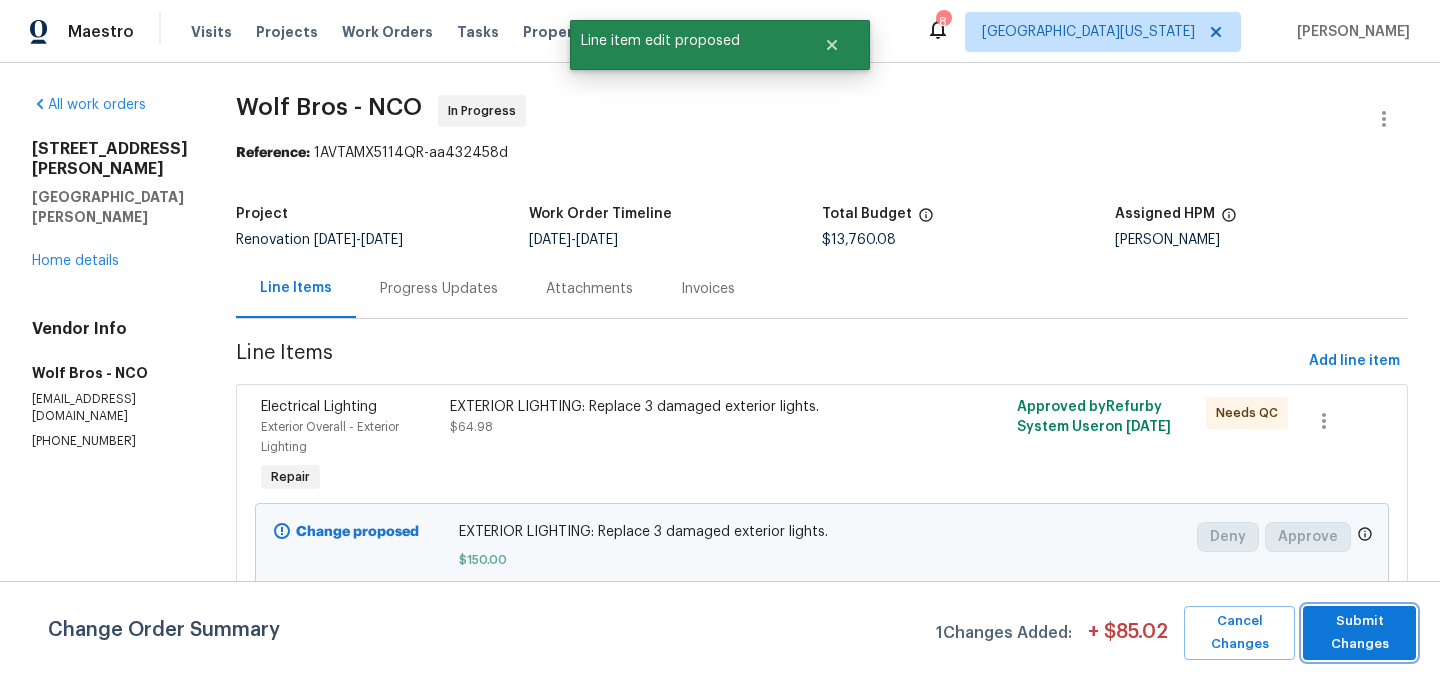 click on "Submit Changes" at bounding box center (1359, 633) 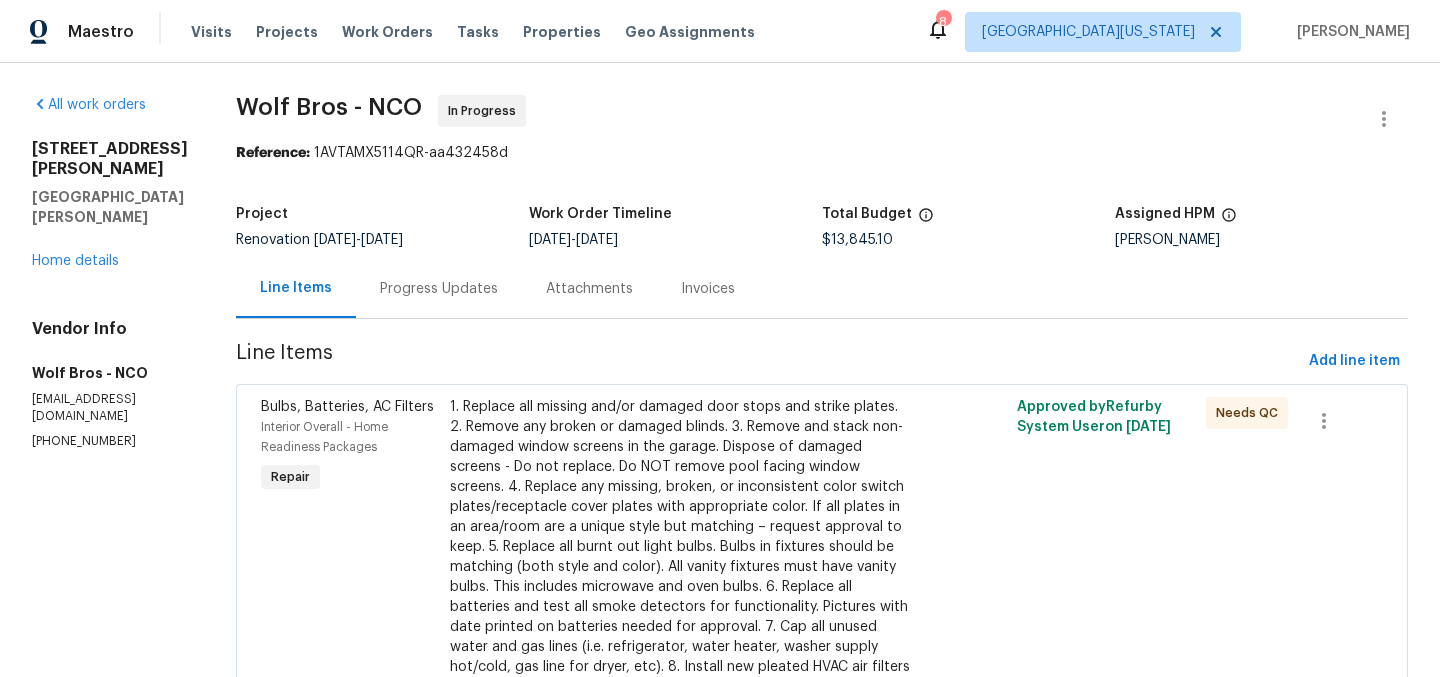 scroll, scrollTop: 2419, scrollLeft: 0, axis: vertical 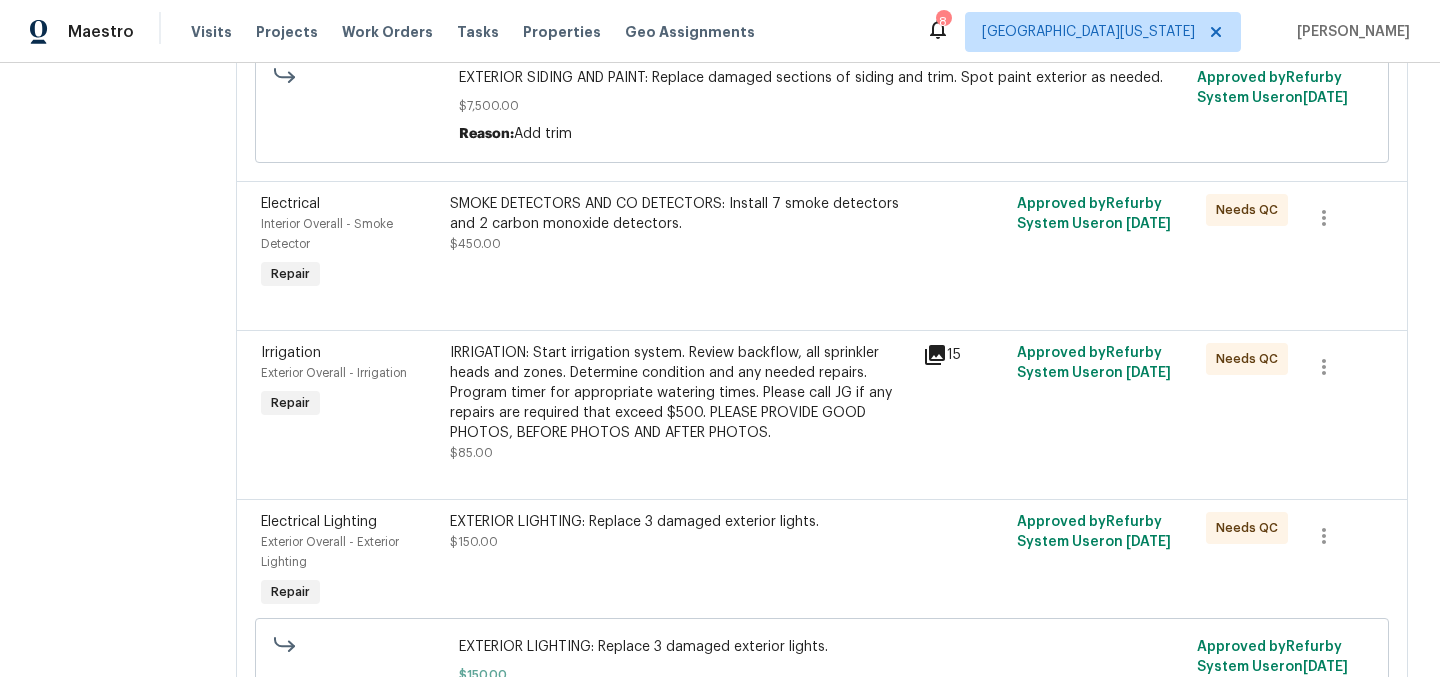 click on "IRRIGATION: Start irrigation system.  Review backflow, all sprinkler heads and zones. Determine condition and any needed repairs.  Program timer for appropriate watering times.  Please call JG if any repairs are required that exceed $500.  PLEASE PROVIDE GOOD PHOTOS, BEFORE PHOTOS AND AFTER PHOTOS." at bounding box center [680, 393] 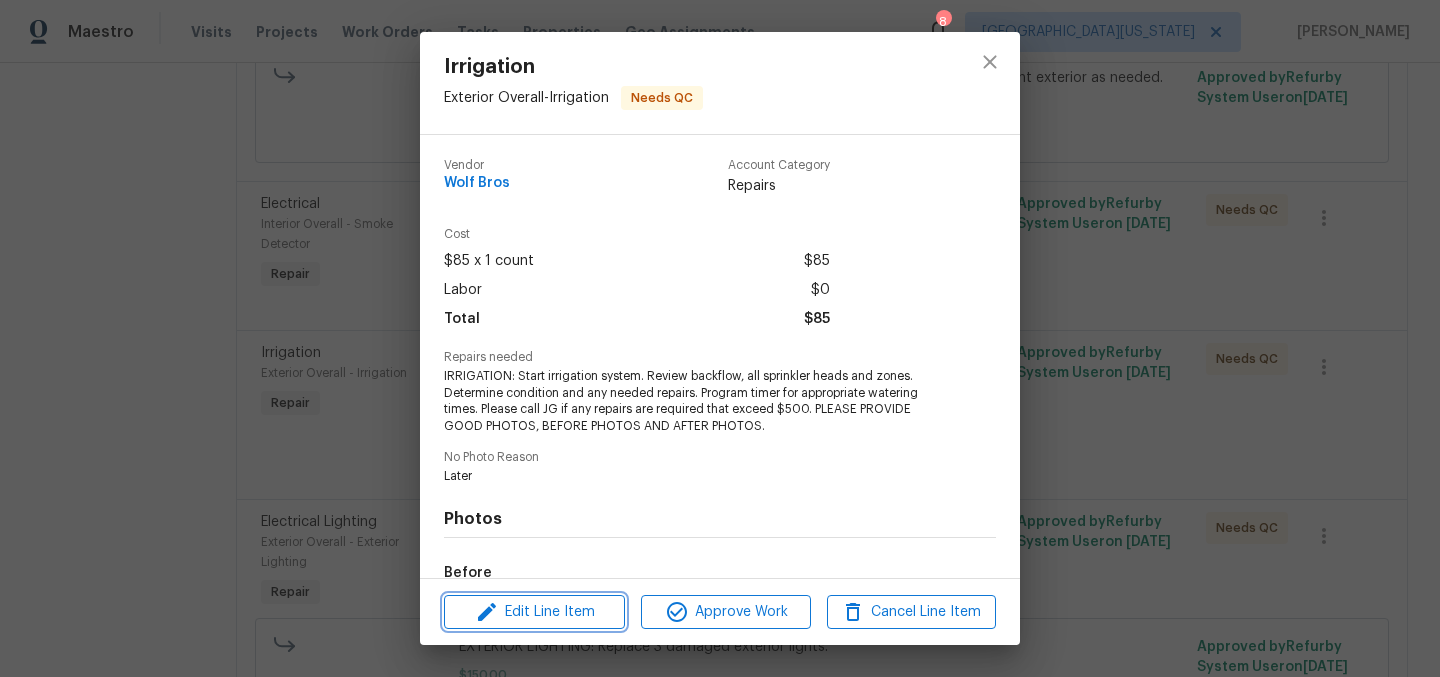 click on "Edit Line Item" at bounding box center (534, 612) 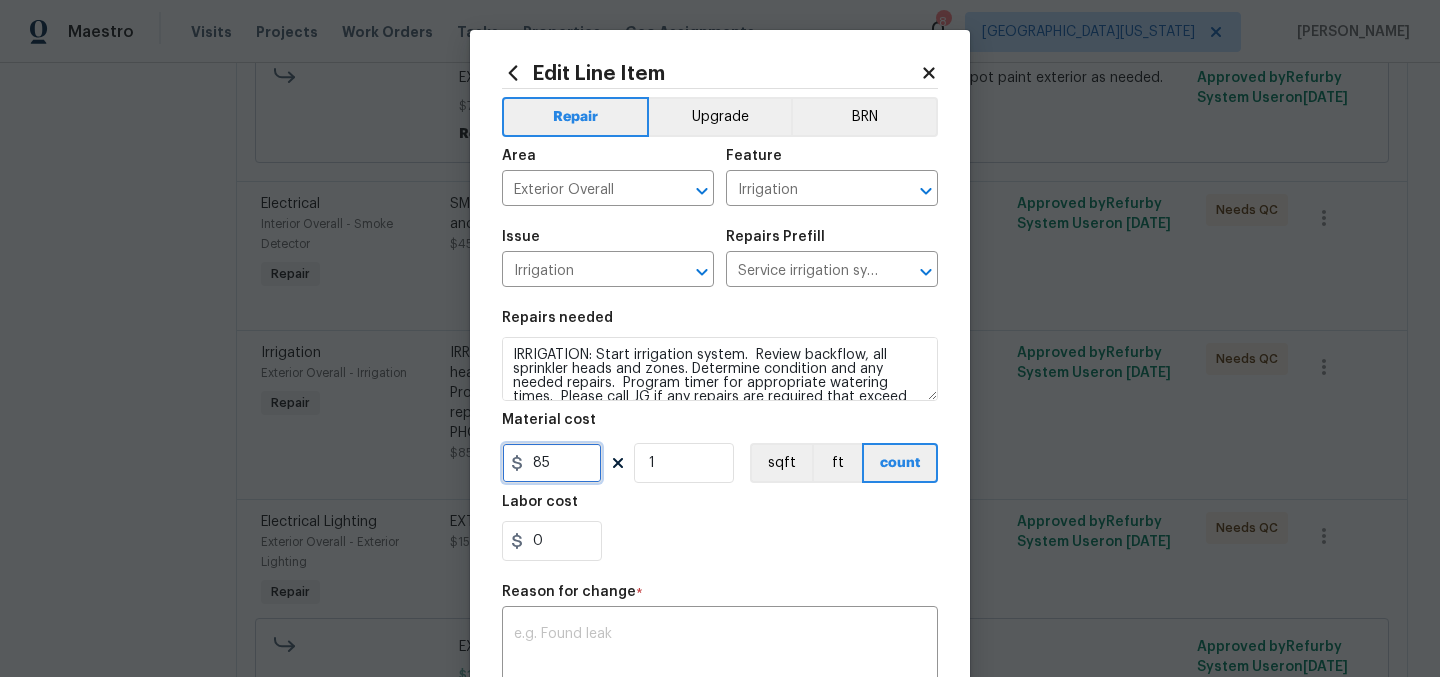 click on "85" at bounding box center (552, 463) 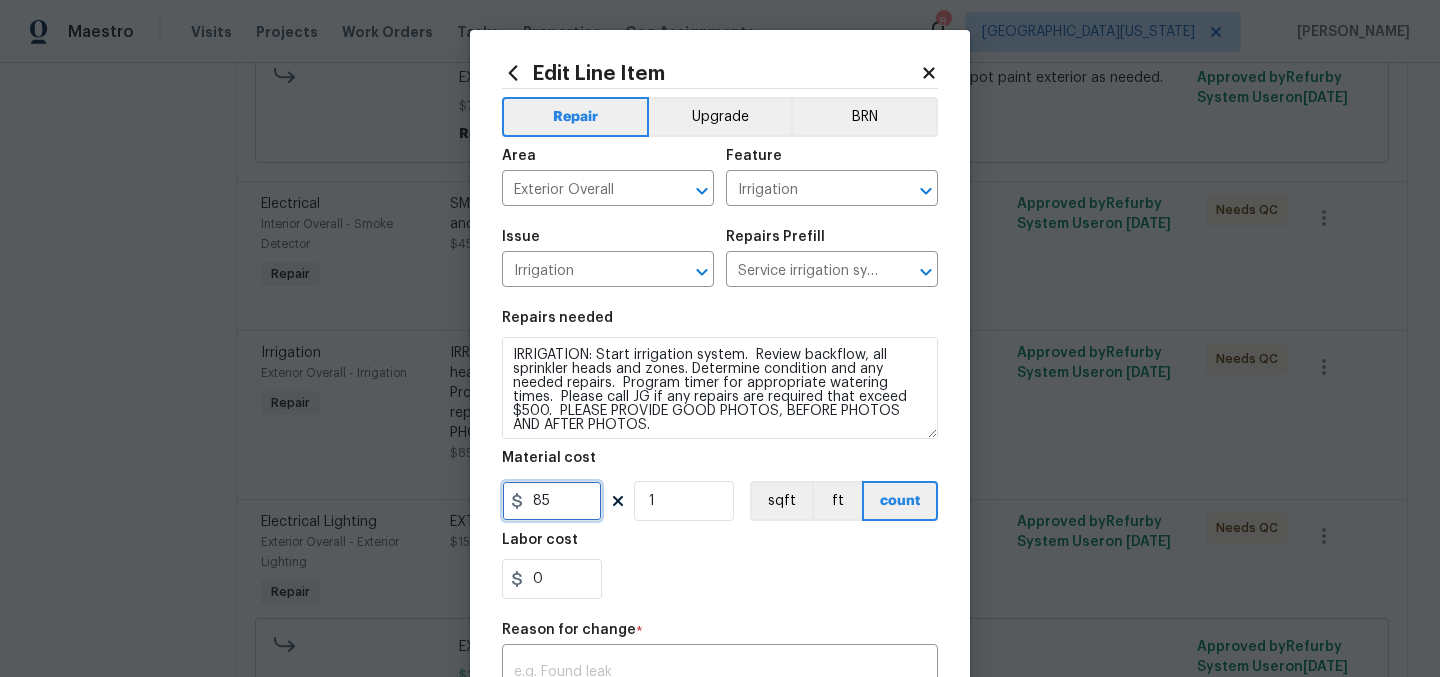 drag, startPoint x: 923, startPoint y: 388, endPoint x: 925, endPoint y: 479, distance: 91.02197 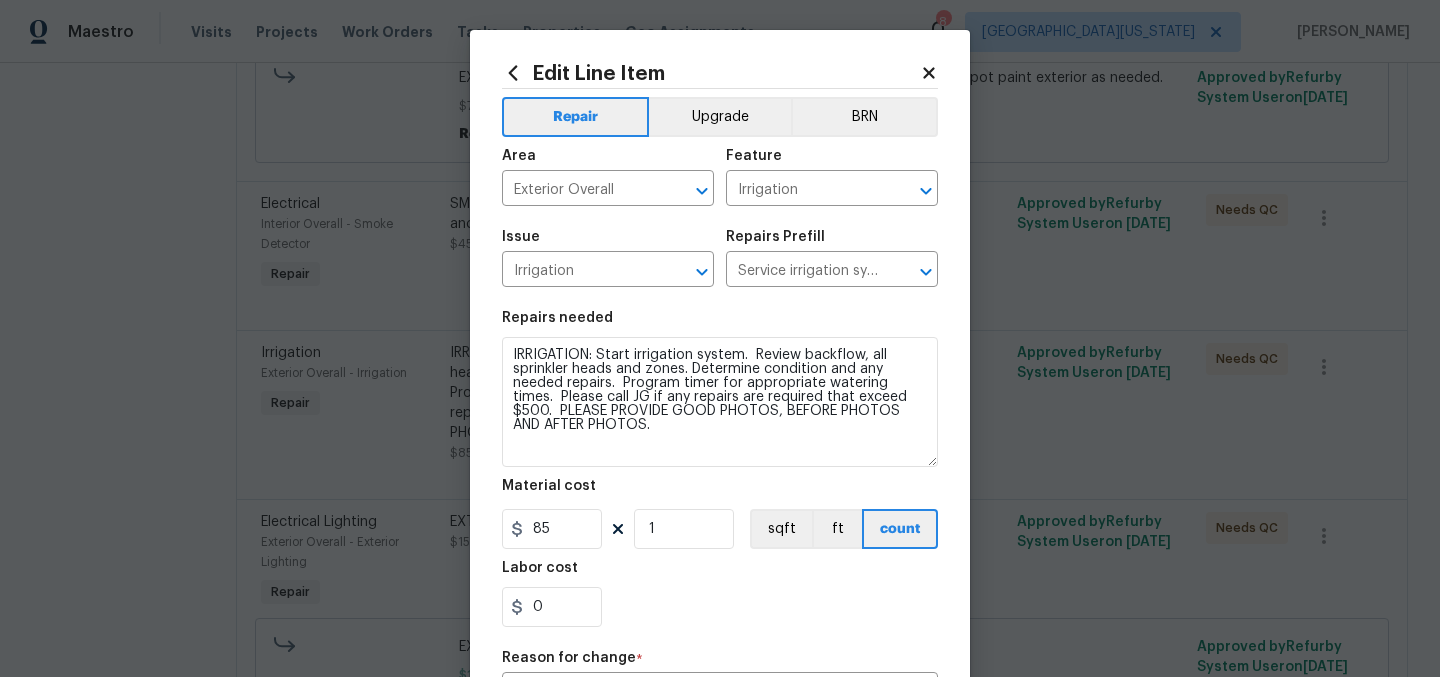 drag, startPoint x: 925, startPoint y: 479, endPoint x: 884, endPoint y: 447, distance: 52.009613 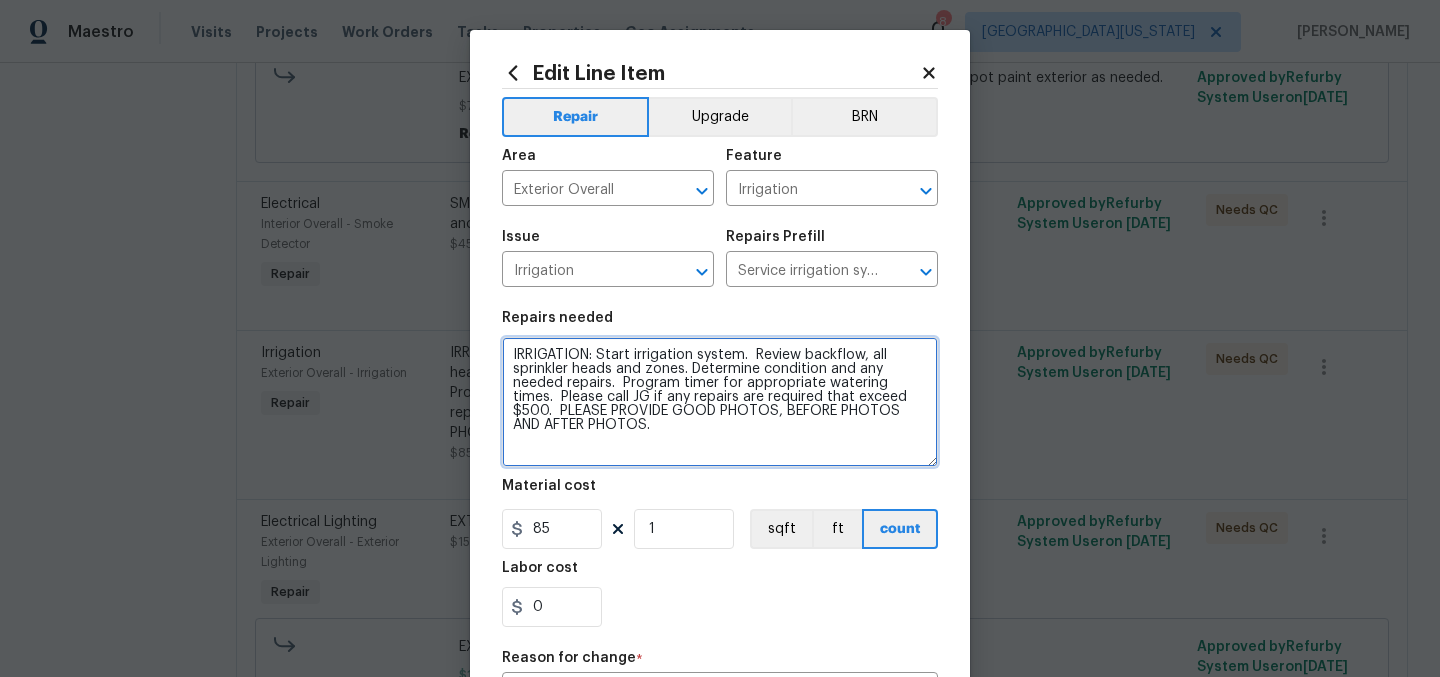 click on "IRRIGATION: Start irrigation system.  Review backflow, all sprinkler heads and zones. Determine condition and any needed repairs.  Program timer for appropriate watering times.  Please call JG if any repairs are required that exceed $500.  PLEASE PROVIDE GOOD PHOTOS, BEFORE PHOTOS AND AFTER PHOTOS." at bounding box center (720, 402) 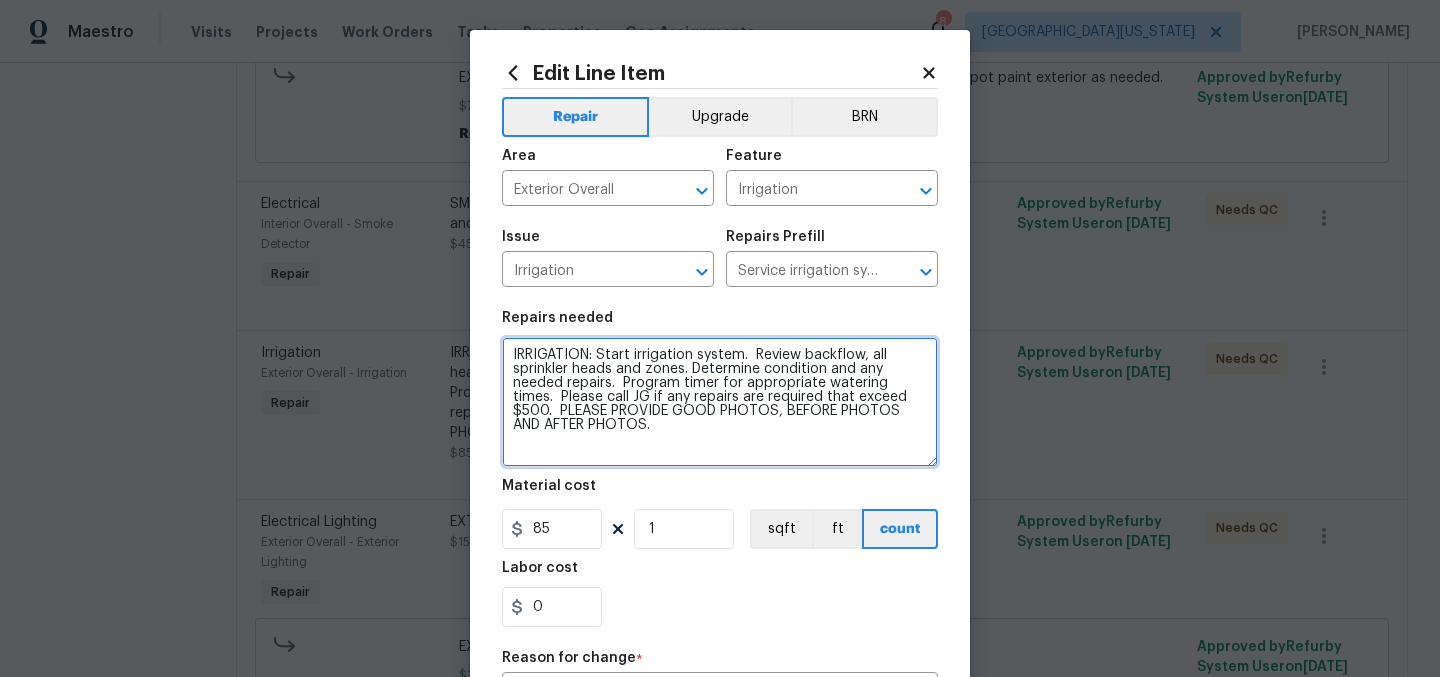 paste on "*backflow replaced, repaired wire connections to solenoids, fixed warped leak, all zones tested for leaks, sprinkler heads checked, set irrigation timer** total $675 1." 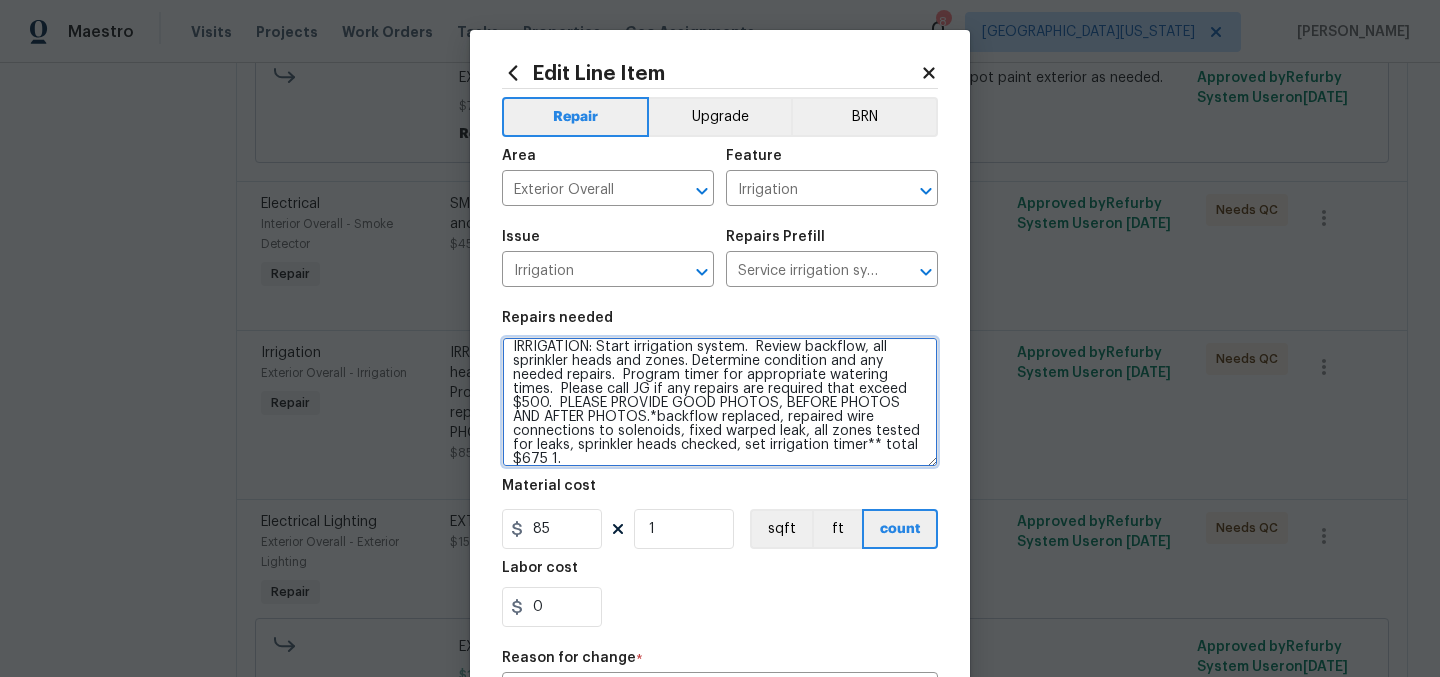 scroll, scrollTop: 18, scrollLeft: 0, axis: vertical 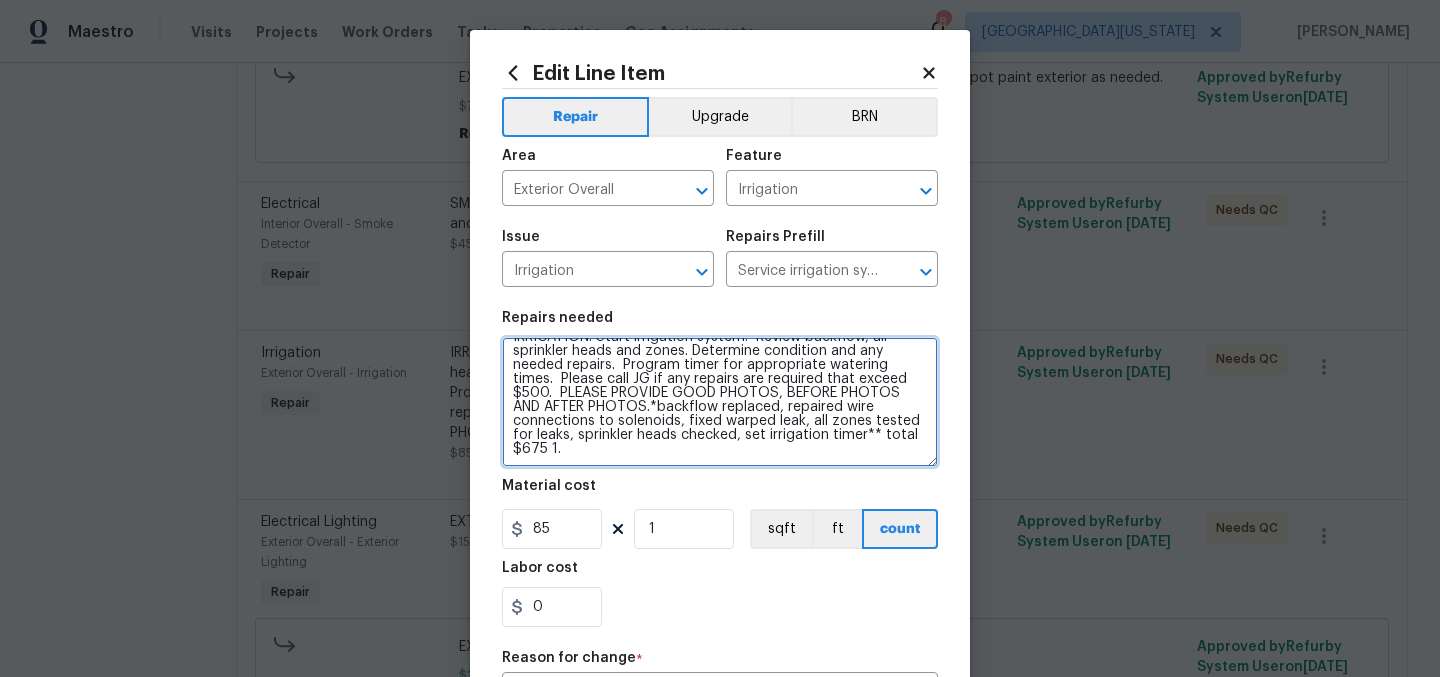 type on "IRRIGATION: Start irrigation system.  Review backflow, all sprinkler heads and zones. Determine condition and any needed repairs.  Program timer for appropriate watering times.  Please call JG if any repairs are required that exceed $500.  PLEASE PROVIDE GOOD PHOTOS, BEFORE PHOTOS AND AFTER PHOTOS.*backflow replaced, repaired wire connections to solenoids, fixed warped leak, all zones tested for leaks, sprinkler heads checked, set irrigation timer** total $675 1." 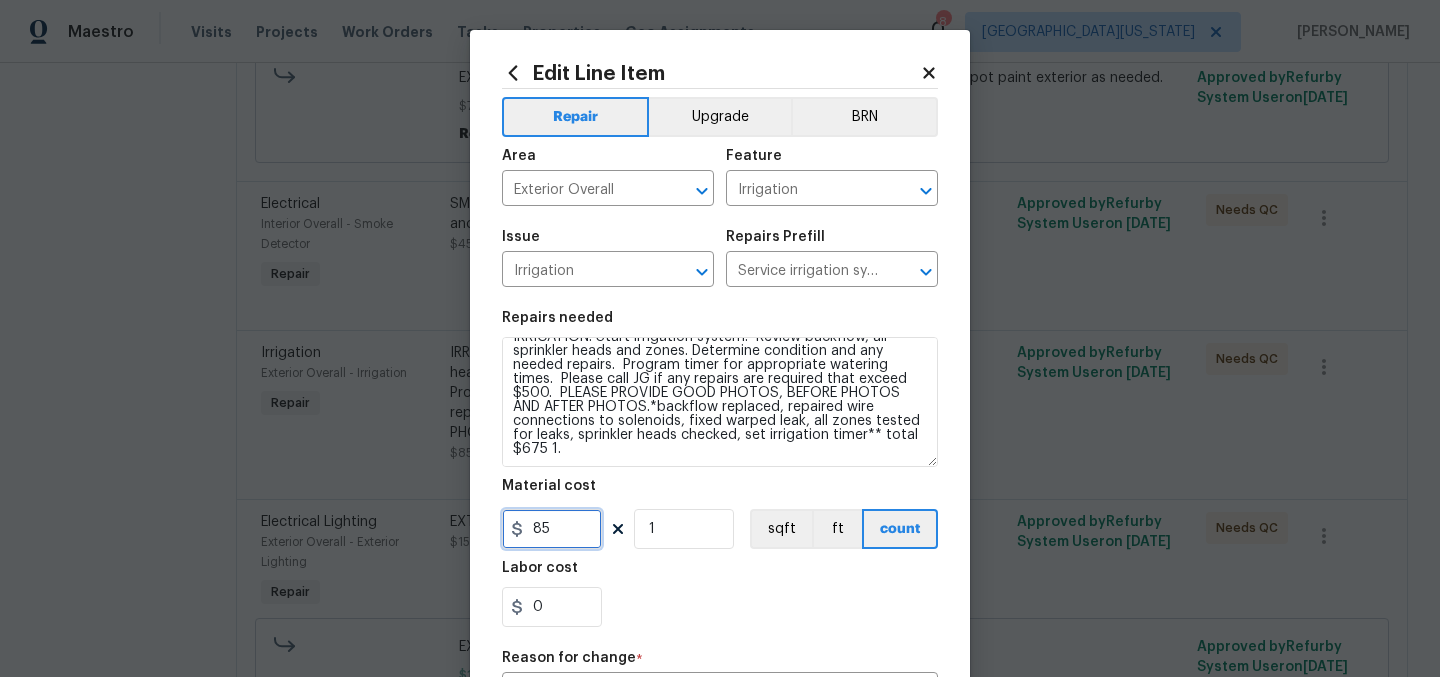 click on "85" at bounding box center (552, 529) 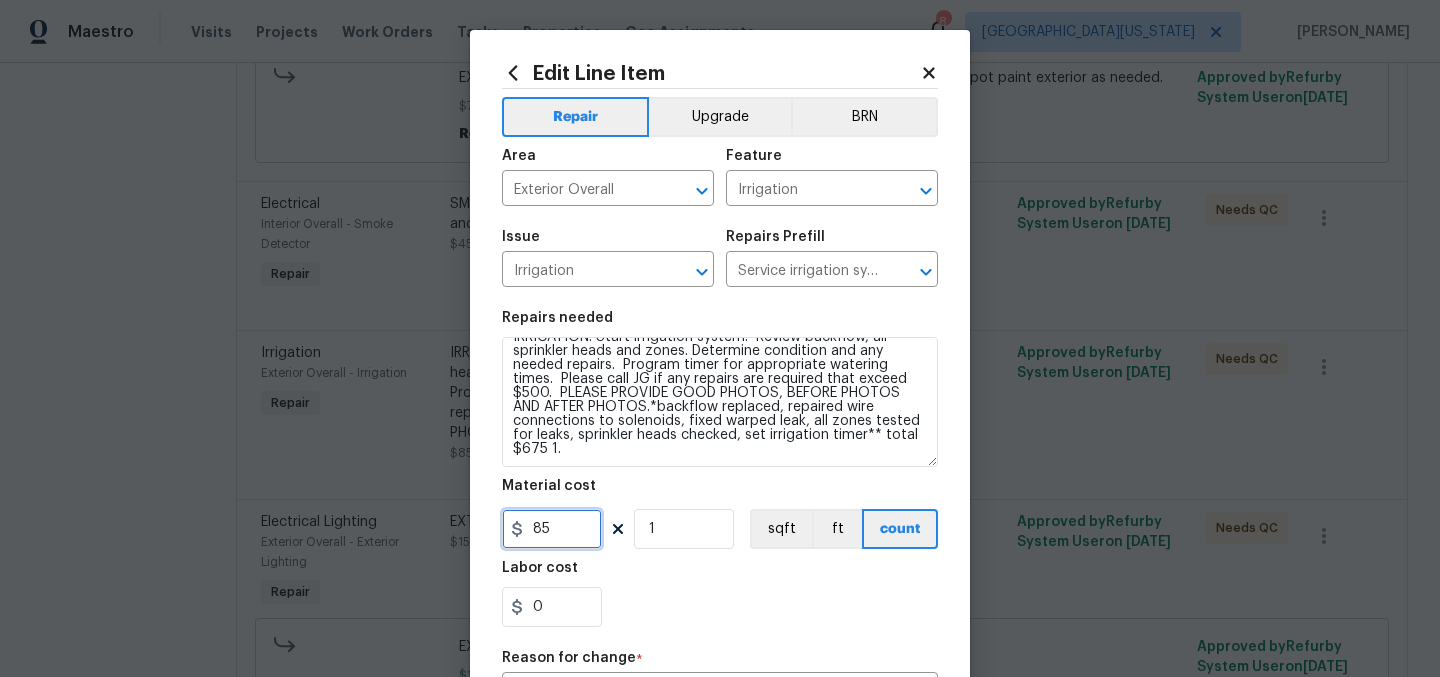 click on "85" at bounding box center (552, 529) 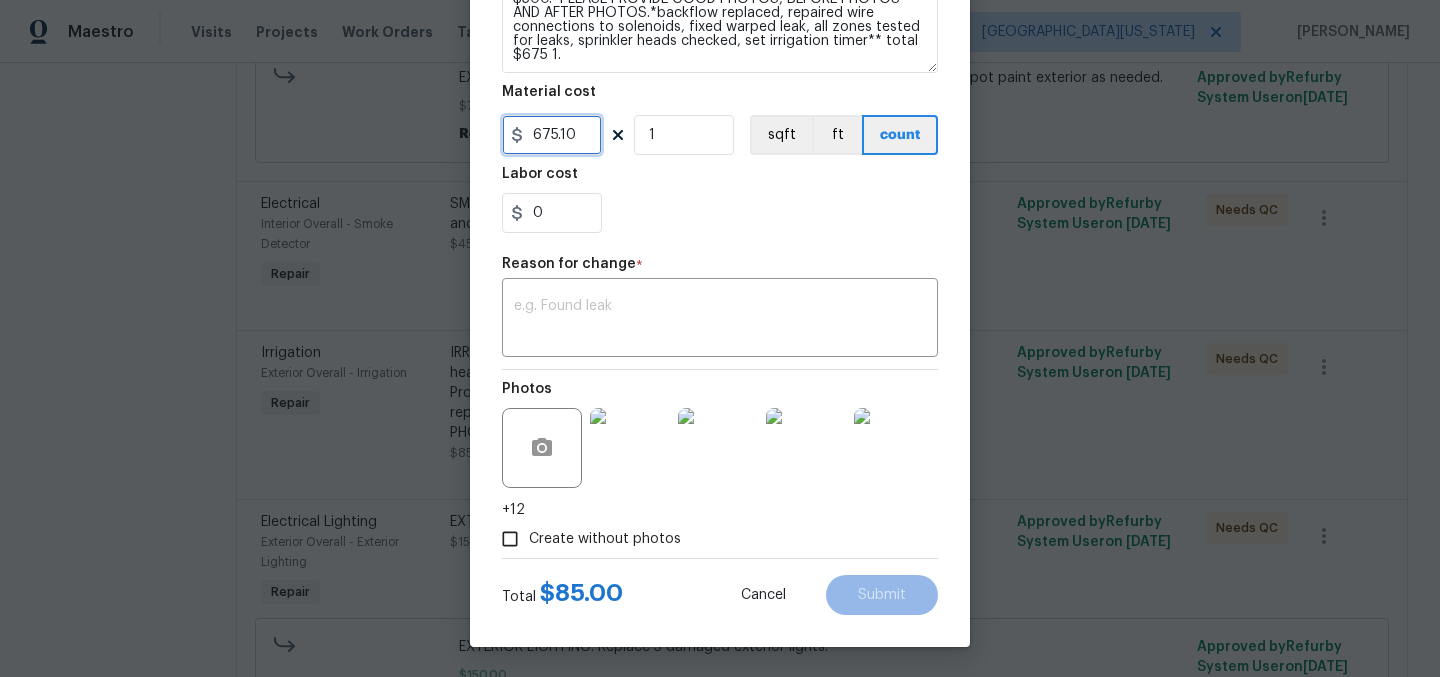 scroll, scrollTop: 395, scrollLeft: 0, axis: vertical 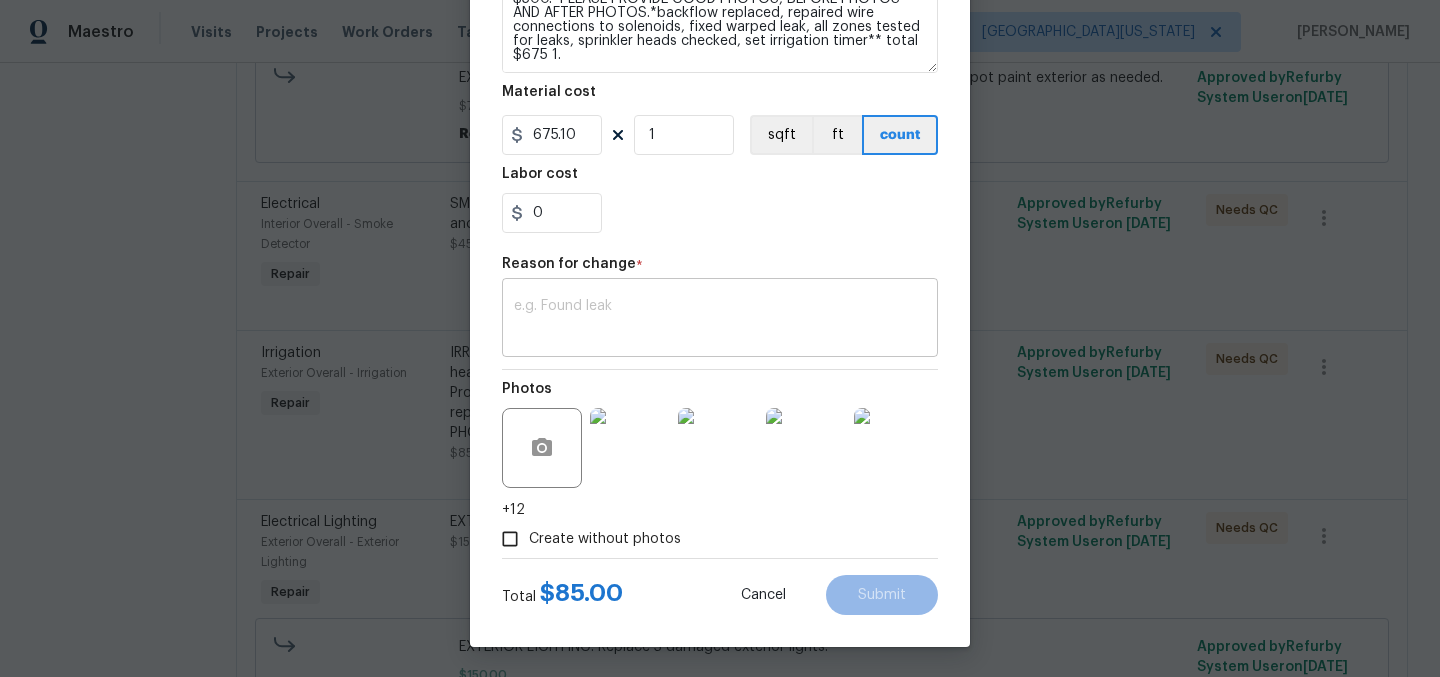 type on "675.1" 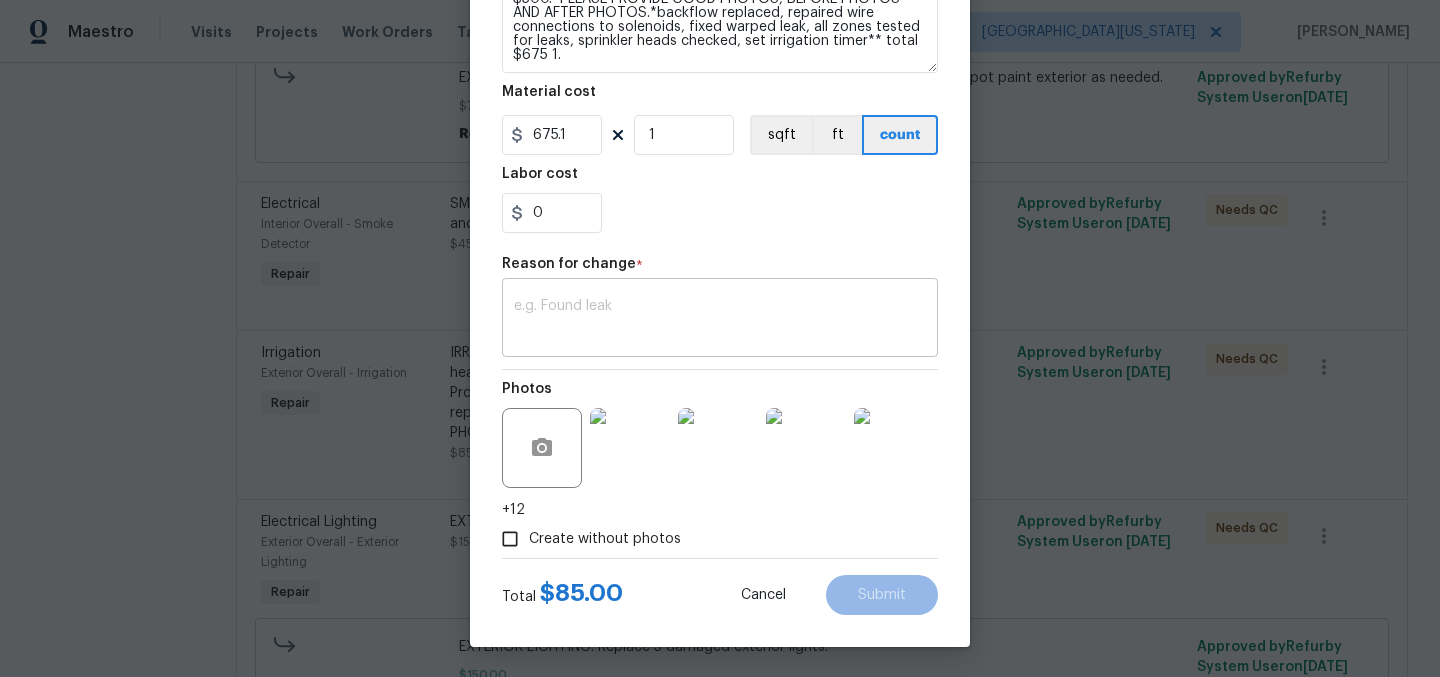 click on "x ​" at bounding box center (720, 320) 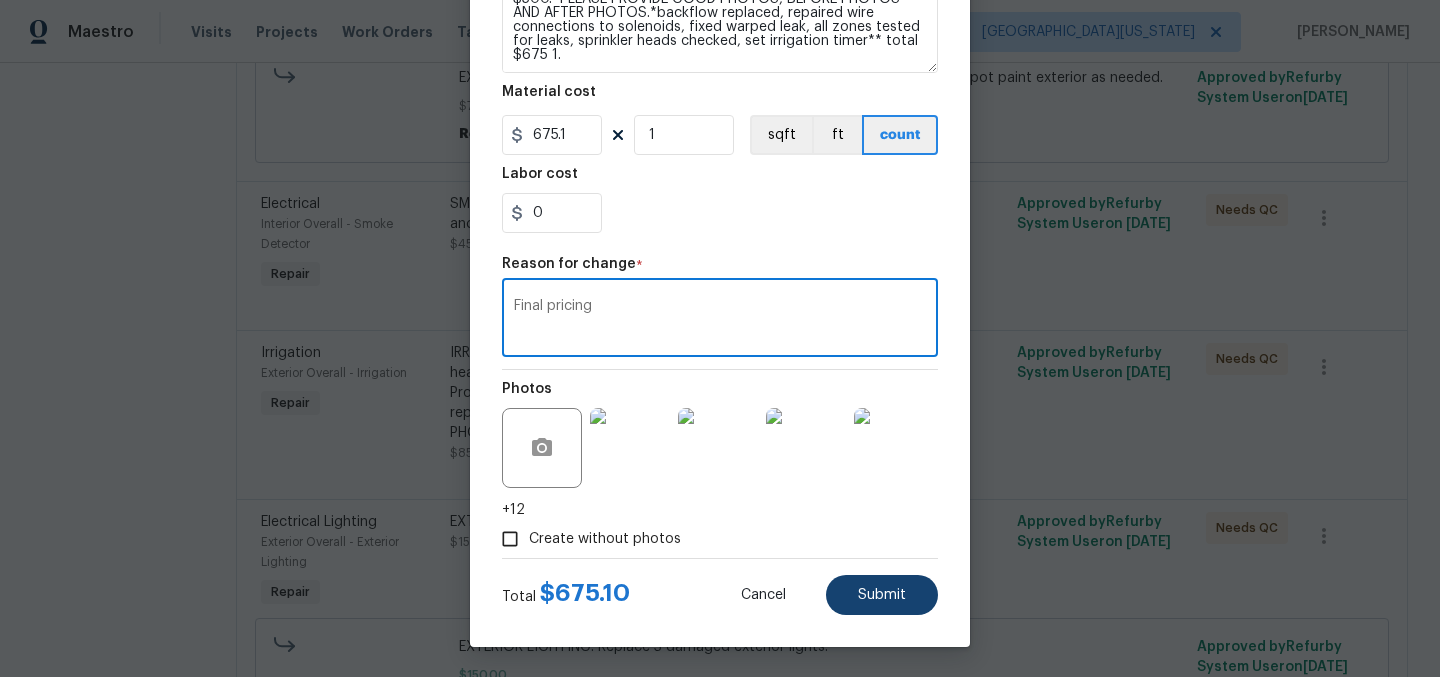 type on "Final pricing" 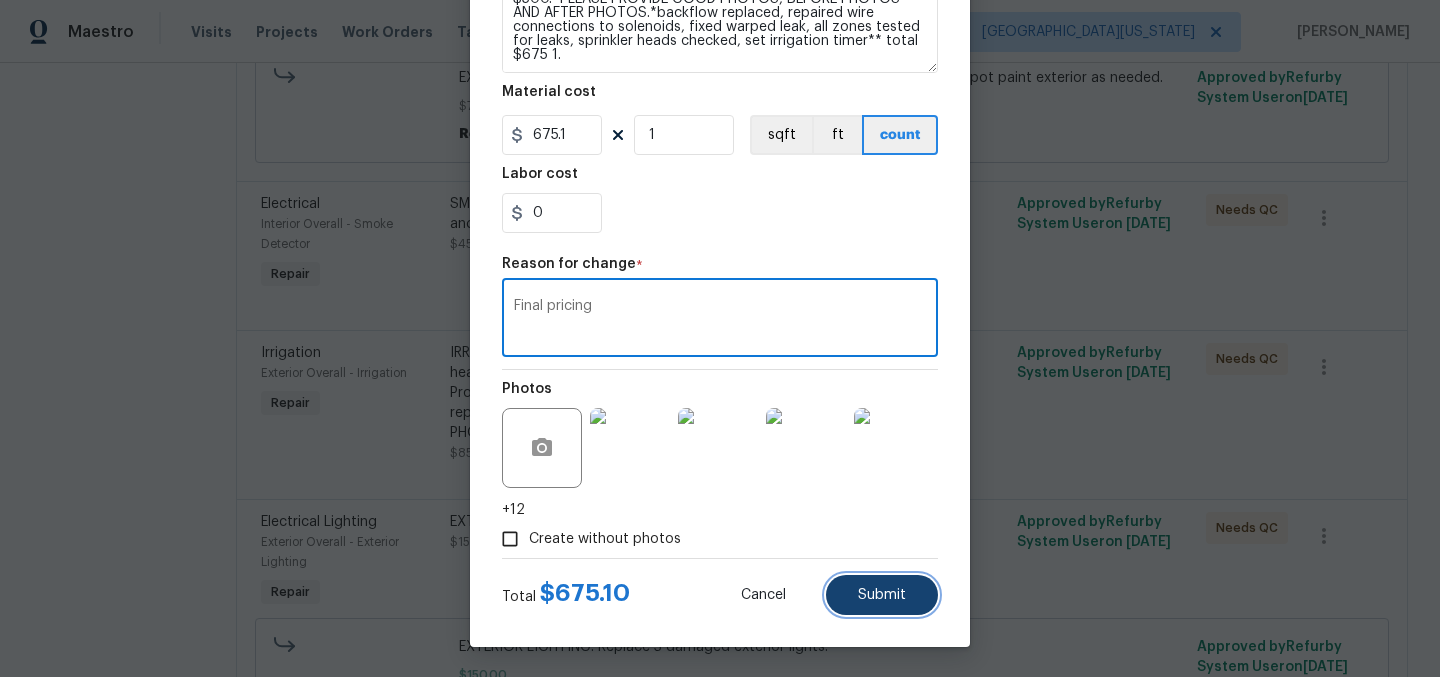 click on "Submit" at bounding box center (882, 595) 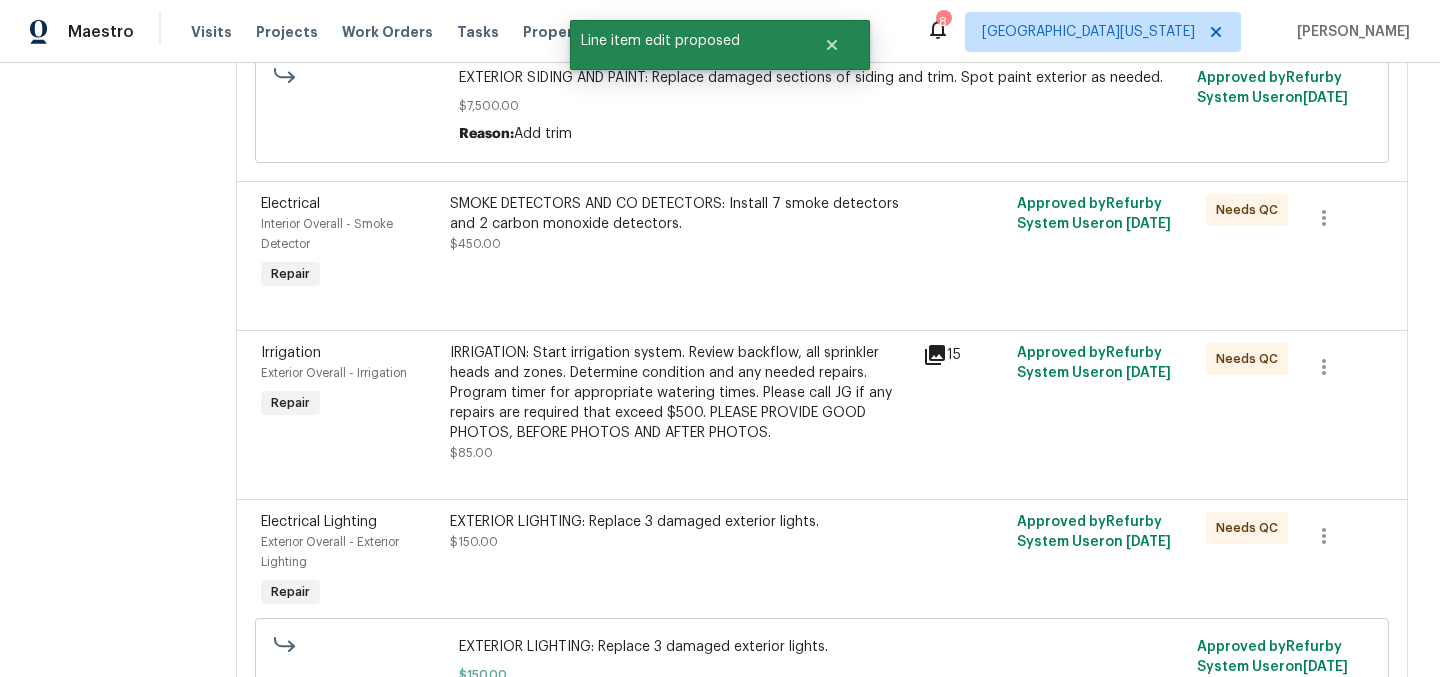 scroll, scrollTop: 0, scrollLeft: 0, axis: both 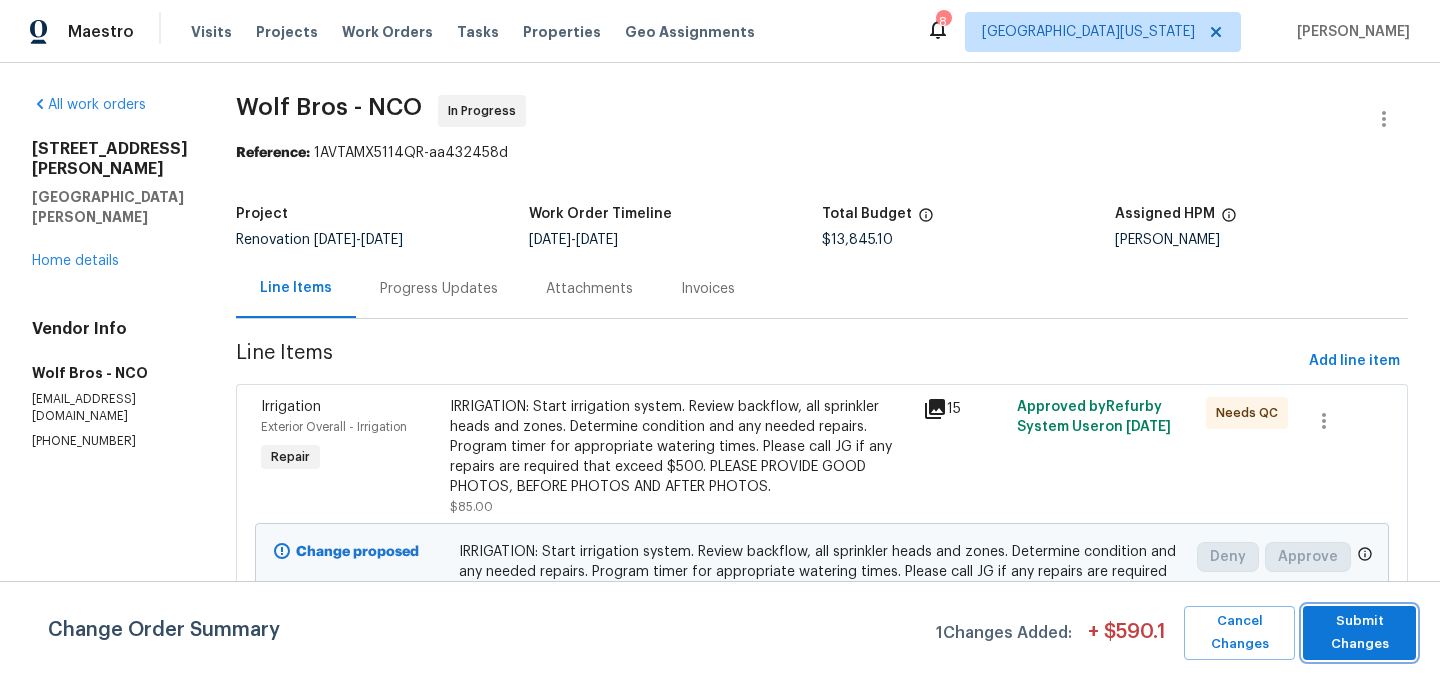 click on "Submit Changes" at bounding box center (1359, 633) 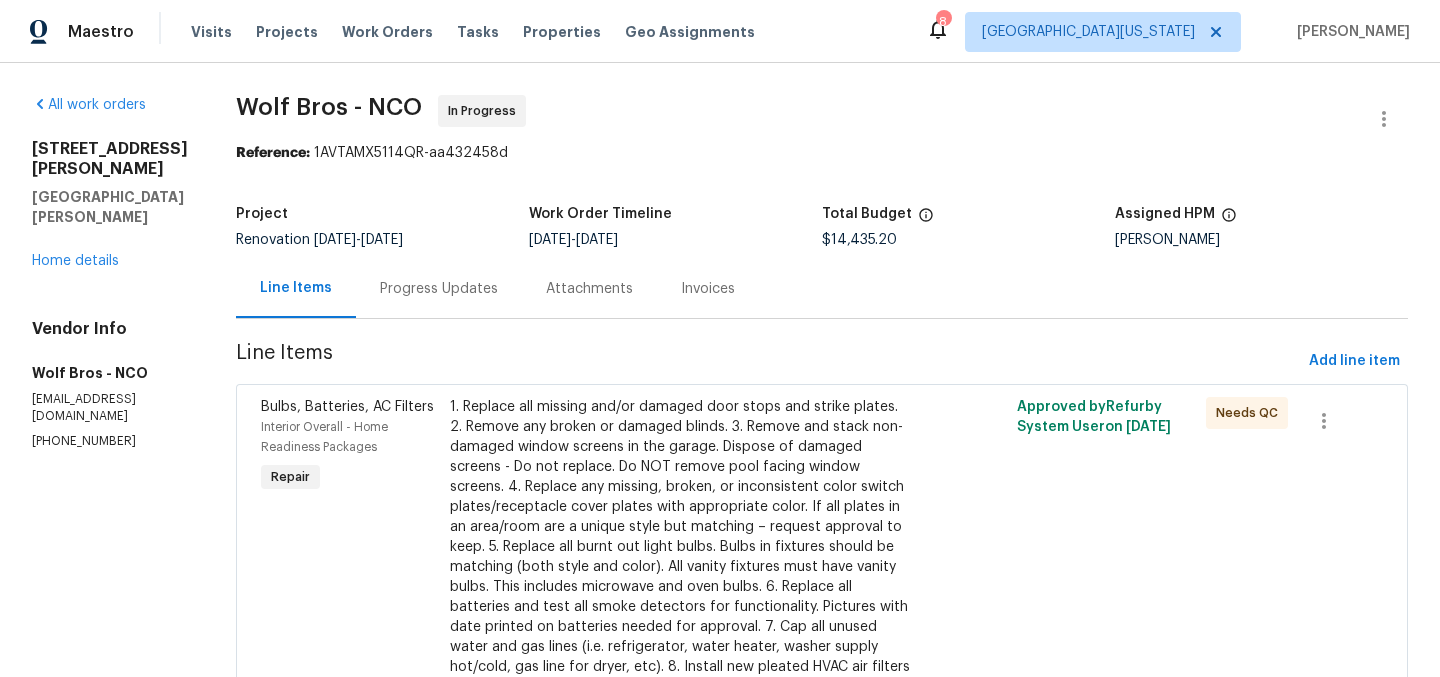 scroll, scrollTop: 12, scrollLeft: 0, axis: vertical 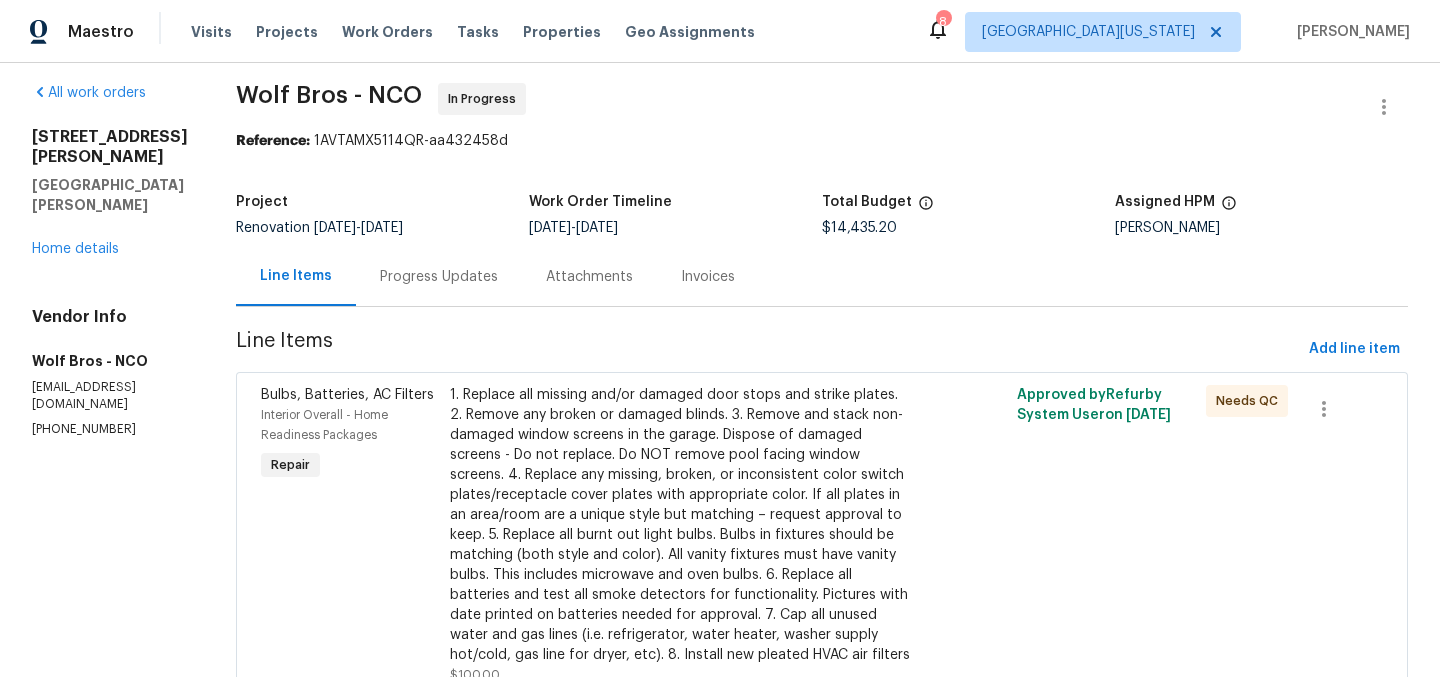 click on "1. Replace all missing and/or damaged door stops and strike plates.  2. Remove any broken or damaged blinds.  3. Remove and stack non-damaged window screens in the garage. Dispose of damaged screens - Do not replace. Do NOT remove pool facing window screens.  4. Replace any missing, broken, or inconsistent color switch plates/receptacle cover plates with appropriate color. If all plates in an area/room are a unique style but matching – request approval to keep.  5. Replace all burnt out light bulbs. Bulbs in fixtures should be matching (both style and color). All vanity fixtures must have vanity bulbs. This includes microwave and oven bulbs.  6. Replace all batteries and test all smoke detectors for functionality. Pictures with date printed on batteries needed for approval.  7. Cap all unused water and gas lines (i.e. refrigerator, water heater, washer supply hot/cold, gas line for dryer, etc).  8. Install new pleated HVAC air filters" at bounding box center (680, 525) 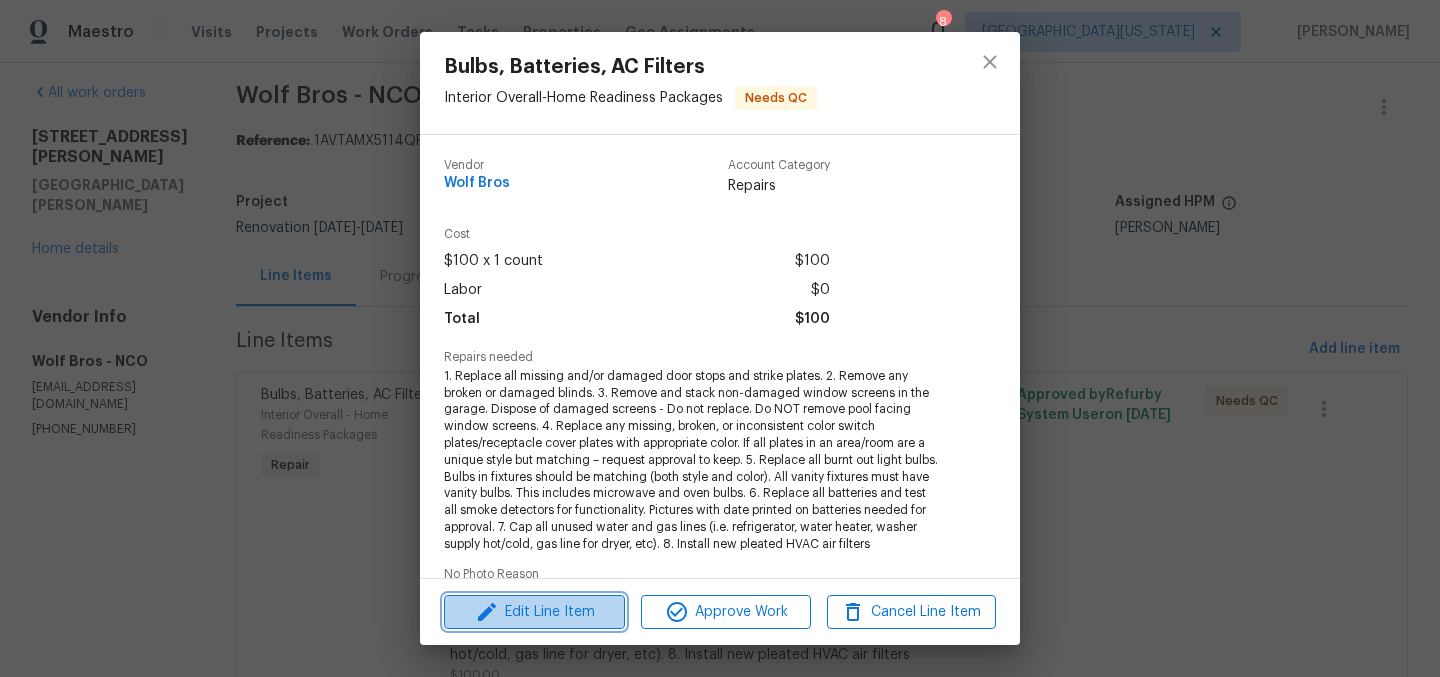 click on "Edit Line Item" at bounding box center (534, 612) 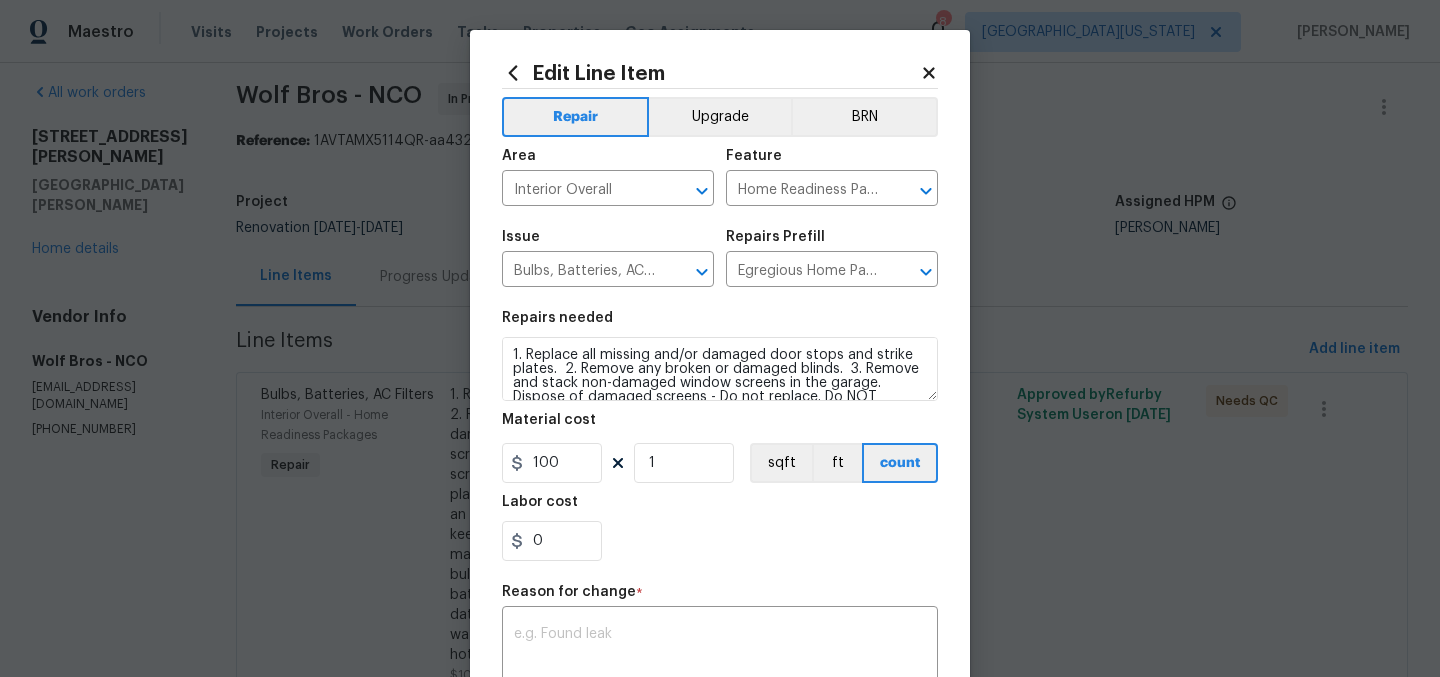 click on "1. Replace all missing and/or damaged door stops and strike plates.  2. Remove any broken or damaged blinds.  3. Remove and stack non-damaged window screens in the garage. Dispose of damaged screens - Do not replace. Do NOT remove pool facing window screens.  4. Replace any missing, broken, or inconsistent color switch plates/receptacle cover plates with appropriate color. If all plates in an area/room are a unique style but matching – request approval to keep.  5. Replace all burnt out light bulbs. Bulbs in fixtures should be matching (both style and color). All vanity fixtures must have vanity bulbs. This includes microwave and oven bulbs.  6. Replace all batteries and test all smoke detectors for functionality. Pictures with date printed on batteries needed for approval.  7. Cap all unused water and gas lines (i.e. refrigerator, water heater, washer supply hot/cold, gas line for dryer, etc).  8. Install new pleated HVAC air filters" at bounding box center (720, 369) 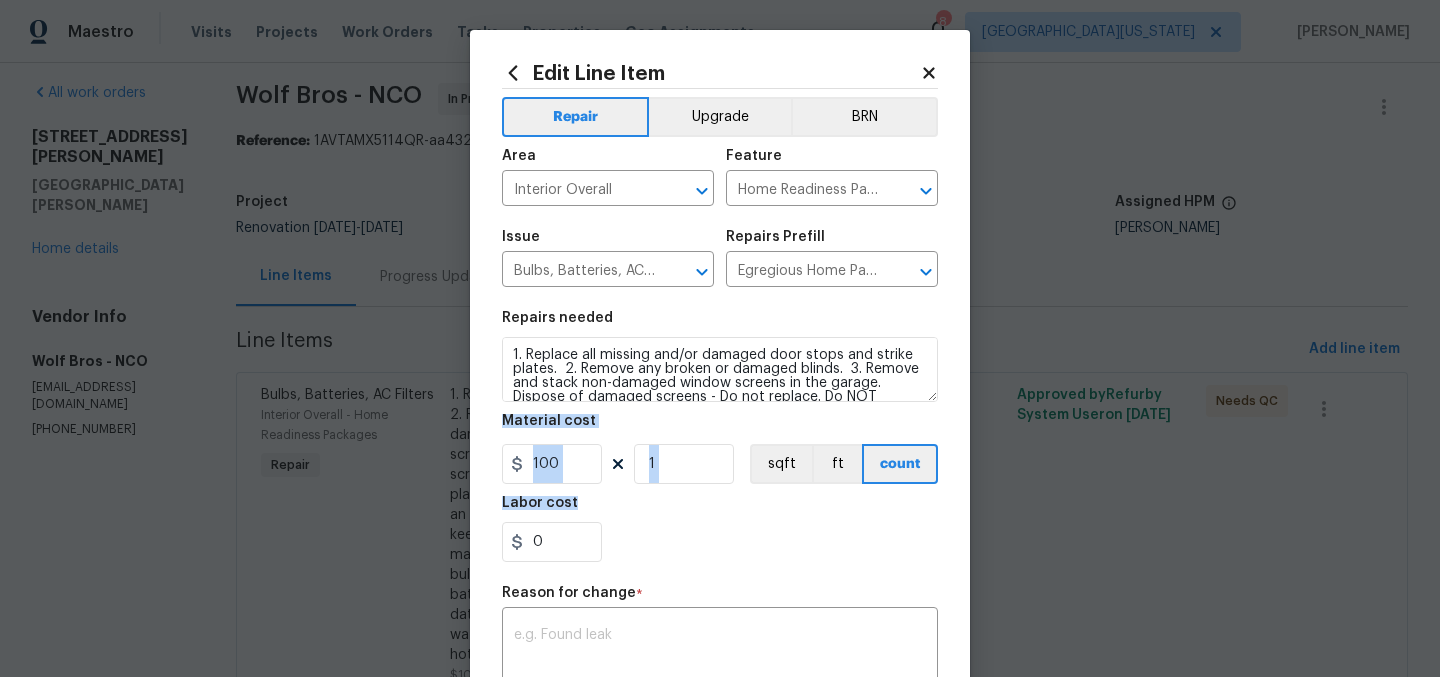drag, startPoint x: 920, startPoint y: 420, endPoint x: 898, endPoint y: 545, distance: 126.921234 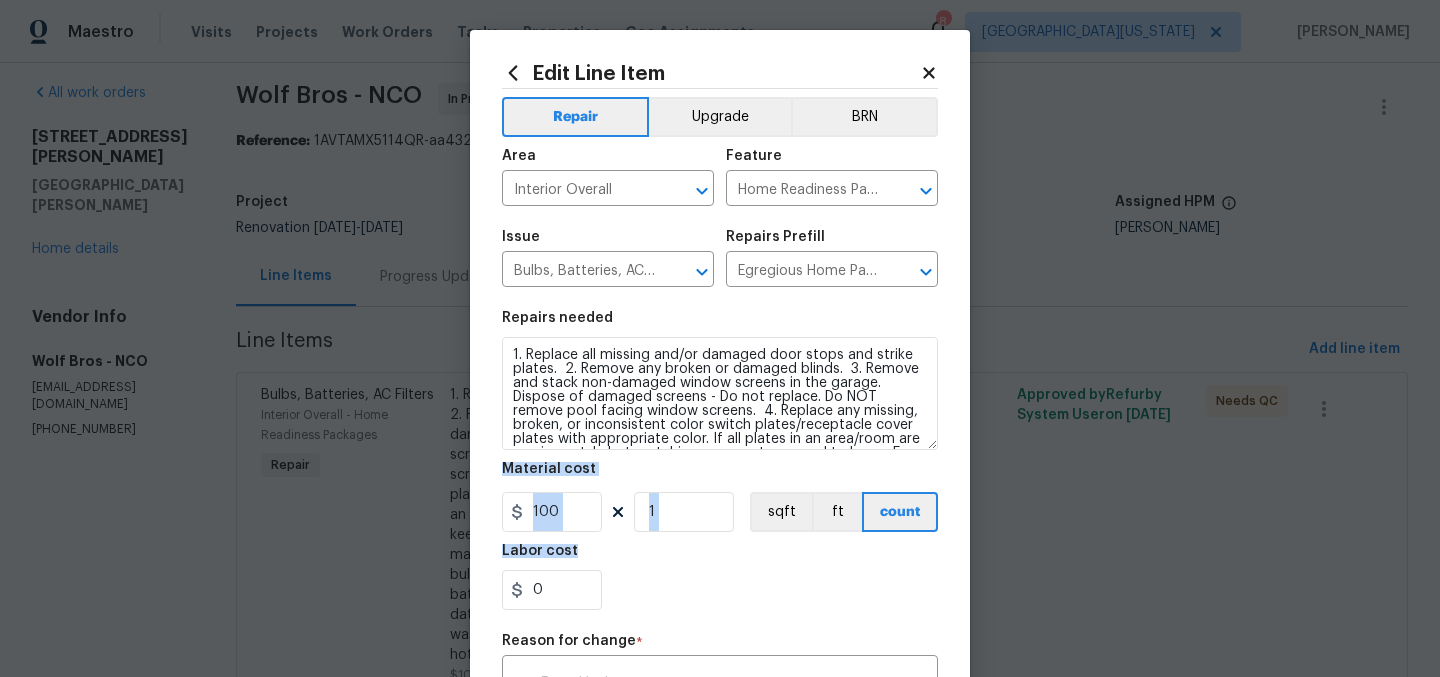 drag, startPoint x: 919, startPoint y: 394, endPoint x: 914, endPoint y: 502, distance: 108.11568 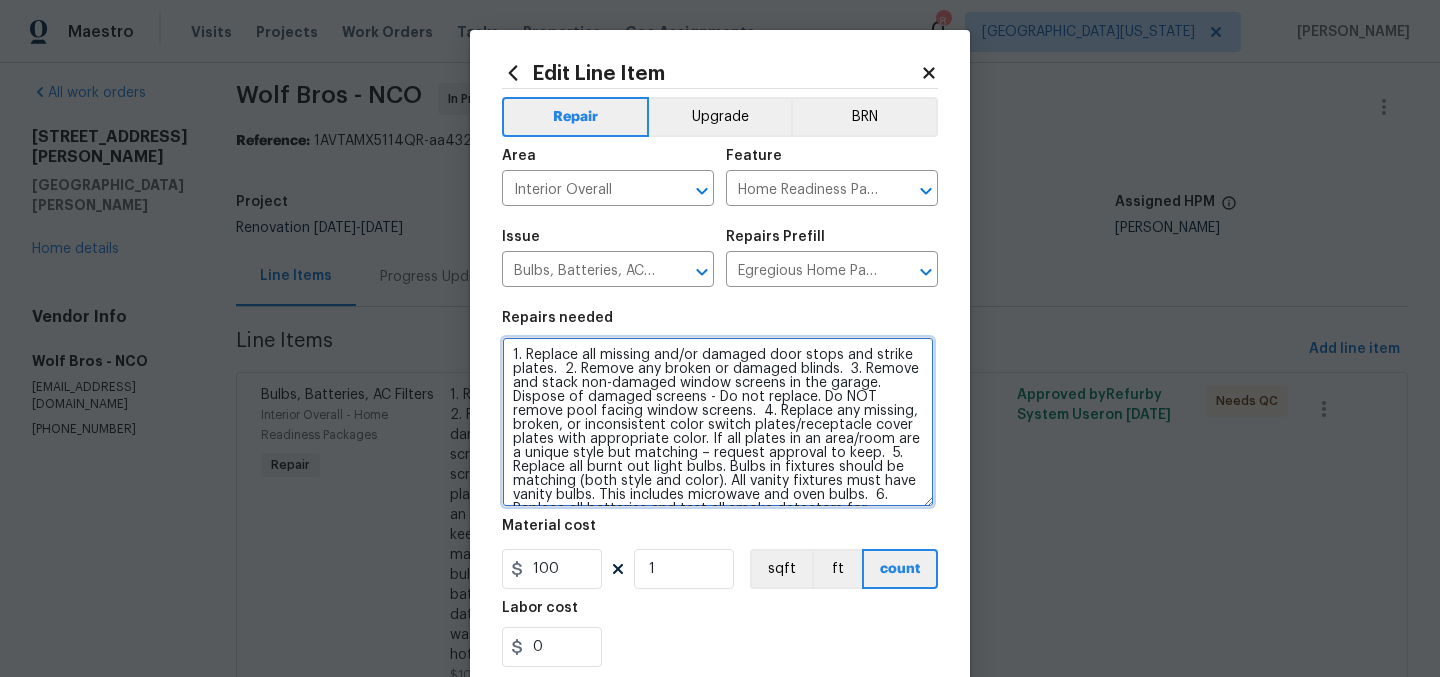 click on "Repairs needed 1. Replace all missing and/or damaged door stops and strike plates.  2. Remove any broken or damaged blinds.  3. Remove and stack non-damaged window screens in the garage. Dispose of damaged screens - Do not replace. Do NOT remove pool facing window screens.  4. Replace any missing, broken, or inconsistent color switch plates/receptacle cover plates with appropriate color. If all plates in an area/room are a unique style but matching – request approval to keep.  5. Replace all burnt out light bulbs. Bulbs in fixtures should be matching (both style and color). All vanity fixtures must have vanity bulbs. This includes microwave and oven bulbs.  6. Replace all batteries and test all smoke detectors for functionality. Pictures with date printed on batteries needed for approval.  7. Cap all unused water and gas lines (i.e. refrigerator, water heater, washer supply hot/cold, gas line for dryer, etc).  8. Install new pleated HVAC air filters Material cost 100 1 sqft ft count Labor cost 0" at bounding box center (720, 489) 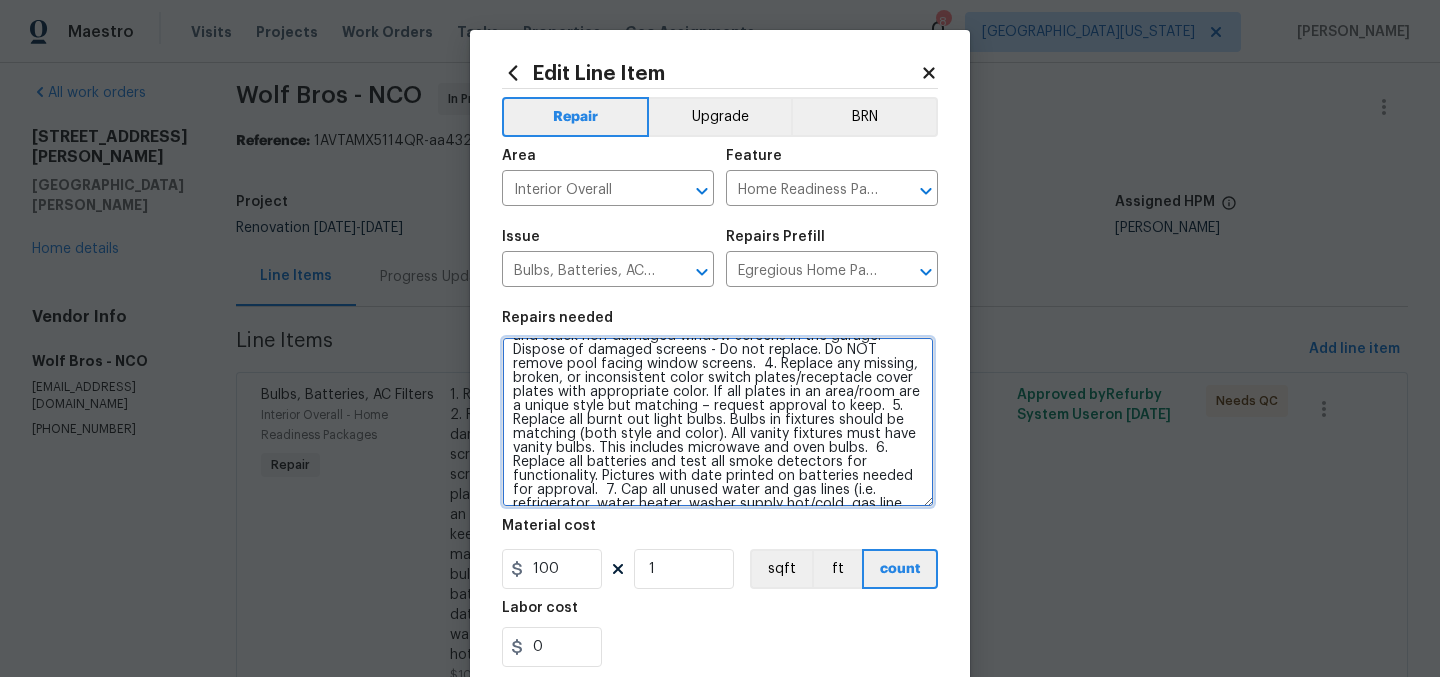 scroll, scrollTop: 90, scrollLeft: 0, axis: vertical 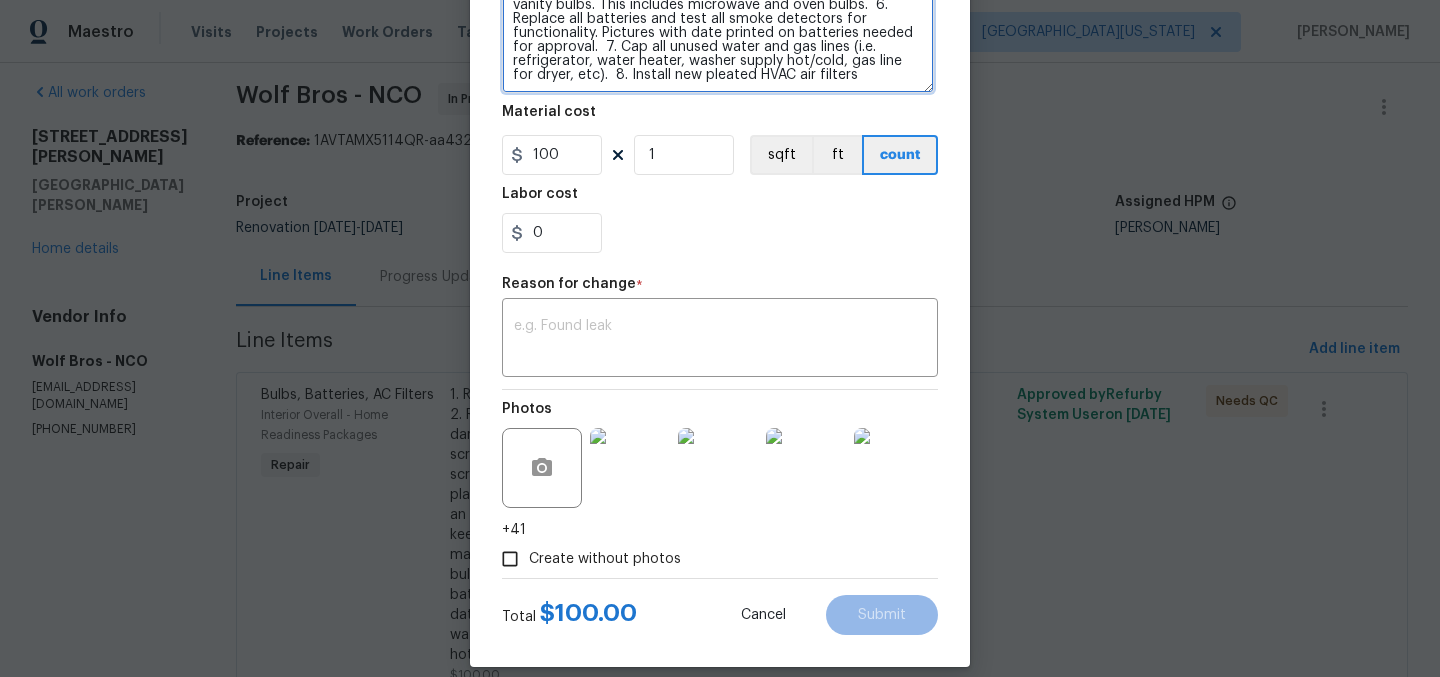 click on "1. Replace all missing and/or damaged door stops and strike plates.  2. Remove any broken or damaged blinds.  3. Remove and stack non-damaged window screens in the garage. Dispose of damaged screens - Do not replace. Do NOT remove pool facing window screens.  4. Replace any missing, broken, or inconsistent color switch plates/receptacle cover plates with appropriate color. If all plates in an area/room are a unique style but matching – request approval to keep.  5. Replace all burnt out light bulbs. Bulbs in fixtures should be matching (both style and color). All vanity fixtures must have vanity bulbs. This includes microwave and oven bulbs.  6. Replace all batteries and test all smoke detectors for functionality. Pictures with date printed on batteries needed for approval.  7. Cap all unused water and gas lines (i.e. refrigerator, water heater, washer supply hot/cold, gas line for dryer, etc).  8. Install new pleated HVAC air filters" at bounding box center [718, 8] 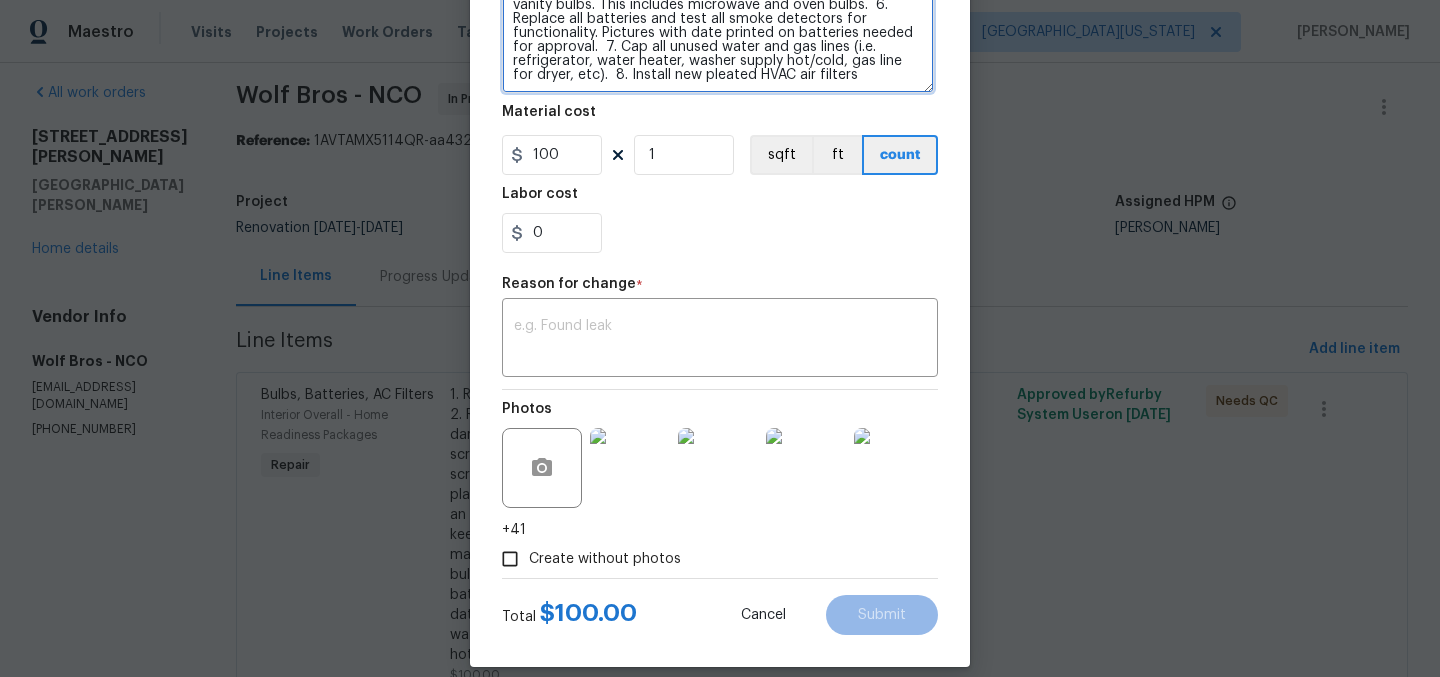 paste on "***25 lightbulbs replaced, 4 door stops, window screens removed and placed at the garage*** total $195" 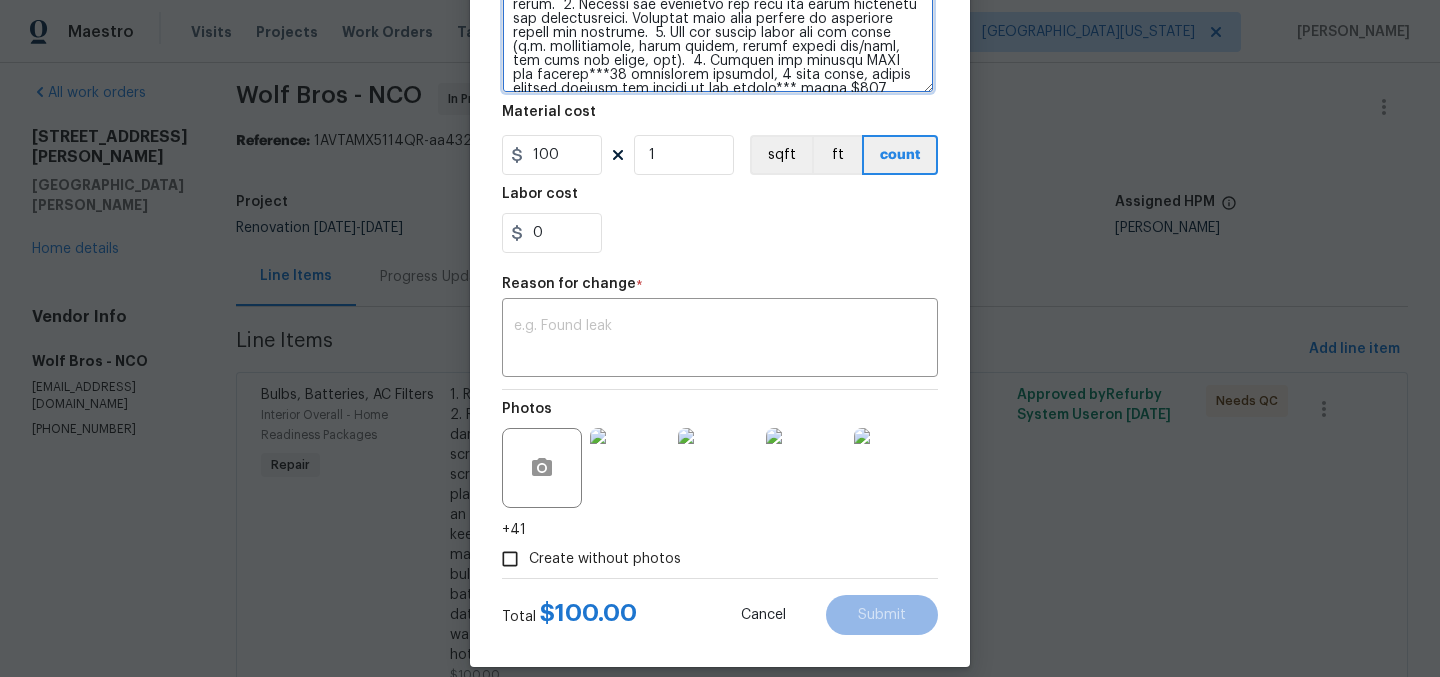 scroll, scrollTop: 108, scrollLeft: 0, axis: vertical 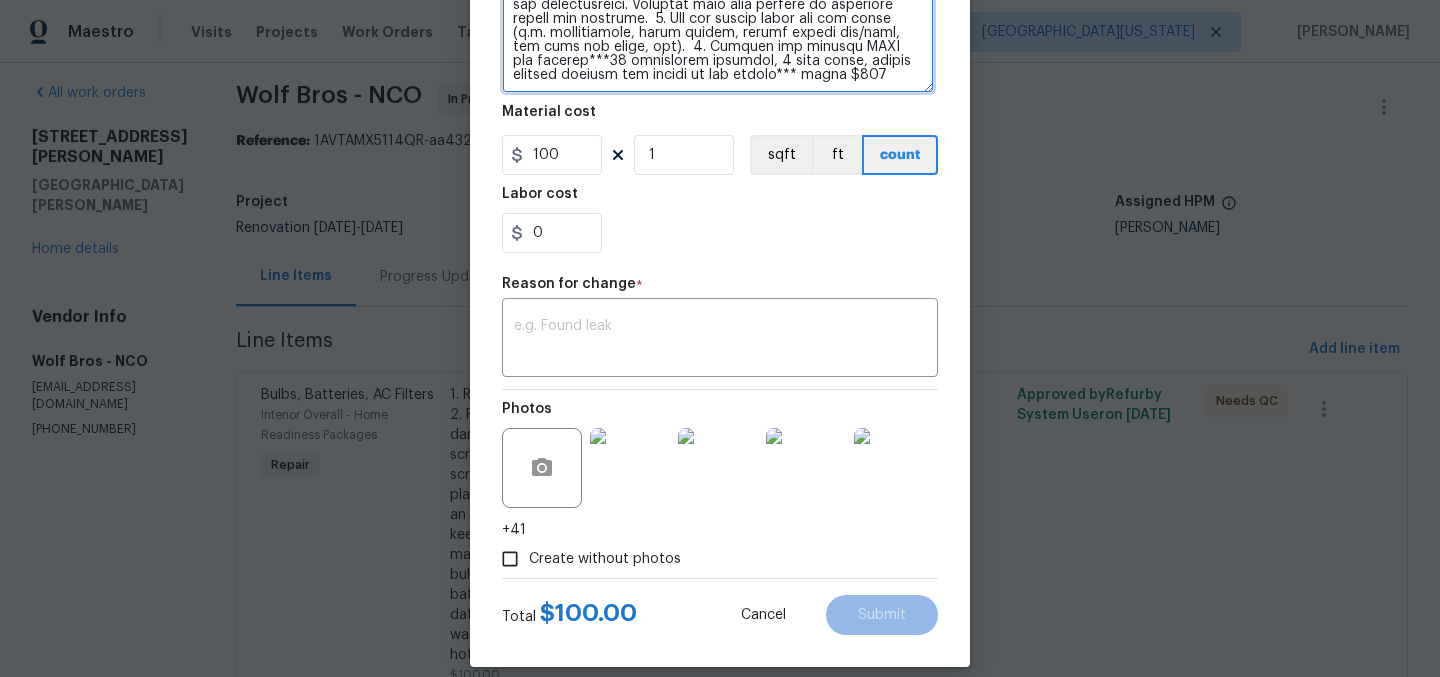 type on "1. Replace all missing and/or damaged door stops and strike plates.  2. Remove any broken or damaged blinds.  3. Remove and stack non-damaged window screens in the garage. Dispose of damaged screens - Do not replace. Do NOT remove pool facing window screens.  4. Replace any missing, broken, or inconsistent color switch plates/receptacle cover plates with appropriate color. If all plates in an area/room are a unique style but matching – request approval to keep.  5. Replace all burnt out light bulbs. Bulbs in fixtures should be matching (both style and color). All vanity fixtures must have vanity bulbs. This includes microwave and oven bulbs.  6. Replace all batteries and test all smoke detectors for functionality. Pictures with date printed on batteries needed for approval.  7. Cap all unused water and gas lines (i.e. refrigerator, water heater, washer supply hot/cold, gas line for dryer, etc).  8. Install new pleated HVAC air filters***25 lightbulbs replaced, 4 door stops, window screens removed and place..." 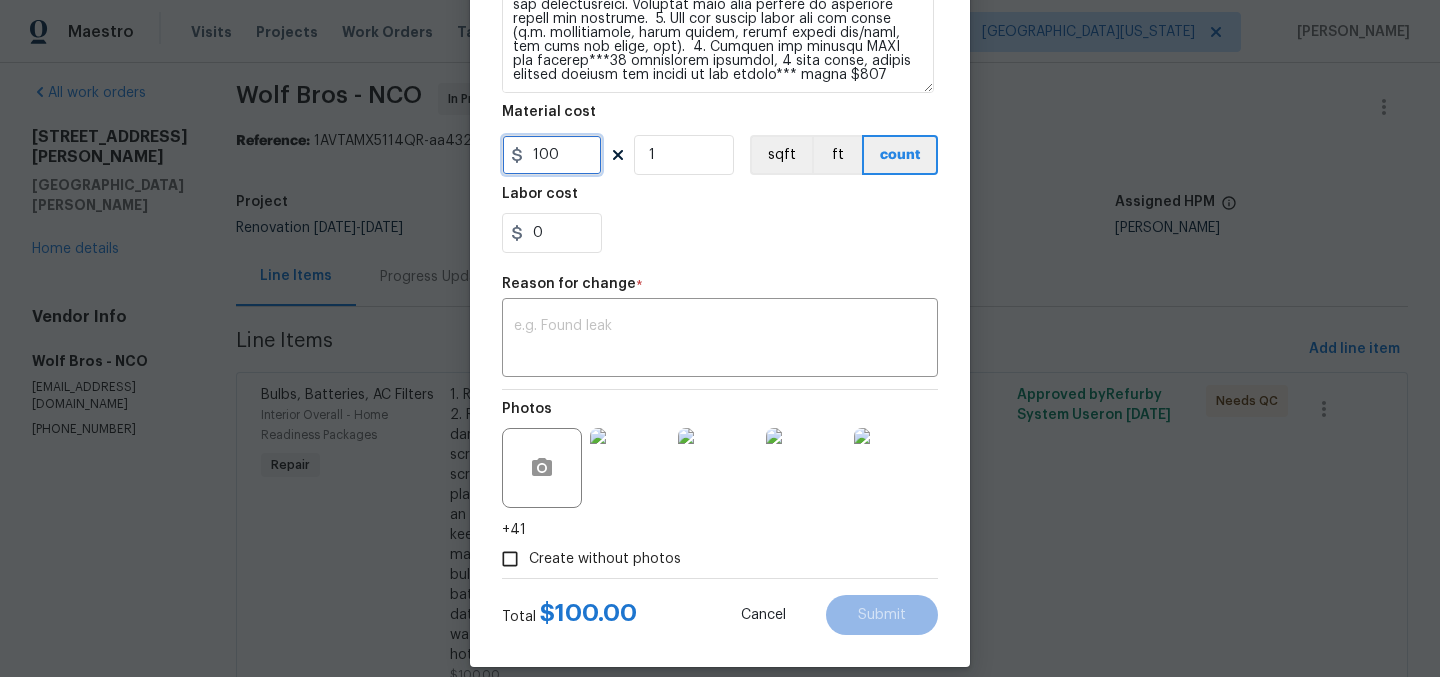 click on "100" at bounding box center (552, 155) 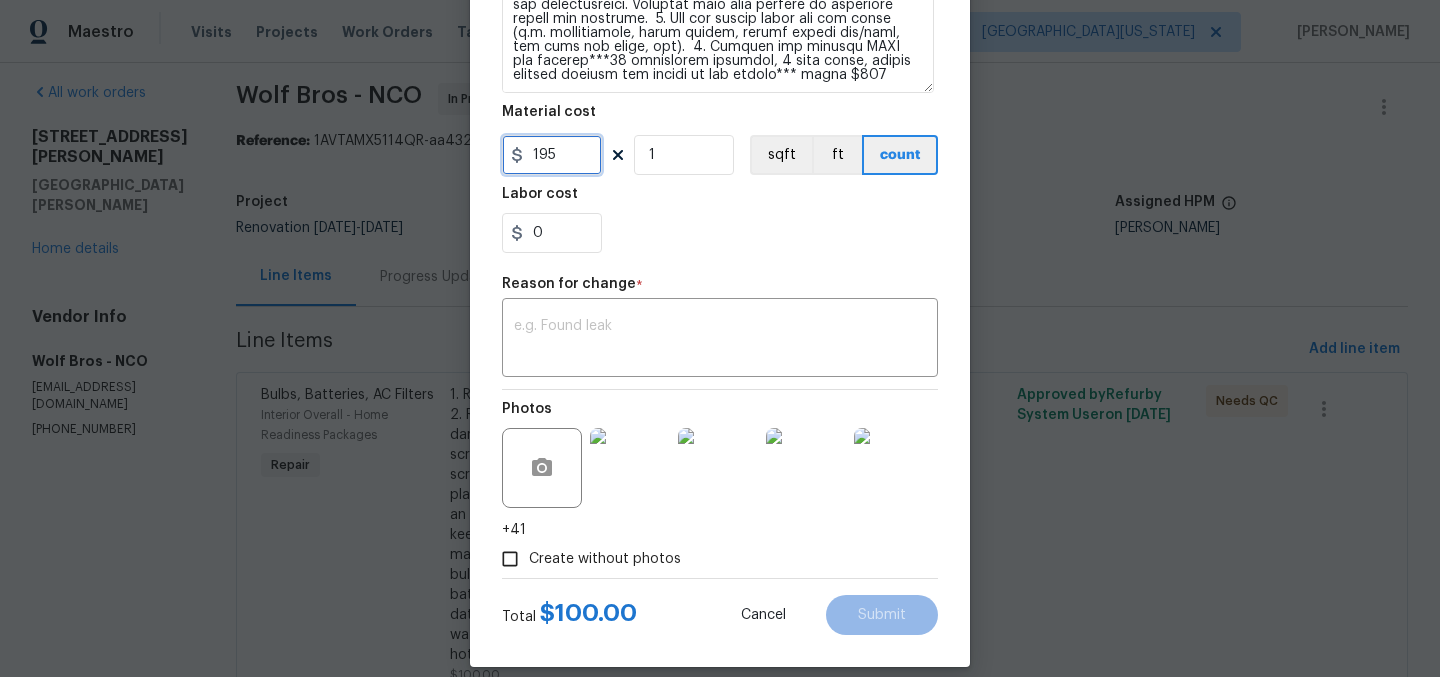 type on "195" 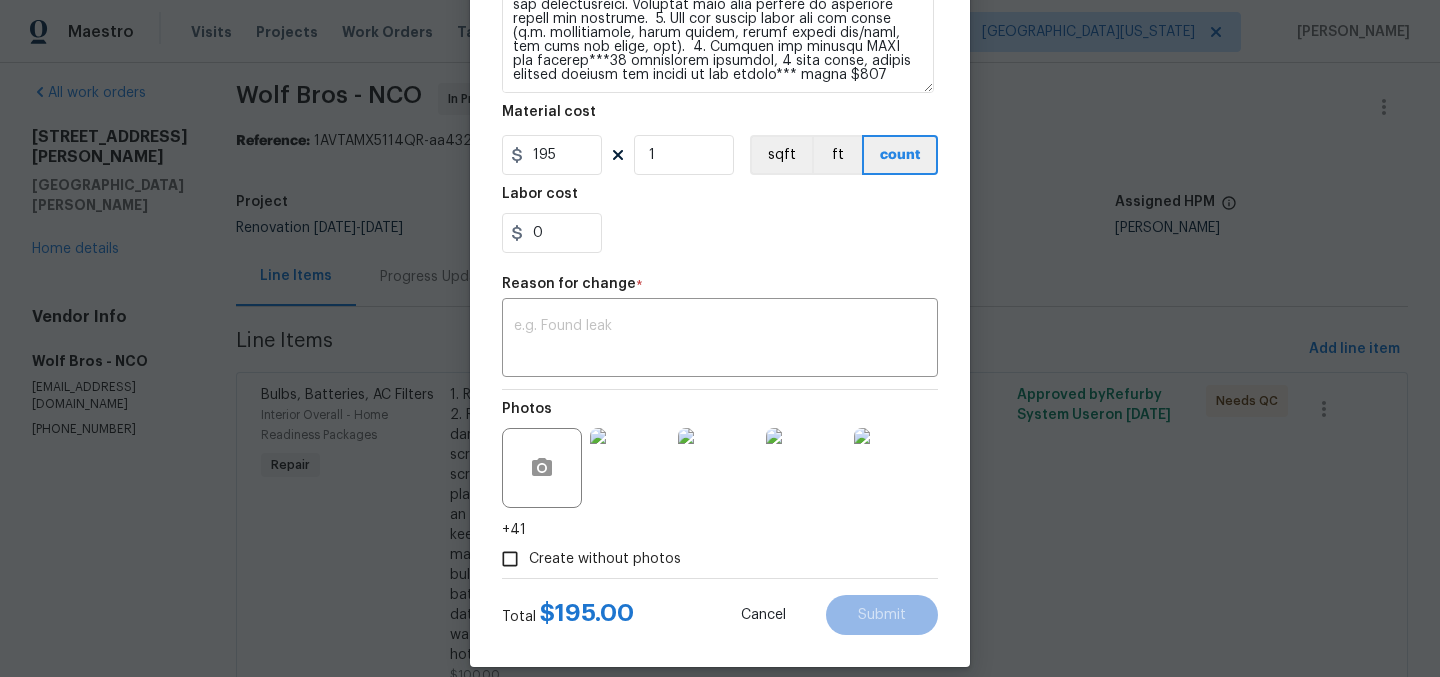 click on "0" at bounding box center (720, 233) 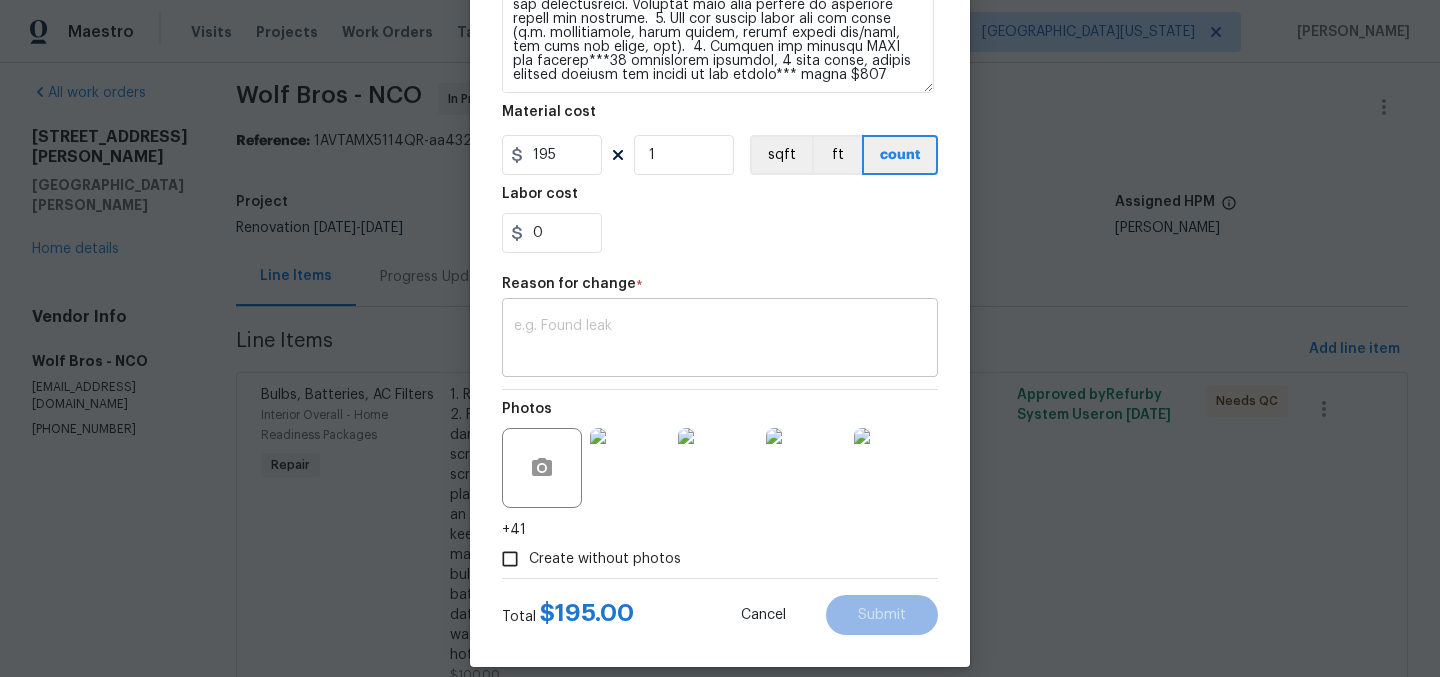 click at bounding box center [720, 340] 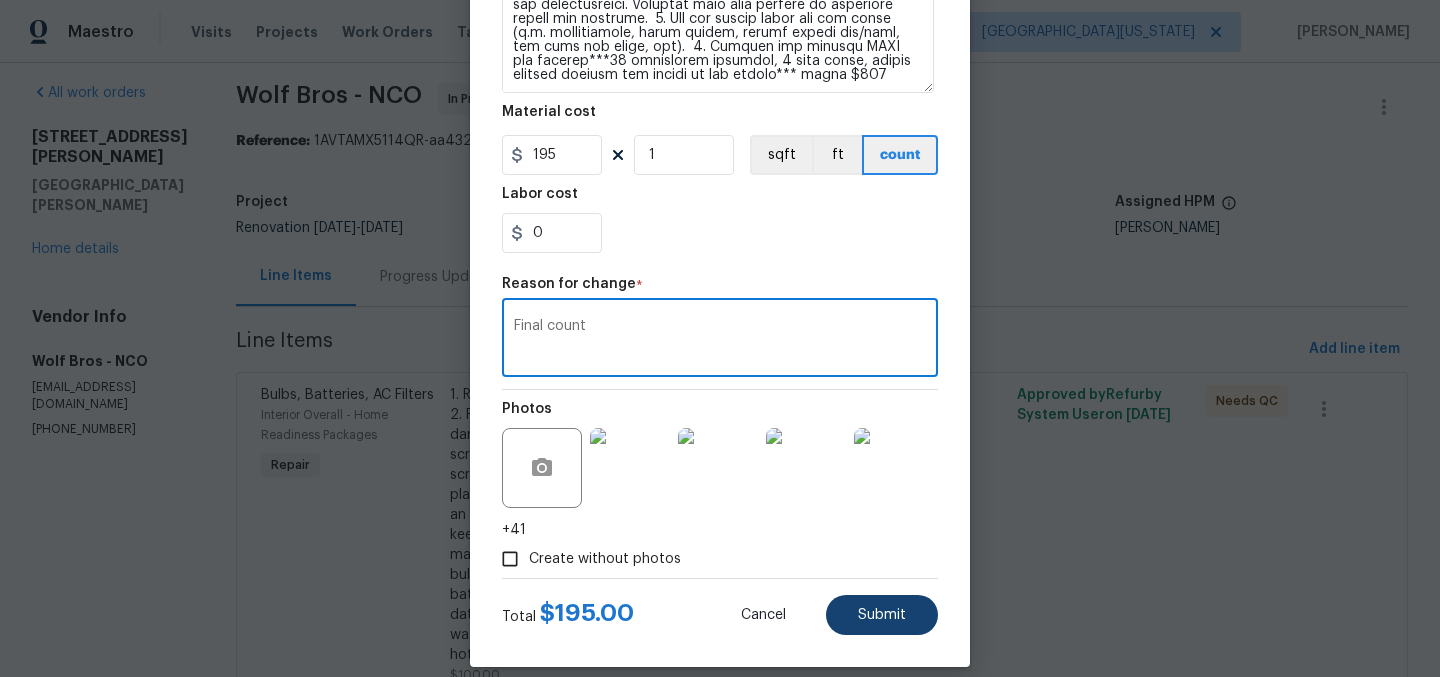 type on "Final count" 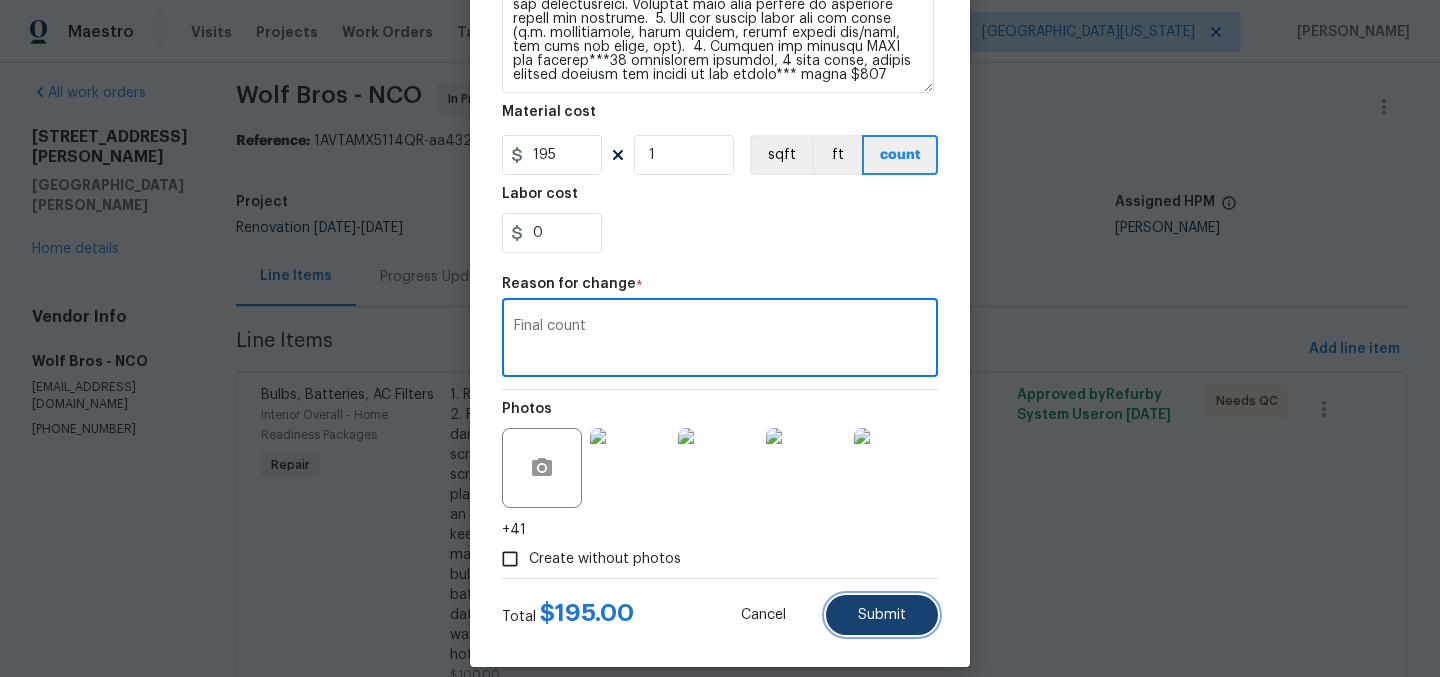 click on "Submit" at bounding box center (882, 615) 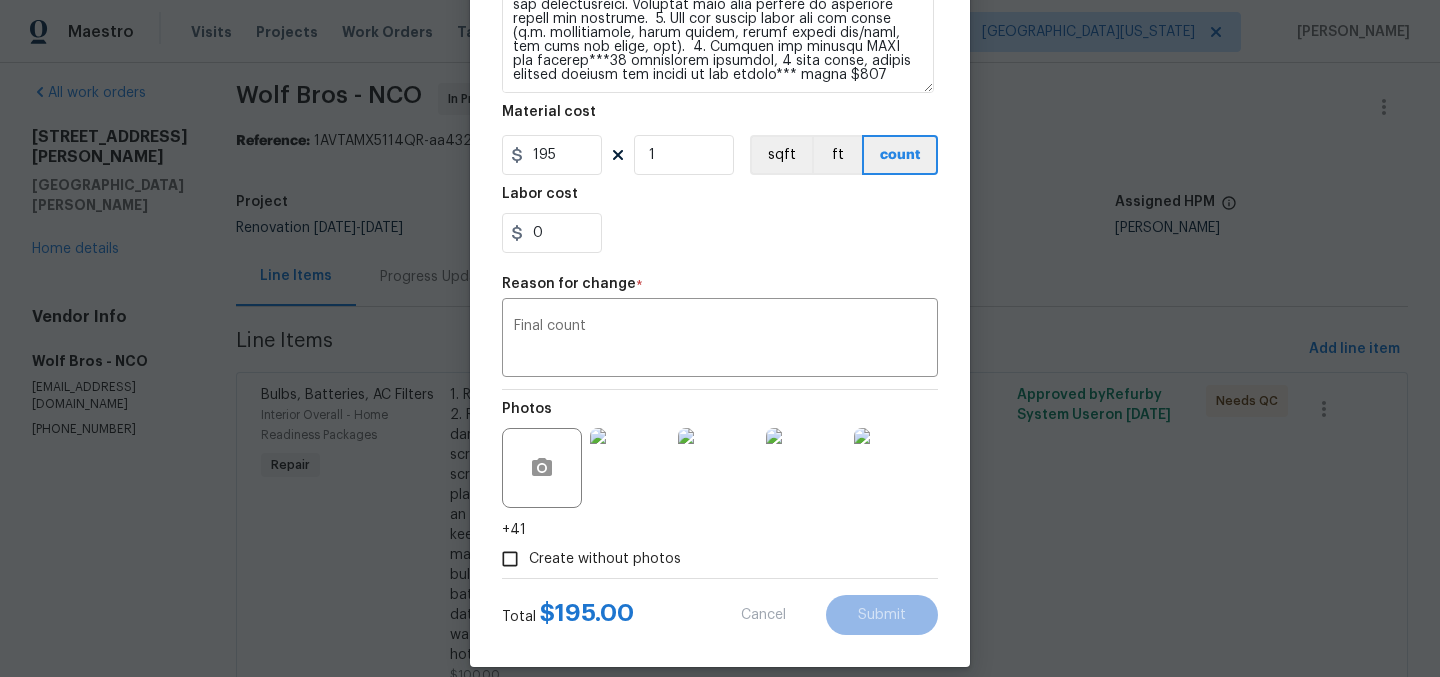 type on "1. Replace all missing and/or damaged door stops and strike plates.  2. Remove any broken or damaged blinds.  3. Remove and stack non-damaged window screens in the garage. Dispose of damaged screens - Do not replace. Do NOT remove pool facing window screens.  4. Replace any missing, broken, or inconsistent color switch plates/receptacle cover plates with appropriate color. If all plates in an area/room are a unique style but matching – request approval to keep.  5. Replace all burnt out light bulbs. Bulbs in fixtures should be matching (both style and color). All vanity fixtures must have vanity bulbs. This includes microwave and oven bulbs.  6. Replace all batteries and test all smoke detectors for functionality. Pictures with date printed on batteries needed for approval.  7. Cap all unused water and gas lines (i.e. refrigerator, water heater, washer supply hot/cold, gas line for dryer, etc).  8. Install new pleated HVAC air filters" 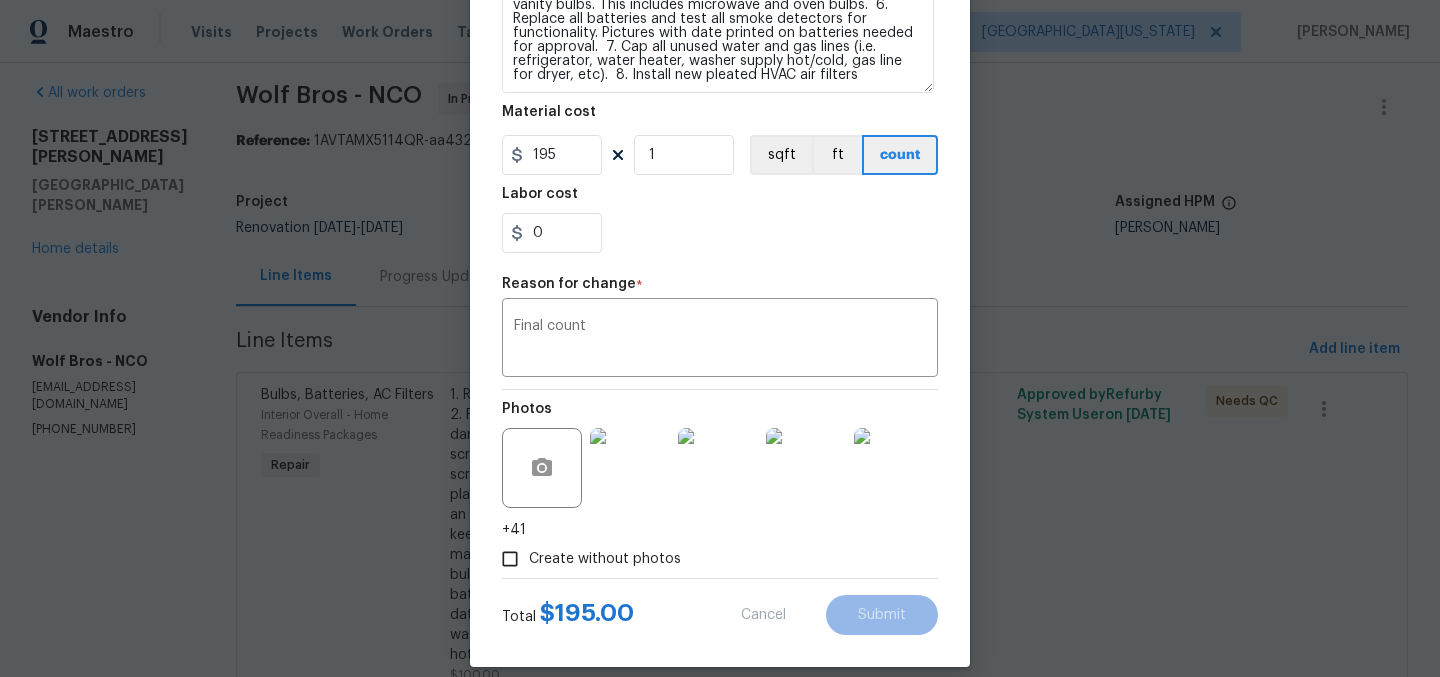 type on "100" 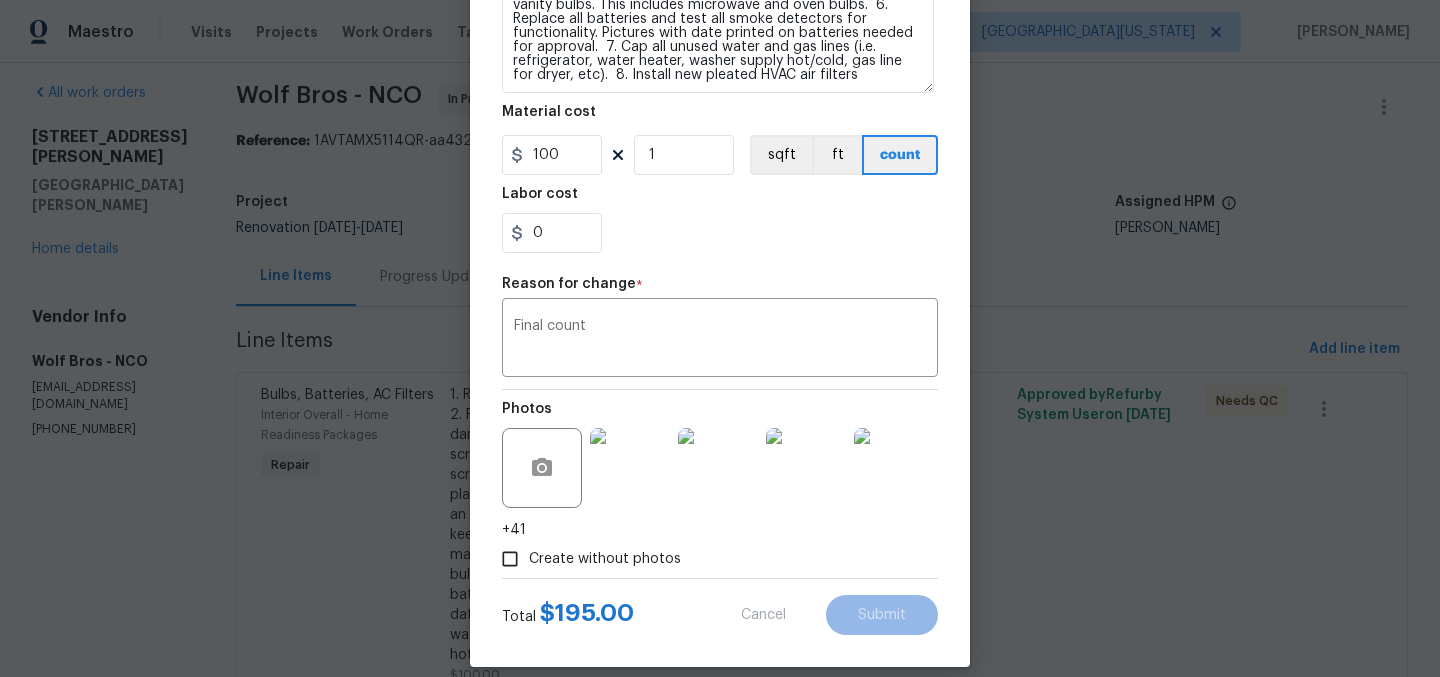 scroll, scrollTop: 90, scrollLeft: 0, axis: vertical 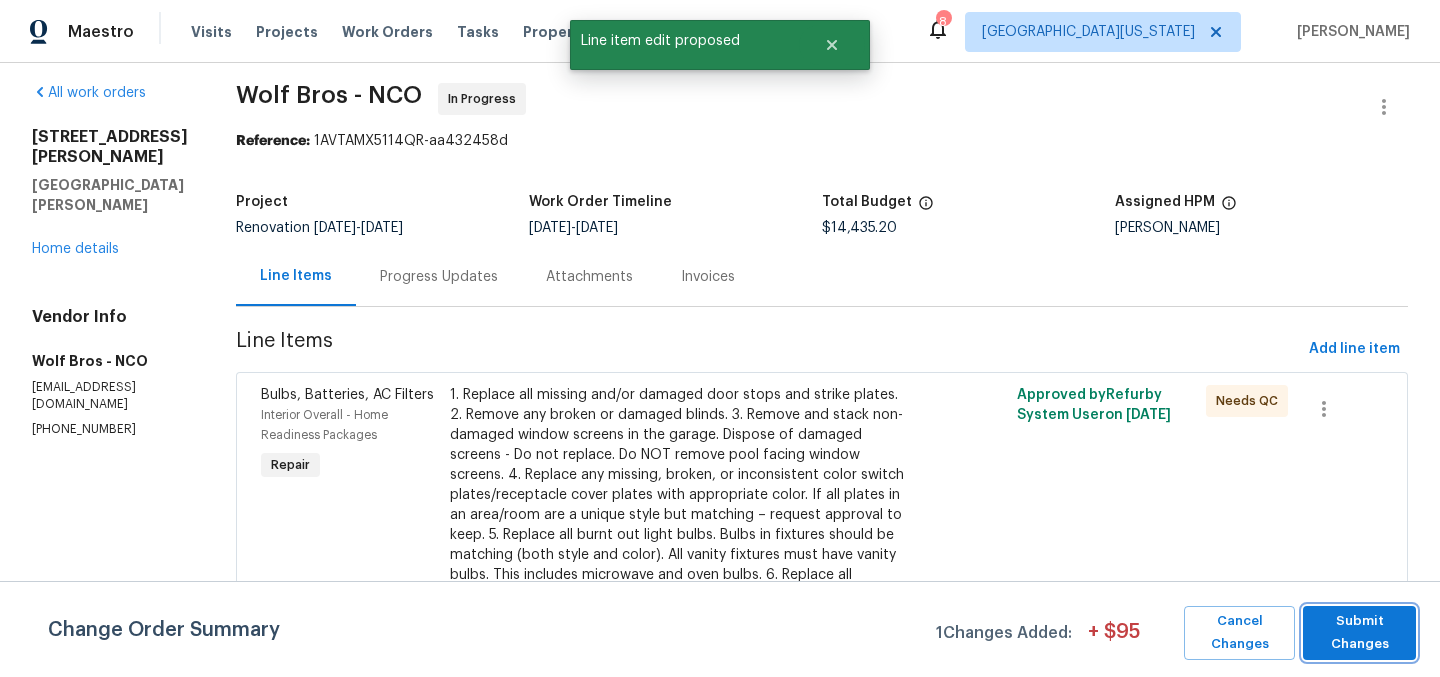 click on "Submit Changes" at bounding box center [1359, 633] 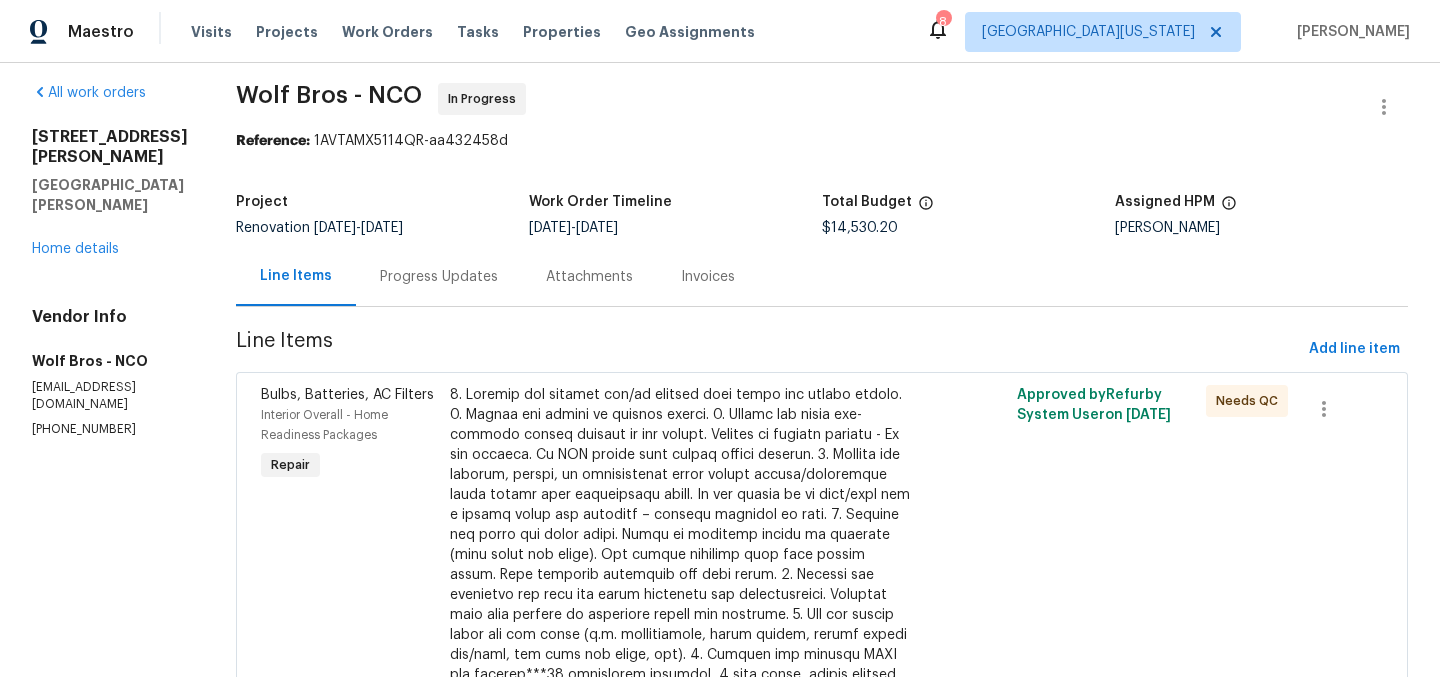 scroll, scrollTop: 4333, scrollLeft: 0, axis: vertical 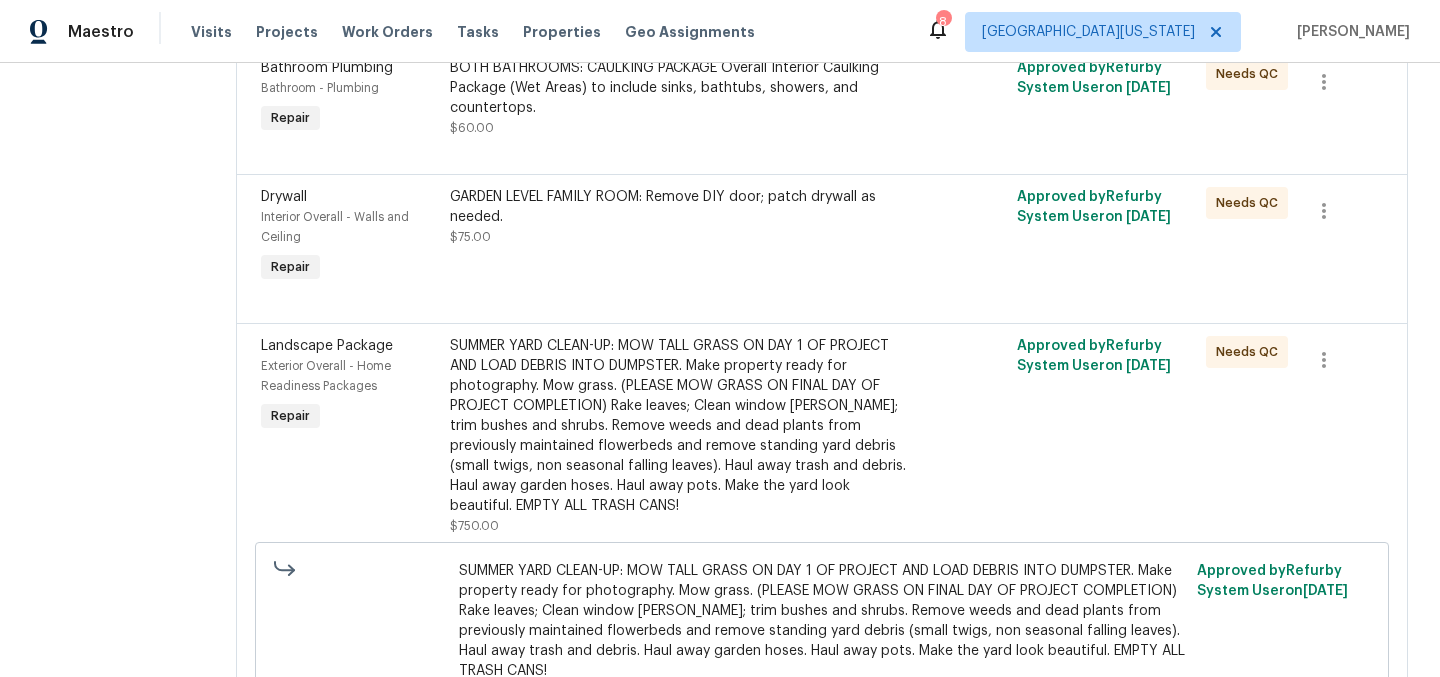 click on "SUMMER YARD CLEAN-UP:  MOW TALL GRASS ON DAY 1 OF PROJECT AND LOAD DEBRIS INTO DUMPSTER.
Make property ready for photography. Mow grass. (PLEASE MOW GRASS ON FINAL DAY OF PROJECT COMPLETION) Rake leaves; Clean window wells; trim bushes and shrubs. Remove weeds and dead plants from previously maintained flowerbeds and remove standing yard debris (small twigs, non seasonal falling leaves). Haul away trash and debris. Haul away garden hoses. Haul away pots.  Make the yard look beautiful. EMPTY ALL TRASH CANS!" at bounding box center [680, 426] 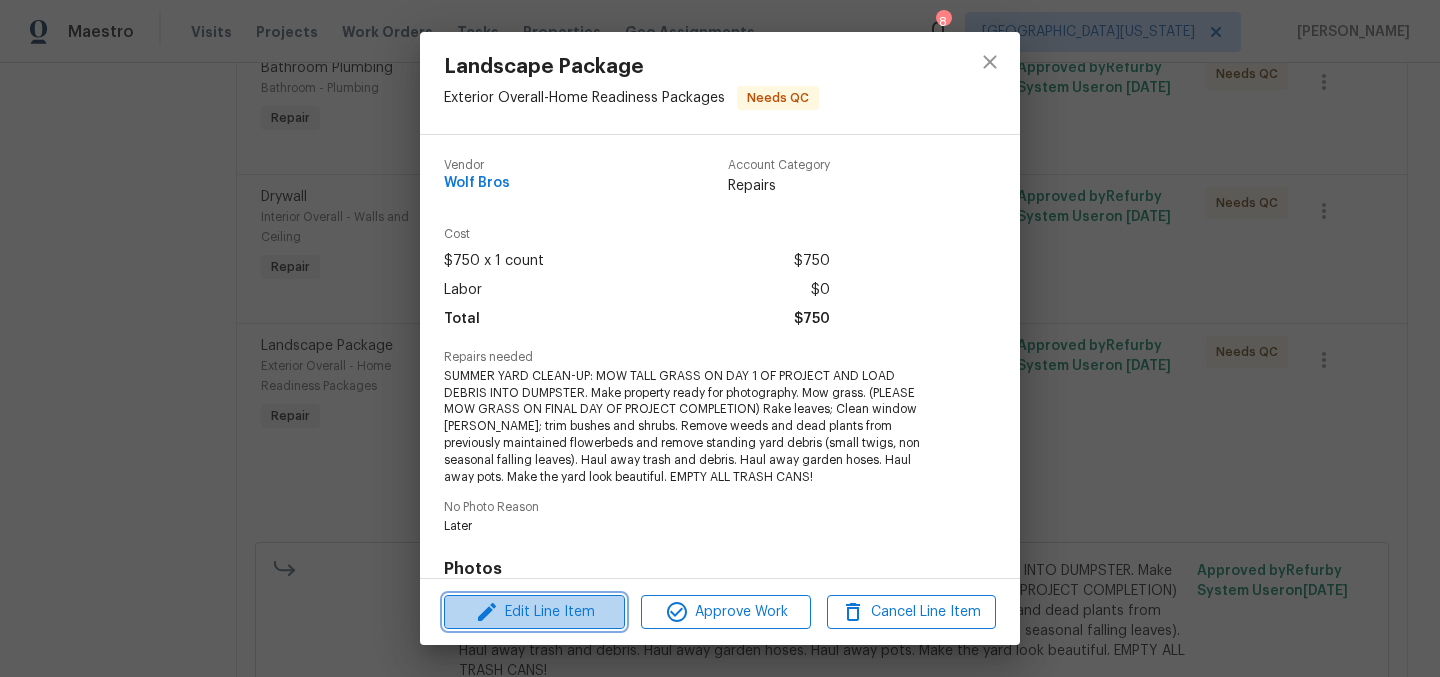 click on "Edit Line Item" at bounding box center (534, 612) 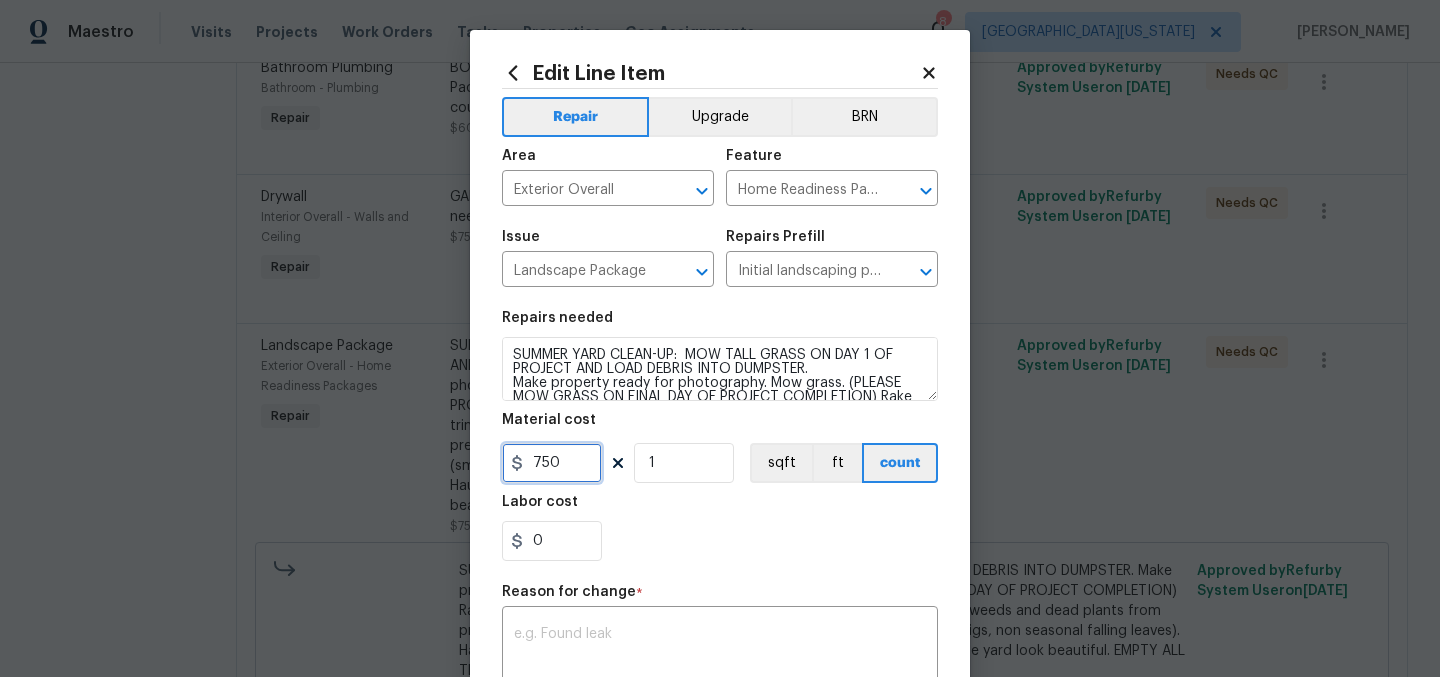 click on "750" at bounding box center [552, 463] 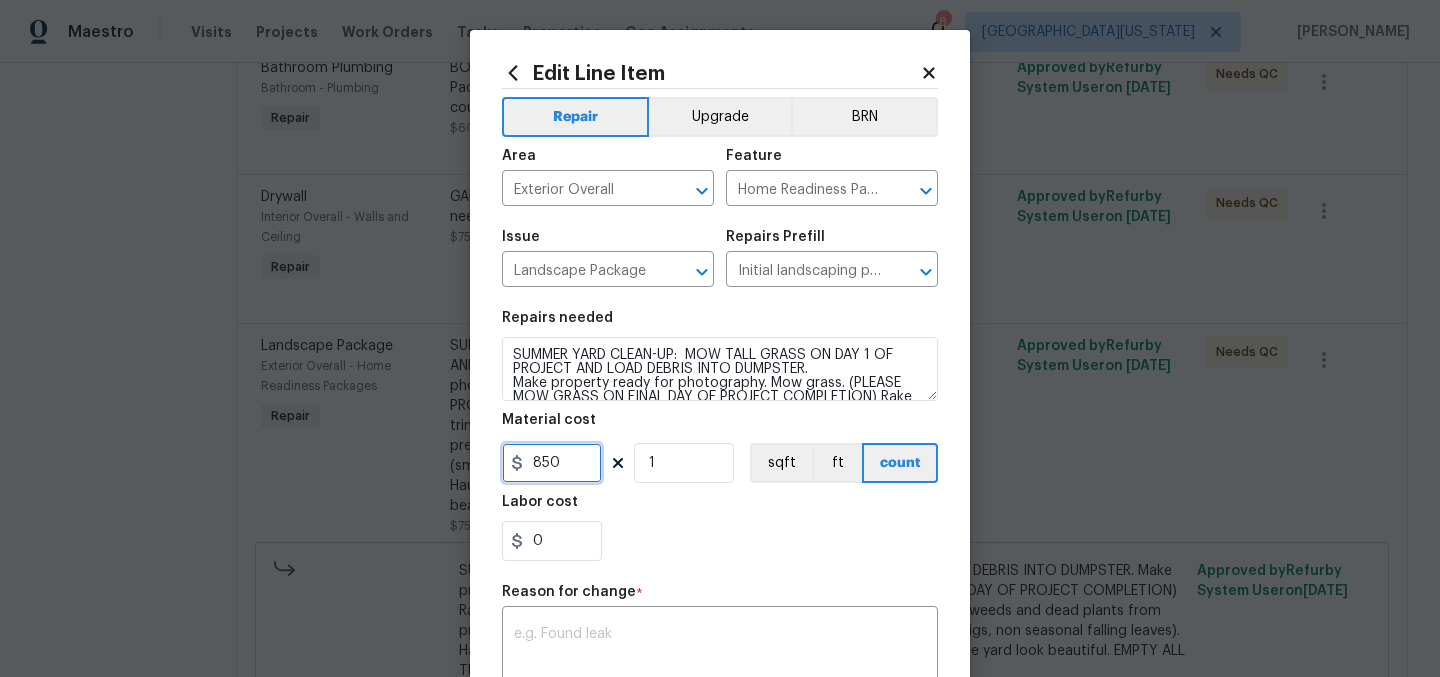 drag, startPoint x: 927, startPoint y: 395, endPoint x: 910, endPoint y: 464, distance: 71.063354 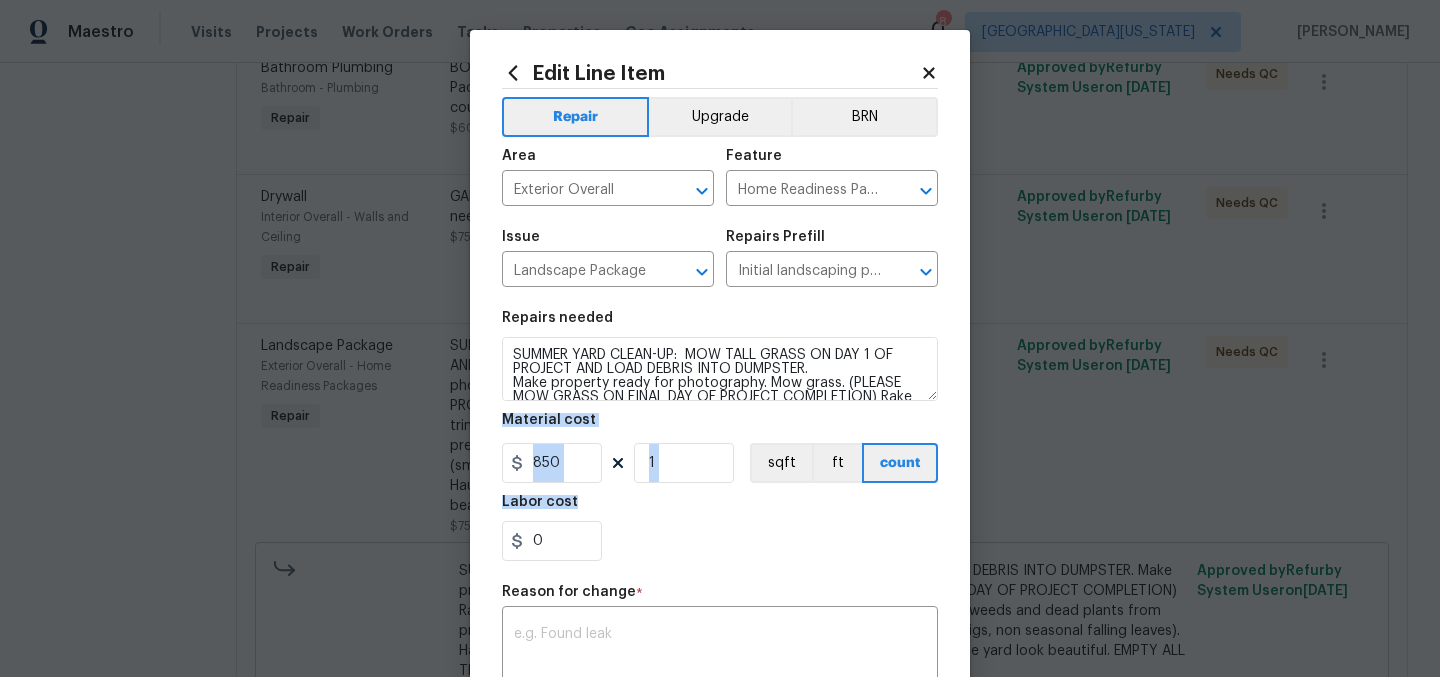 drag, startPoint x: 910, startPoint y: 464, endPoint x: 905, endPoint y: 503, distance: 39.319206 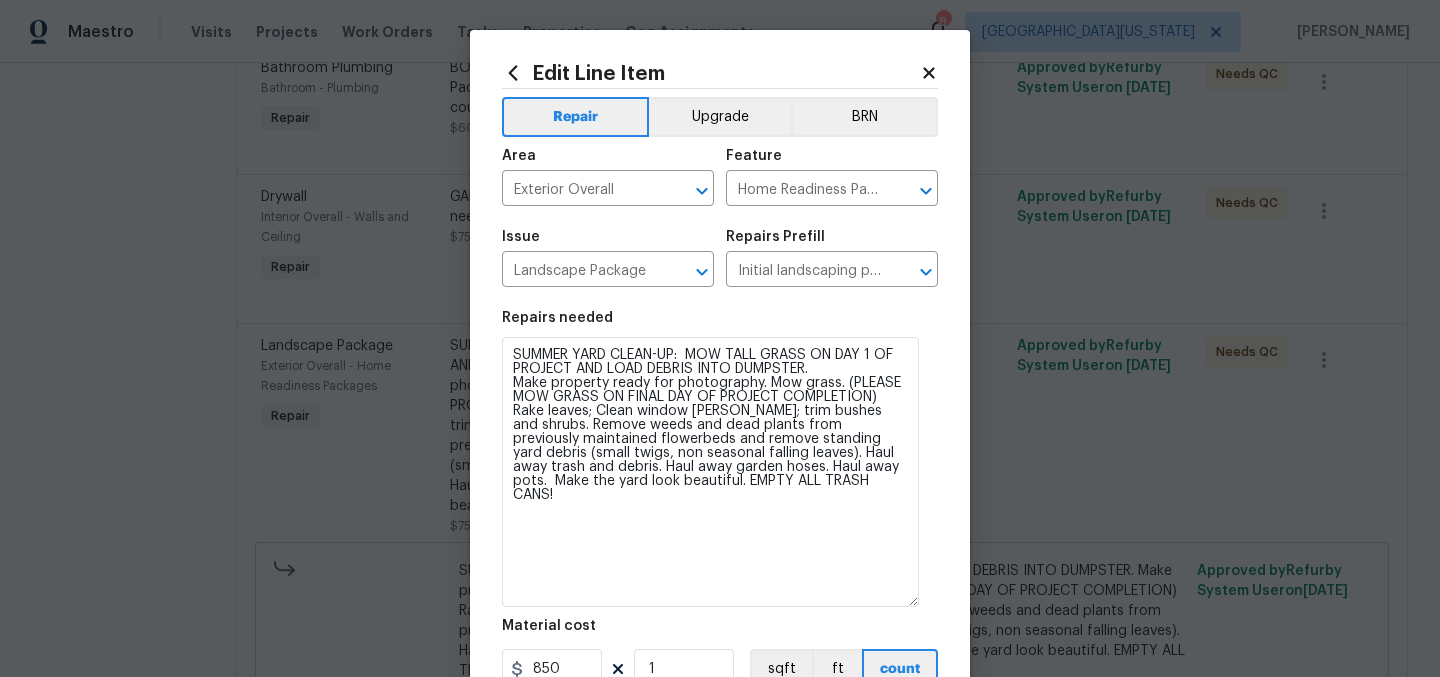 drag, startPoint x: 920, startPoint y: 393, endPoint x: 889, endPoint y: 579, distance: 188.56564 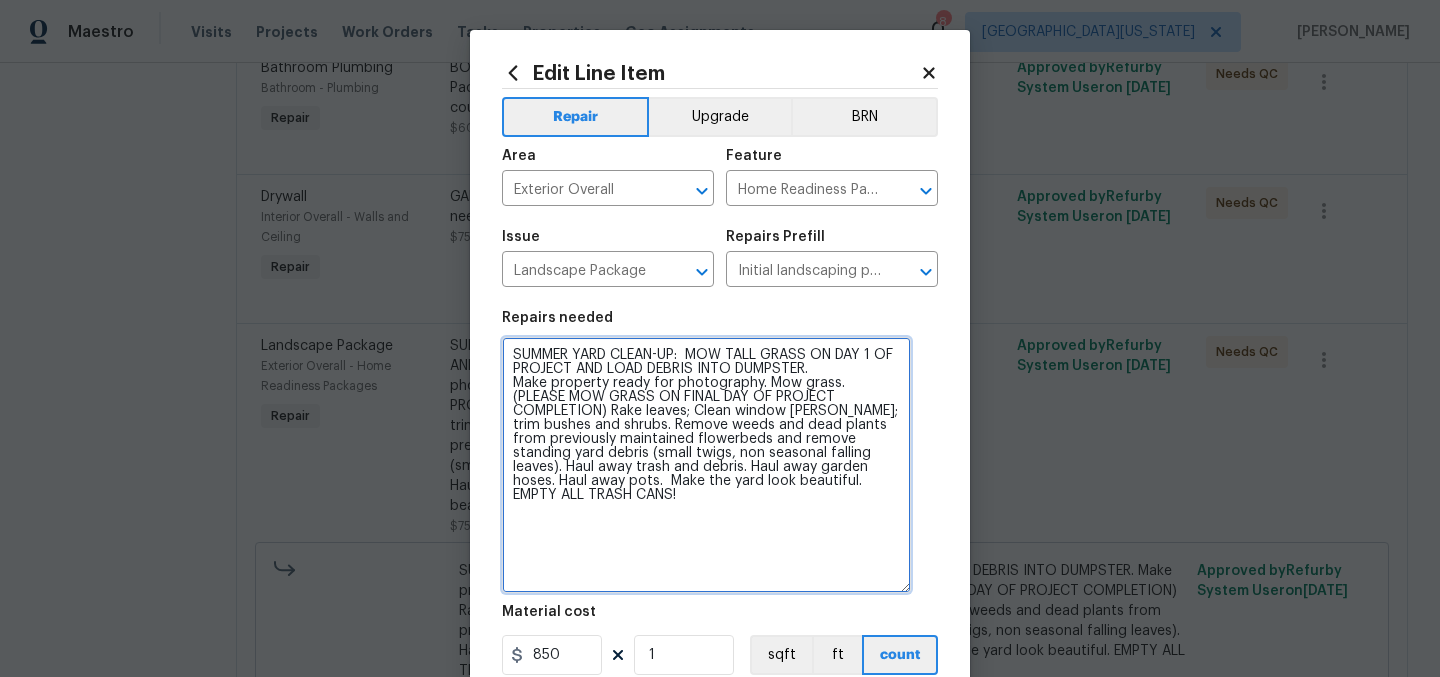 click on "SUMMER YARD CLEAN-UP:  MOW TALL GRASS ON DAY 1 OF PROJECT AND LOAD DEBRIS INTO DUMPSTER.
Make property ready for photography. Mow grass. (PLEASE MOW GRASS ON FINAL DAY OF PROJECT COMPLETION) Rake leaves; Clean window wells; trim bushes and shrubs. Remove weeds and dead plants from previously maintained flowerbeds and remove standing yard debris (small twigs, non seasonal falling leaves). Haul away trash and debris. Haul away garden hoses. Haul away pots.  Make the yard look beautiful. EMPTY ALL TRASH CANS!" at bounding box center [706, 465] 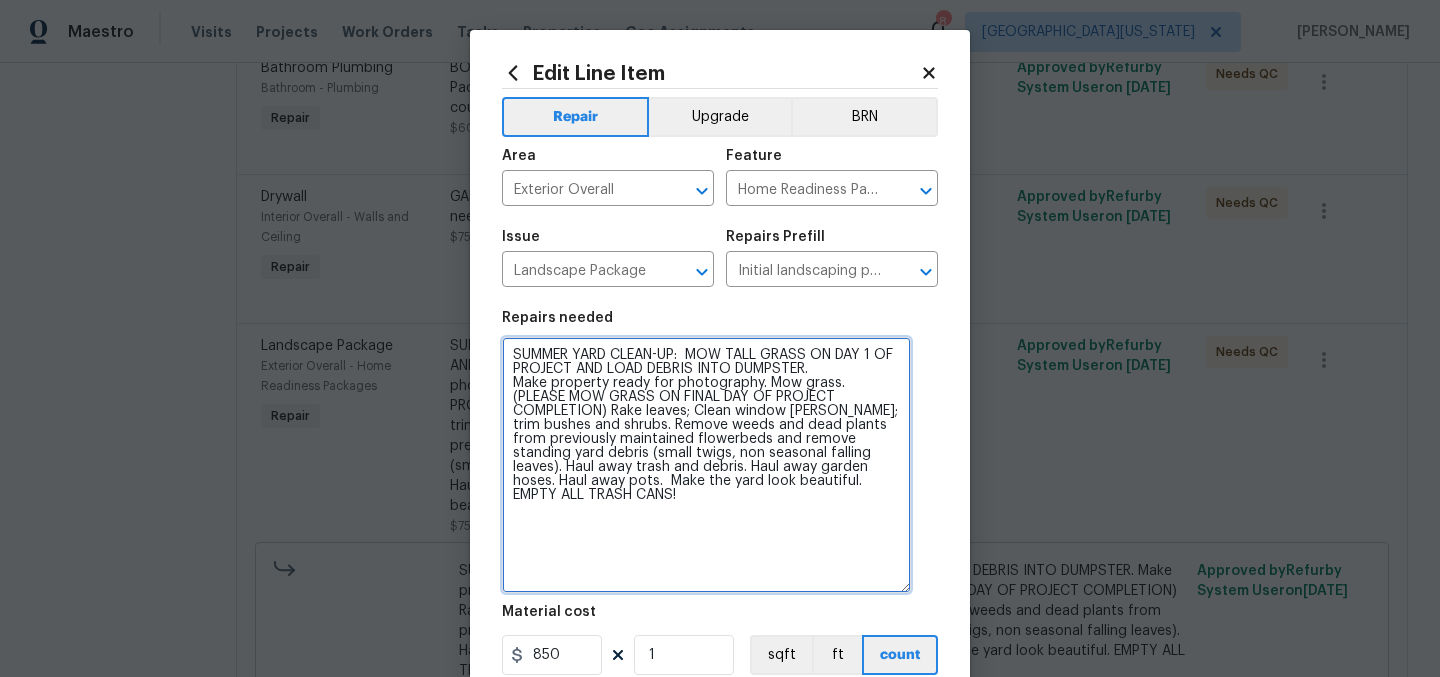 paste on "**total $850 including mowing before pictures day" 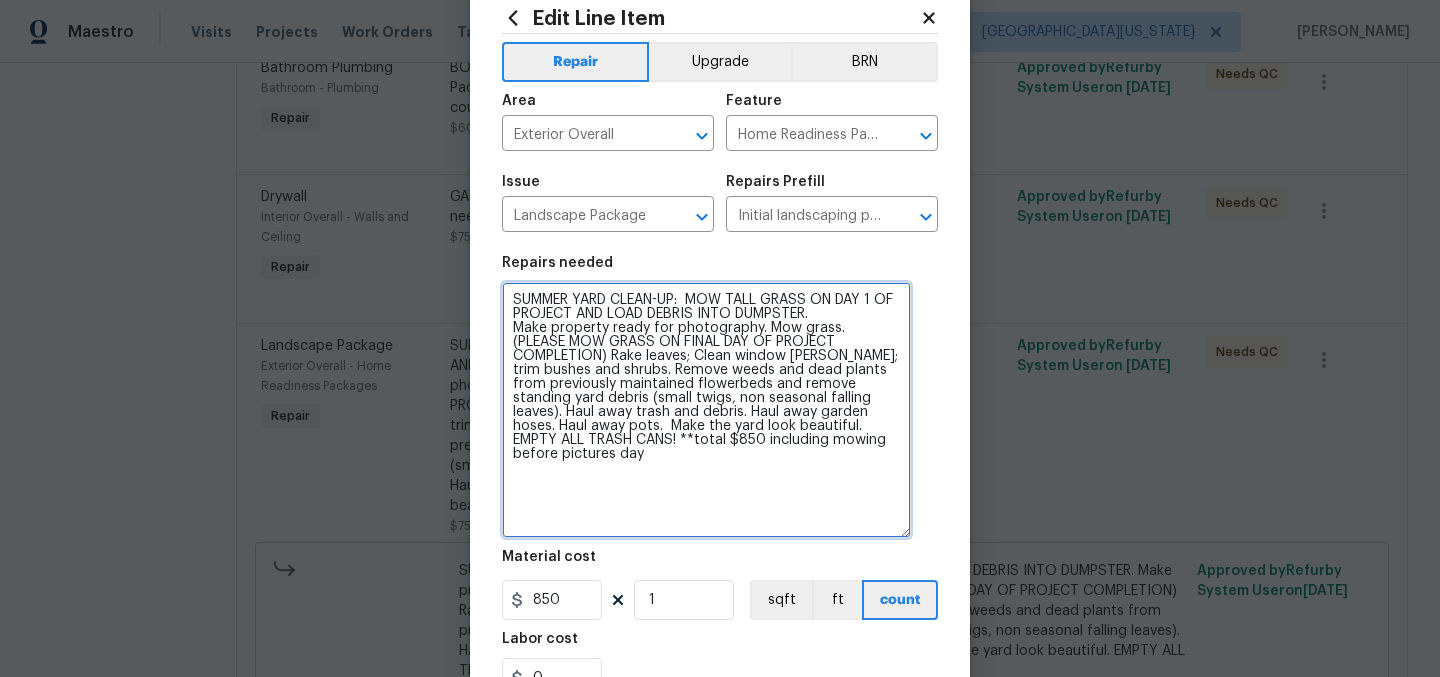 scroll, scrollTop: 521, scrollLeft: 0, axis: vertical 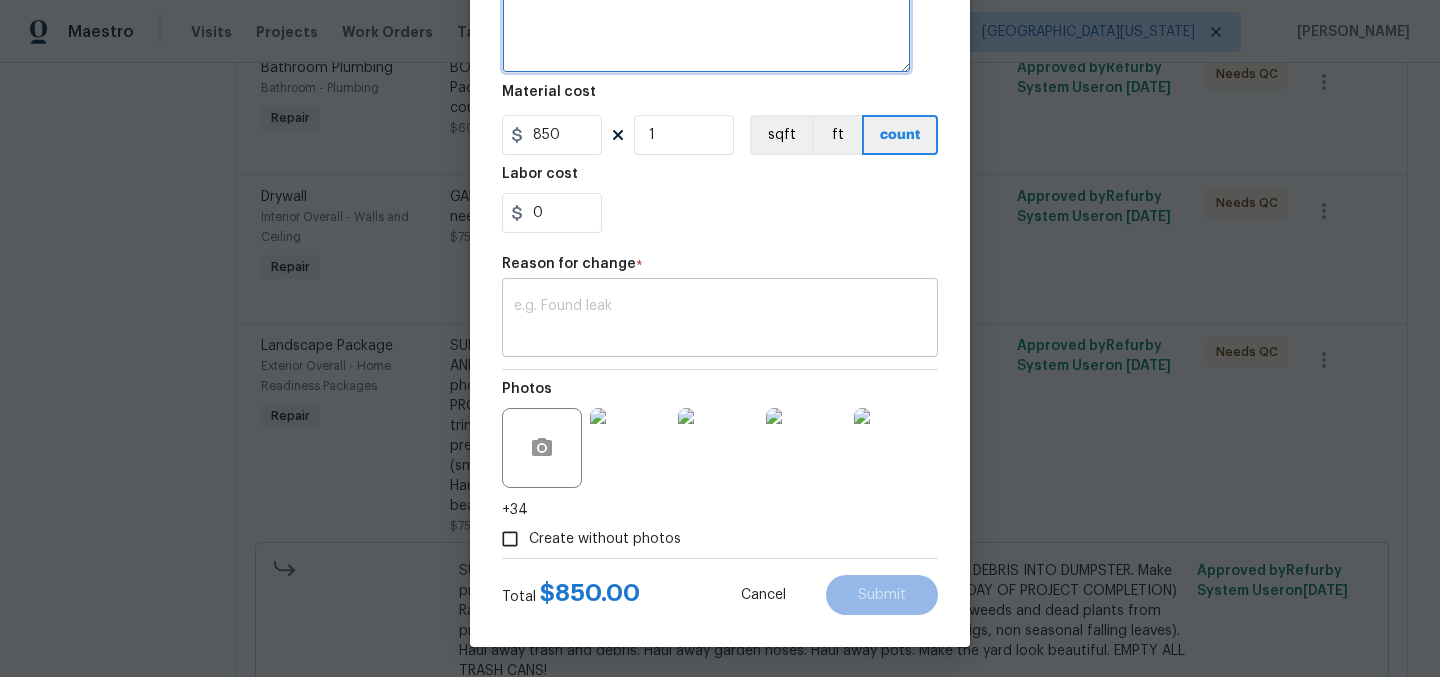 type on "SUMMER YARD CLEAN-UP:  MOW TALL GRASS ON DAY 1 OF PROJECT AND LOAD DEBRIS INTO DUMPSTER.
Make property ready for photography. Mow grass. (PLEASE MOW GRASS ON FINAL DAY OF PROJECT COMPLETION) Rake leaves; Clean window wells; trim bushes and shrubs. Remove weeds and dead plants from previously maintained flowerbeds and remove standing yard debris (small twigs, non seasonal falling leaves). Haul away trash and debris. Haul away garden hoses. Haul away pots.  Make the yard look beautiful. EMPTY ALL TRASH CANS! **total $850 including mowing before pictures day" 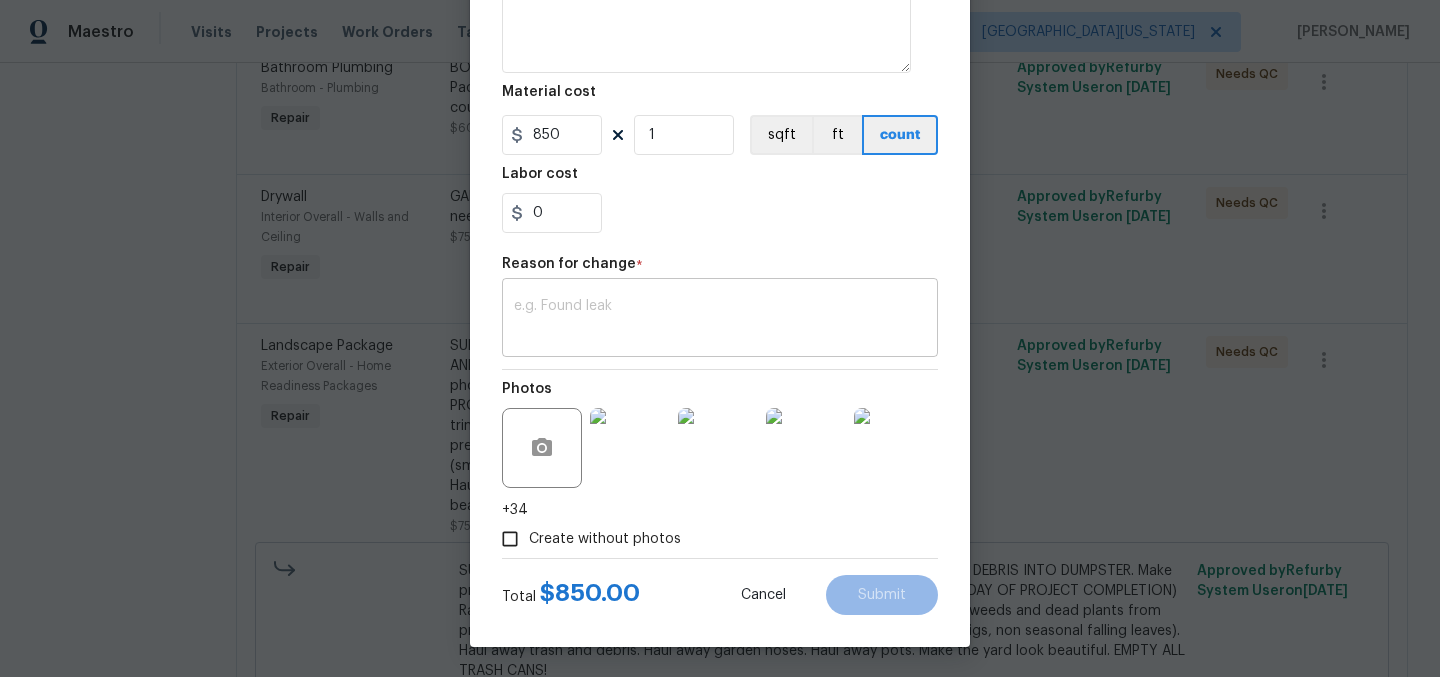 click at bounding box center [720, 320] 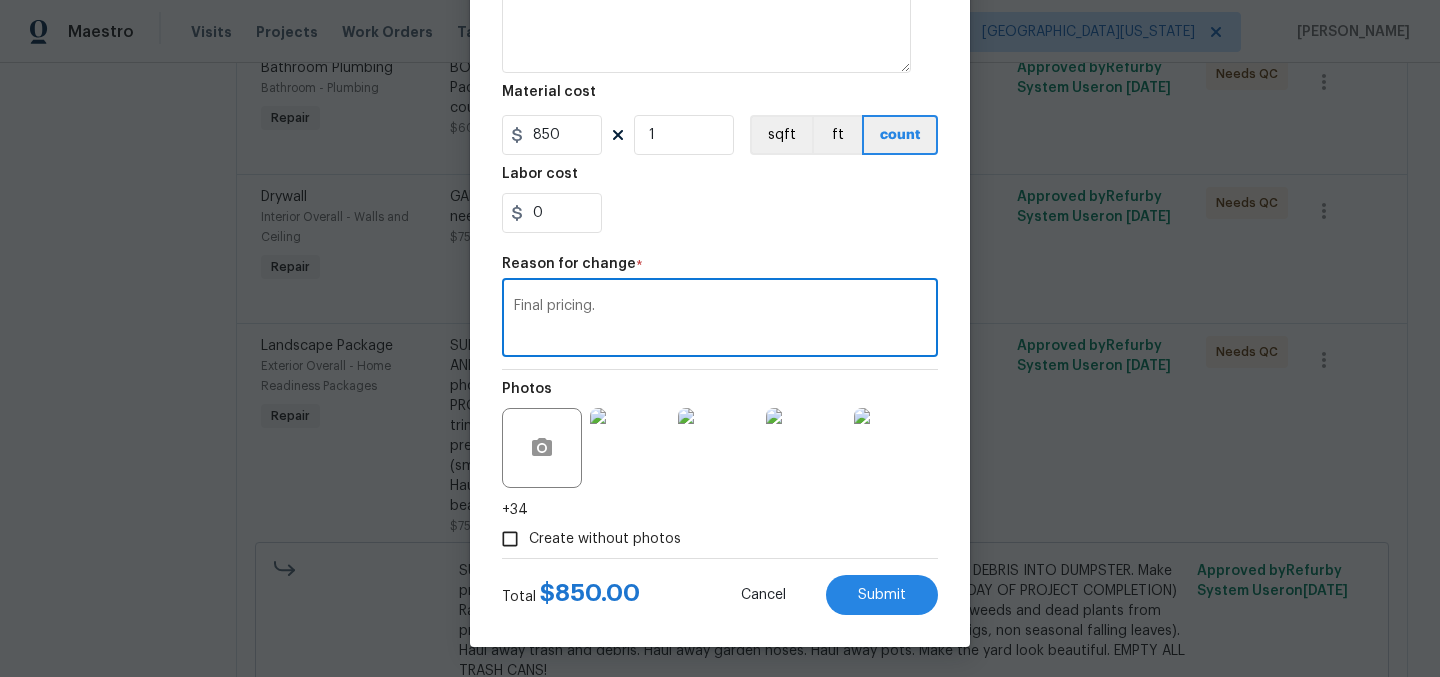 type on "Final pricing." 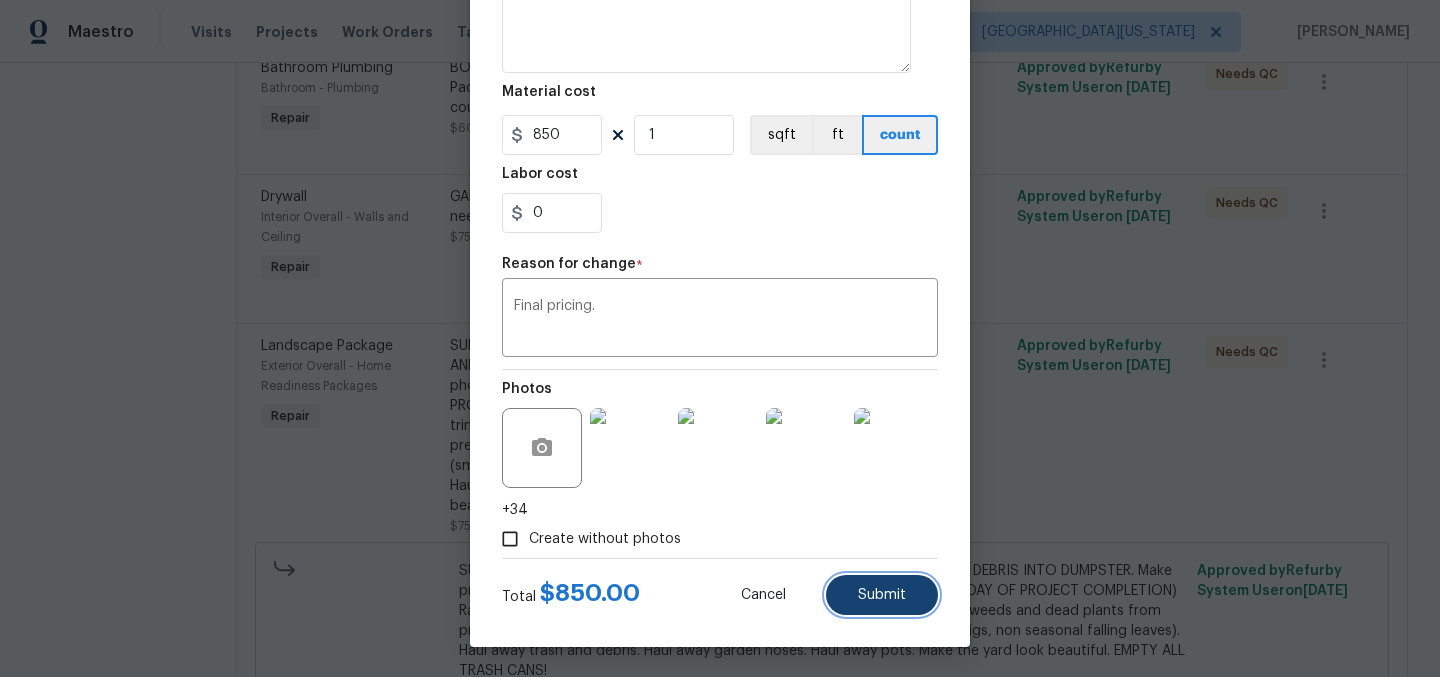 click on "Submit" at bounding box center (882, 595) 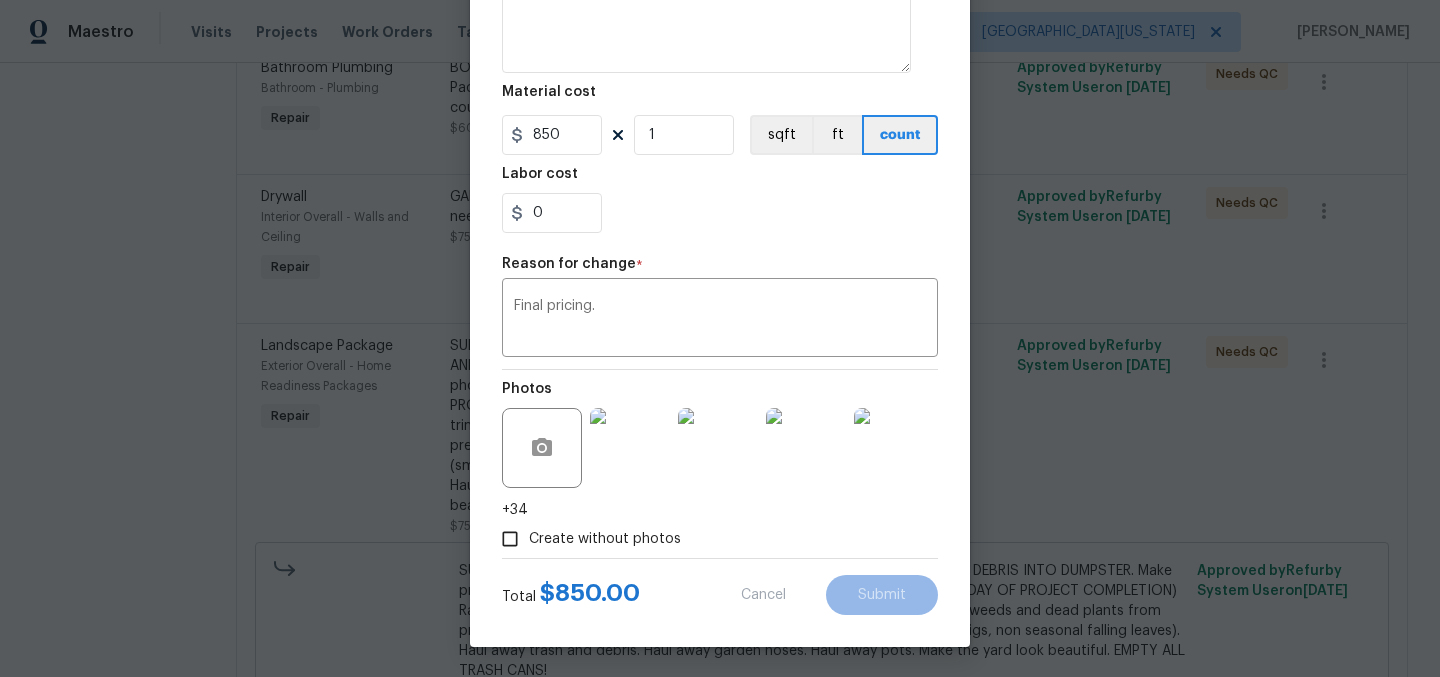 type on "SUMMER YARD CLEAN-UP:  MOW TALL GRASS ON DAY 1 OF PROJECT AND LOAD DEBRIS INTO DUMPSTER.
Make property ready for photography. Mow grass. (PLEASE MOW GRASS ON FINAL DAY OF PROJECT COMPLETION) Rake leaves; Clean window wells; trim bushes and shrubs. Remove weeds and dead plants from previously maintained flowerbeds and remove standing yard debris (small twigs, non seasonal falling leaves). Haul away trash and debris. Haul away garden hoses. Haul away pots.  Make the yard look beautiful. EMPTY ALL TRASH CANS!" 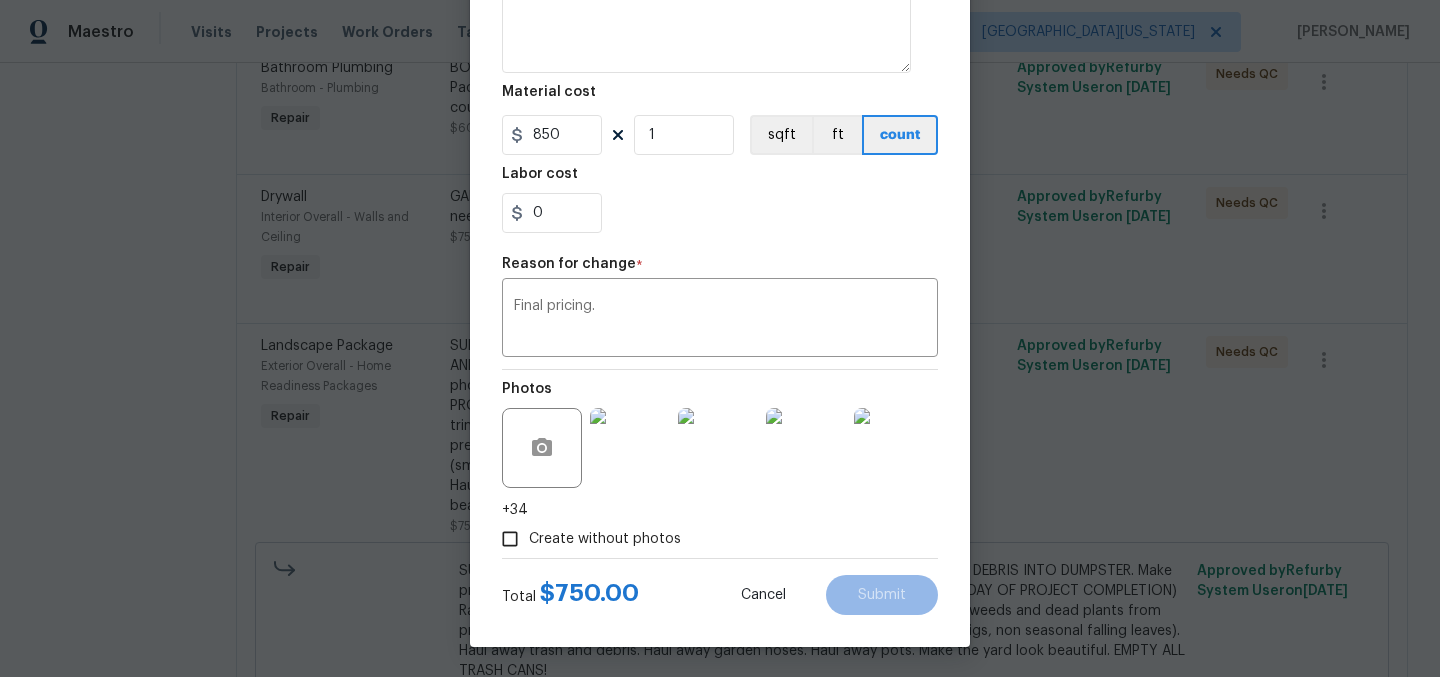 type on "750" 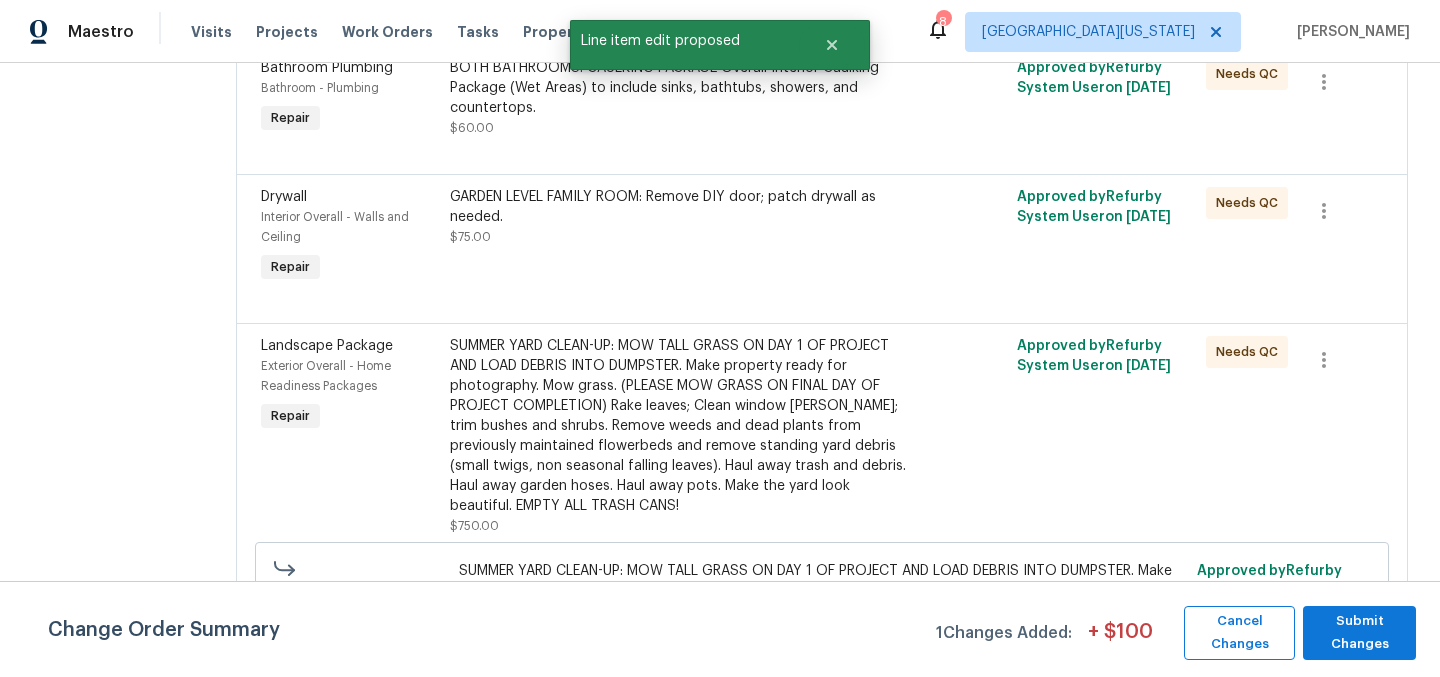 scroll, scrollTop: 0, scrollLeft: 0, axis: both 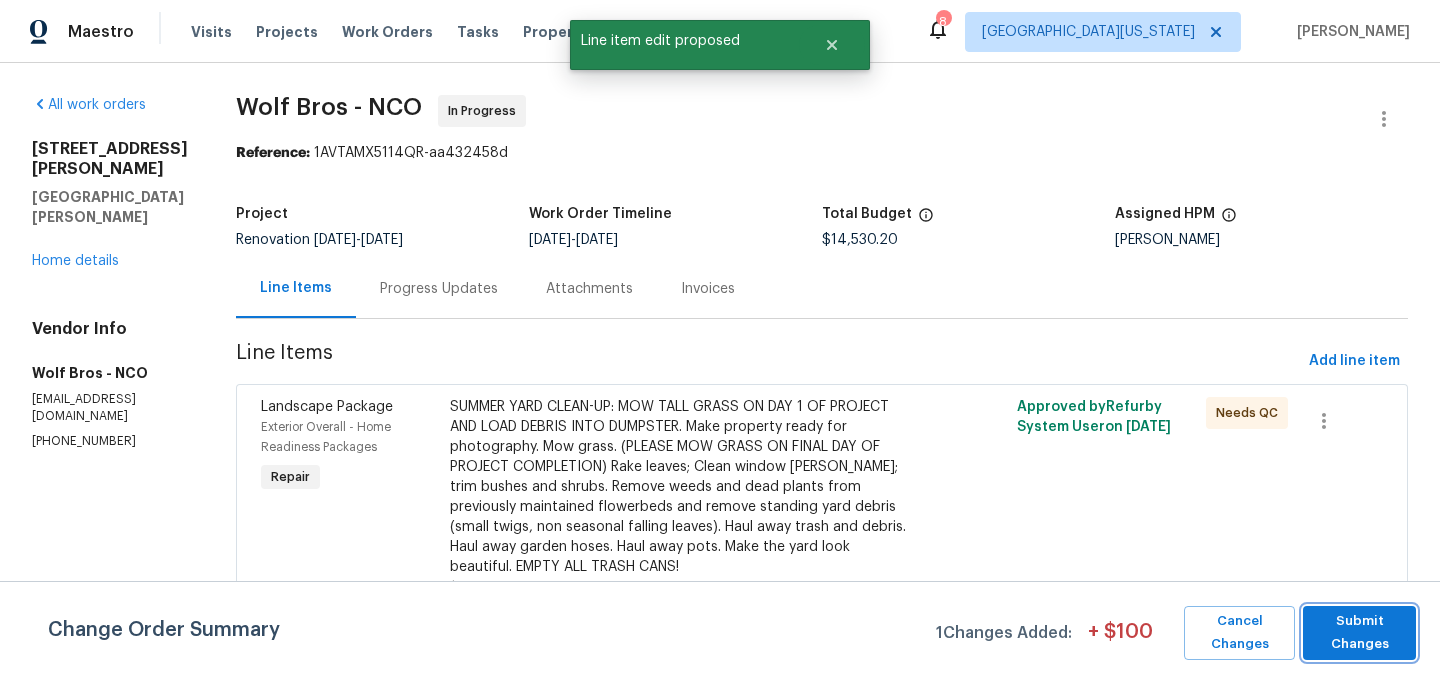 click on "Submit Changes" at bounding box center [1359, 633] 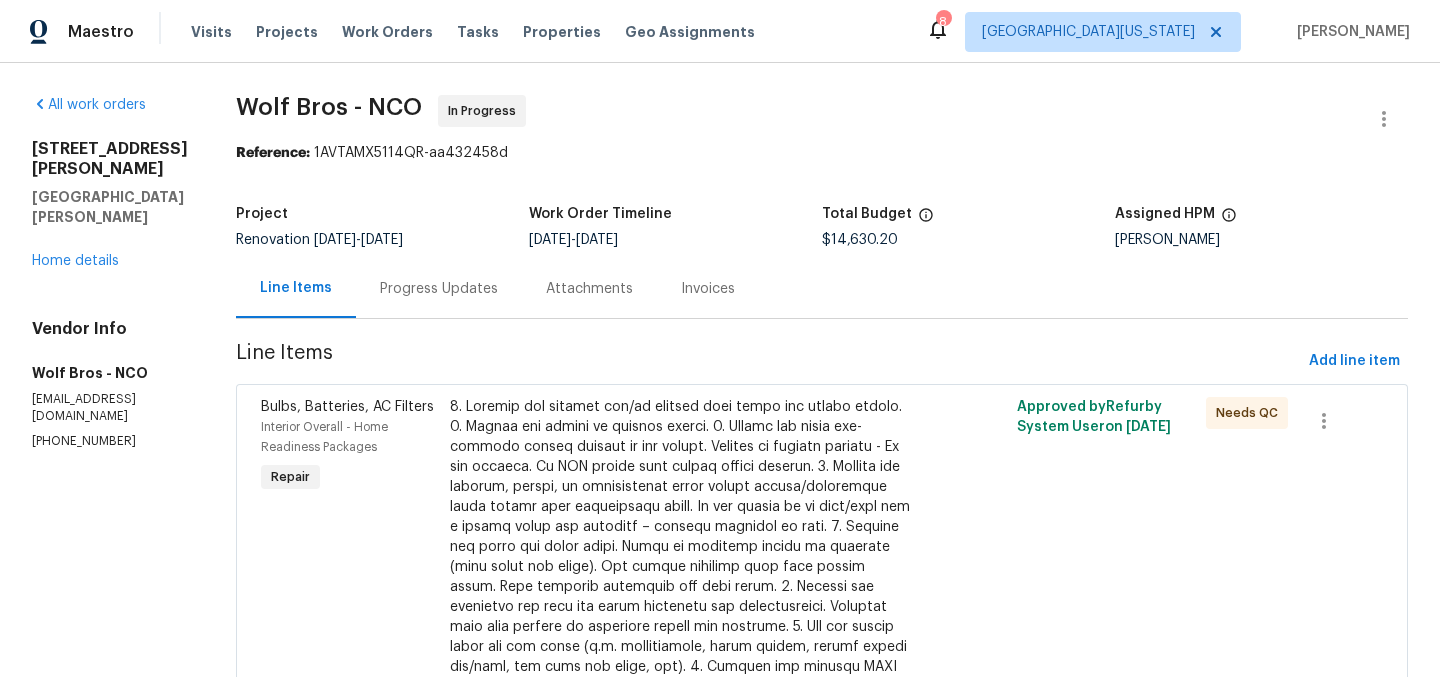 scroll, scrollTop: 2359, scrollLeft: 0, axis: vertical 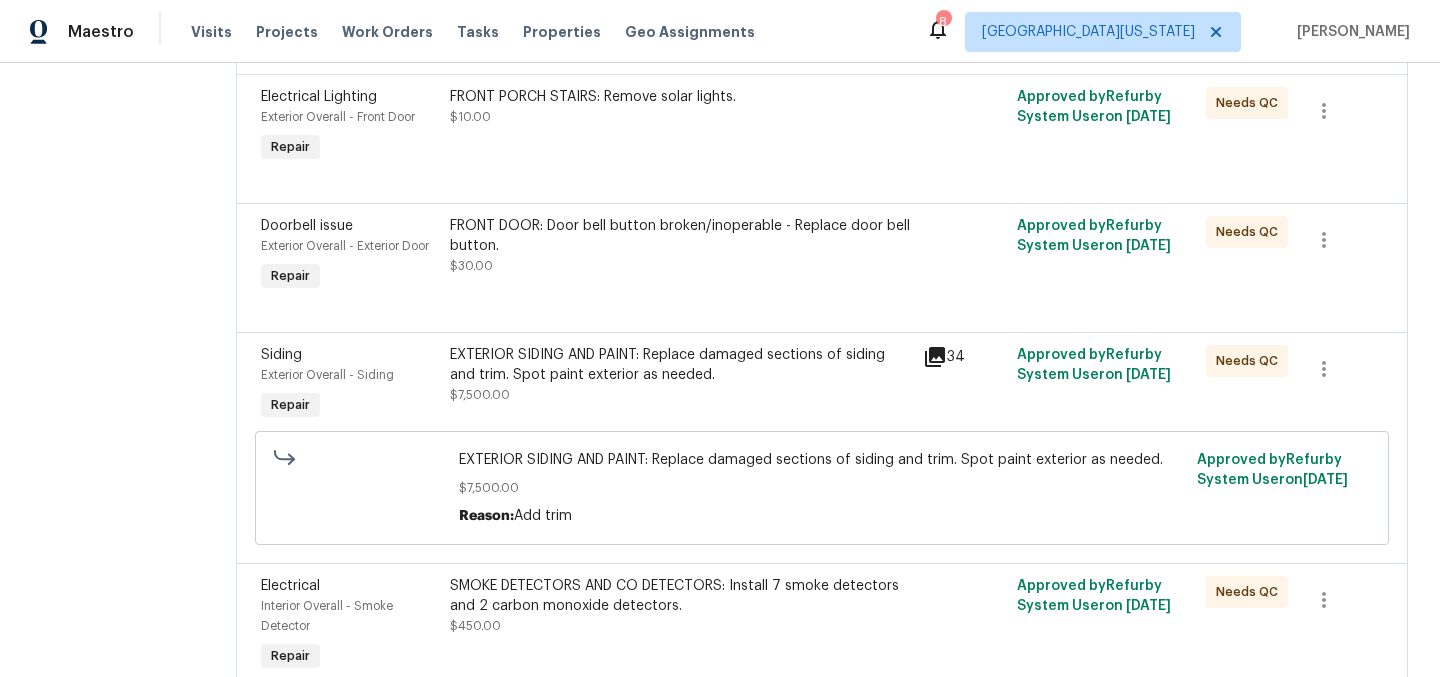 click on "EXTERIOR SIDING AND PAINT:  Replace damaged sections of siding and trim.  Spot paint exterior as needed." at bounding box center (680, 365) 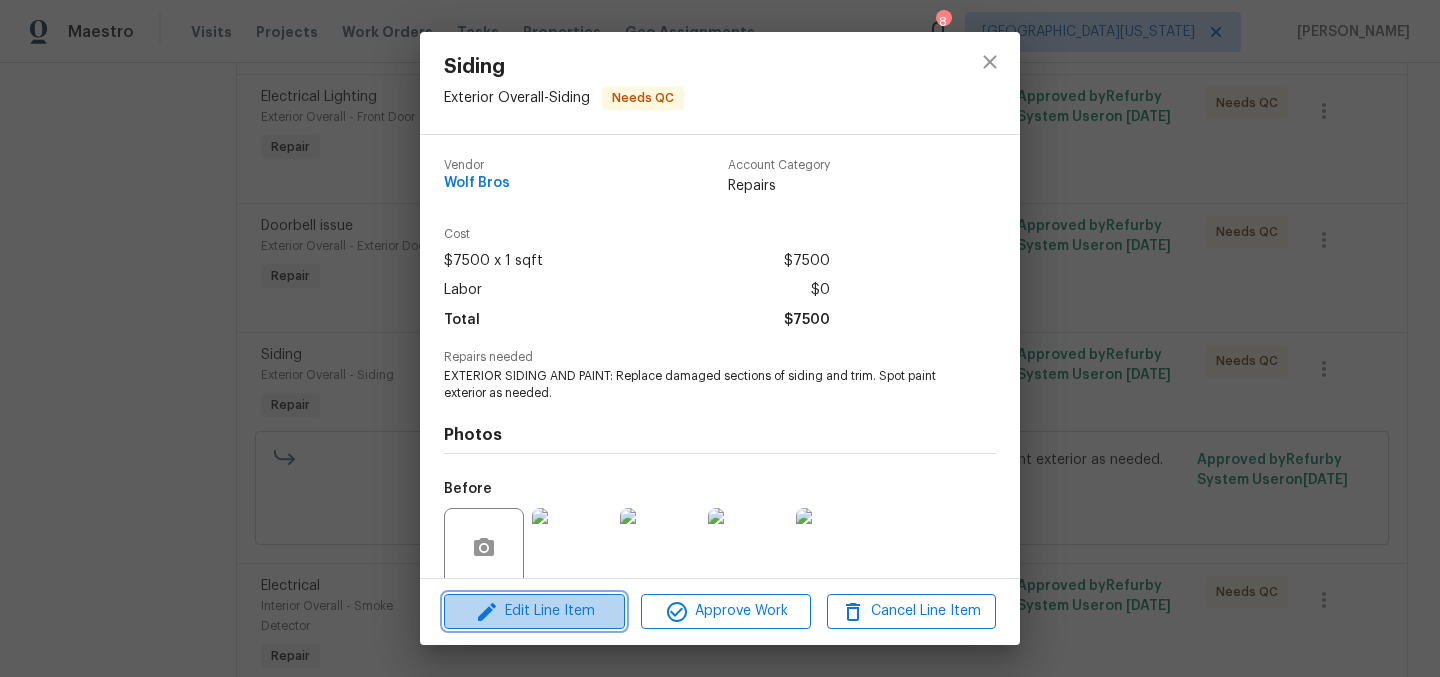 click on "Edit Line Item" at bounding box center [534, 611] 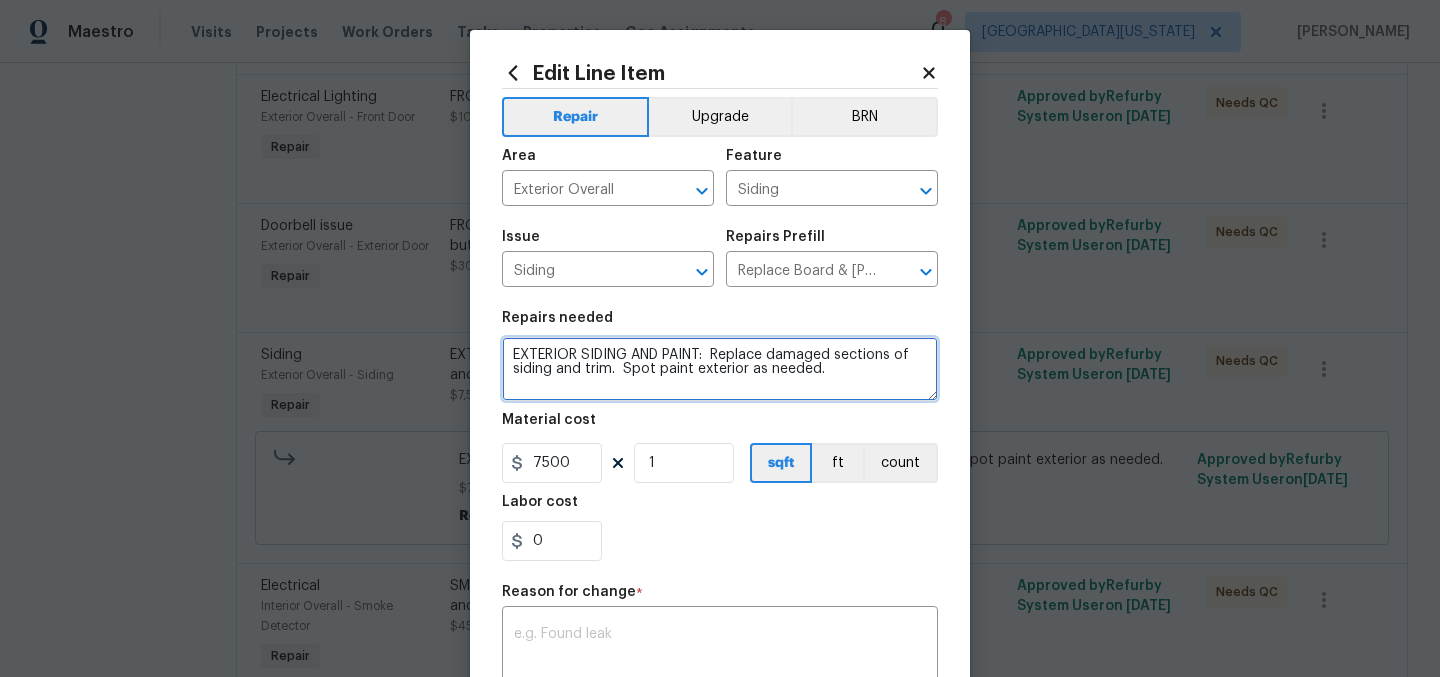 click on "EXTERIOR SIDING AND PAINT:  Replace damaged sections of siding and trim.  Spot paint exterior as needed." at bounding box center [720, 369] 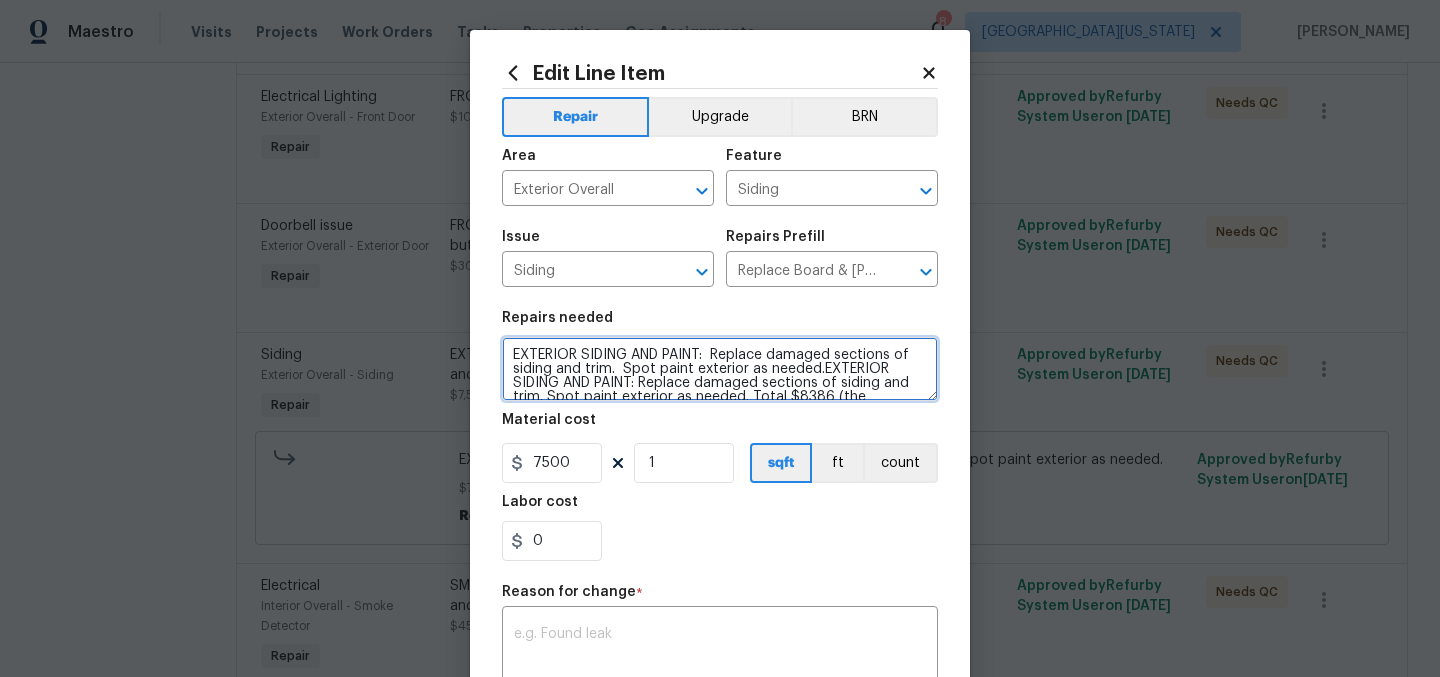 scroll, scrollTop: 158, scrollLeft: 0, axis: vertical 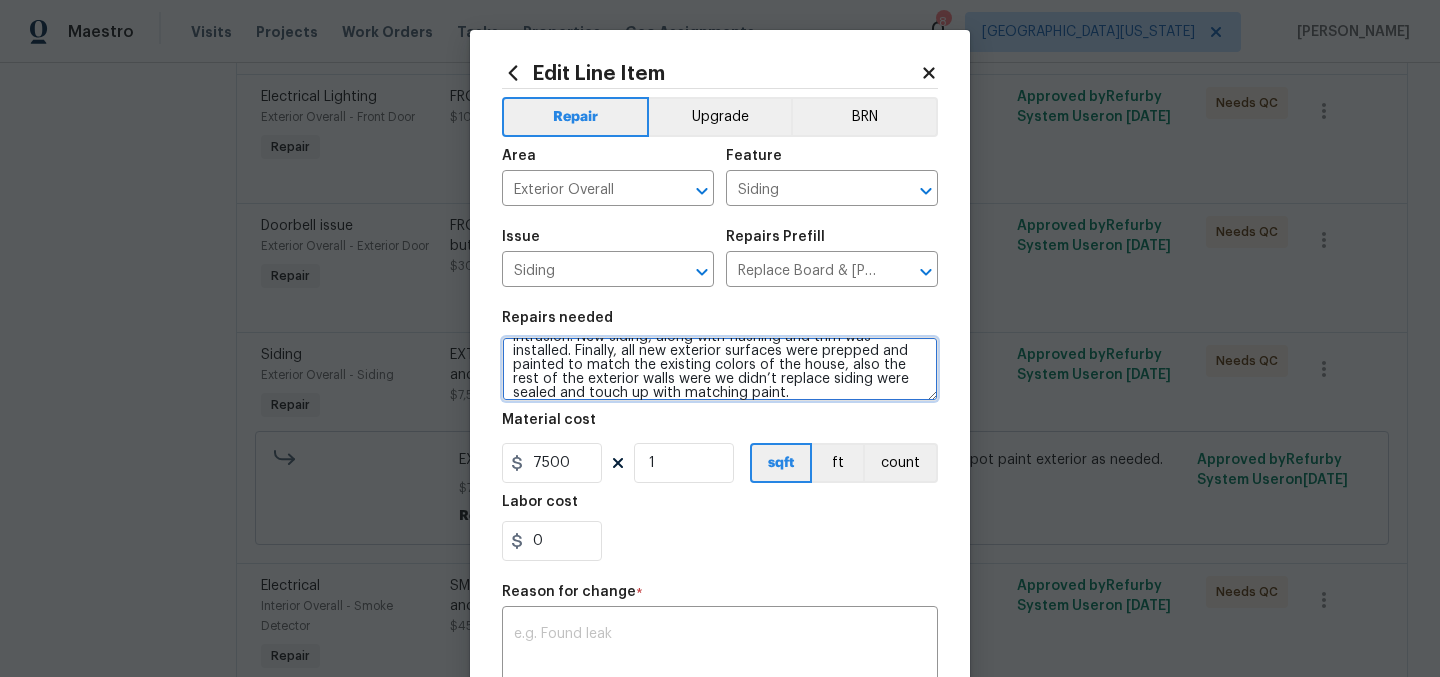 click on "EXTERIOR SIDING AND PAINT:  Replace damaged sections of siding and trim.  Spot paint exterior as needed.EXTERIOR SIDING AND PAINT: Replace damaged sections of siding and trim. Spot paint exterior as needed. Total $8386 (the damaged existing siding was removed from two sides of the house to allow for a thorough inspection and necessary repairs. any areas of rotted or damaged OSB wall sheathing found beneath the old siding were replaced. Once the repairs were completed, a new house wrap was installed to provide a waterproof barrier and protect the home from moisture intrusion. New siding, along with flashing and trim was installed. Finally, all new exterior surfaces were prepped and painted to match the existing colors of the house, also the rest of the exterior walls were we didn’t replace siding were sealed and touch up with matching paint." at bounding box center [720, 369] 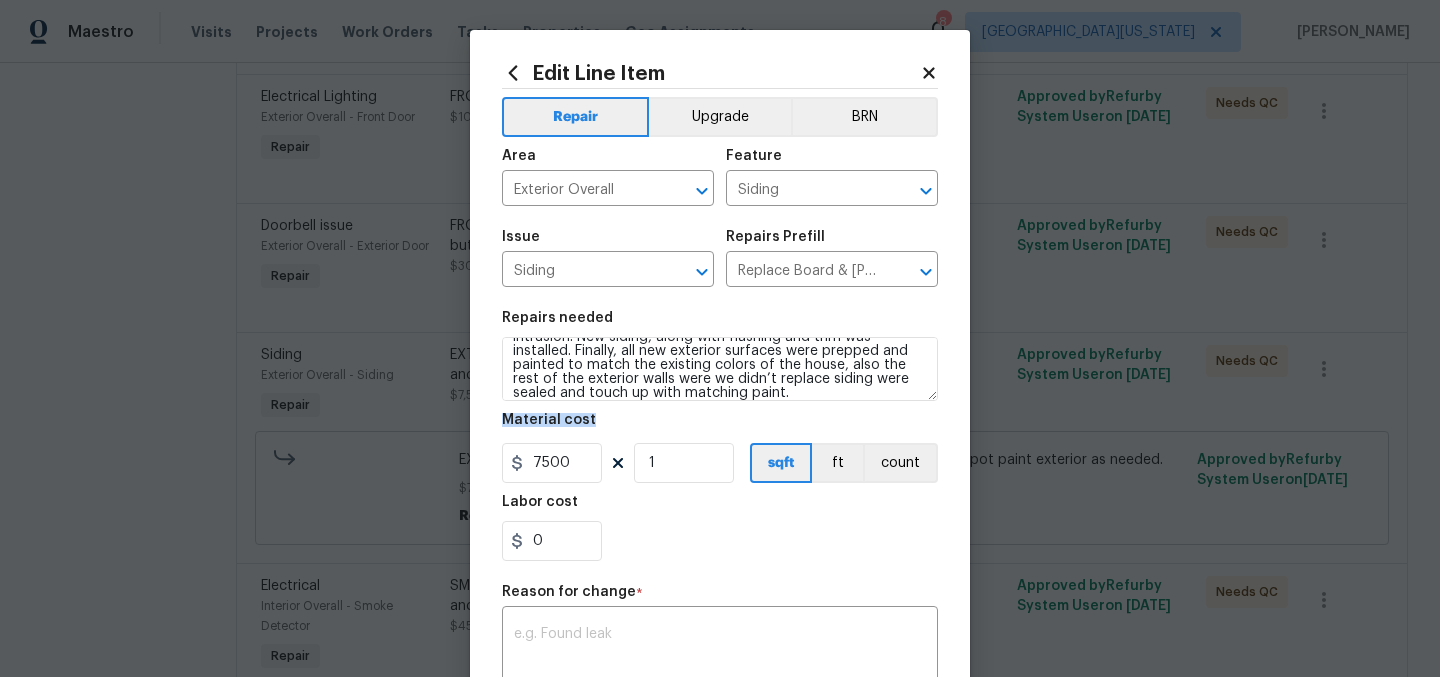 click on "Repairs needed EXTERIOR SIDING AND PAINT:  Replace damaged sections of siding and trim.  Spot paint exterior as needed.EXTERIOR SIDING AND PAINT: Replace damaged sections of siding and trim. Spot paint exterior as needed. Total $8386 (the damaged existing siding was removed from two sides of the house to allow for a thorough inspection and necessary repairs. any areas of rotted or damaged OSB wall sheathing found beneath the old siding were replaced. Once the repairs were completed, a new house wrap was installed to provide a waterproof barrier and protect the home from moisture intrusion. New siding, along with flashing and trim was installed. Finally, all new exterior surfaces were prepped and painted to match the existing colors of the house, also the rest of the exterior walls were we didn’t replace siding were sealed and touch up with matching paint. Material cost 7500 1 sqft ft count Labor cost 0" at bounding box center [720, 436] 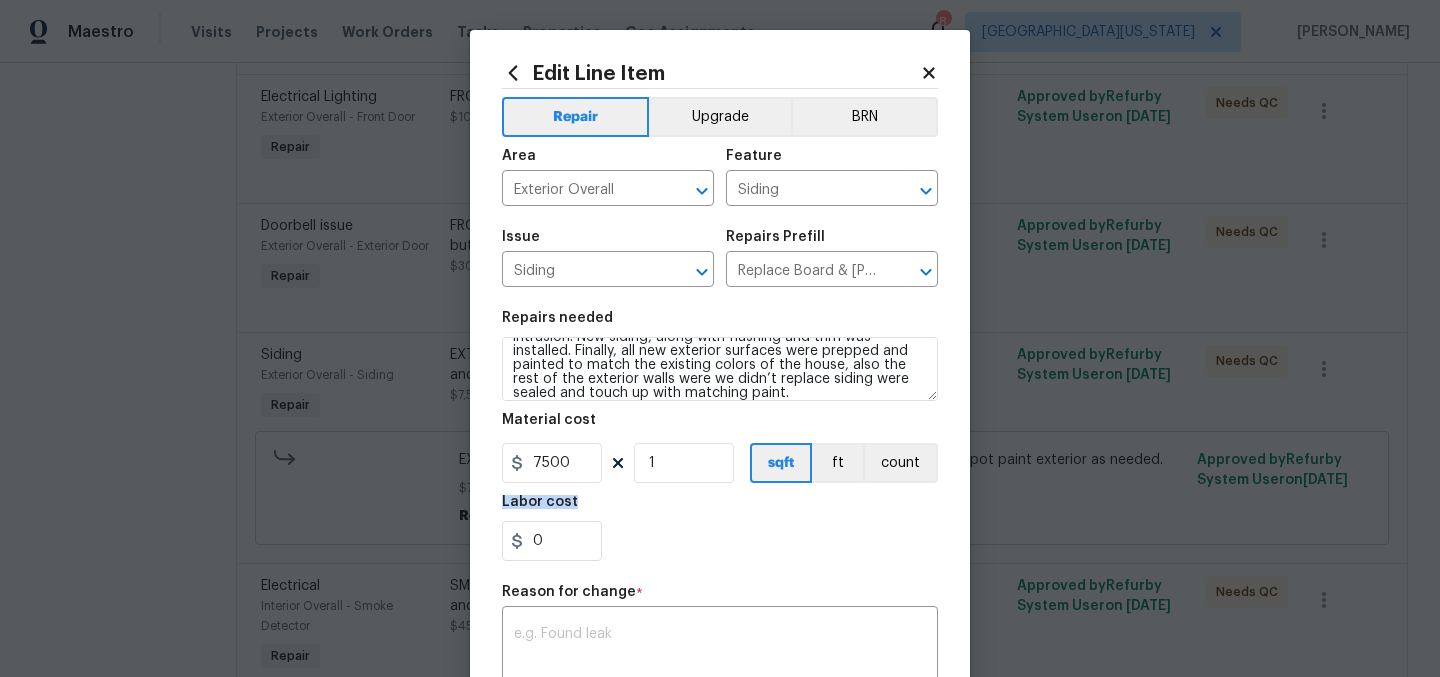 drag, startPoint x: 933, startPoint y: 503, endPoint x: 931, endPoint y: 466, distance: 37.054016 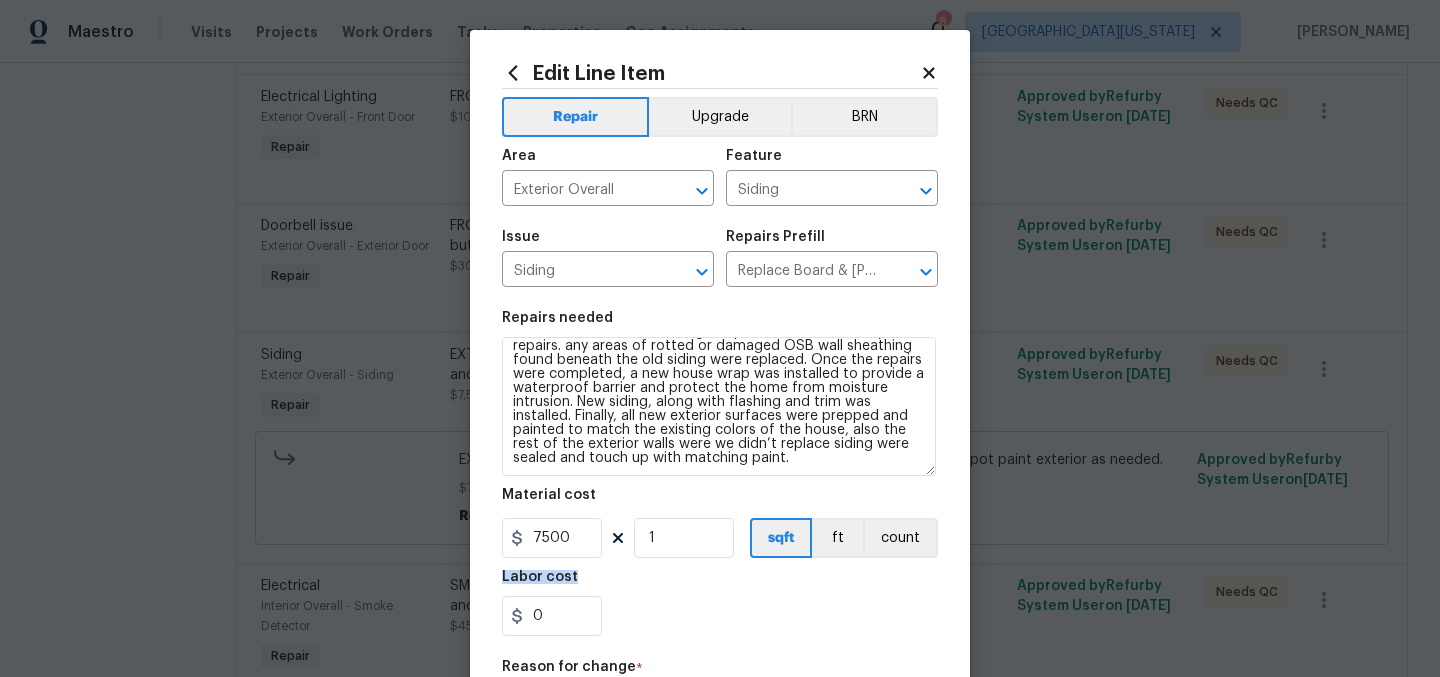 scroll, scrollTop: 45, scrollLeft: 0, axis: vertical 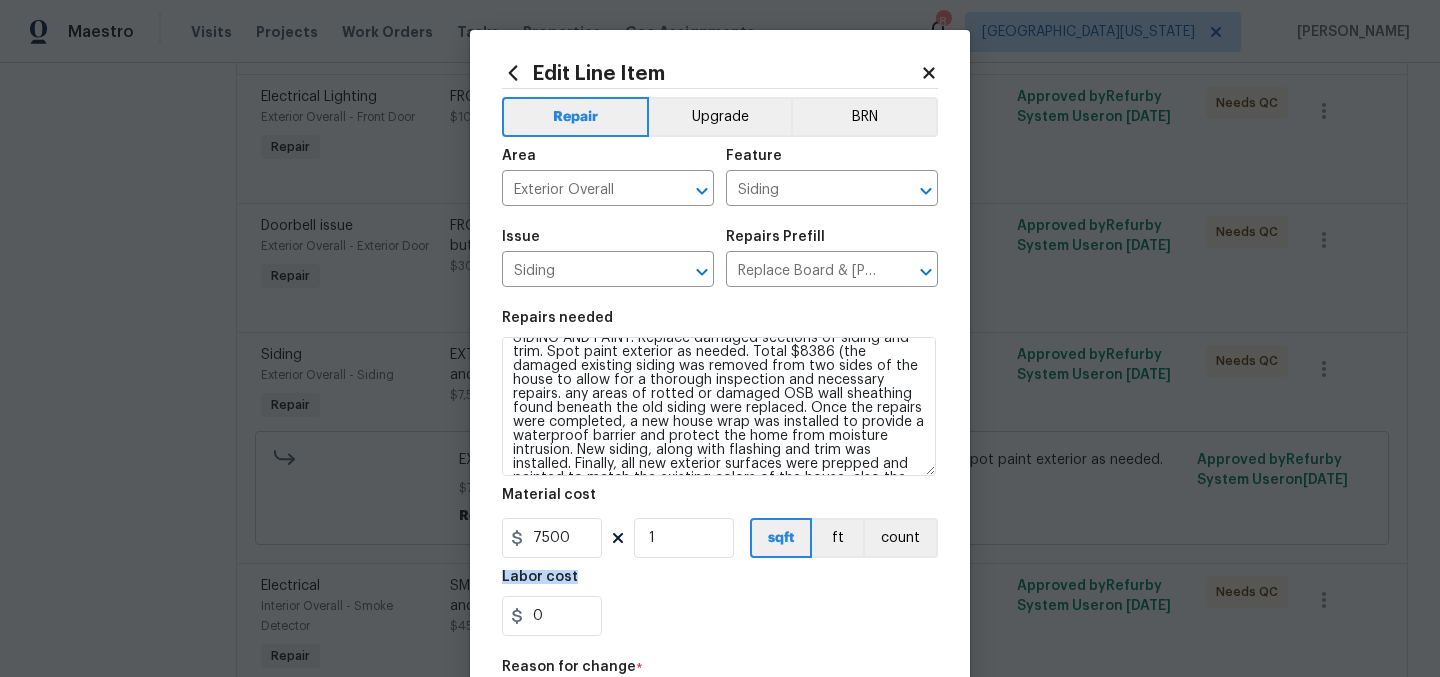 drag, startPoint x: 920, startPoint y: 392, endPoint x: 904, endPoint y: 530, distance: 138.92444 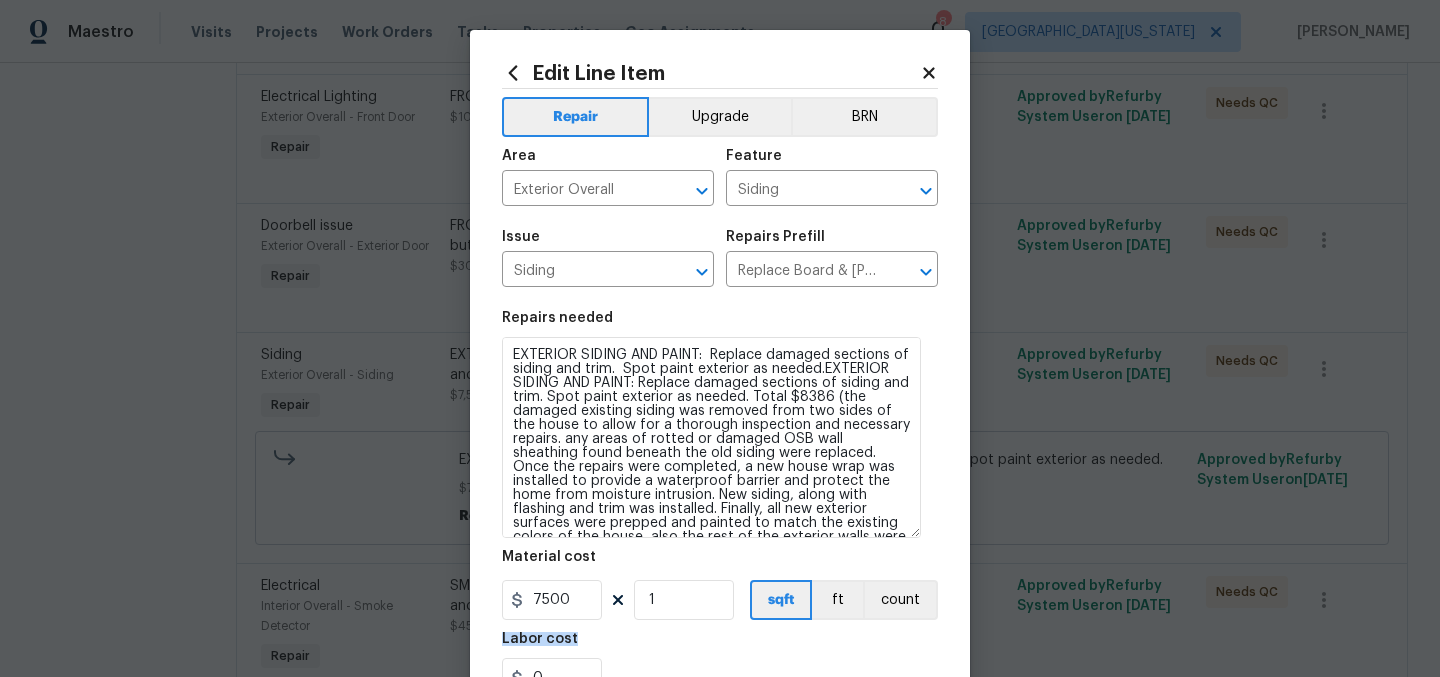 scroll, scrollTop: 0, scrollLeft: 0, axis: both 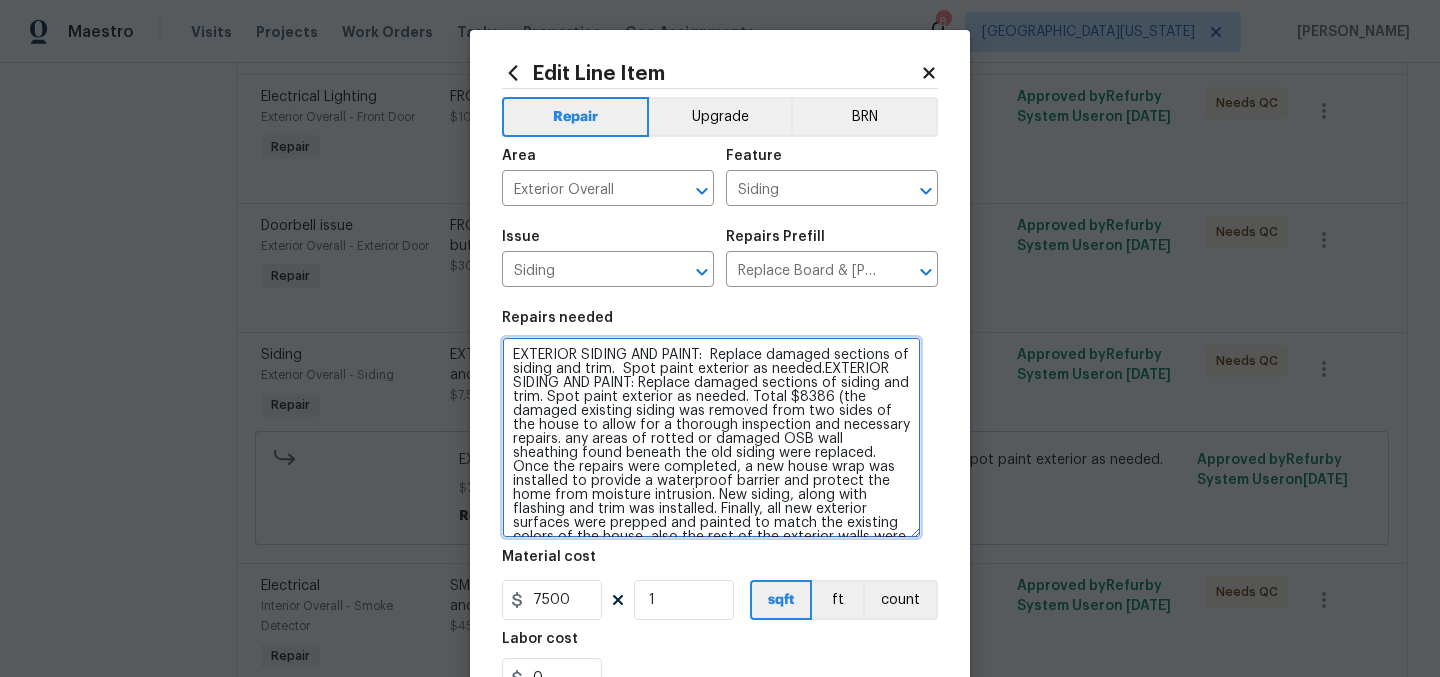 drag, startPoint x: 559, startPoint y: 386, endPoint x: 461, endPoint y: 364, distance: 100.43903 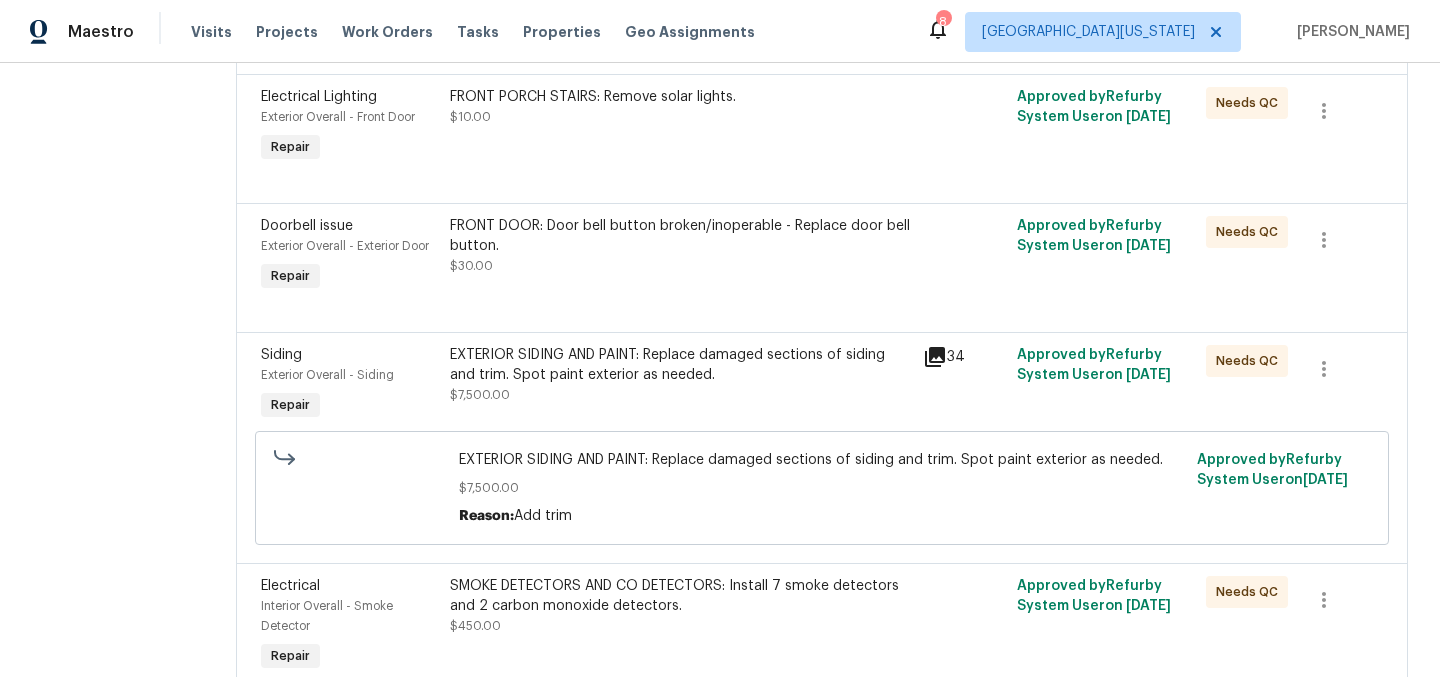 click on "EXTERIOR SIDING AND PAINT:  Replace damaged sections of siding and trim.  Spot paint exterior as needed." at bounding box center [680, 365] 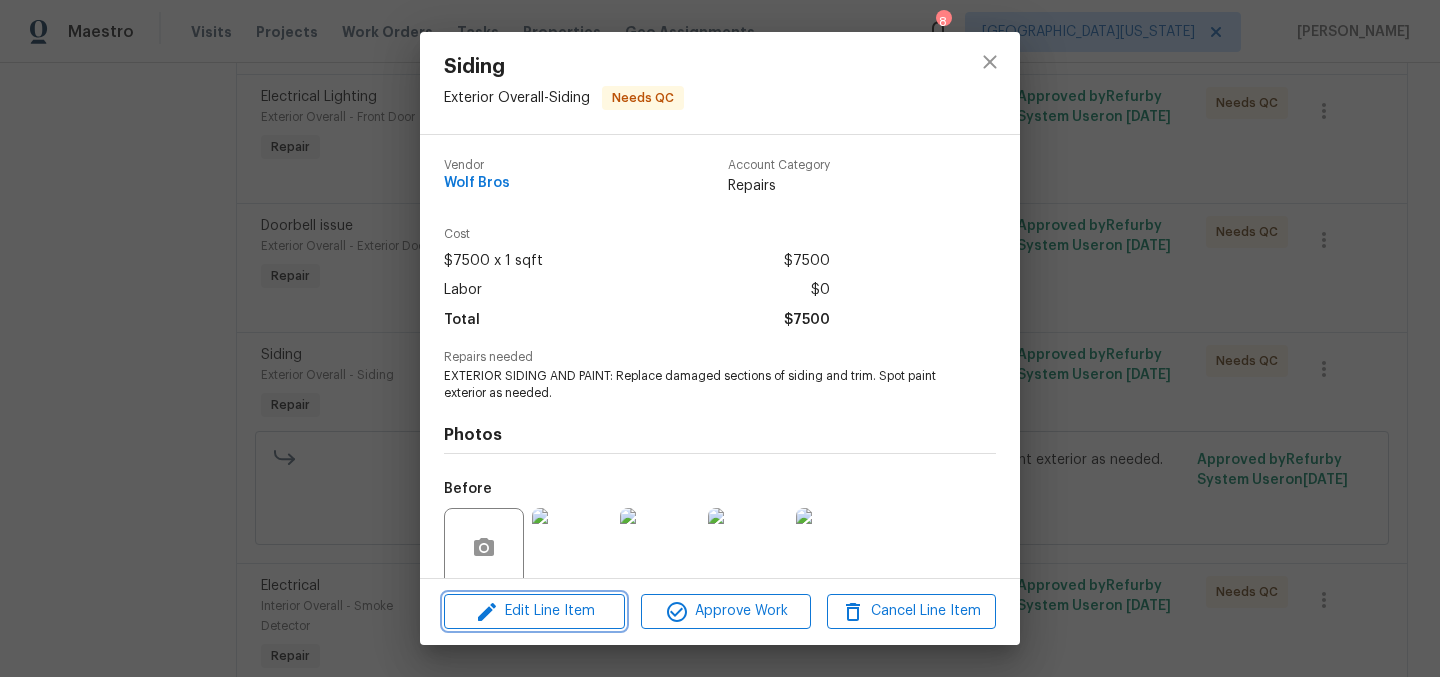 click on "Edit Line Item" at bounding box center (534, 611) 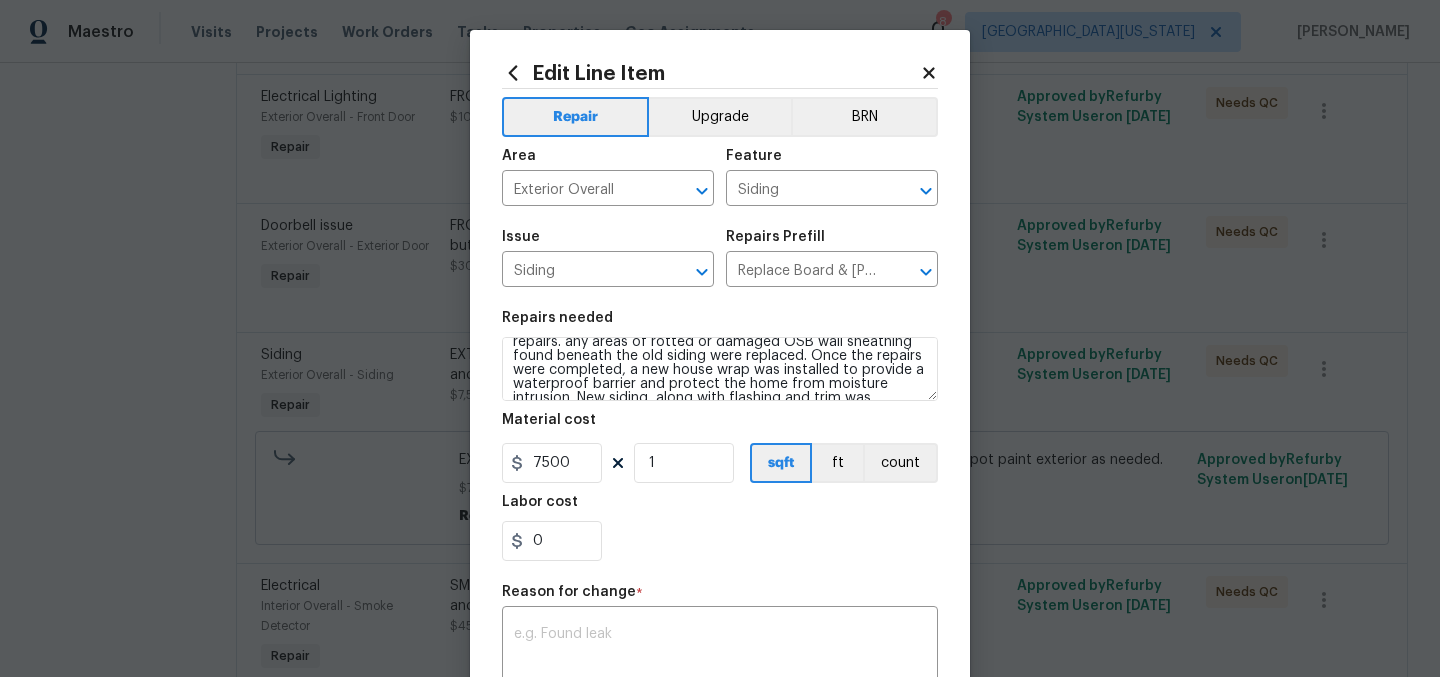 scroll, scrollTop: 0, scrollLeft: 0, axis: both 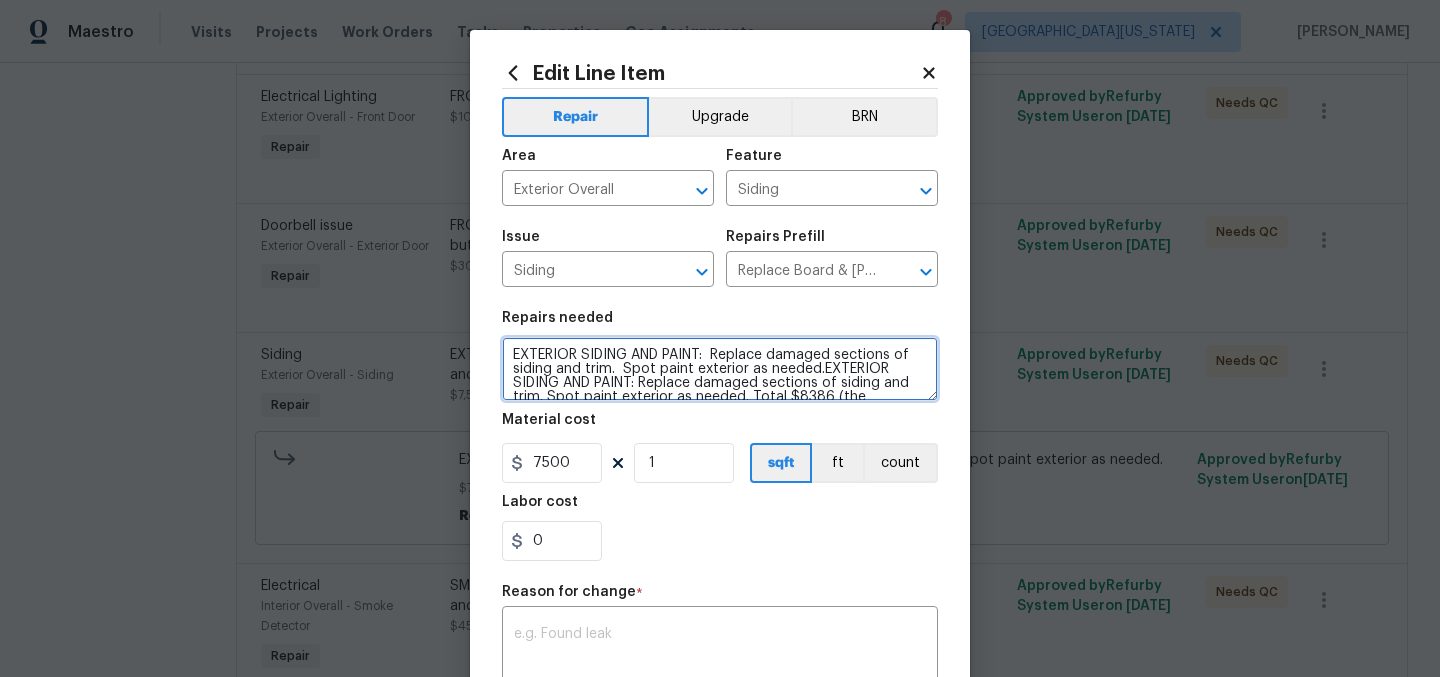 drag, startPoint x: 813, startPoint y: 370, endPoint x: 504, endPoint y: 355, distance: 309.36386 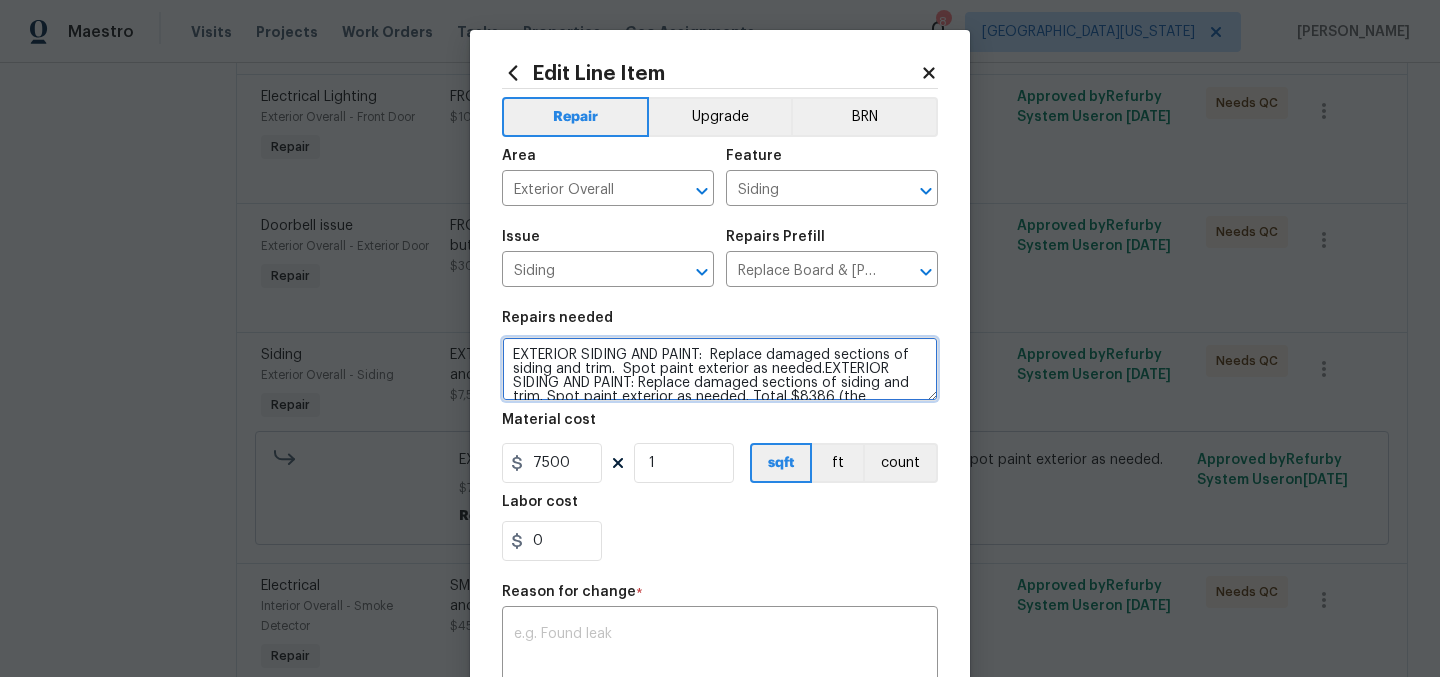 click on "EXTERIOR SIDING AND PAINT:  Replace damaged sections of siding and trim.  Spot paint exterior as needed.EXTERIOR SIDING AND PAINT: Replace damaged sections of siding and trim. Spot paint exterior as needed. Total $8386 (the damaged existing siding was removed from two sides of the house to allow for a thorough inspection and necessary repairs. any areas of rotted or damaged OSB wall sheathing found beneath the old siding were replaced. Once the repairs were completed, a new house wrap was installed to provide a waterproof barrier and protect the home from moisture intrusion. New siding, along with flashing and trim was installed. Finally, all new exterior surfaces were prepped and painted to match the existing colors of the house, also the rest of the exterior walls were we didn’t replace siding were sealed and touch up with matching paint." at bounding box center (720, 369) 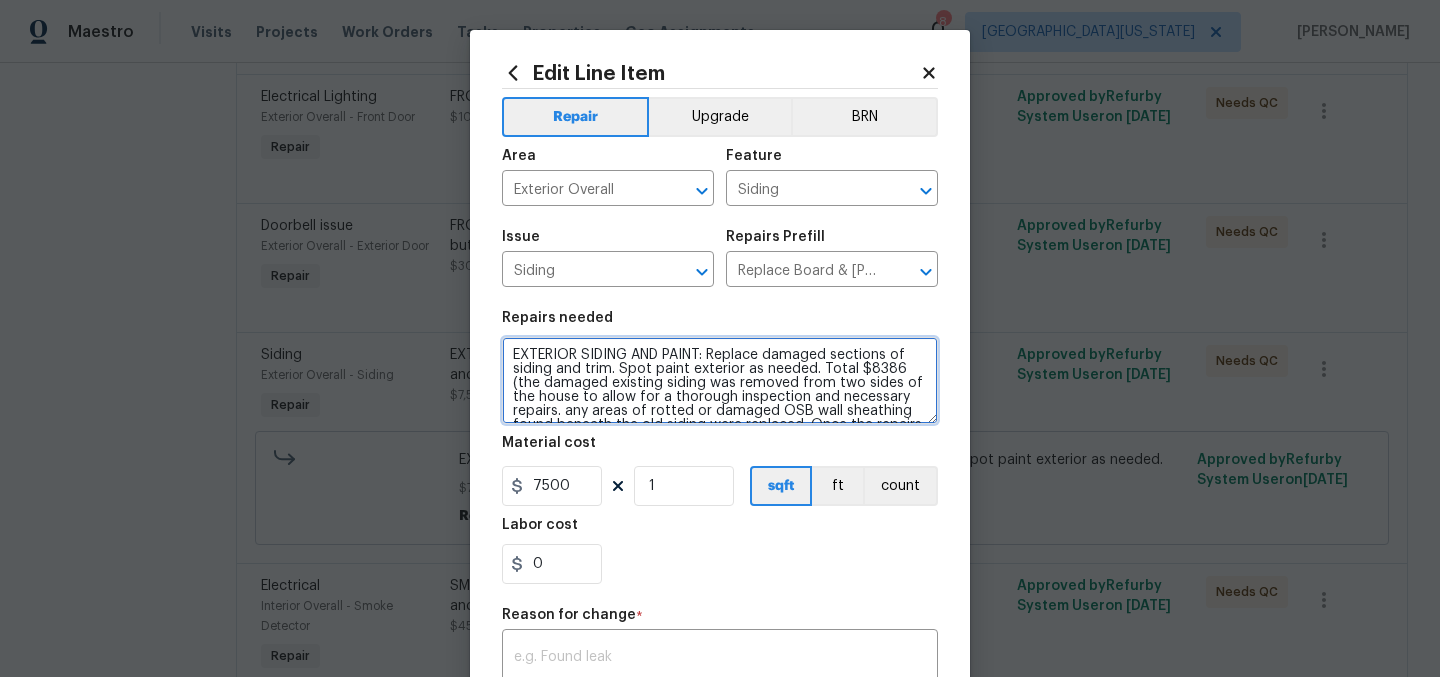 drag, startPoint x: 922, startPoint y: 394, endPoint x: 932, endPoint y: 431, distance: 38.327538 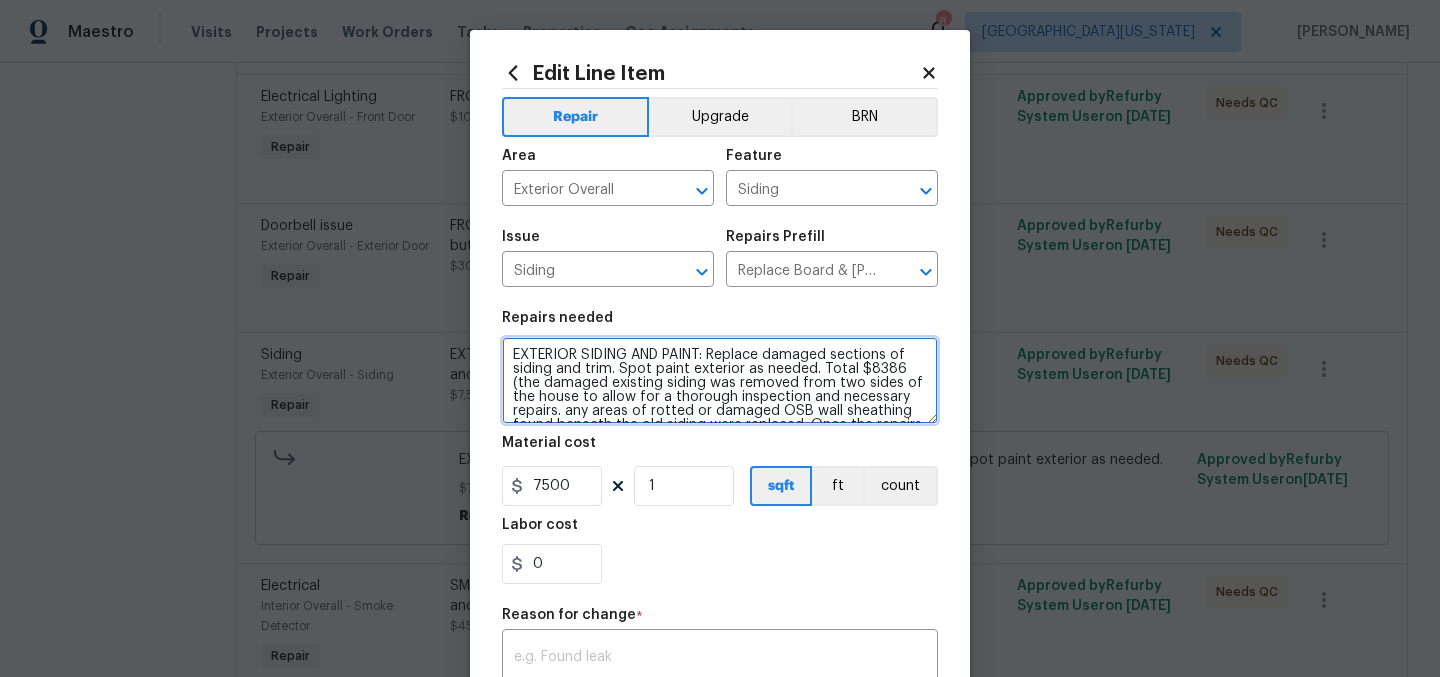 click on "Edit Line Item Repair Upgrade BRN Area Exterior Overall ​ Feature Siding ​ Issue Siding ​ Repairs Prefill Replace Board & Batten Siding $3.63 ​ Repairs needed EXTERIOR SIDING AND PAINT: Replace damaged sections of siding and trim. Spot paint exterior as needed. Total $8386 (the damaged existing siding was removed from two sides of the house to allow for a thorough inspection and necessary repairs. any areas of rotted or damaged OSB wall sheathing found beneath the old siding were replaced. Once the repairs were completed, a new house wrap was installed to provide a waterproof barrier and protect the home from moisture intrusion. New siding, along with flashing and trim was installed. Finally, all new exterior surfaces were prepped and painted to match the existing colors of the house, also the rest of the exterior walls were we didn’t replace siding were sealed and touch up with matching paint. Material cost 7500 1 sqft ft count Labor cost 0 Reason for change * x ​ Photos  +47 Total   $ 7500.00" at bounding box center [720, 514] 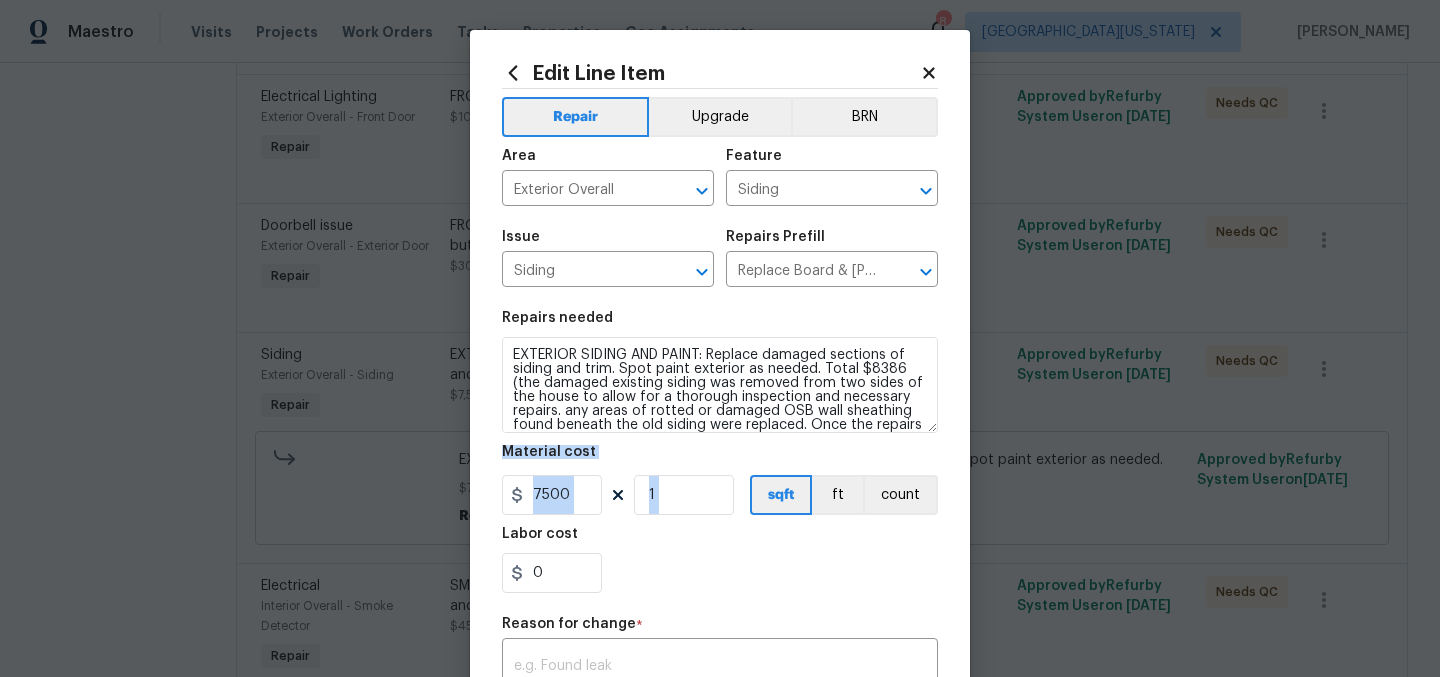drag, startPoint x: 938, startPoint y: 451, endPoint x: 941, endPoint y: 485, distance: 34.132095 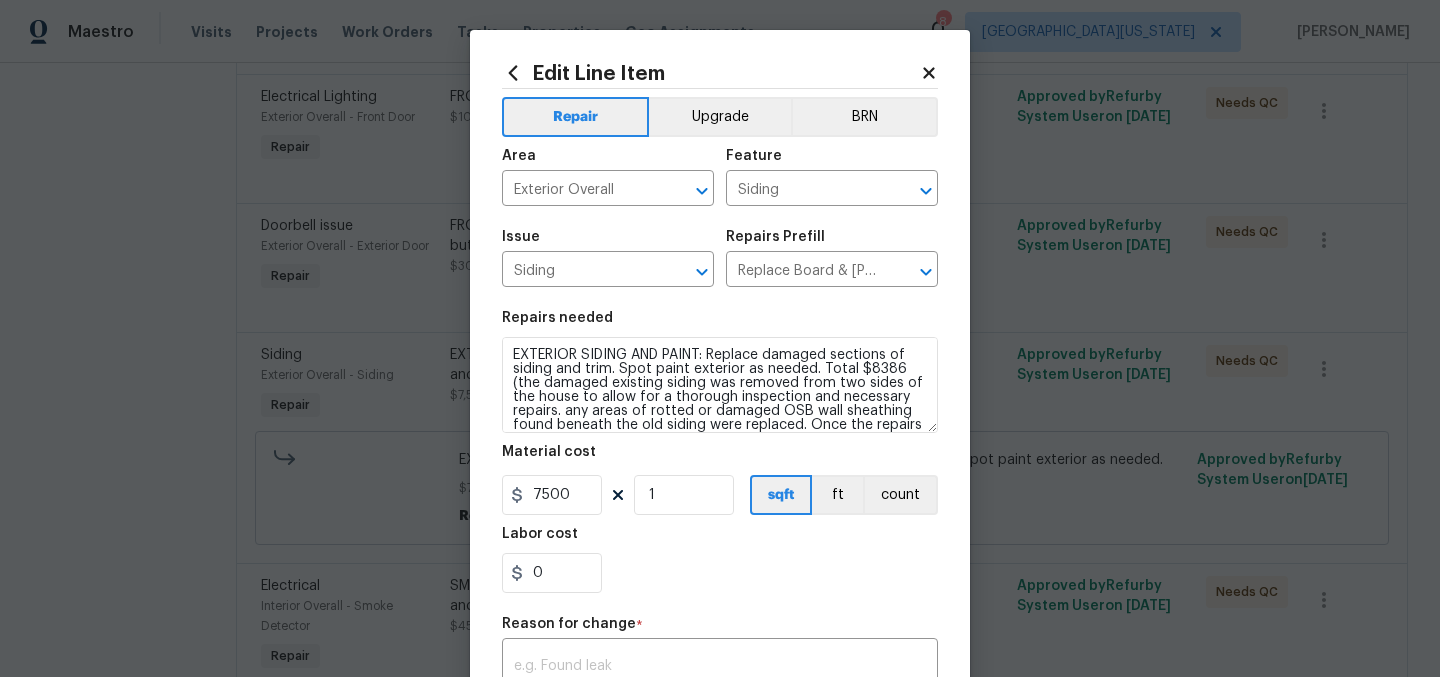 click on "Labor cost" at bounding box center (720, 540) 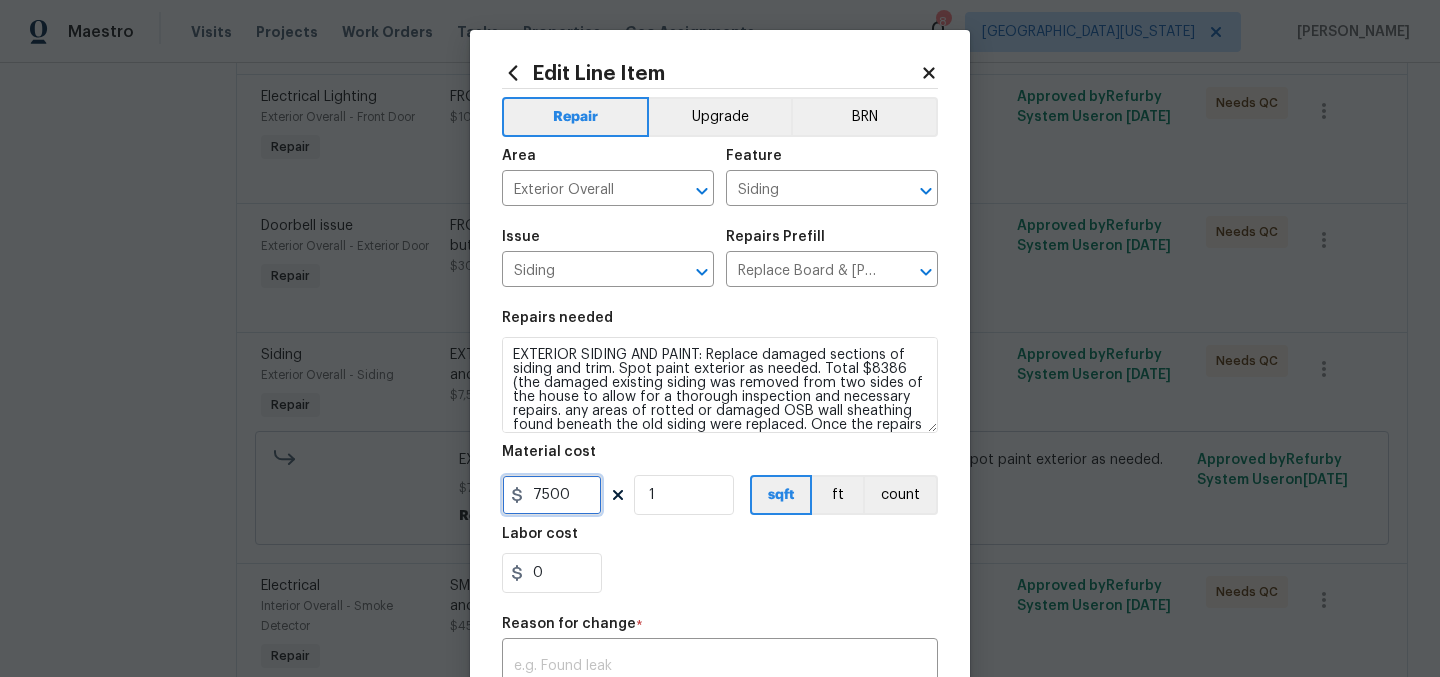 click on "7500" at bounding box center (552, 495) 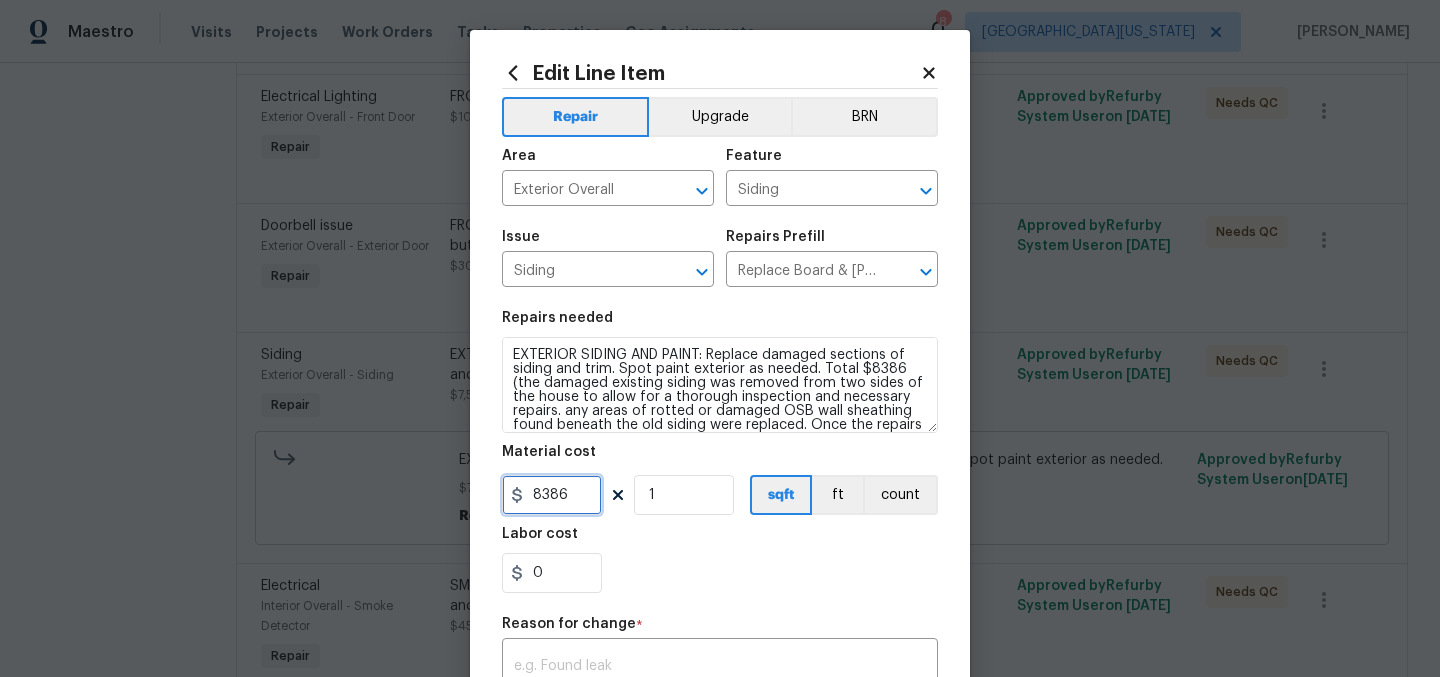 type on "8386" 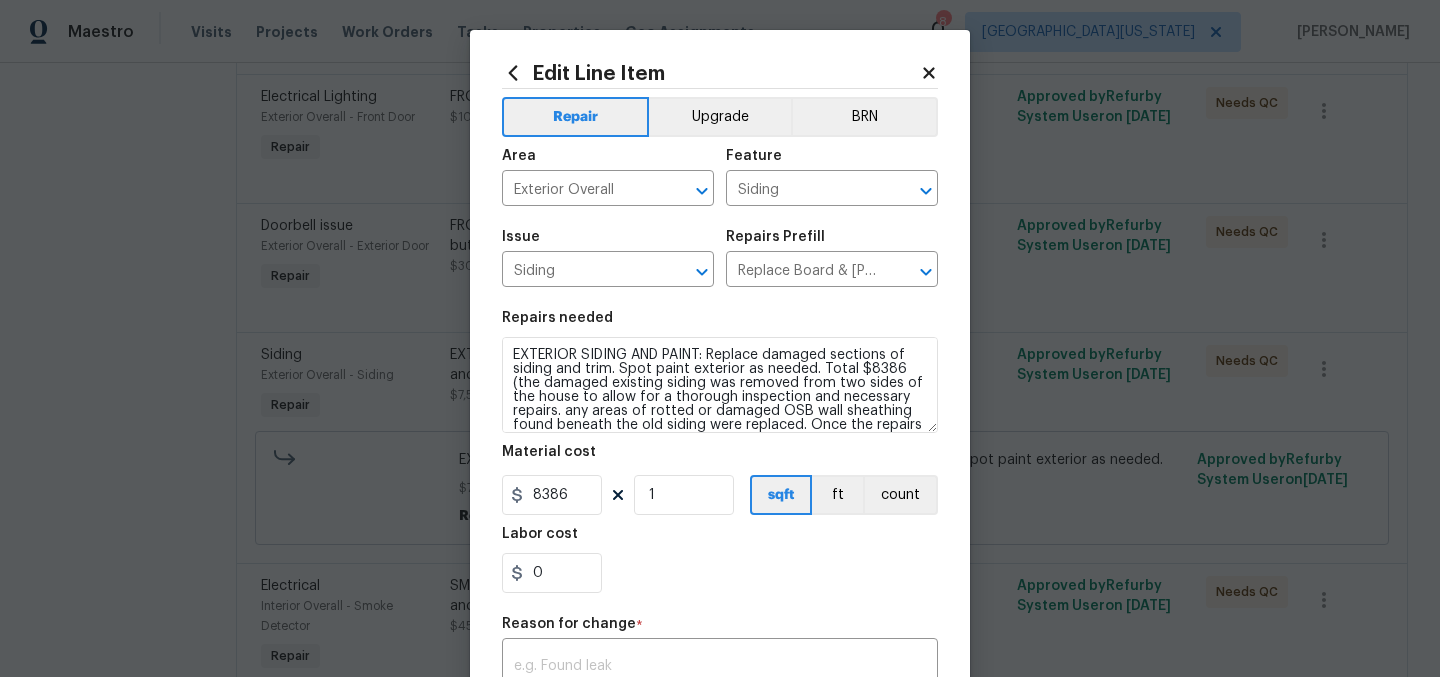 click on "0" at bounding box center (720, 573) 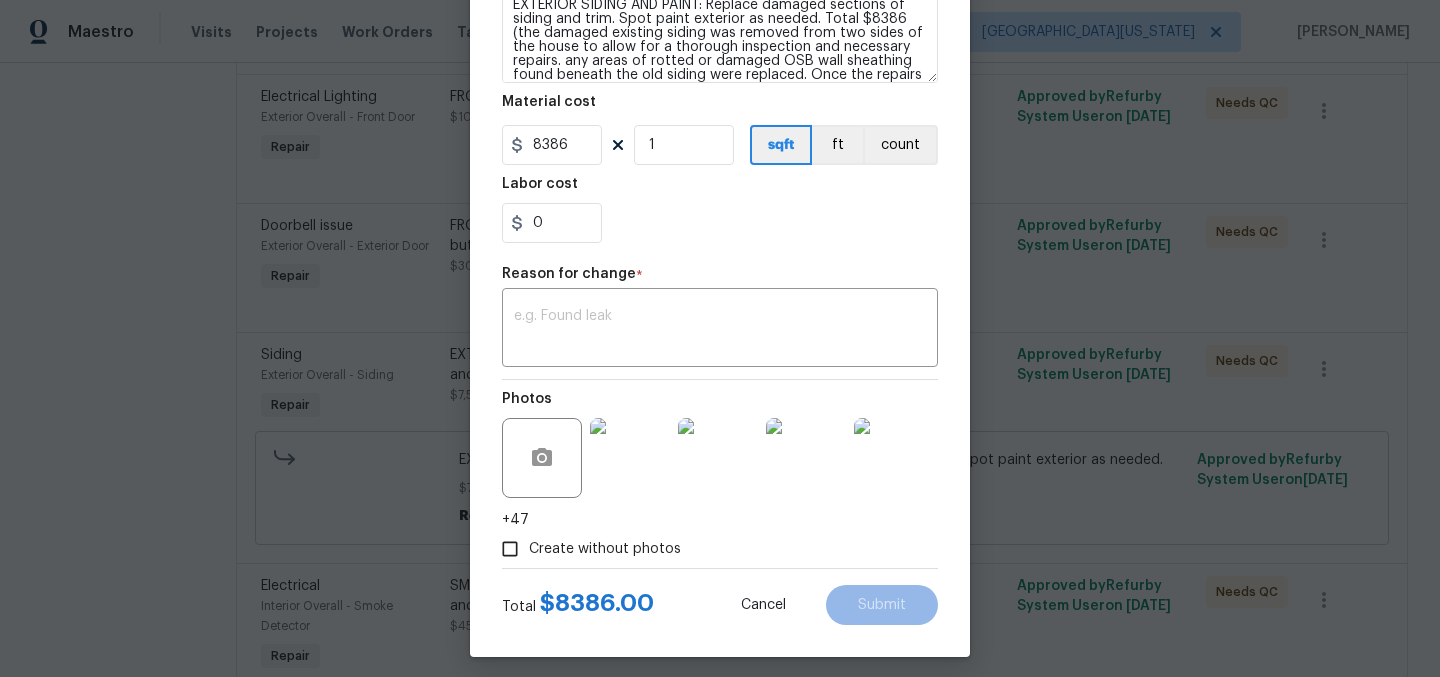scroll, scrollTop: 361, scrollLeft: 0, axis: vertical 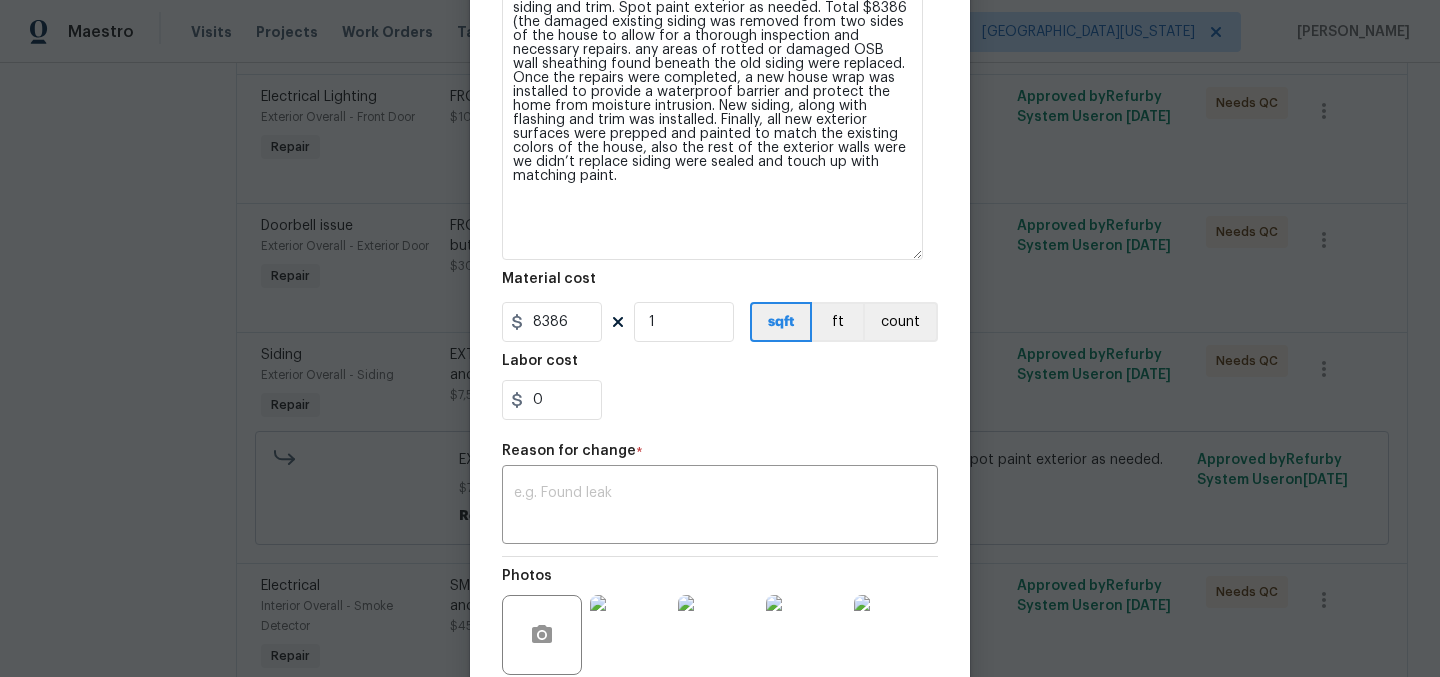 drag, startPoint x: 921, startPoint y: 65, endPoint x: 906, endPoint y: 253, distance: 188.59746 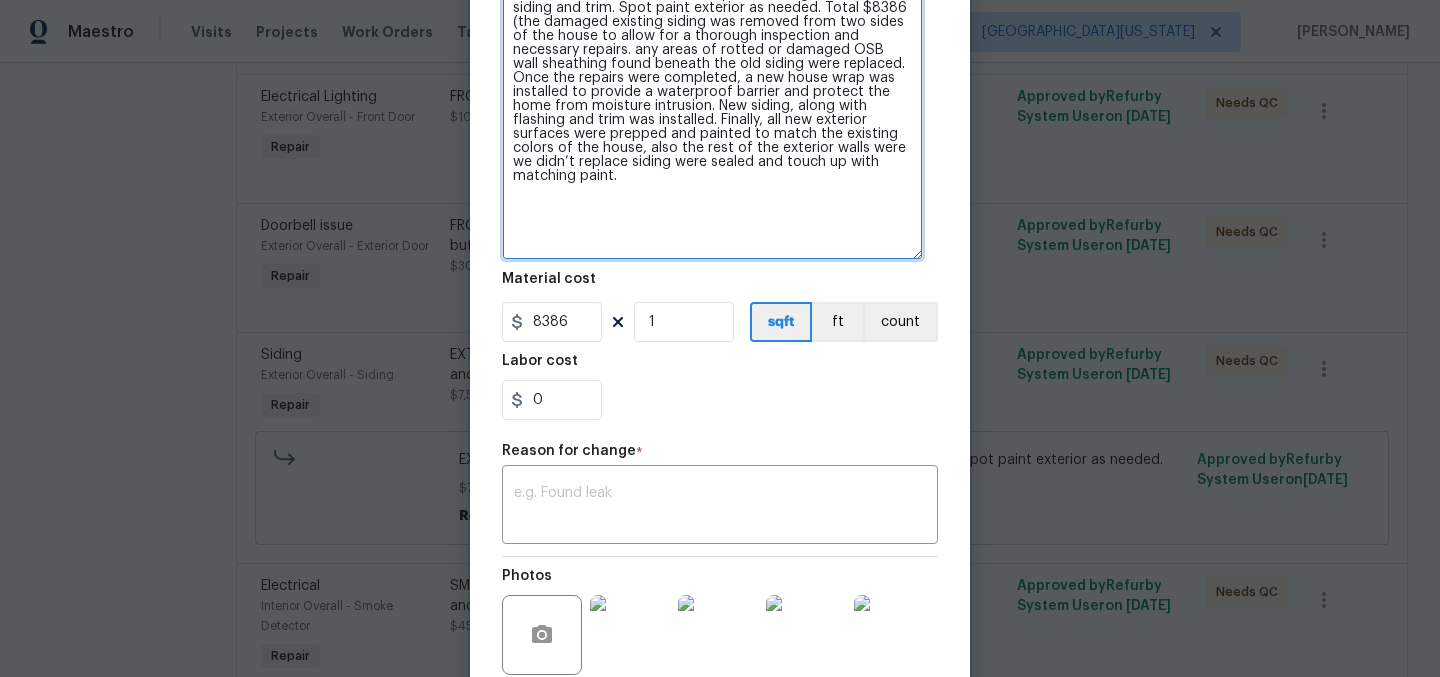 click on "EXTERIOR SIDING AND PAINT: Replace damaged sections of siding and trim. Spot paint exterior as needed. Total $8386 (the damaged existing siding was removed from two sides of the house to allow for a thorough inspection and necessary repairs. any areas of rotted or damaged OSB wall sheathing found beneath the old siding were replaced. Once the repairs were completed, a new house wrap was installed to provide a waterproof barrier and protect the home from moisture intrusion. New siding, along with flashing and trim was installed. Finally, all new exterior surfaces were prepped and painted to match the existing colors of the house, also the rest of the exterior walls were we didn’t replace siding were sealed and touch up with matching paint." at bounding box center [712, 118] 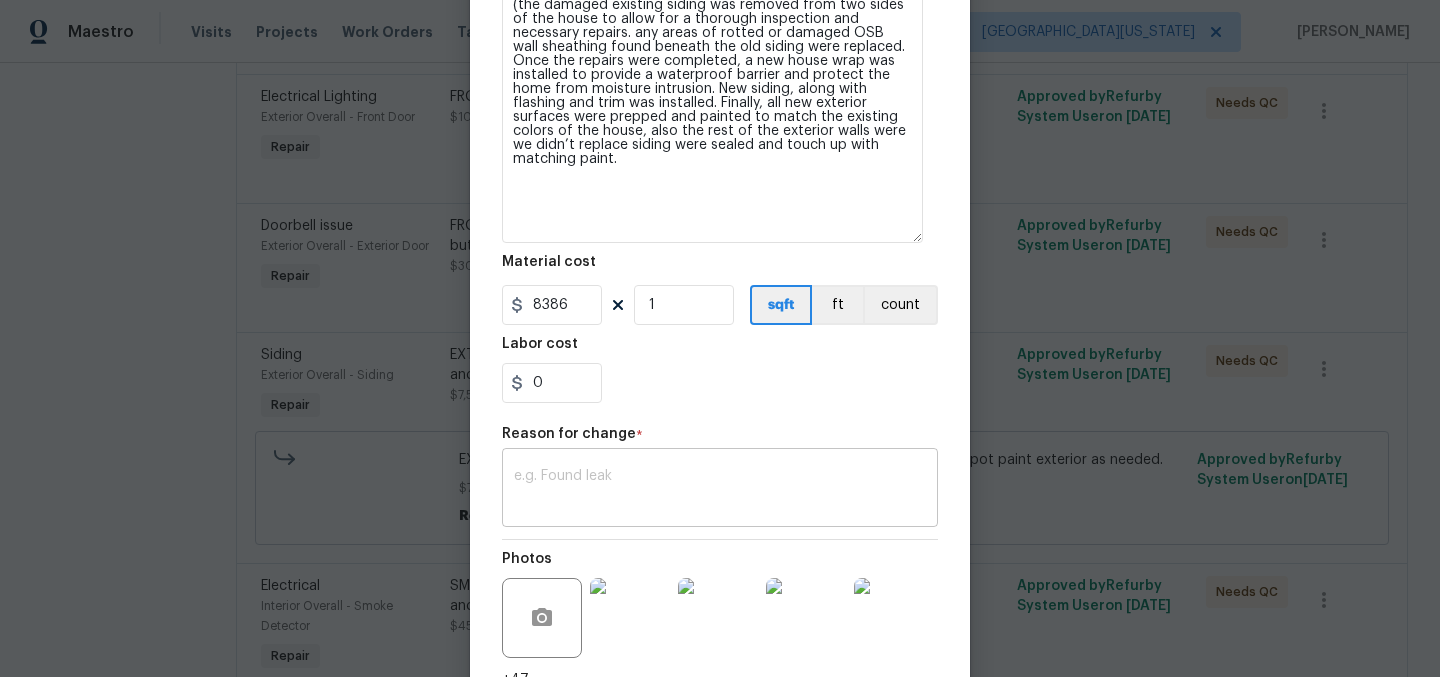 click at bounding box center [720, 490] 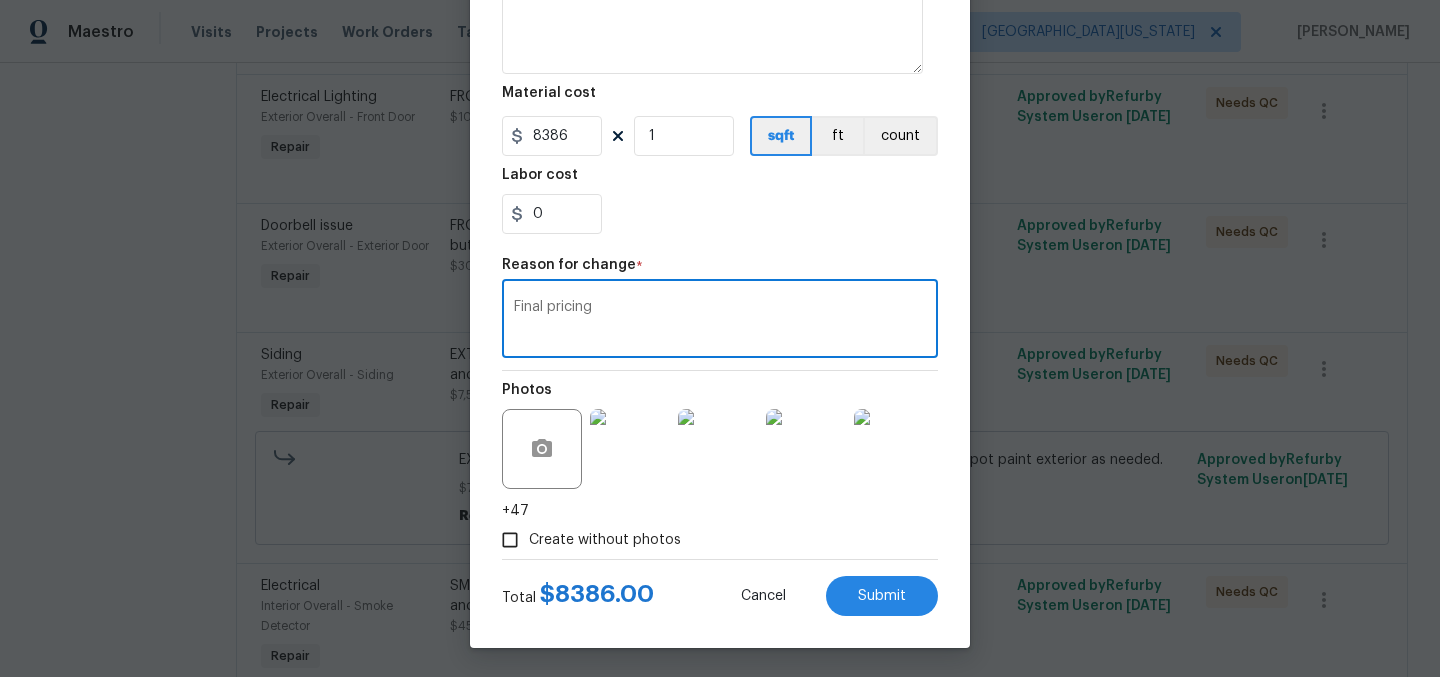scroll, scrollTop: 549, scrollLeft: 0, axis: vertical 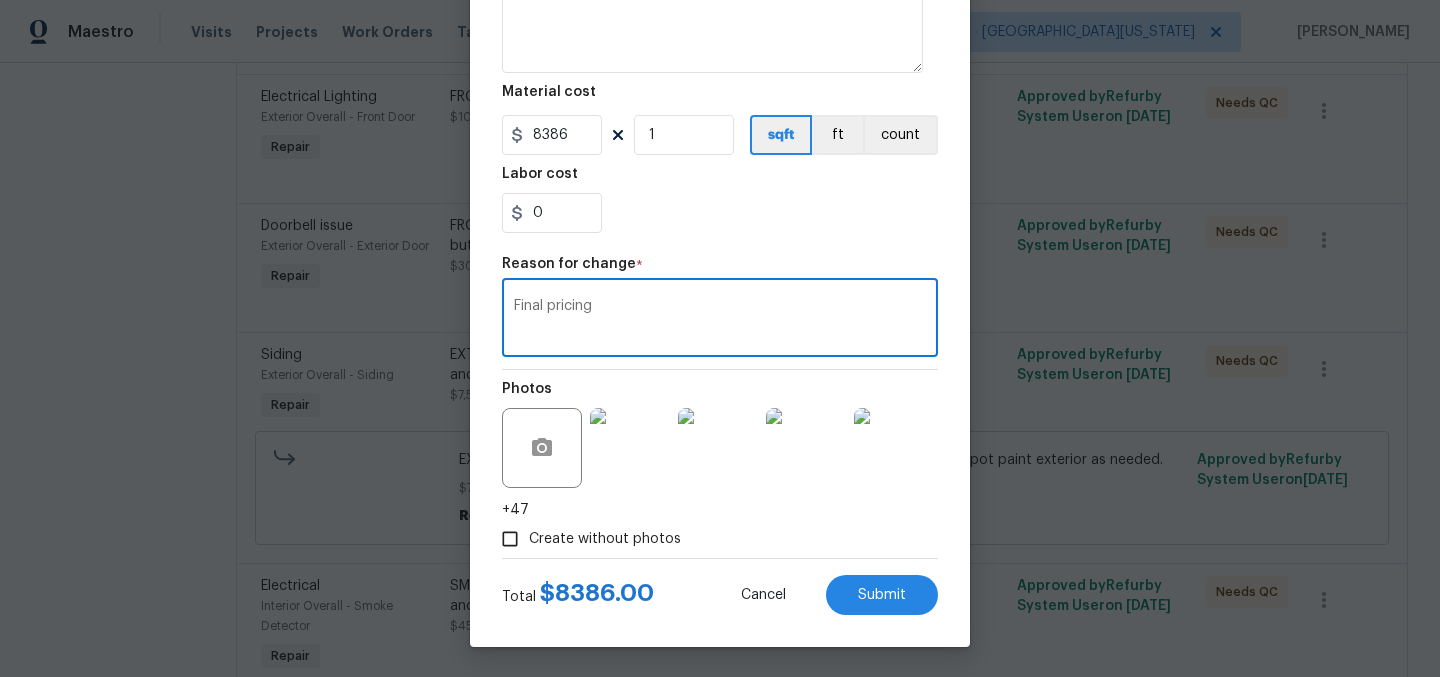type on "Final pricing" 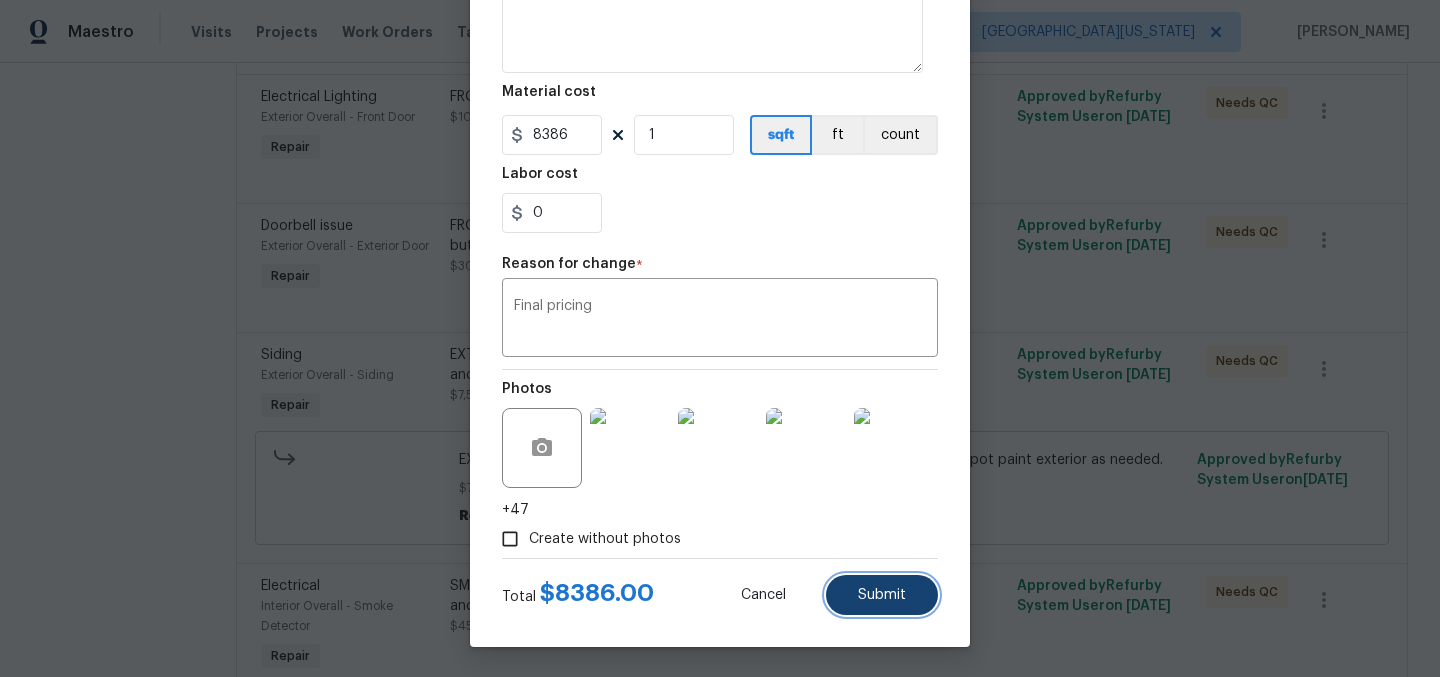 click on "Submit" at bounding box center (882, 595) 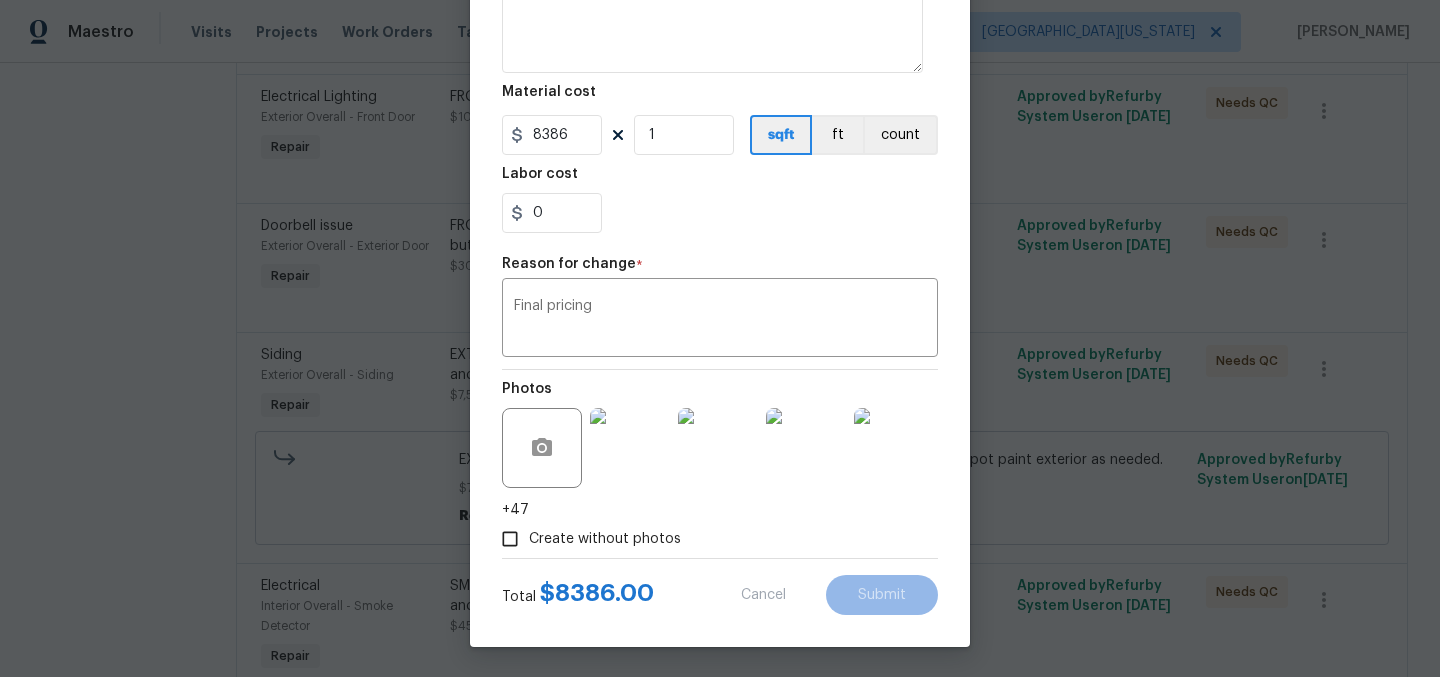 type on "EXTERIOR SIDING AND PAINT:  Replace damaged sections of siding and trim.  Spot paint exterior as needed." 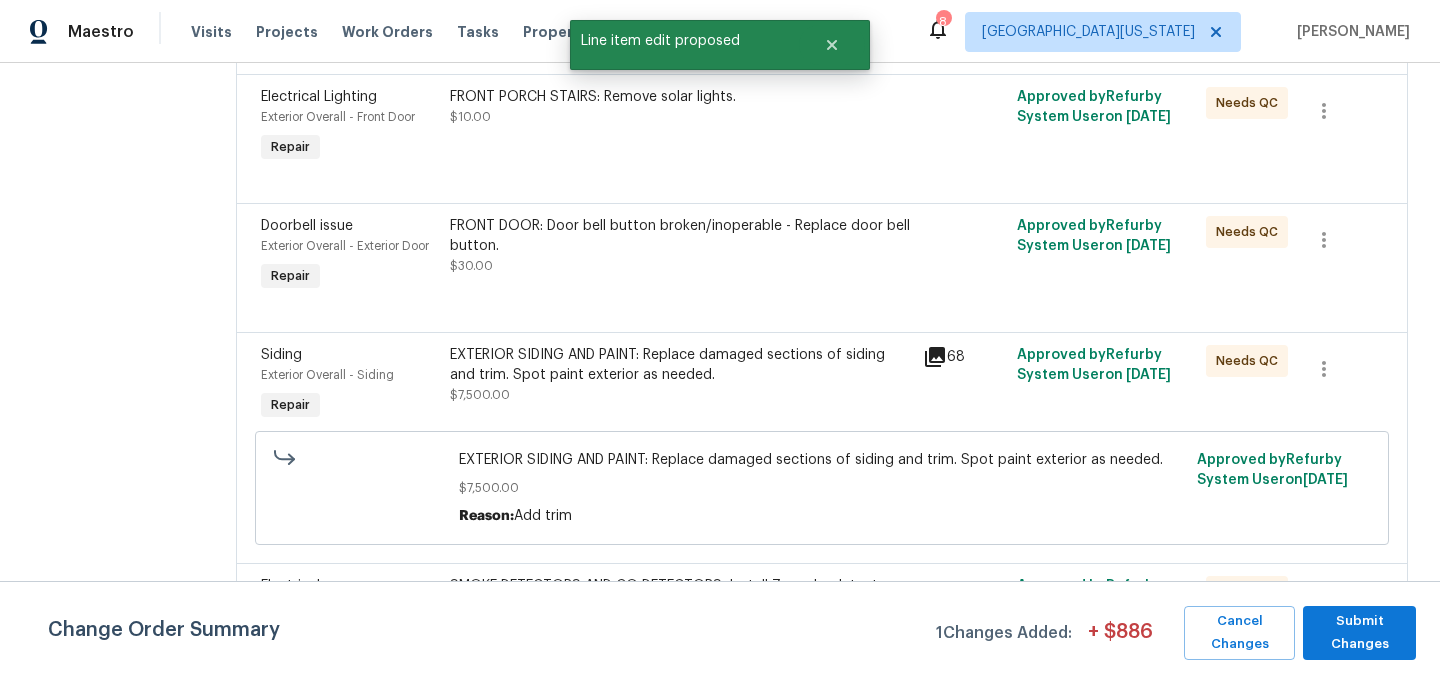 scroll, scrollTop: 0, scrollLeft: 0, axis: both 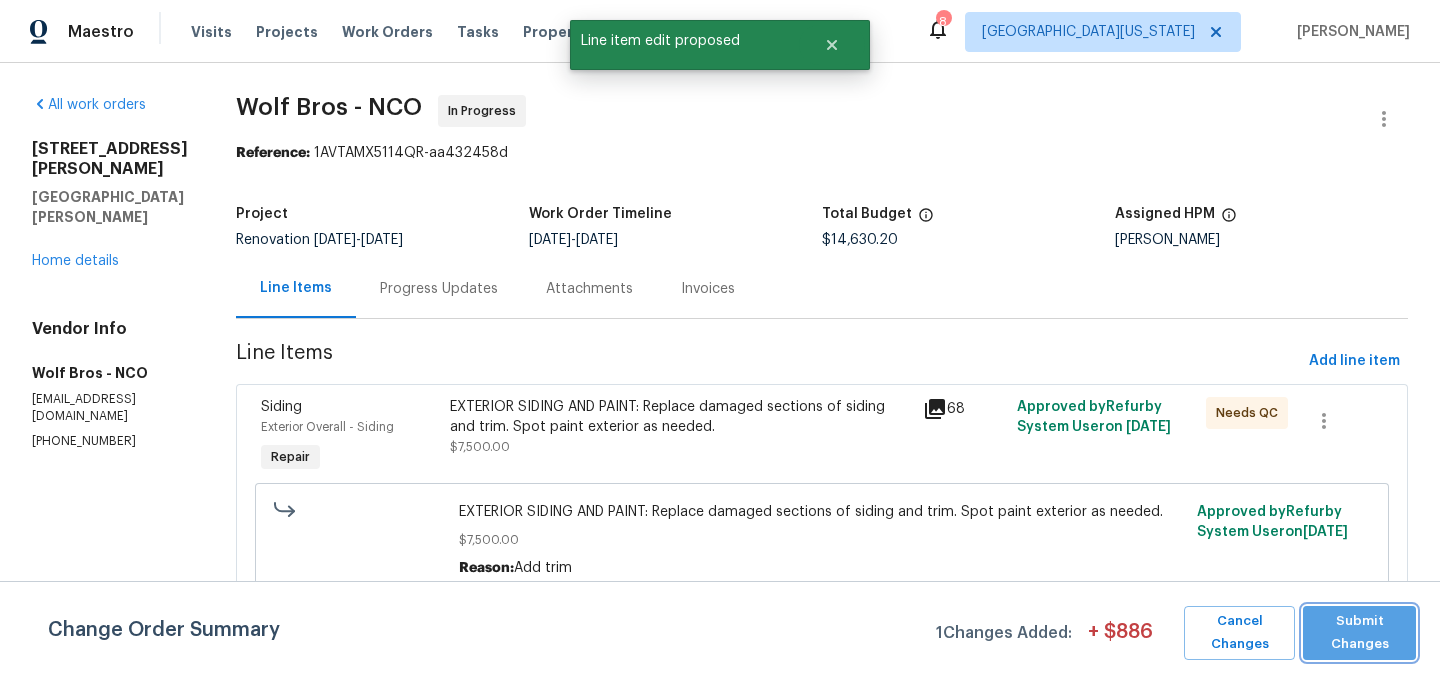 click on "Submit Changes" at bounding box center (1359, 633) 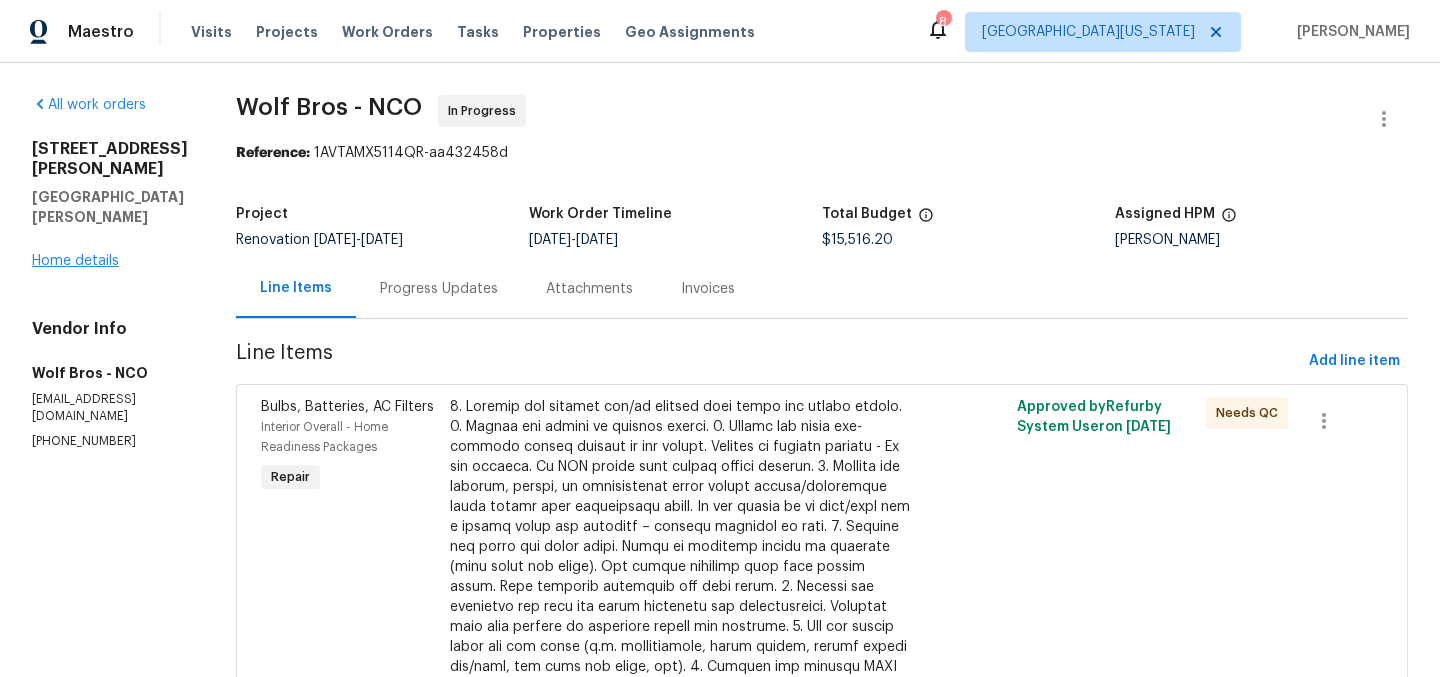 click on "3617 Mead St Fort Collins, CO 80526 Home details" at bounding box center [110, 205] 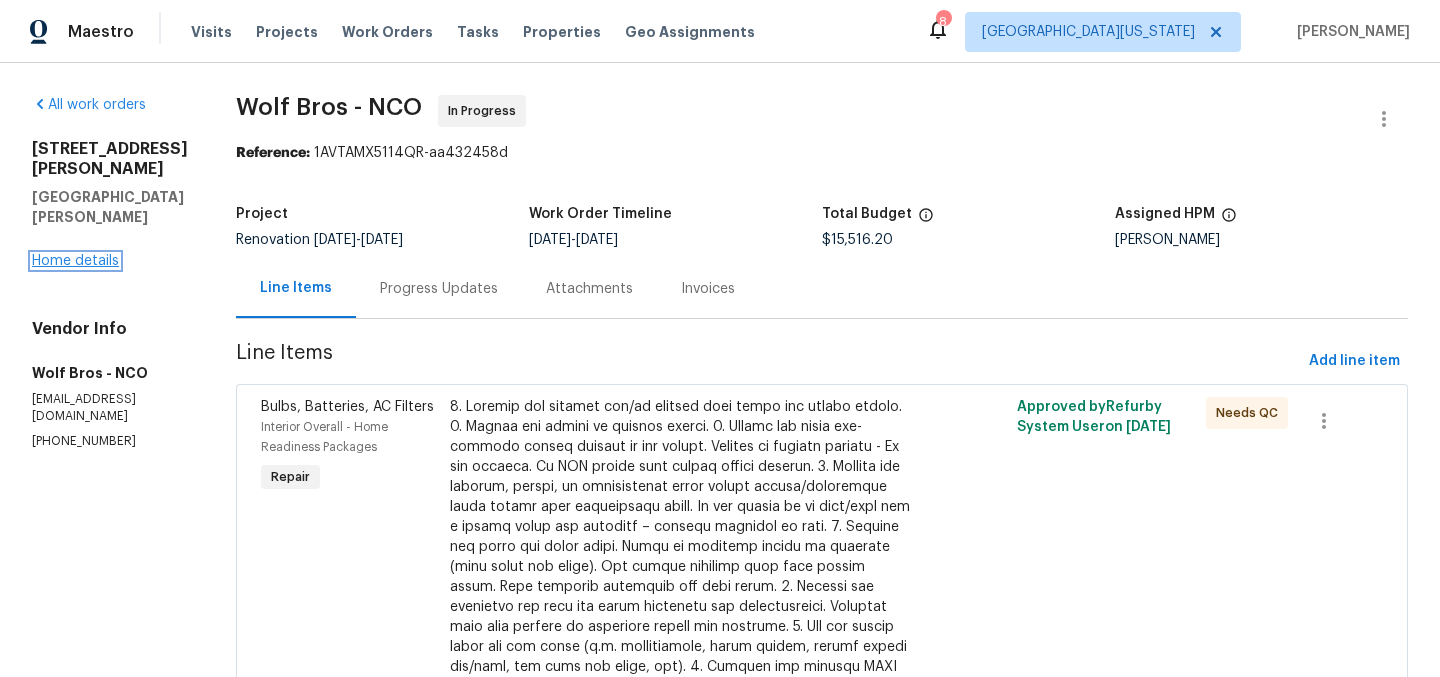 click on "Home details" at bounding box center (75, 261) 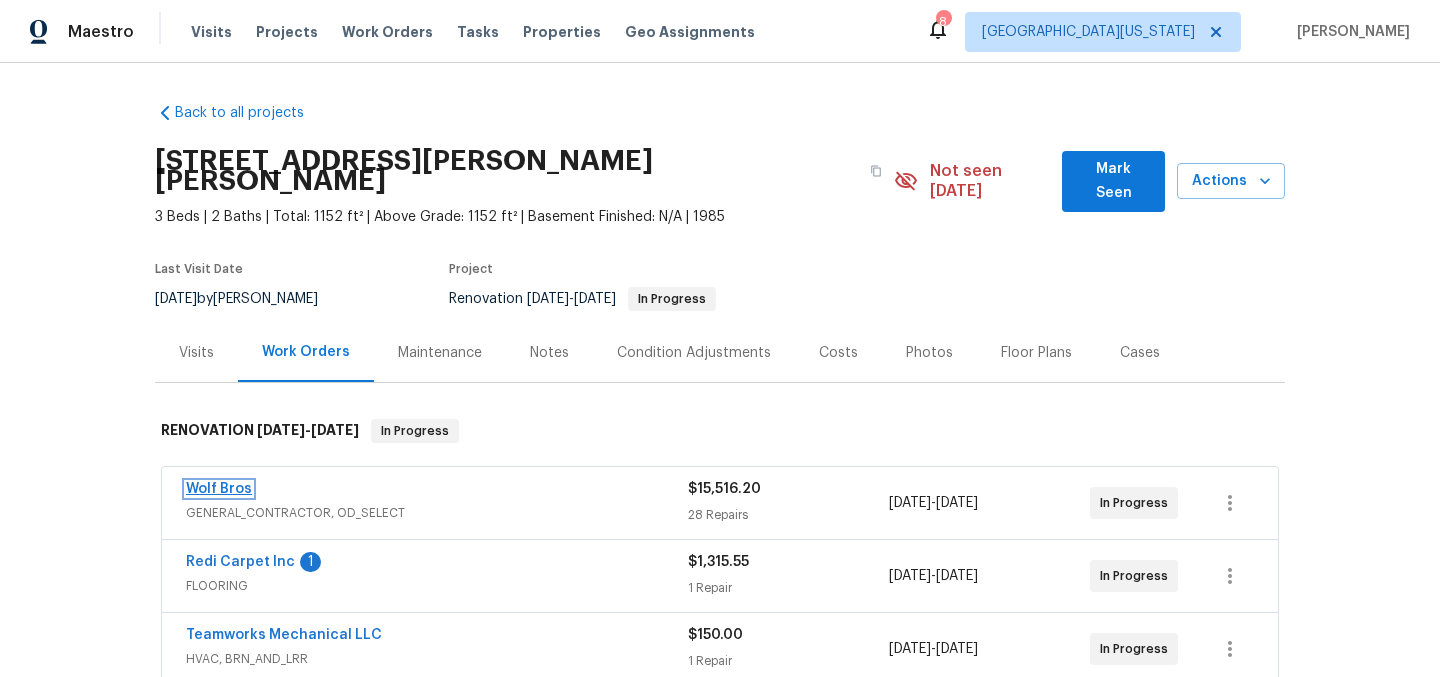 click on "Wolf Bros" at bounding box center [219, 489] 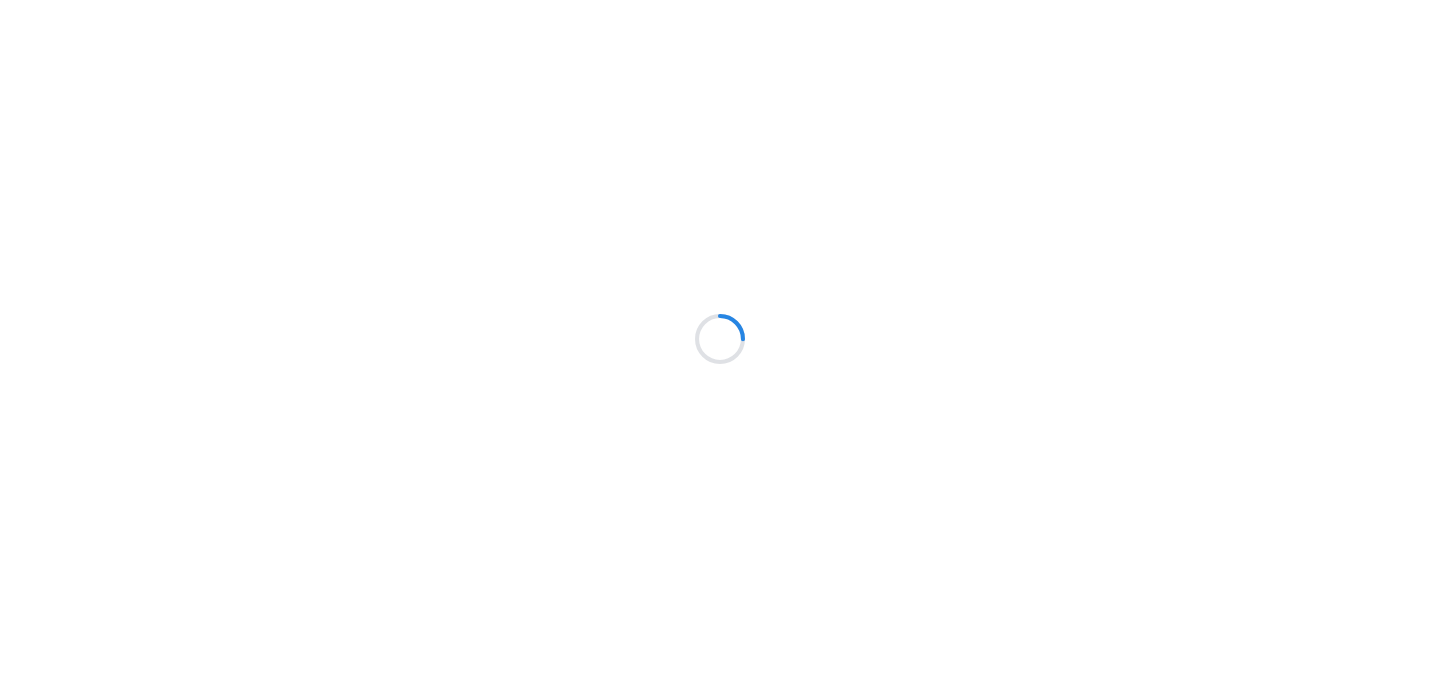 scroll, scrollTop: 0, scrollLeft: 0, axis: both 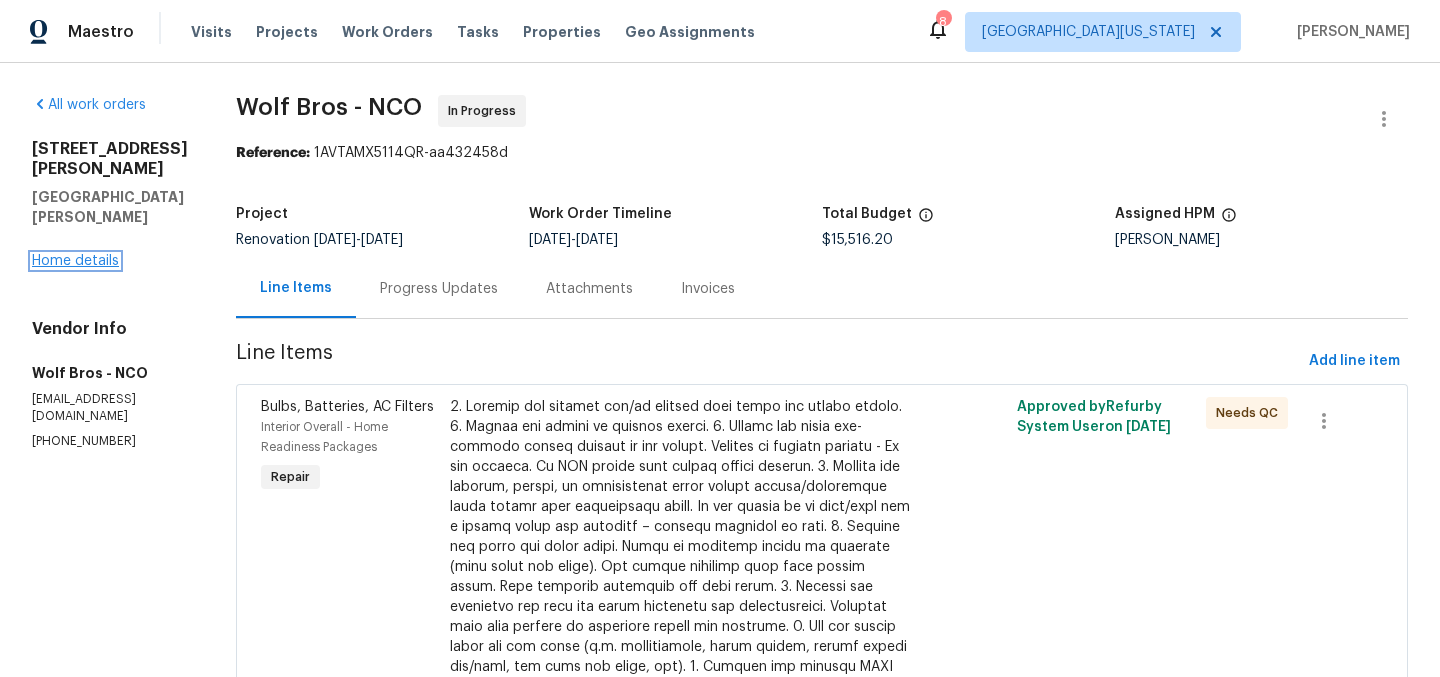 click on "Home details" at bounding box center (75, 261) 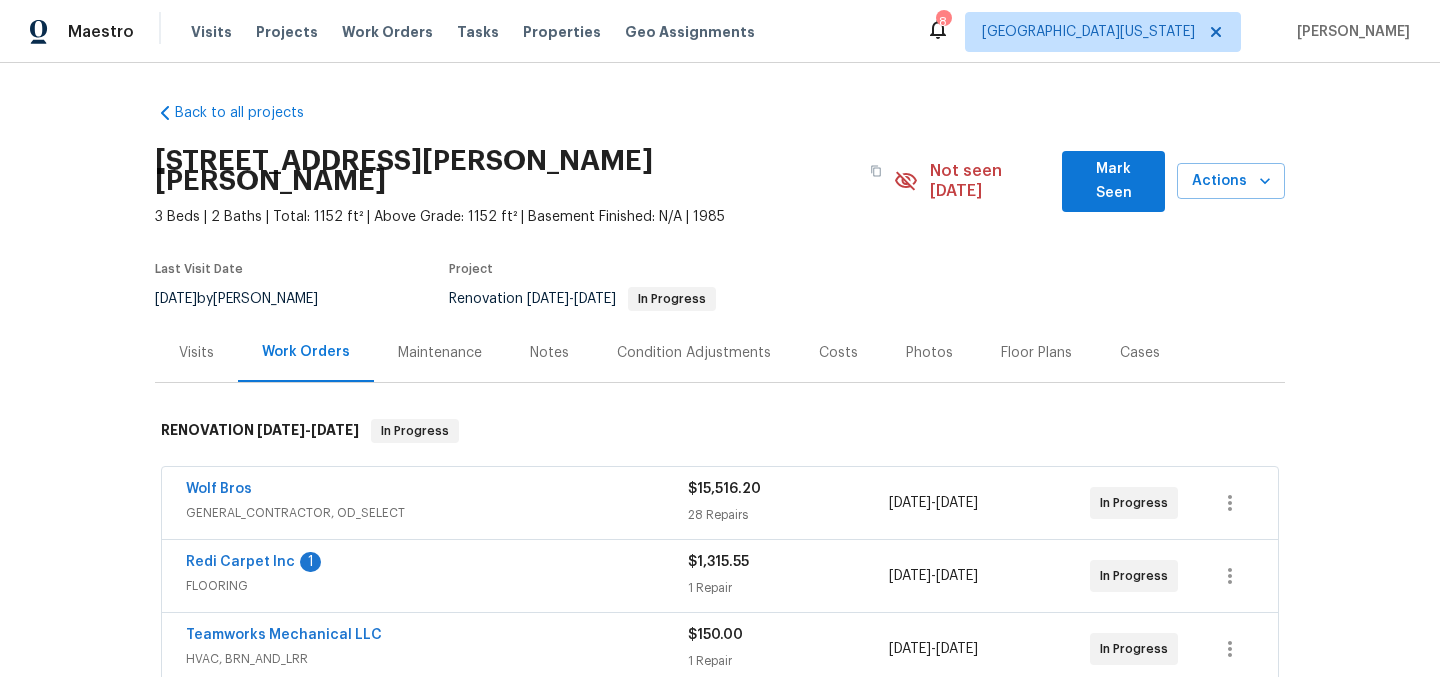 click on "Costs" at bounding box center [838, 353] 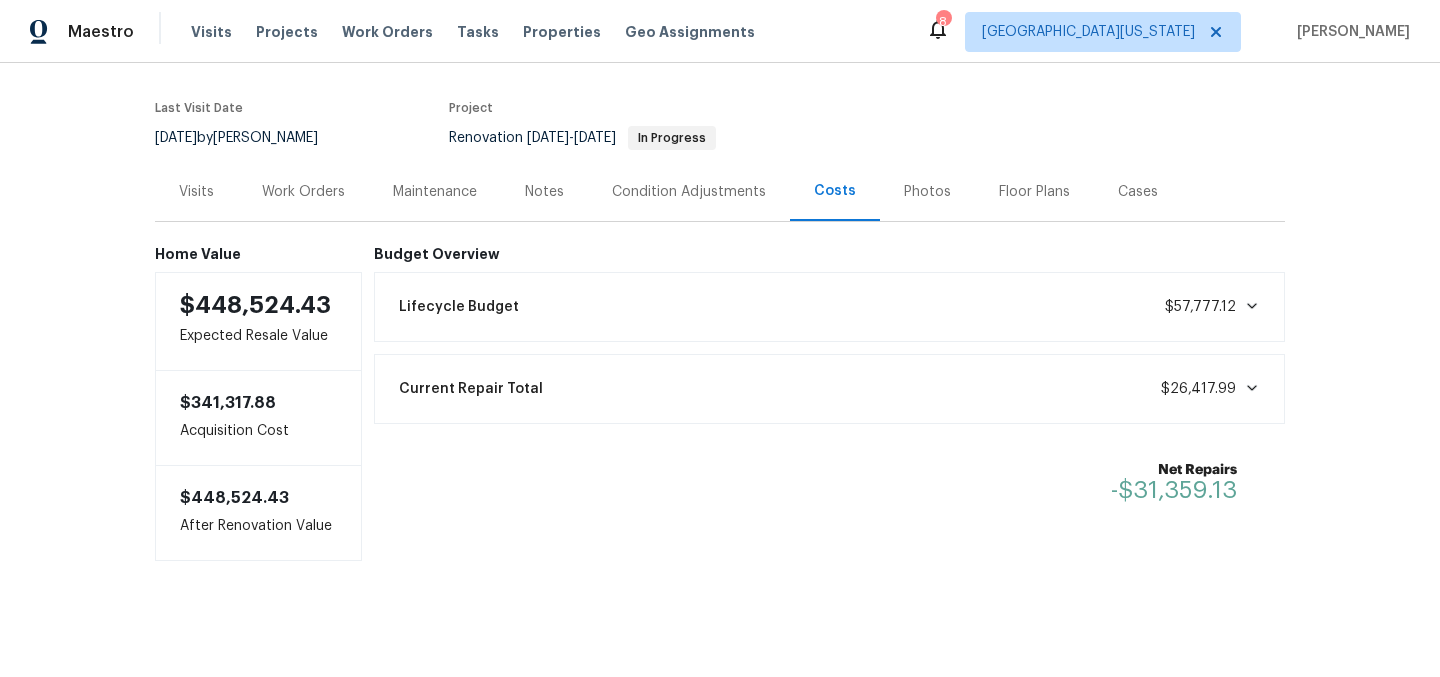scroll, scrollTop: 0, scrollLeft: 0, axis: both 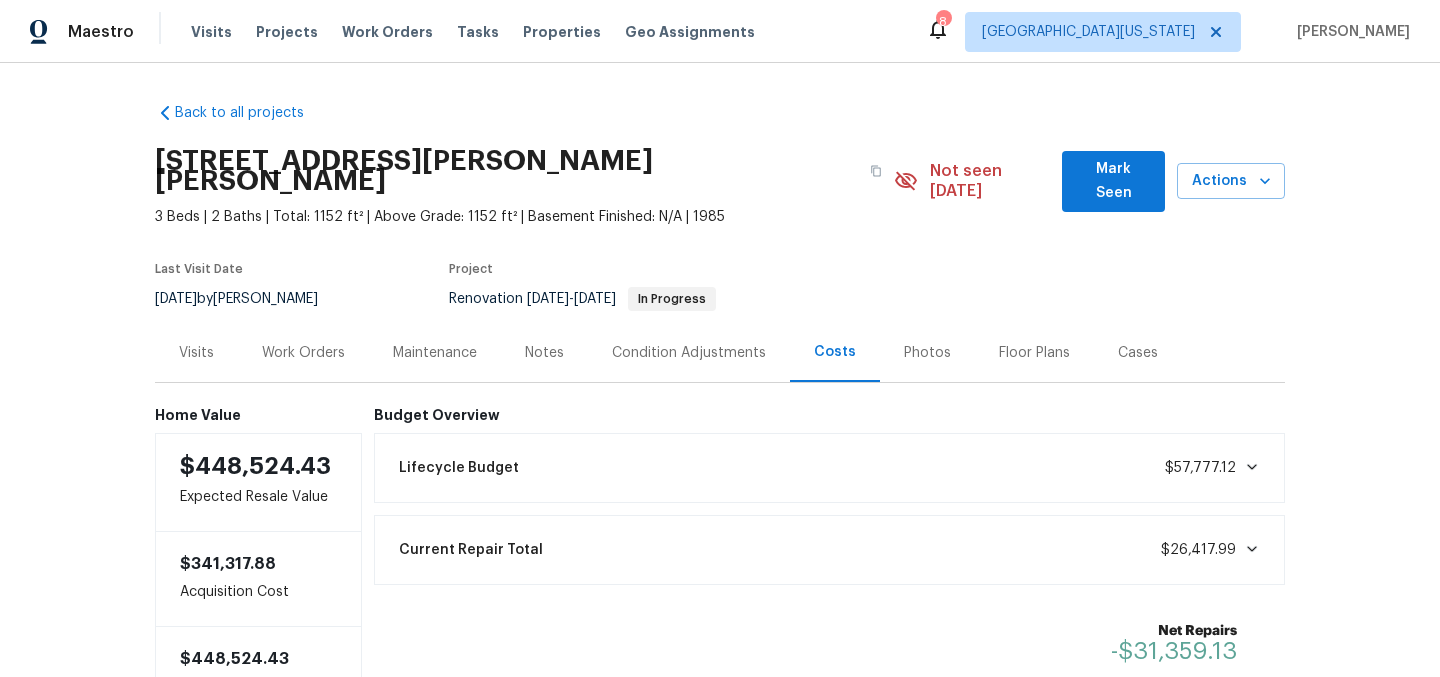 click on "Back to all projects 3617 Mead St, Fort Collins, CO 80526 3 Beds | 2 Baths | Total: 1152 ft² | Above Grade: 1152 ft² | Basement Finished: N/A | 1985 Not seen today Mark Seen Actions Last Visit Date 6/27/2025  by  John Gonzalez   Project Renovation   6/17/2025  -  7/17/2025 In Progress Visits Work Orders Maintenance Notes Condition Adjustments Costs Photos Floor Plans Cases Home Value $448,524.43 Expected Resale Value $341,317.88 Acquisition Cost $448,524.43 After Renovation Value Budget Overview Lifecycle Budget $57,777.12 Current Repair Total $26,417.99 Net Repairs -$31,359.13" at bounding box center [720, 370] 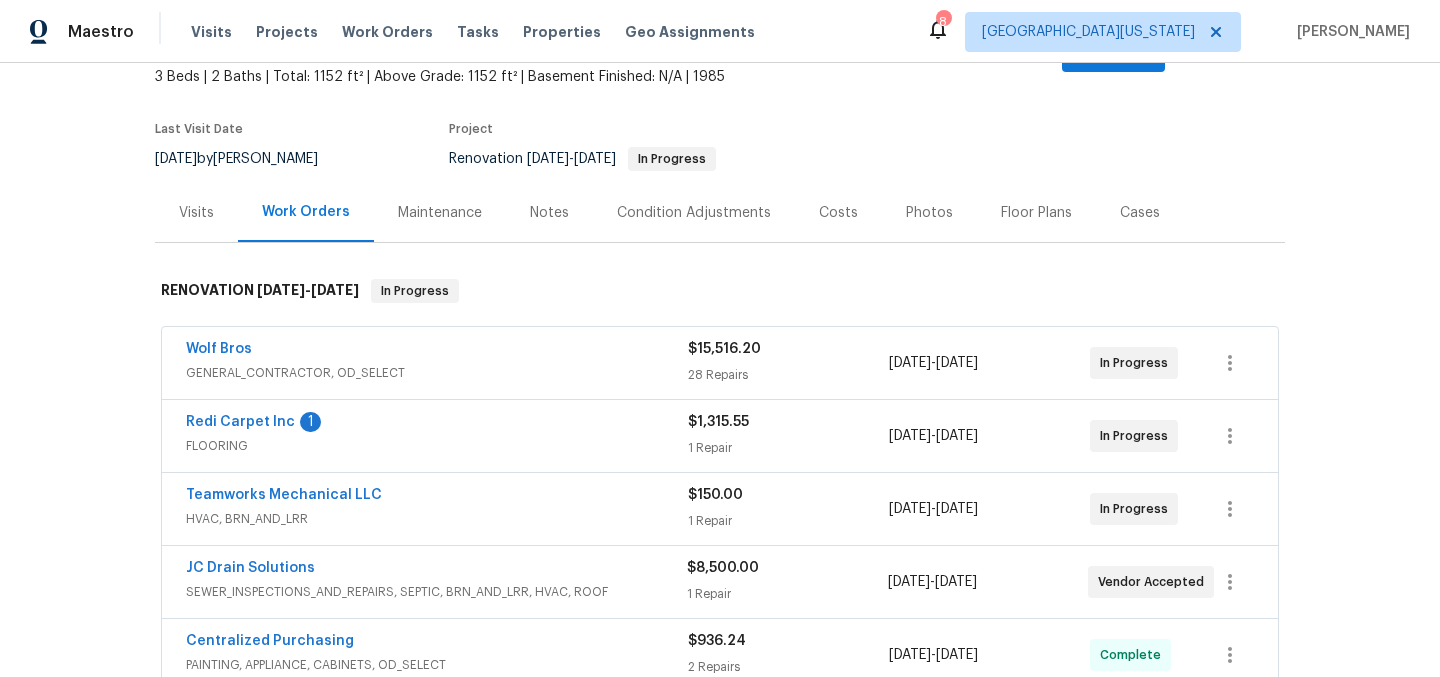 scroll, scrollTop: 141, scrollLeft: 0, axis: vertical 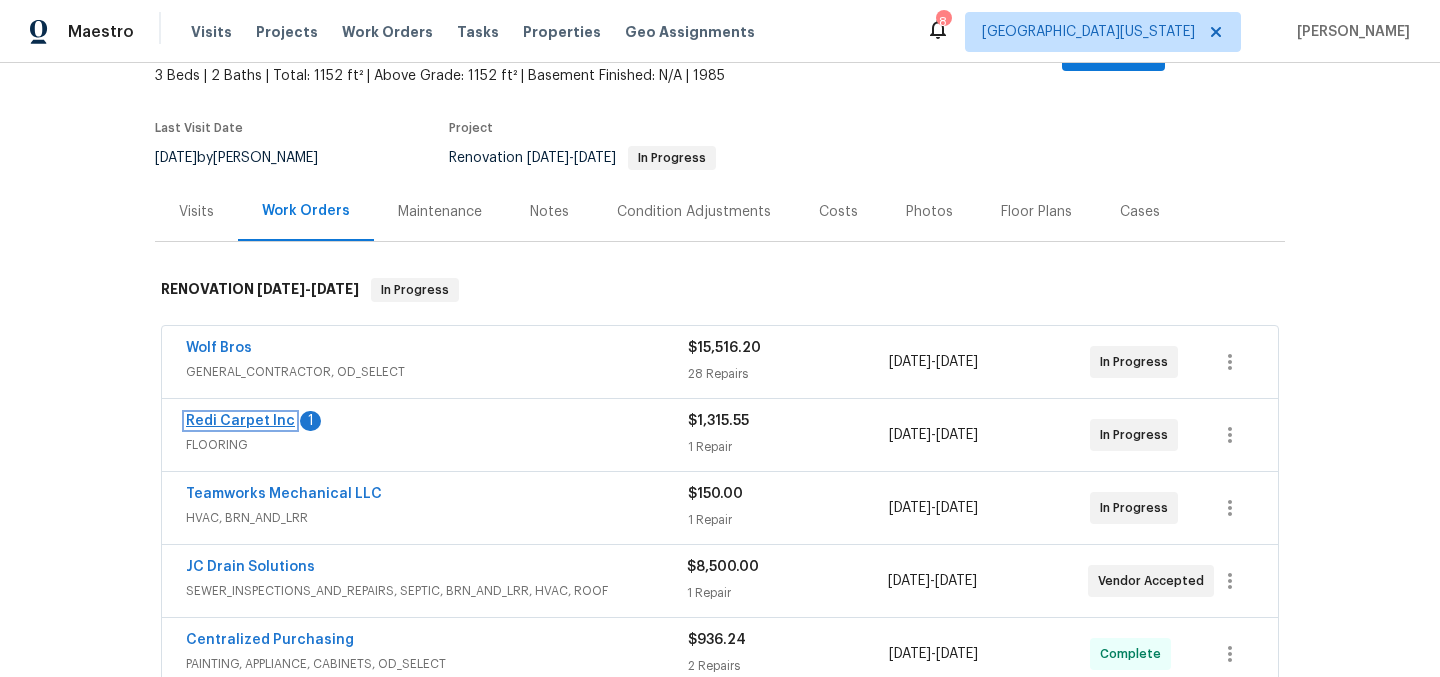click on "Redi Carpet Inc" at bounding box center (240, 421) 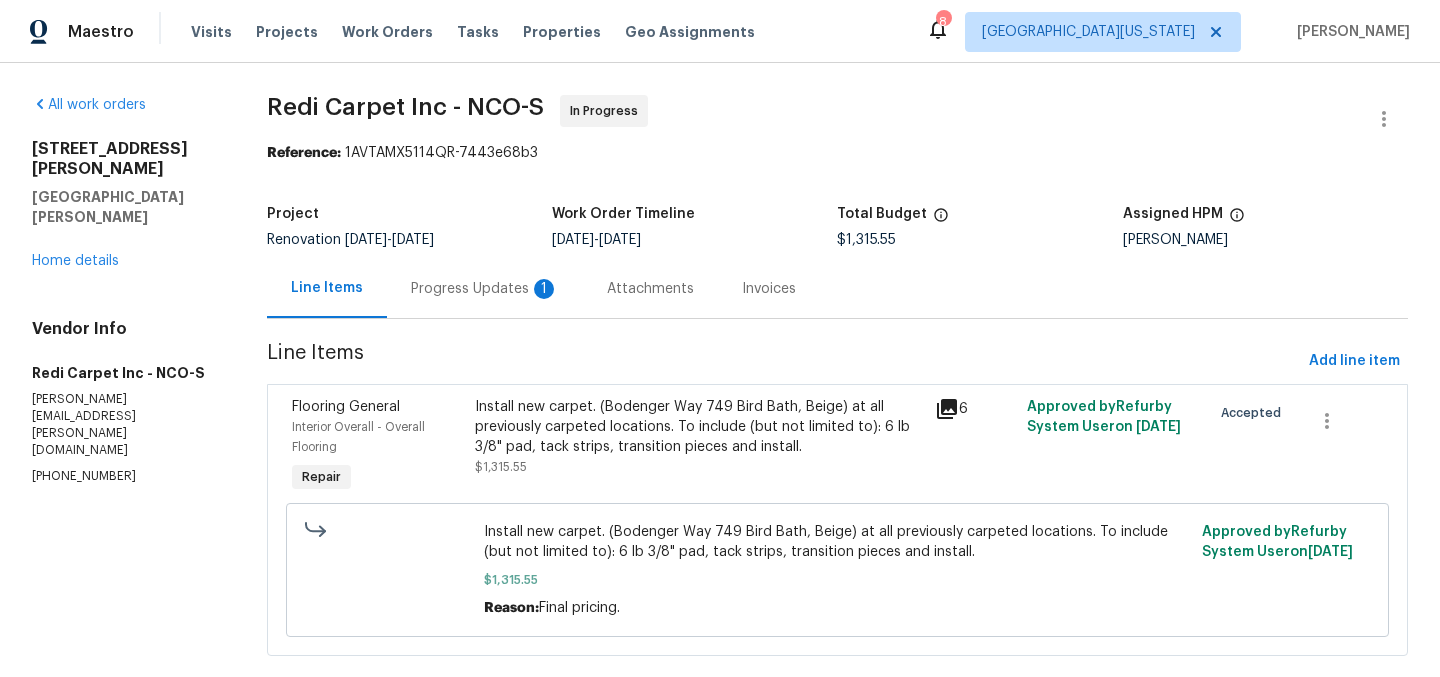 click on "Progress Updates 1" at bounding box center (485, 289) 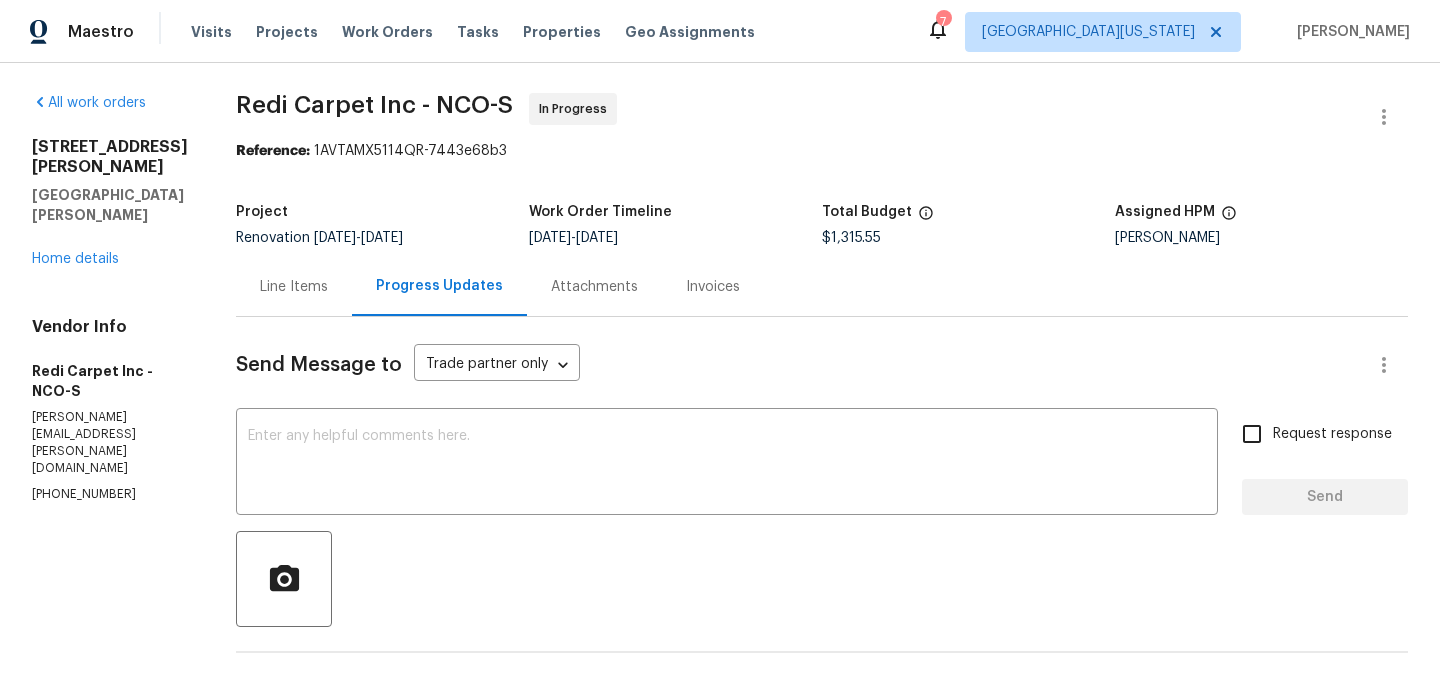 scroll, scrollTop: 0, scrollLeft: 0, axis: both 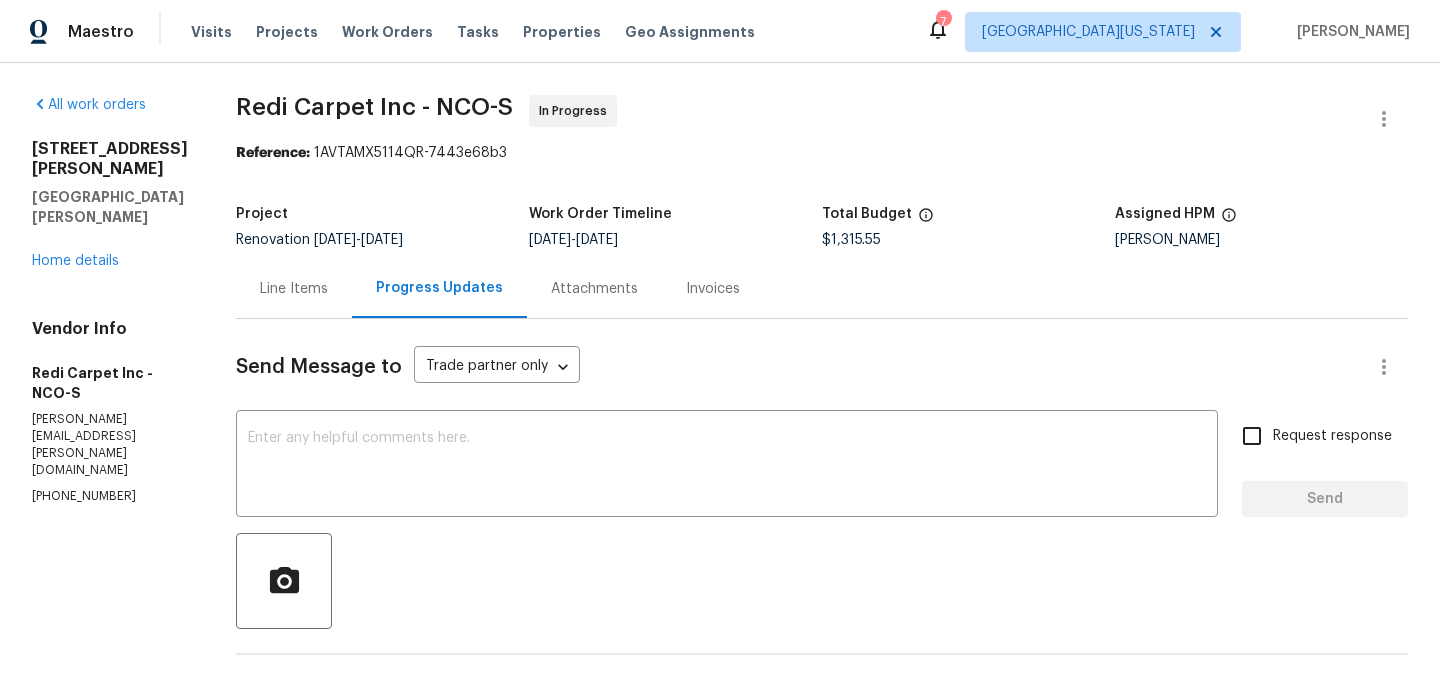 click on "Line Items" at bounding box center [294, 289] 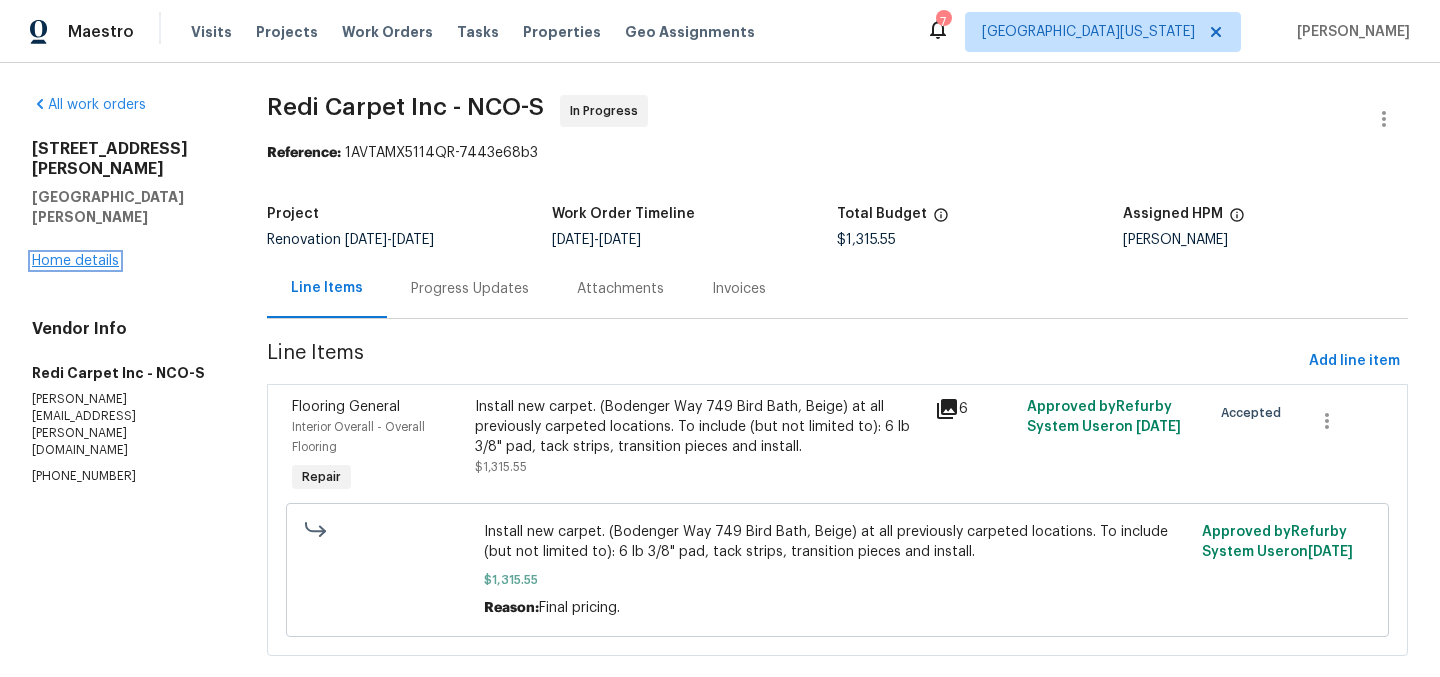 click on "Home details" at bounding box center [75, 261] 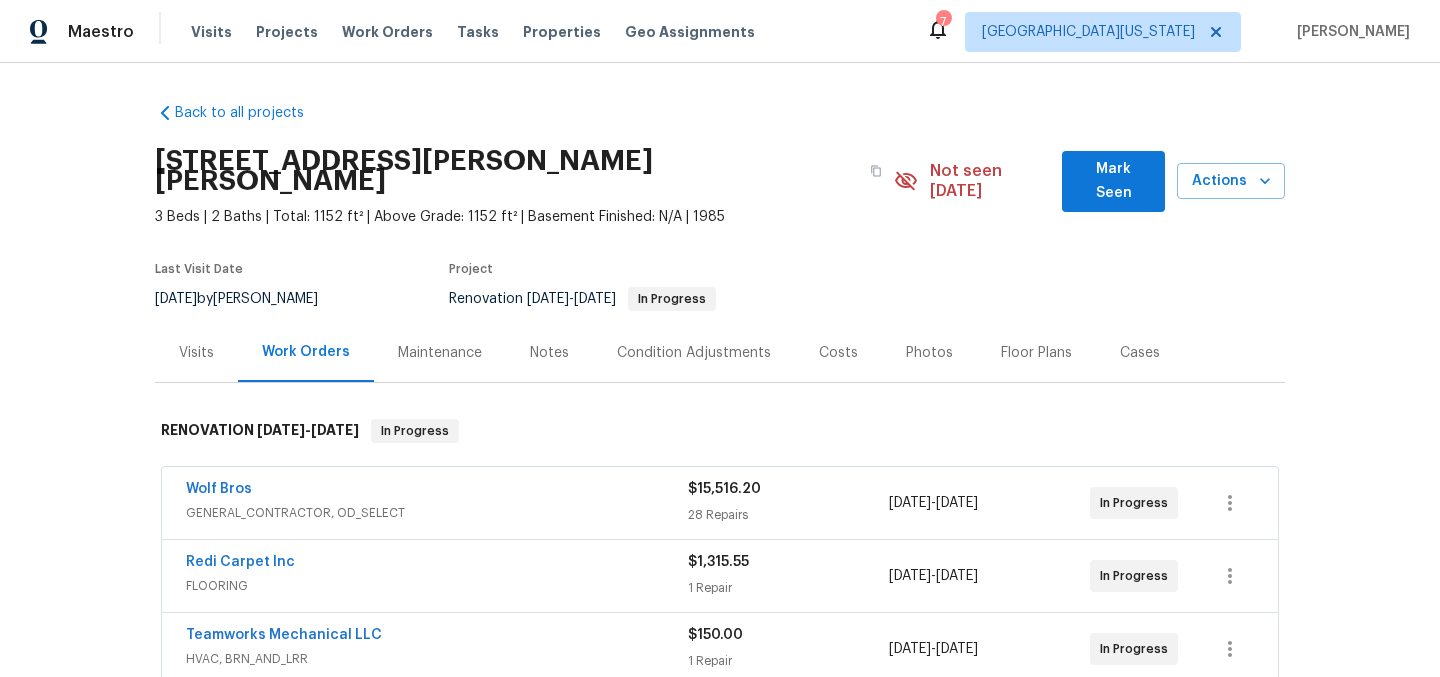 click on "3 Beds | 2 Baths | Total: 1152 ft² | Above Grade: 1152 ft² | Basement Finished: N/A | 1985" at bounding box center [524, 217] 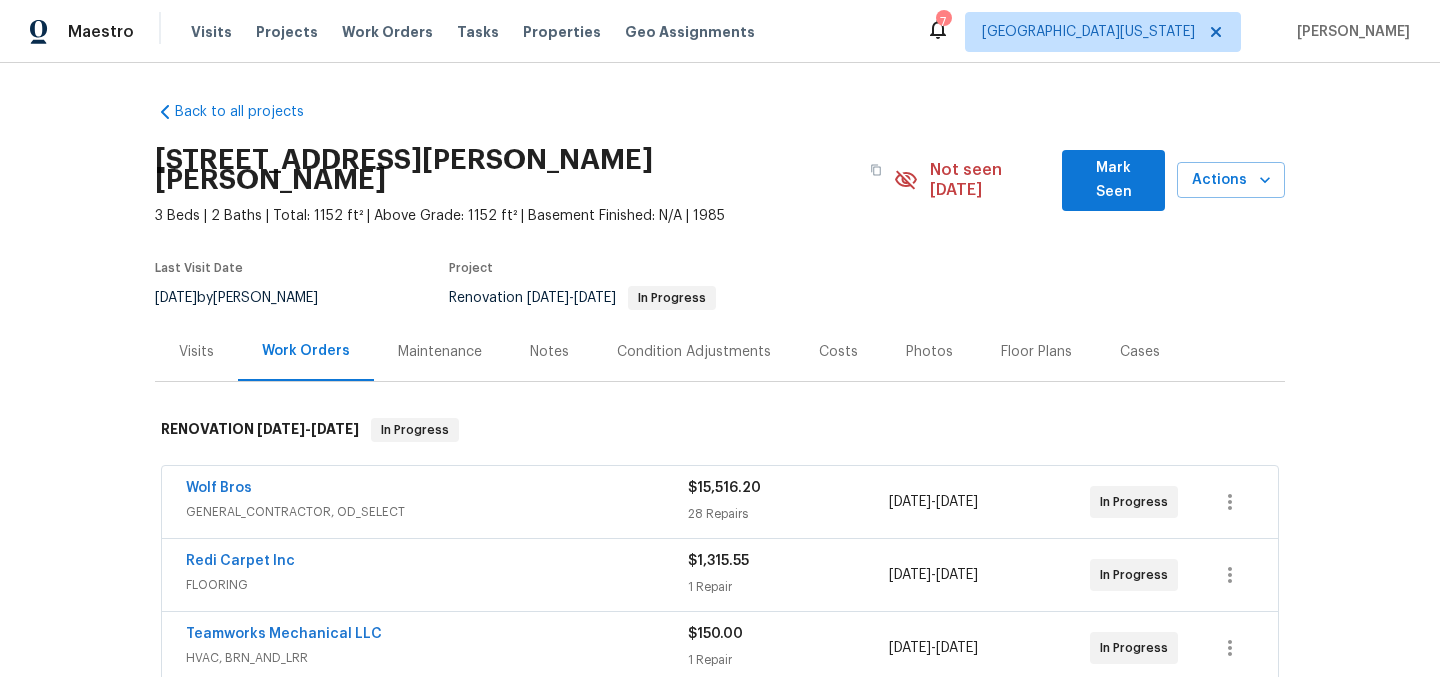 scroll, scrollTop: 0, scrollLeft: 0, axis: both 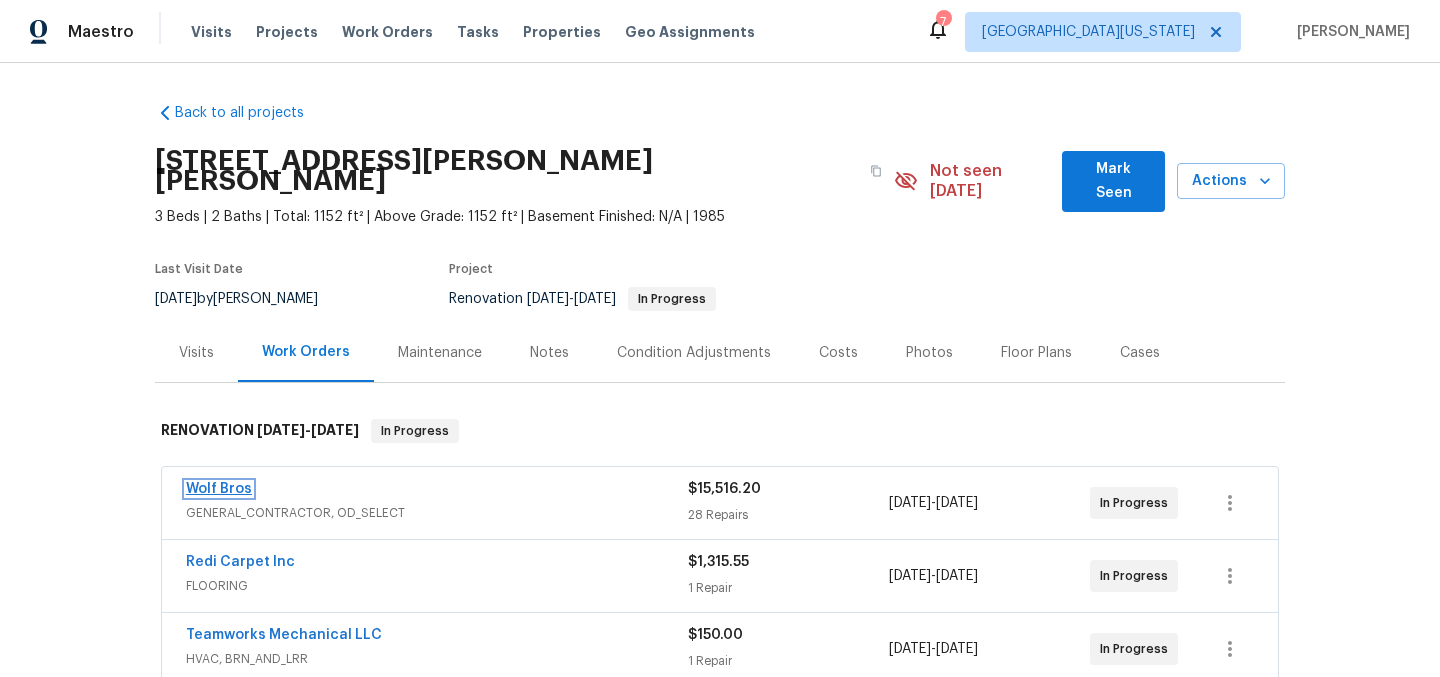 click on "Wolf Bros" at bounding box center [219, 489] 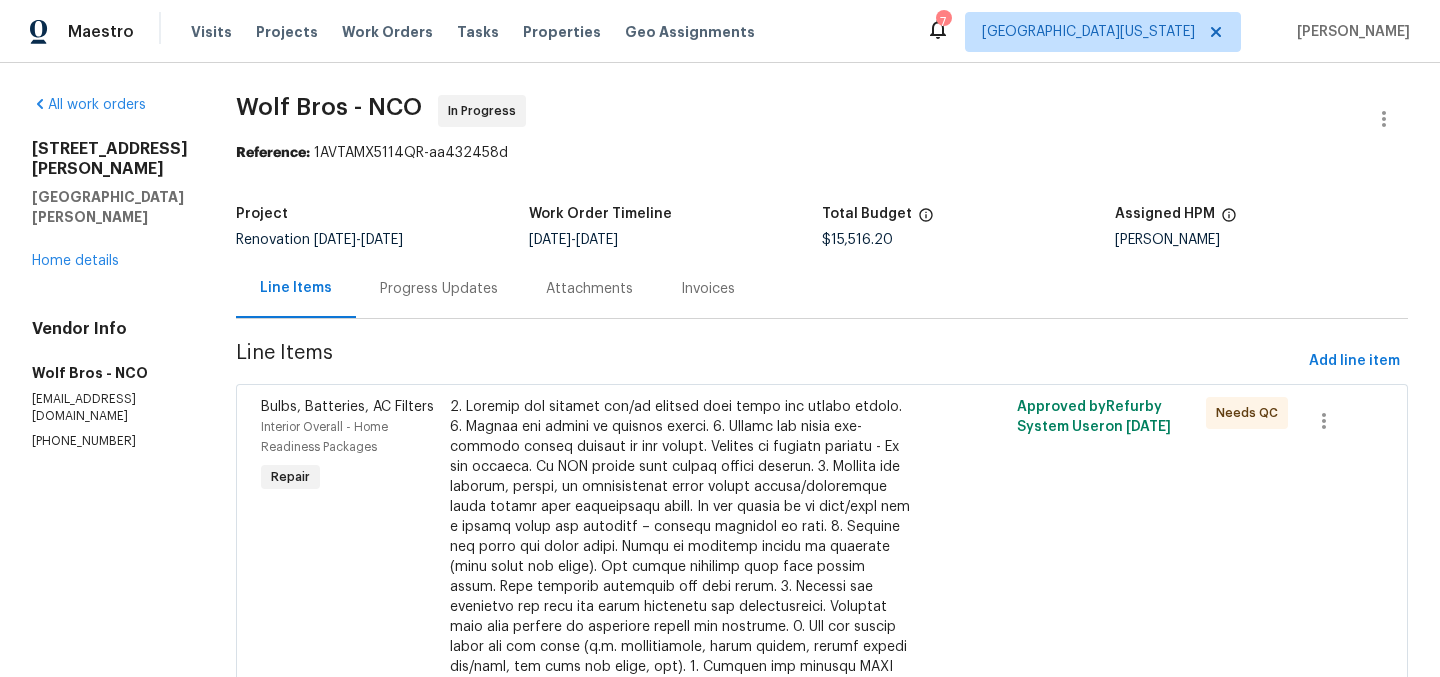click on "Line Items Progress Updates Attachments Invoices" at bounding box center [822, 289] 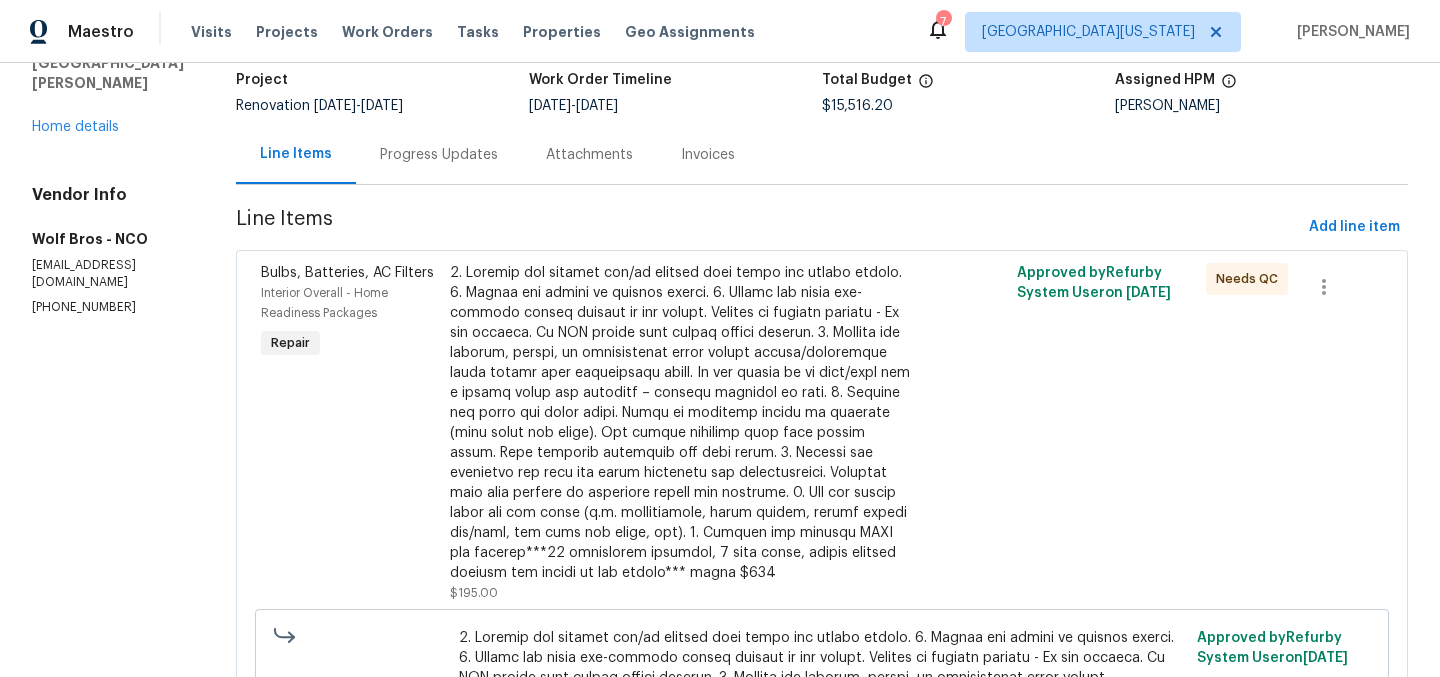 scroll, scrollTop: 0, scrollLeft: 0, axis: both 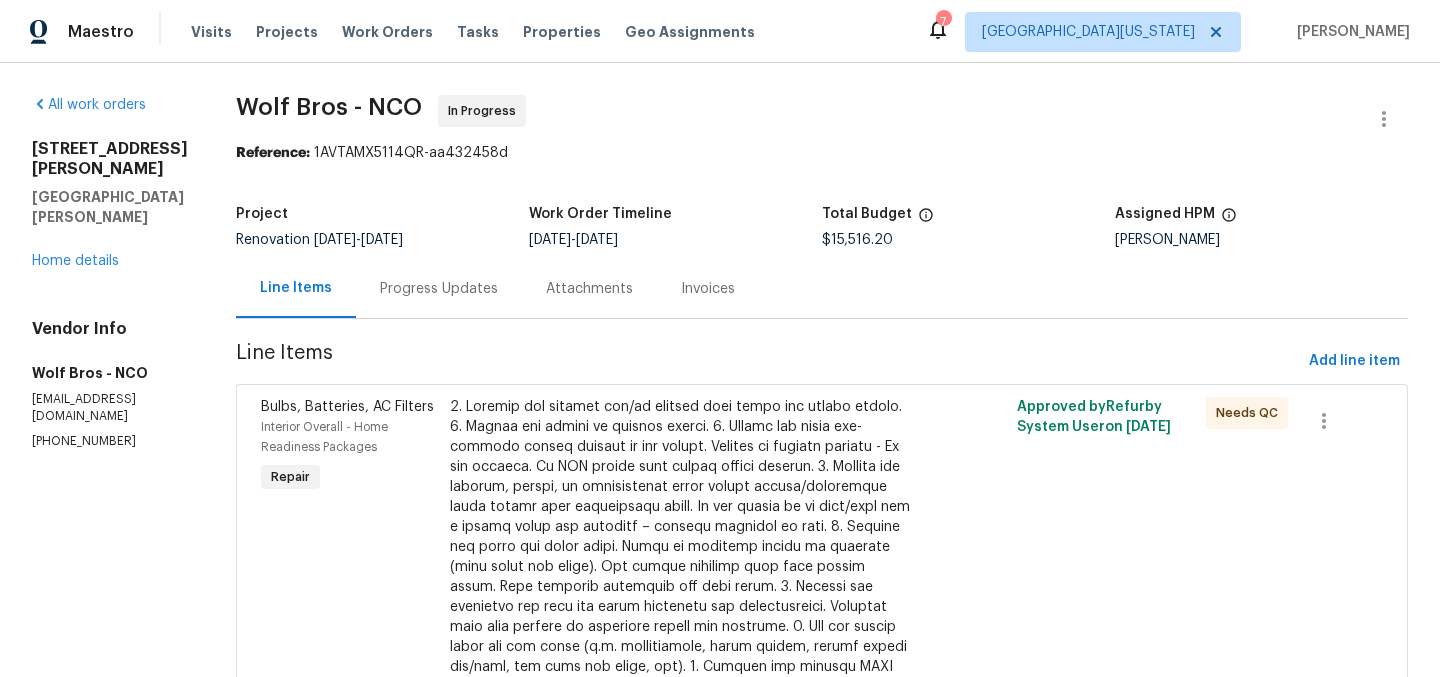 click on "Wolf Bros - NCO In Progress" at bounding box center (798, 119) 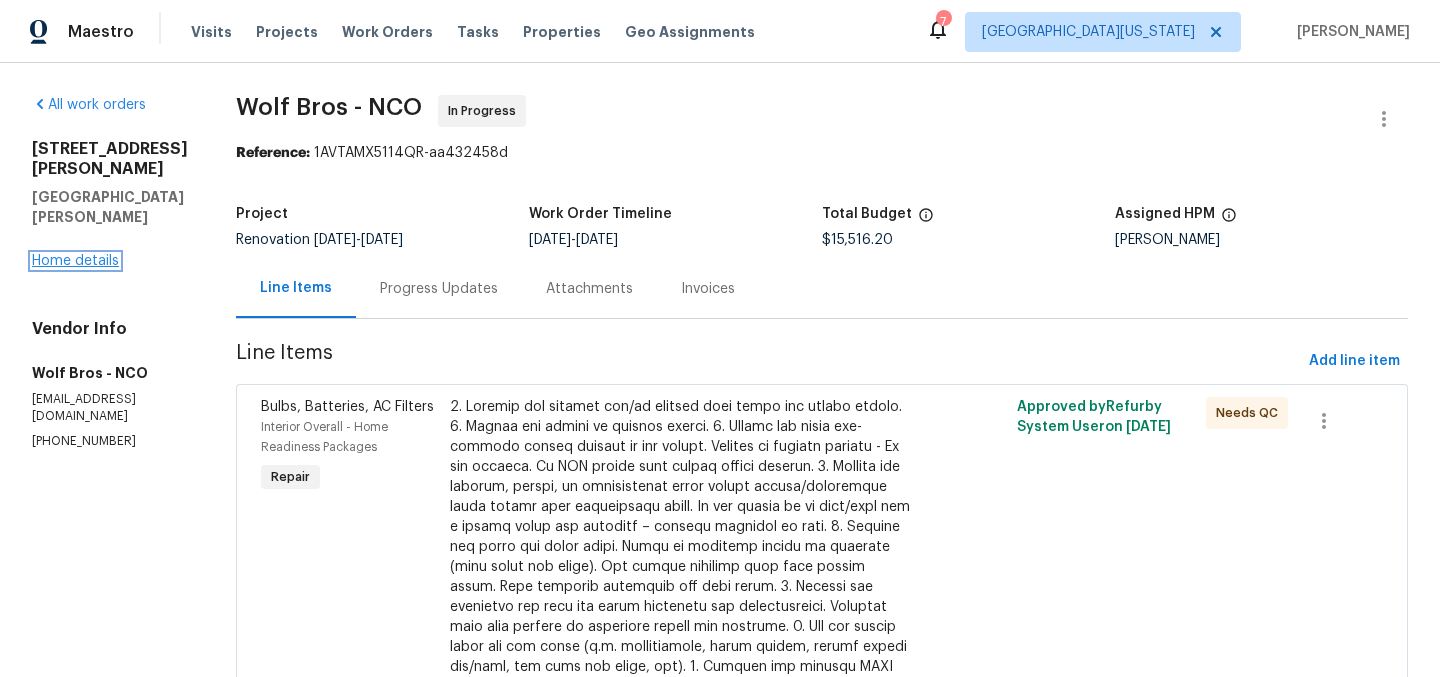 click on "Home details" at bounding box center [75, 261] 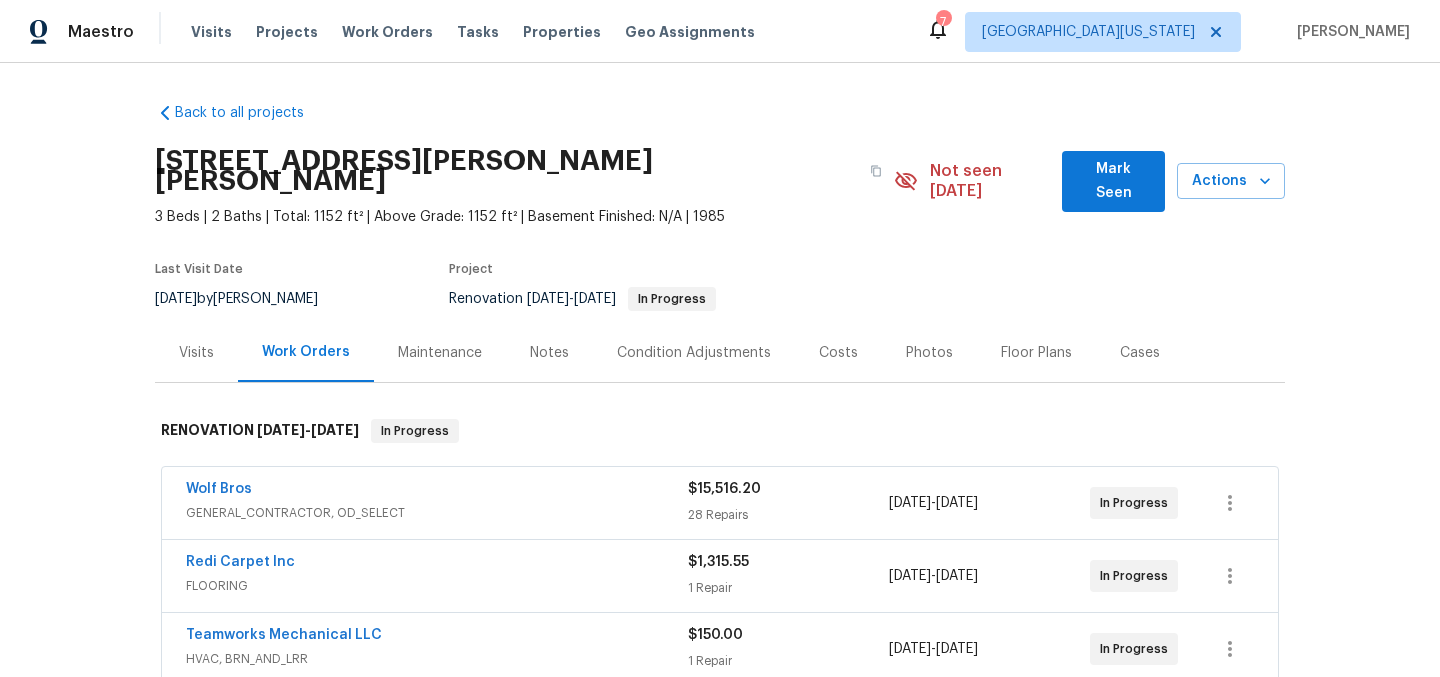 click on "3617 Mead St, Fort Collins, CO 80526" at bounding box center [524, 171] 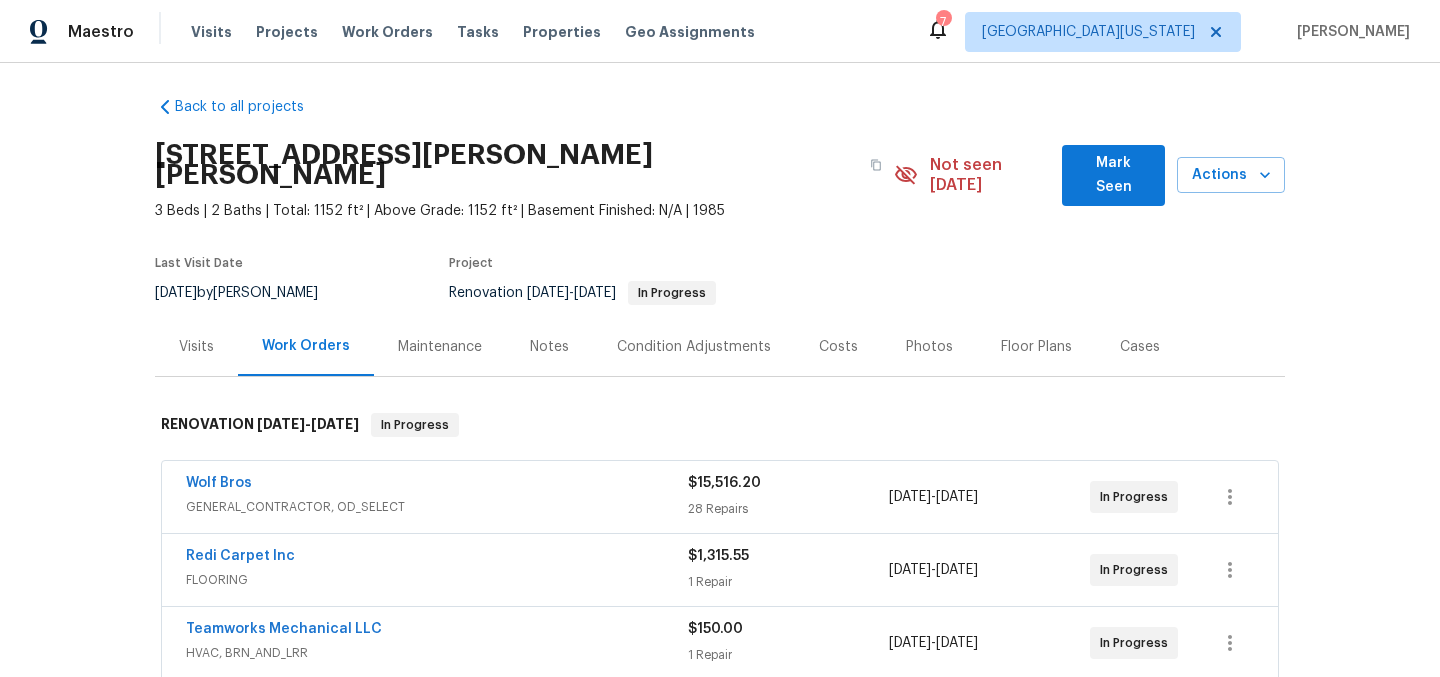 scroll, scrollTop: 0, scrollLeft: 0, axis: both 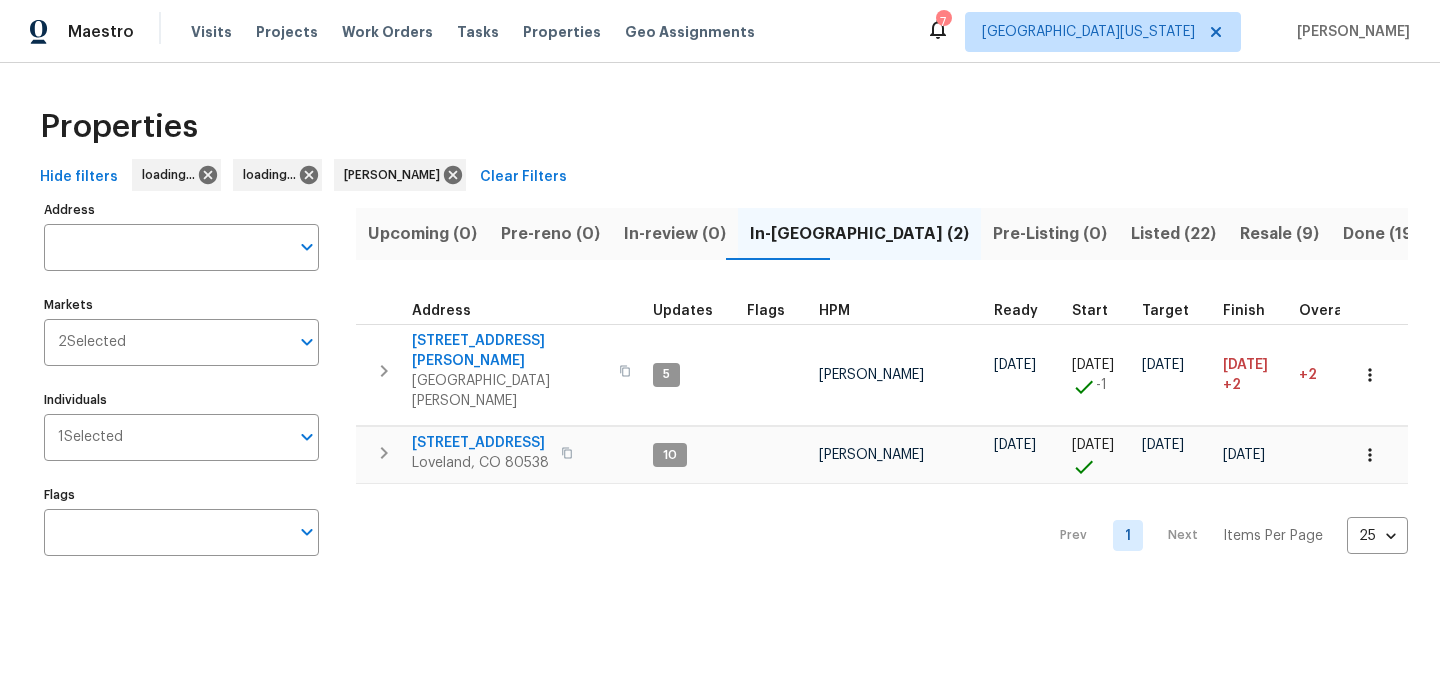 click on "Properties" at bounding box center (720, 127) 